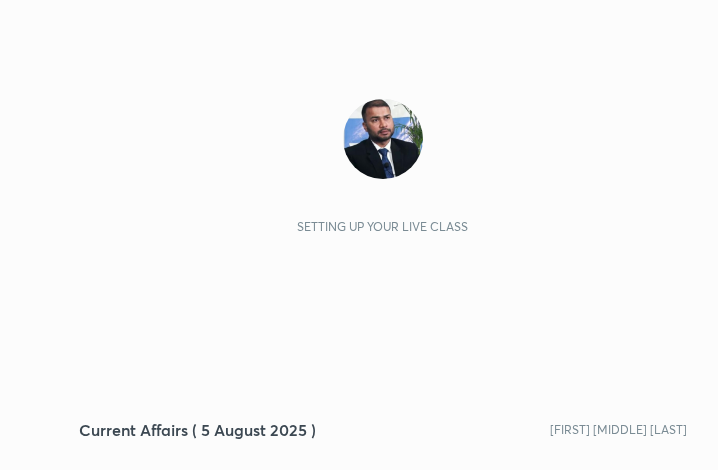scroll, scrollTop: 0, scrollLeft: 0, axis: both 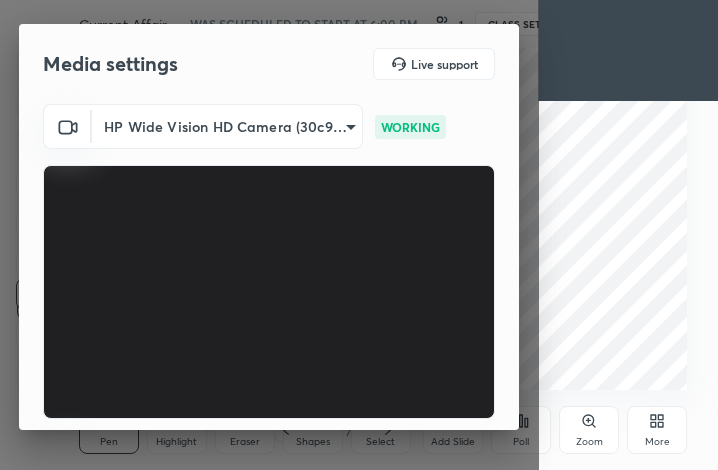 click 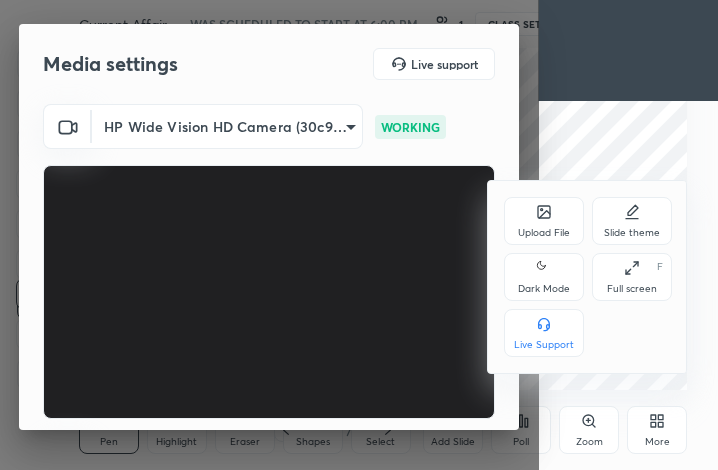 click on "Full screen F" at bounding box center (632, 277) 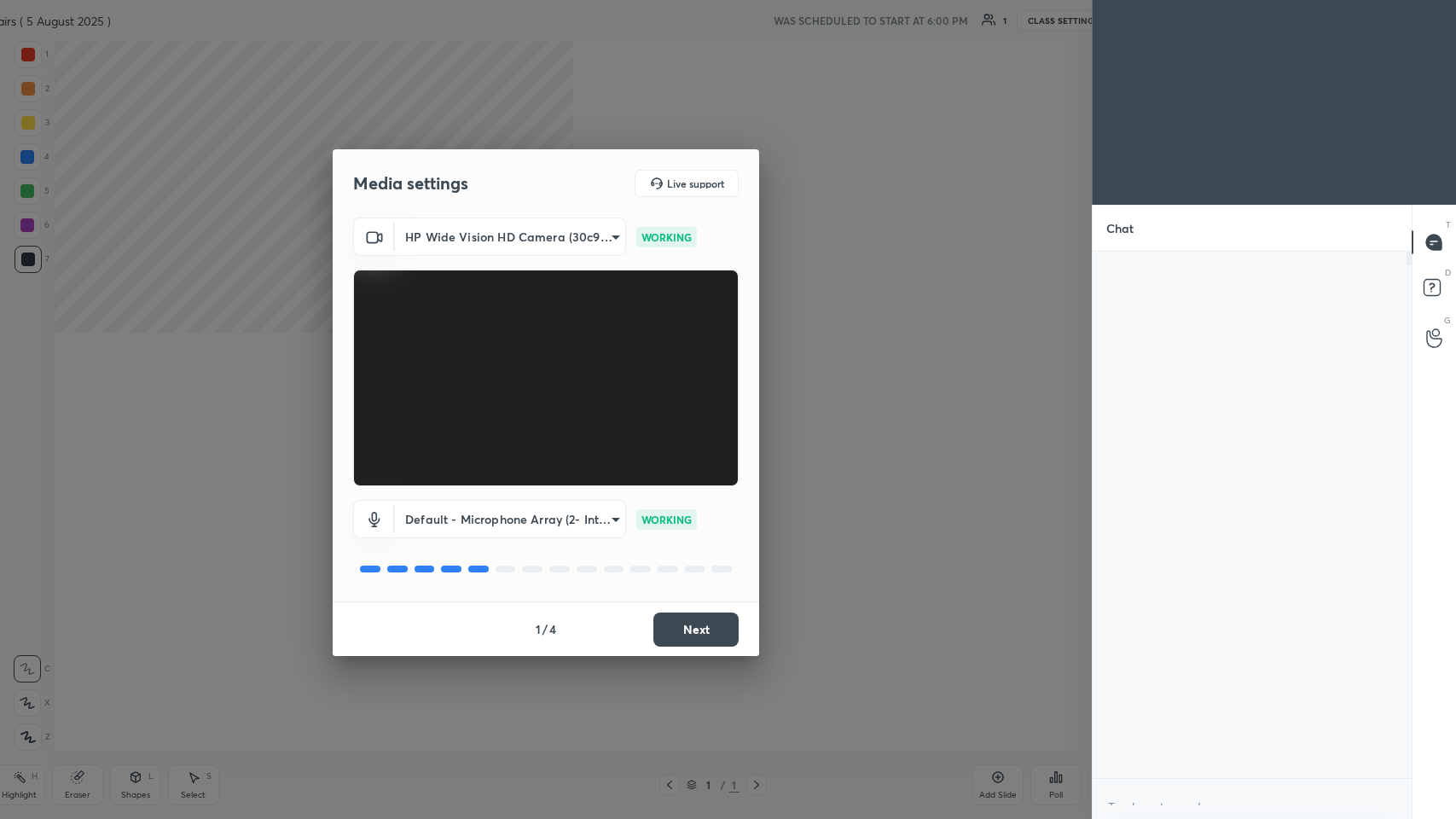 scroll, scrollTop: 84603, scrollLeft: 83929, axis: both 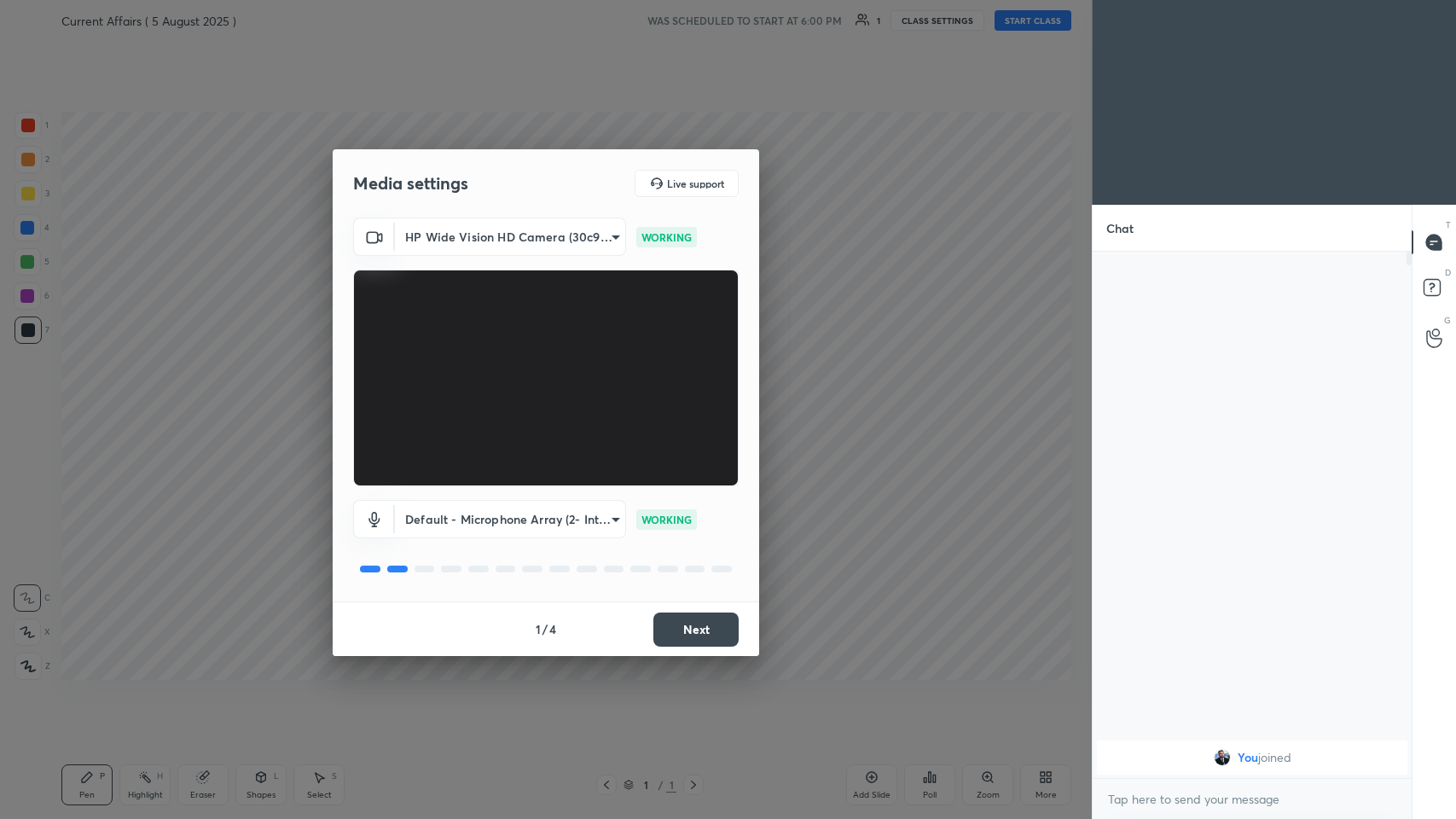 click on "Next" at bounding box center [696, 630] 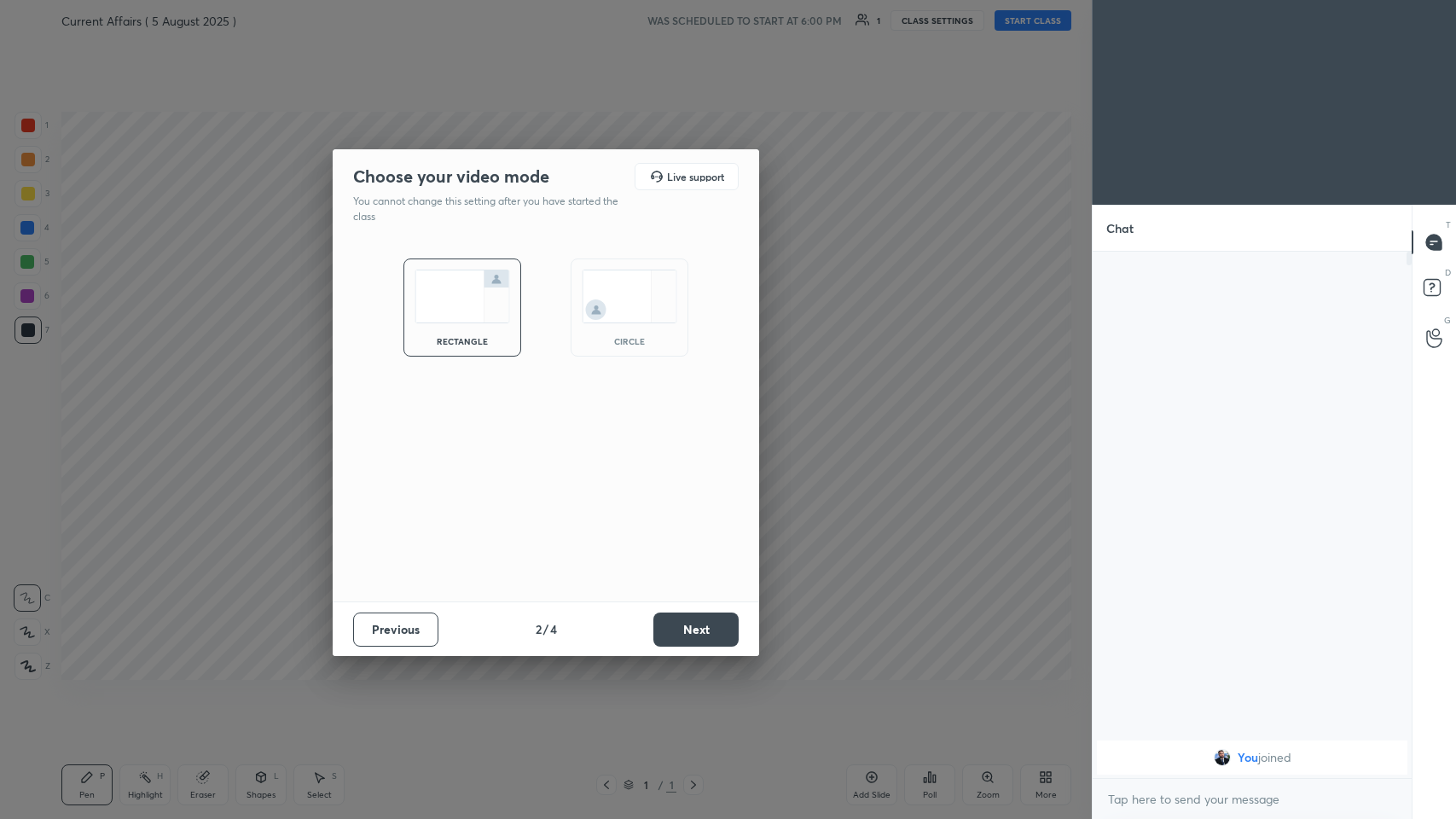 click on "Next" at bounding box center (696, 630) 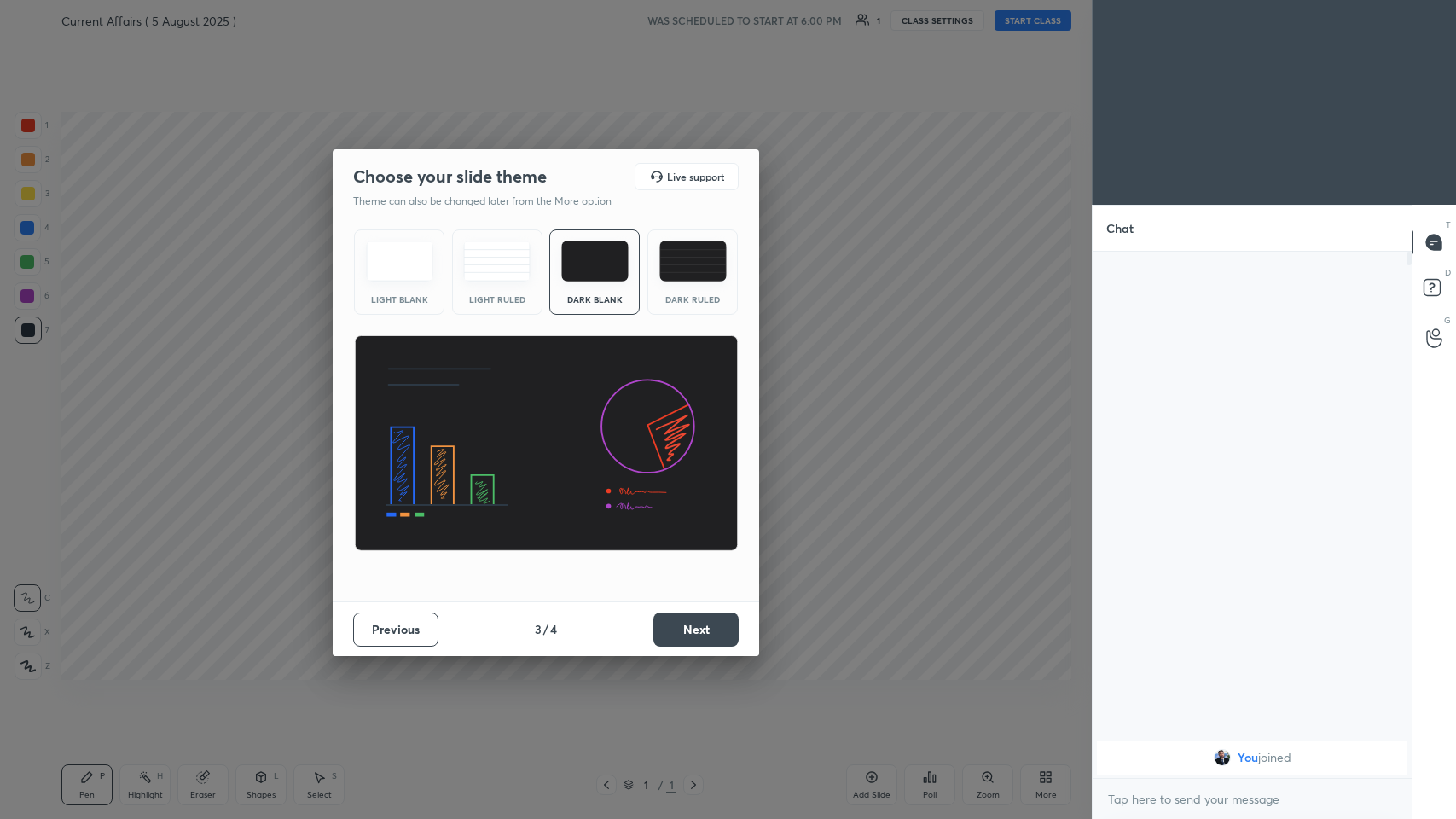 click on "Next" at bounding box center [696, 630] 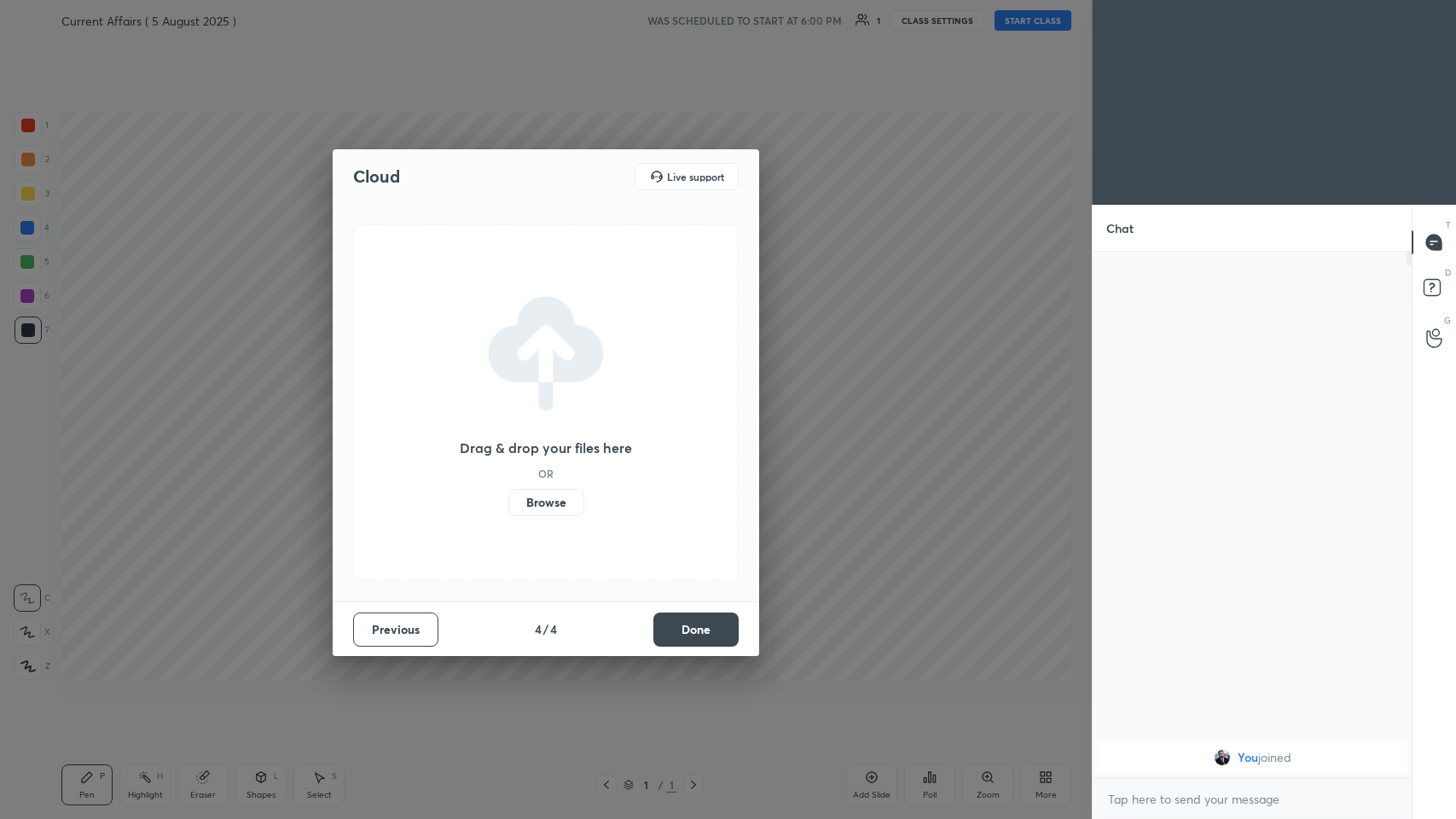 click on "Done" at bounding box center (696, 630) 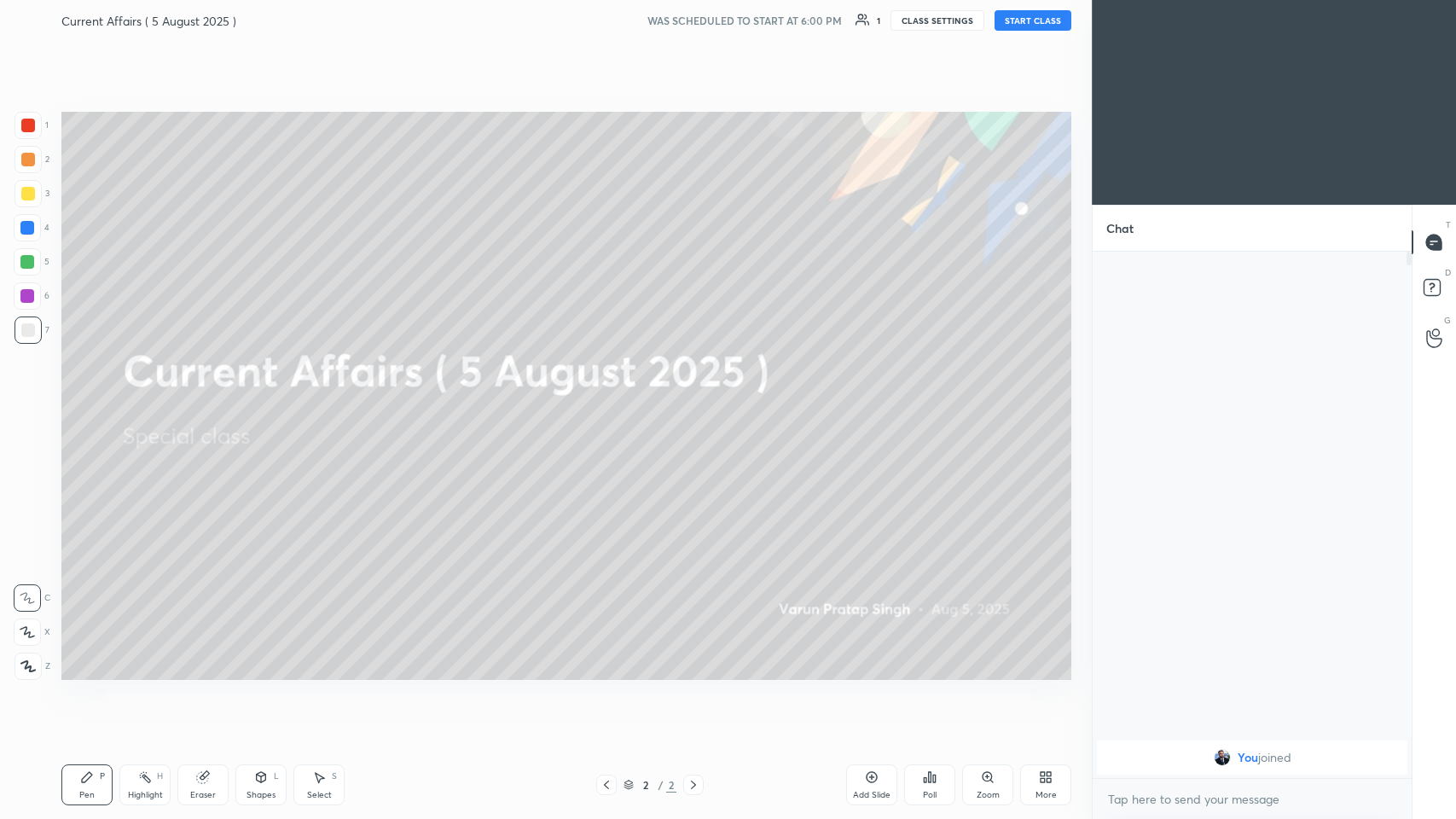 click on "START CLASS" at bounding box center [1033, 20] 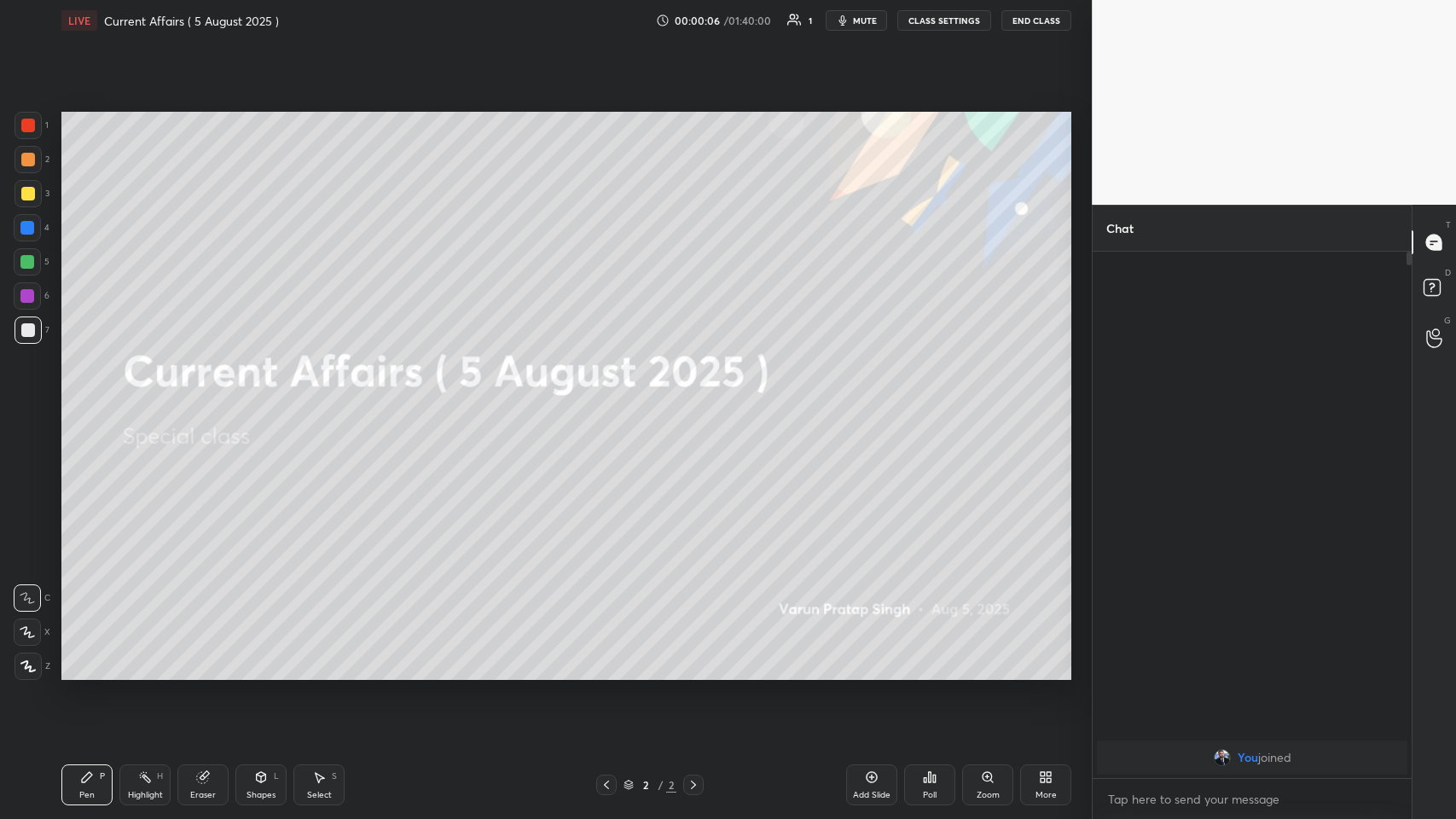 click on "More" at bounding box center [1046, 785] 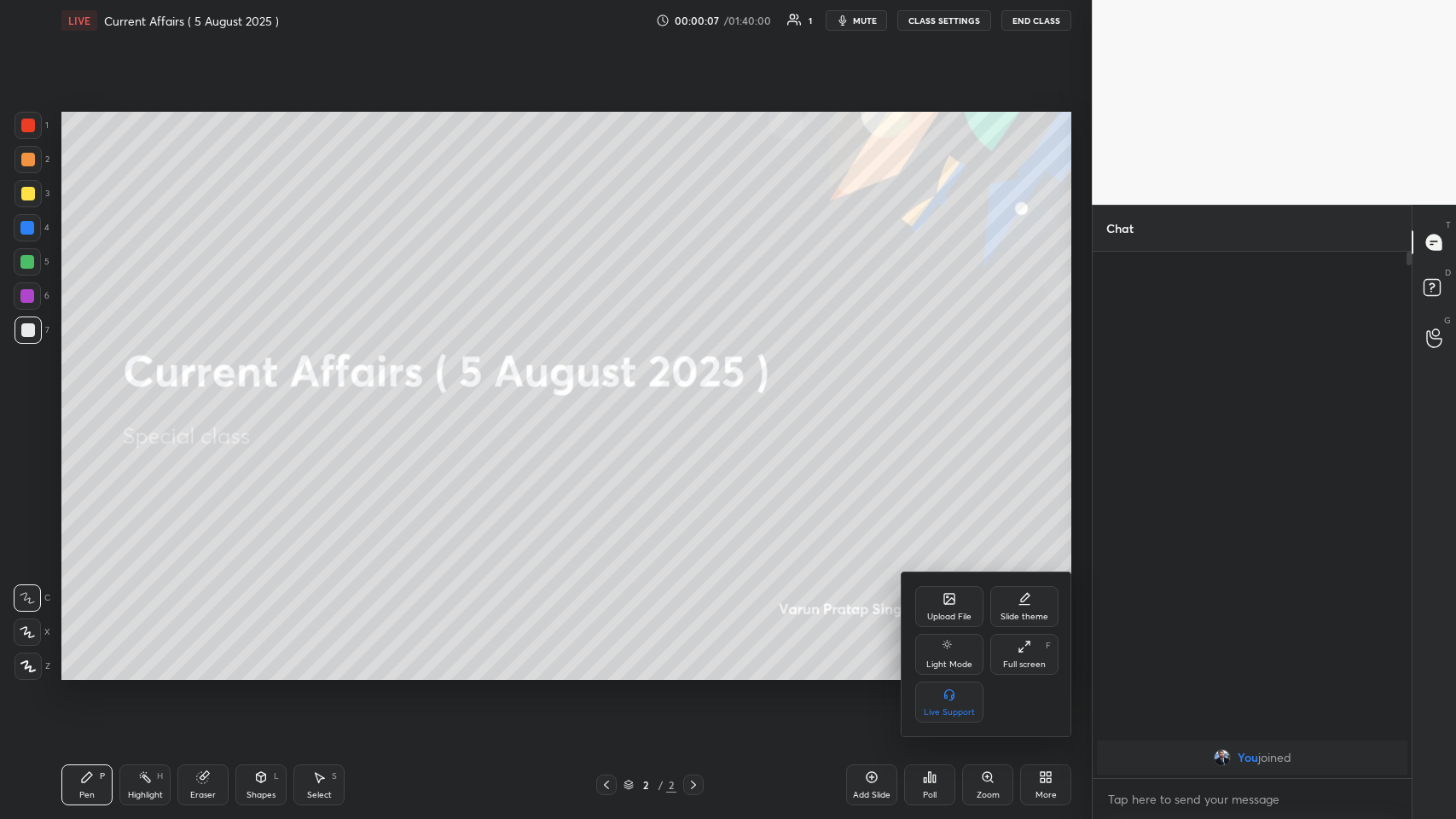 click on "Upload File" at bounding box center [949, 607] 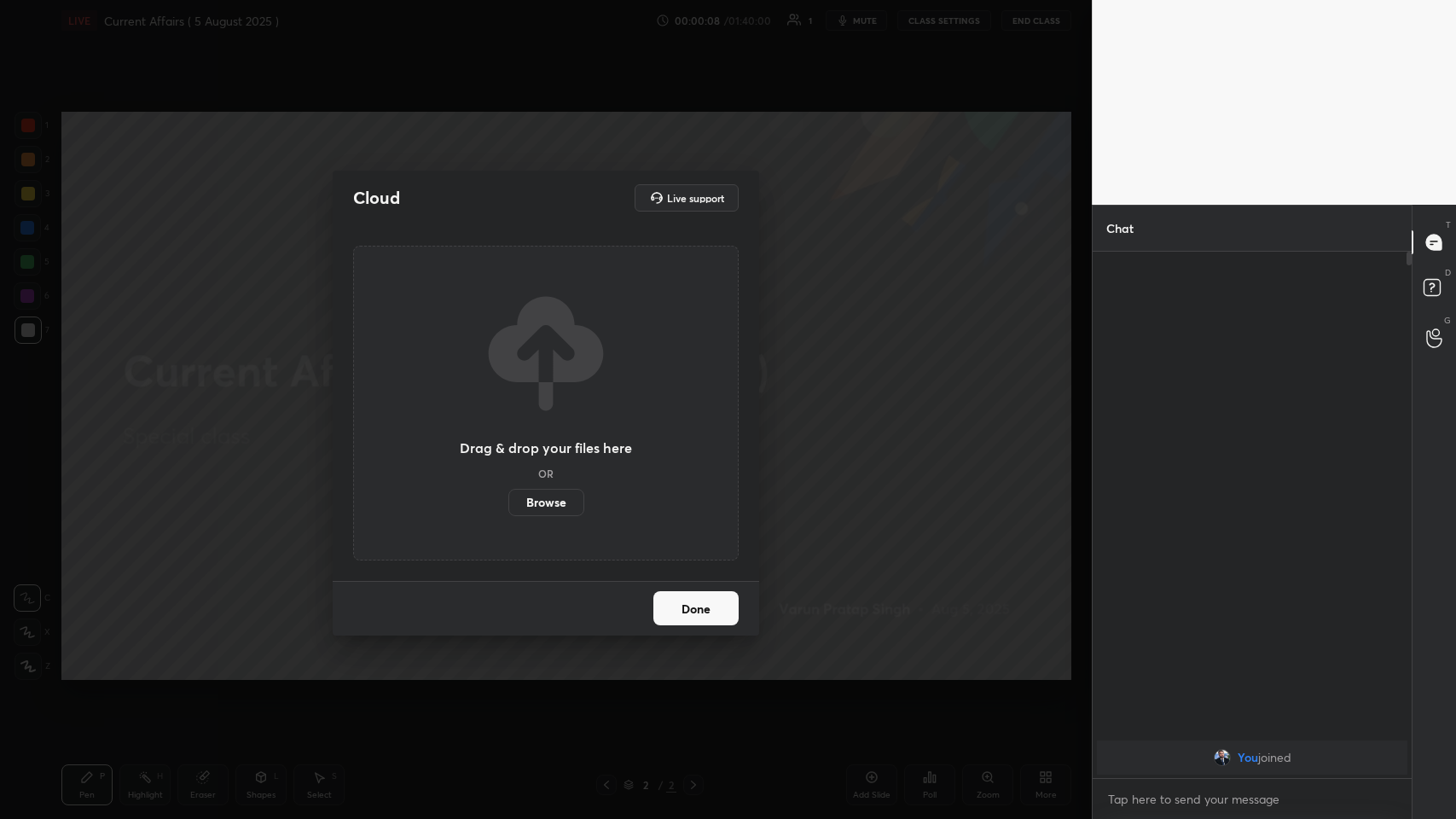 click on "Browse" at bounding box center (546, 502) 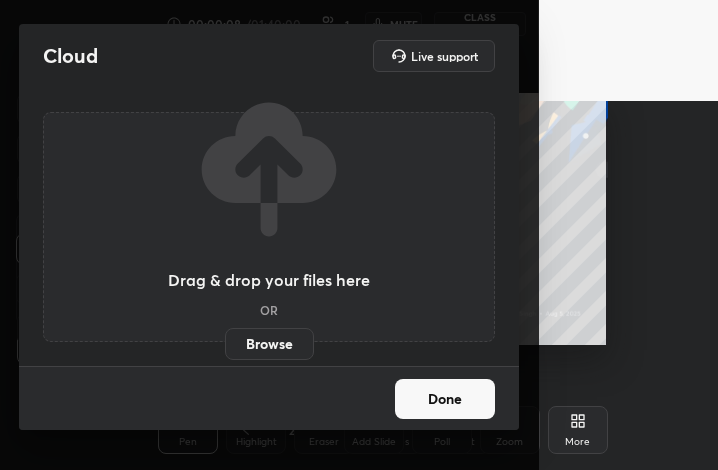 scroll, scrollTop: 342, scrollLeft: 471, axis: both 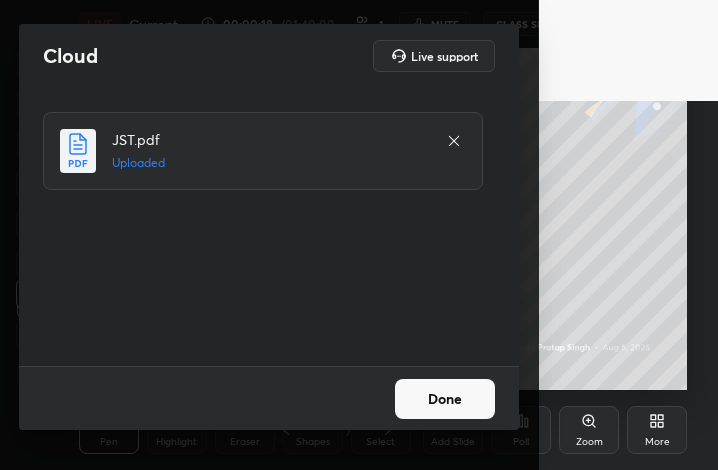 click on "Done" at bounding box center (445, 399) 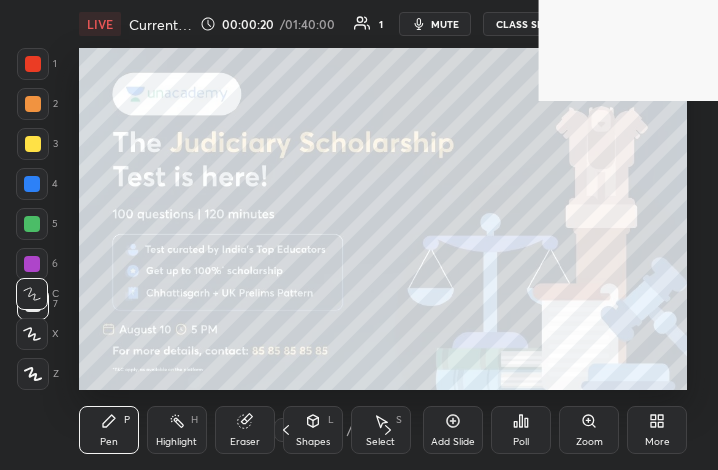 click on "More" at bounding box center [657, 442] 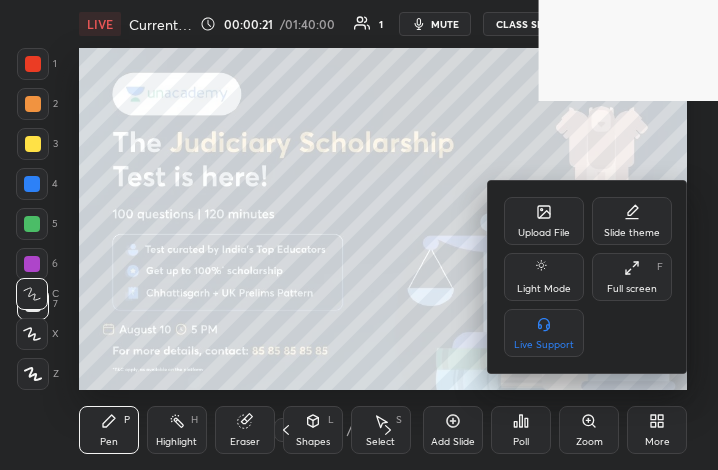 click on "Full screen F" at bounding box center (632, 277) 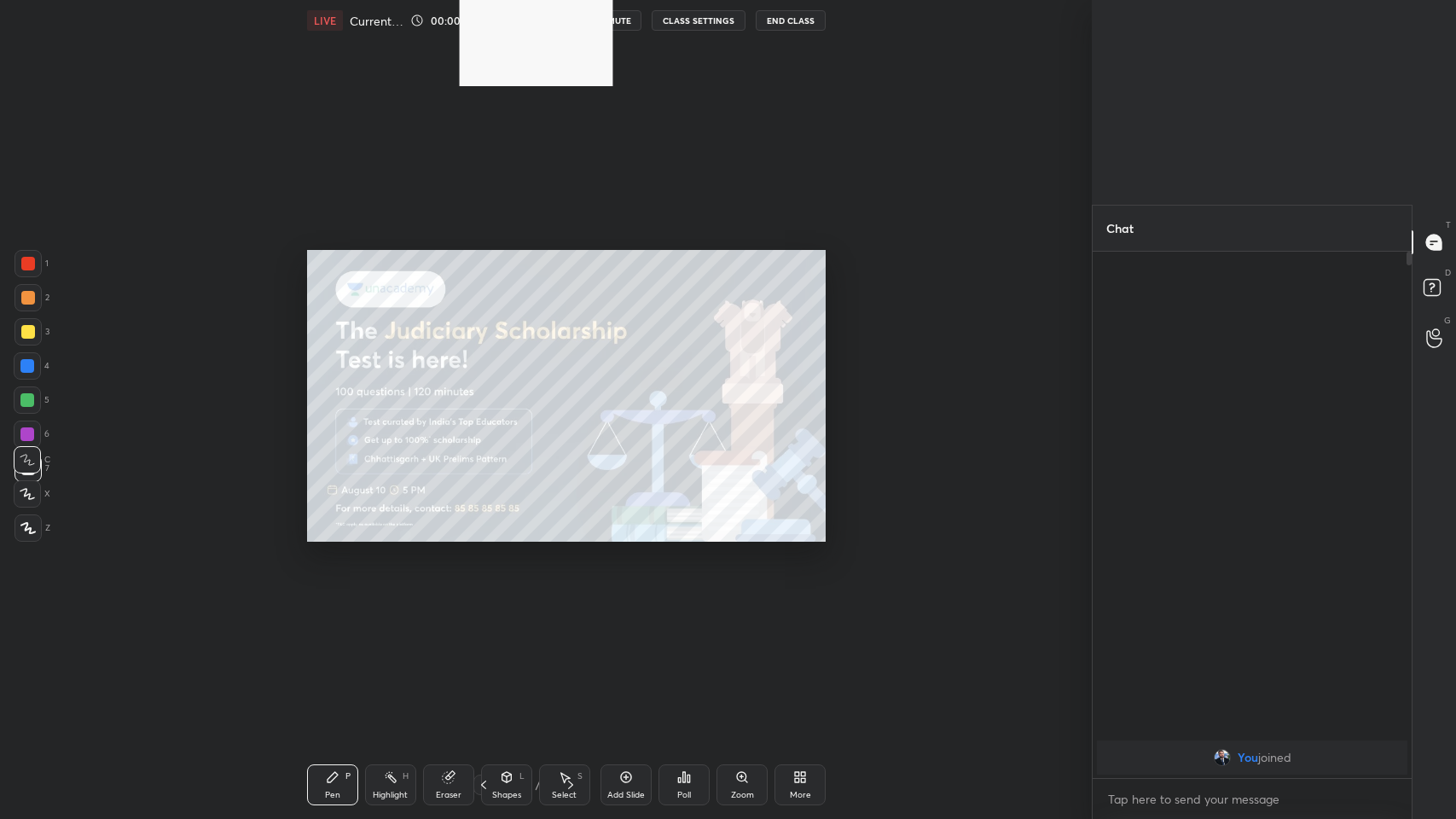 scroll, scrollTop: 84603, scrollLeft: 83919, axis: both 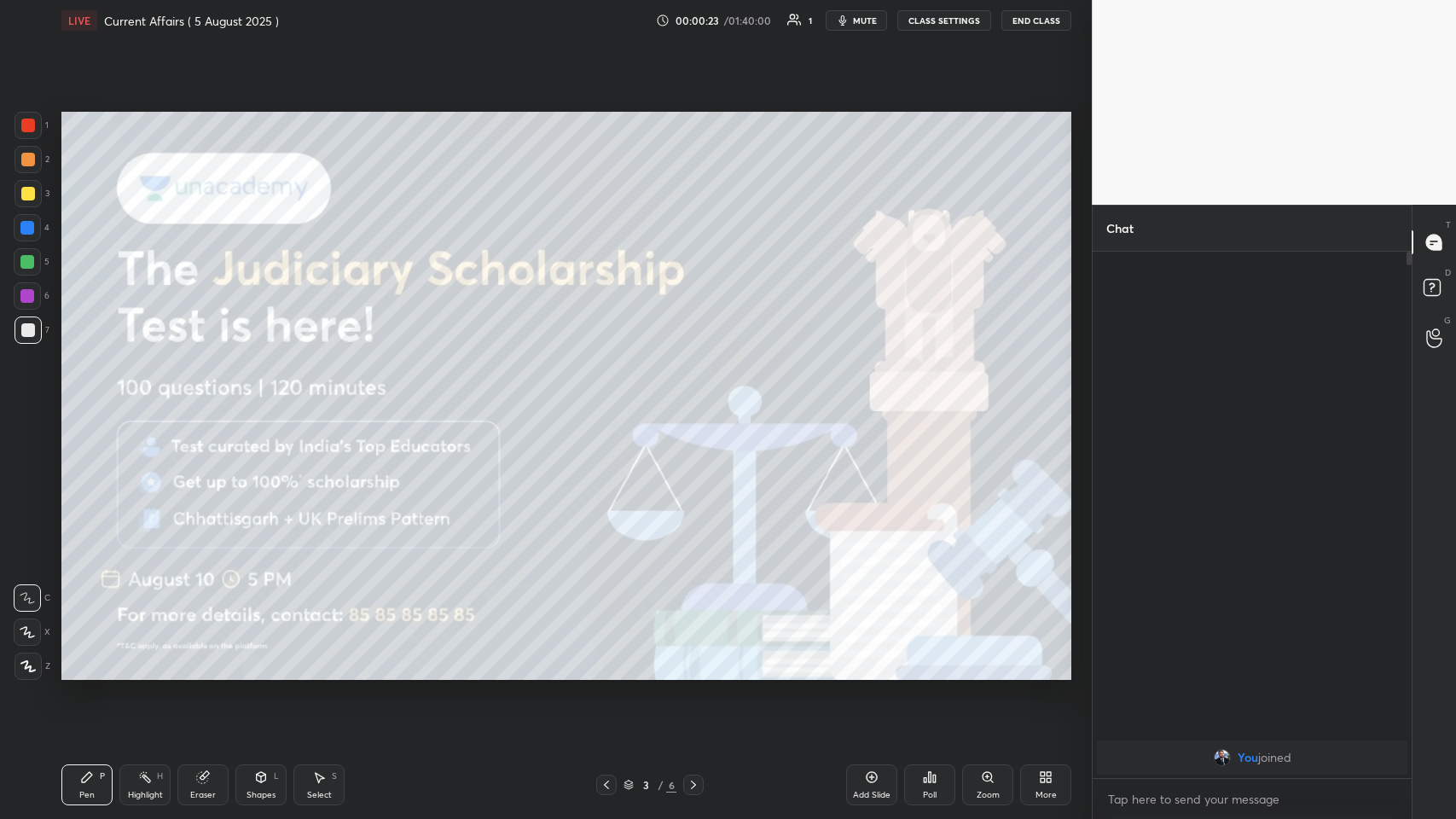 click 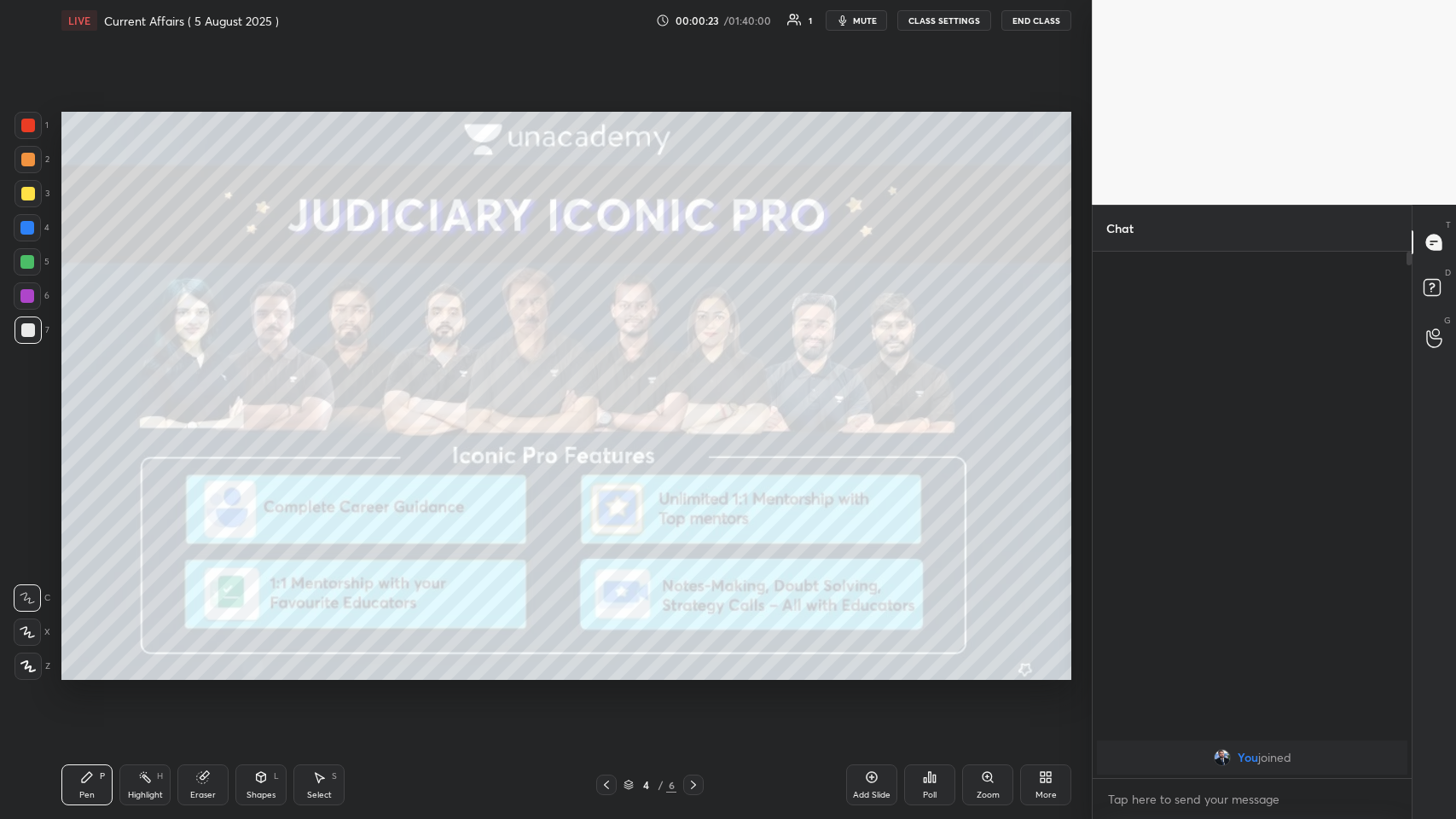 click 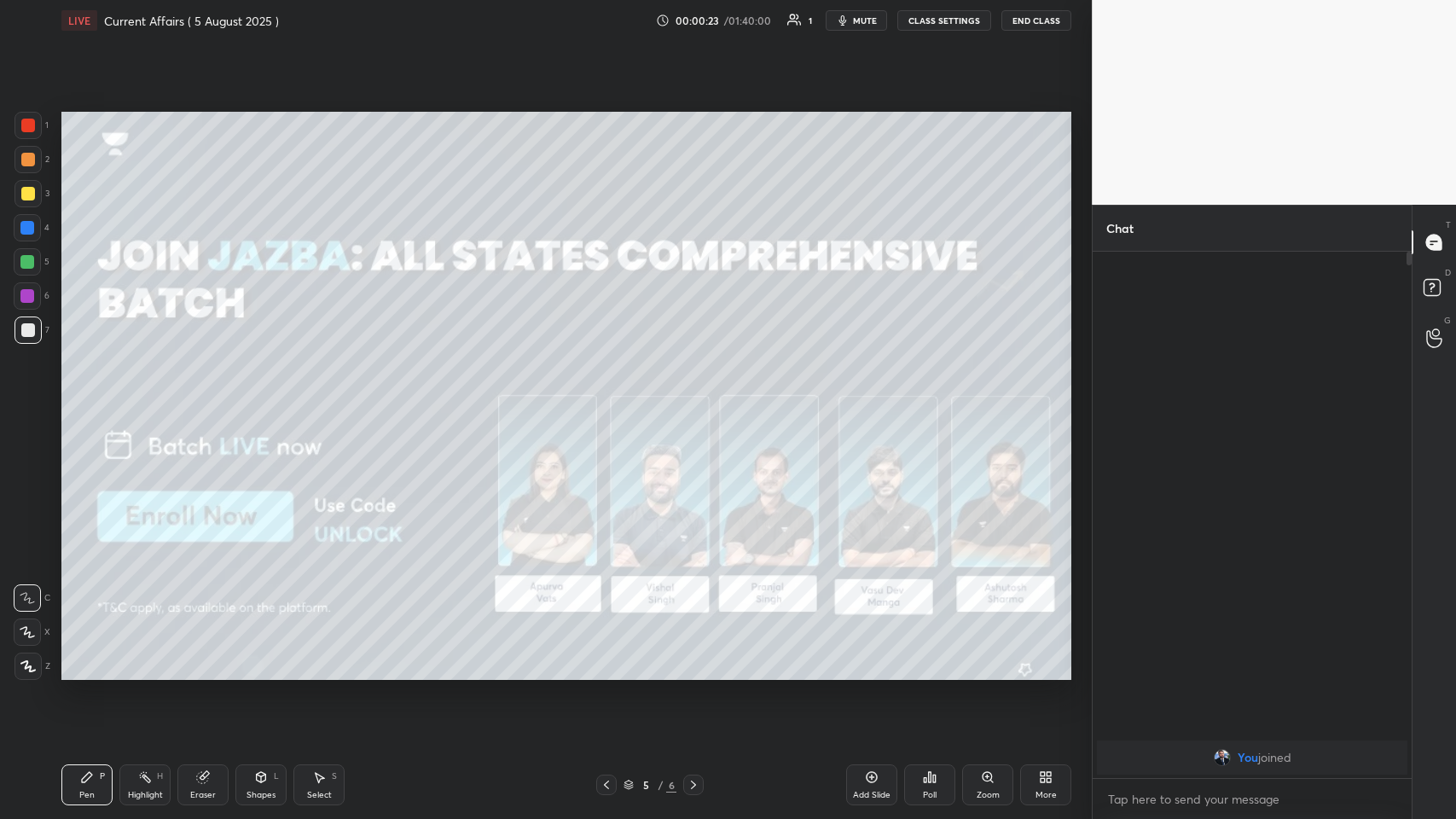 click 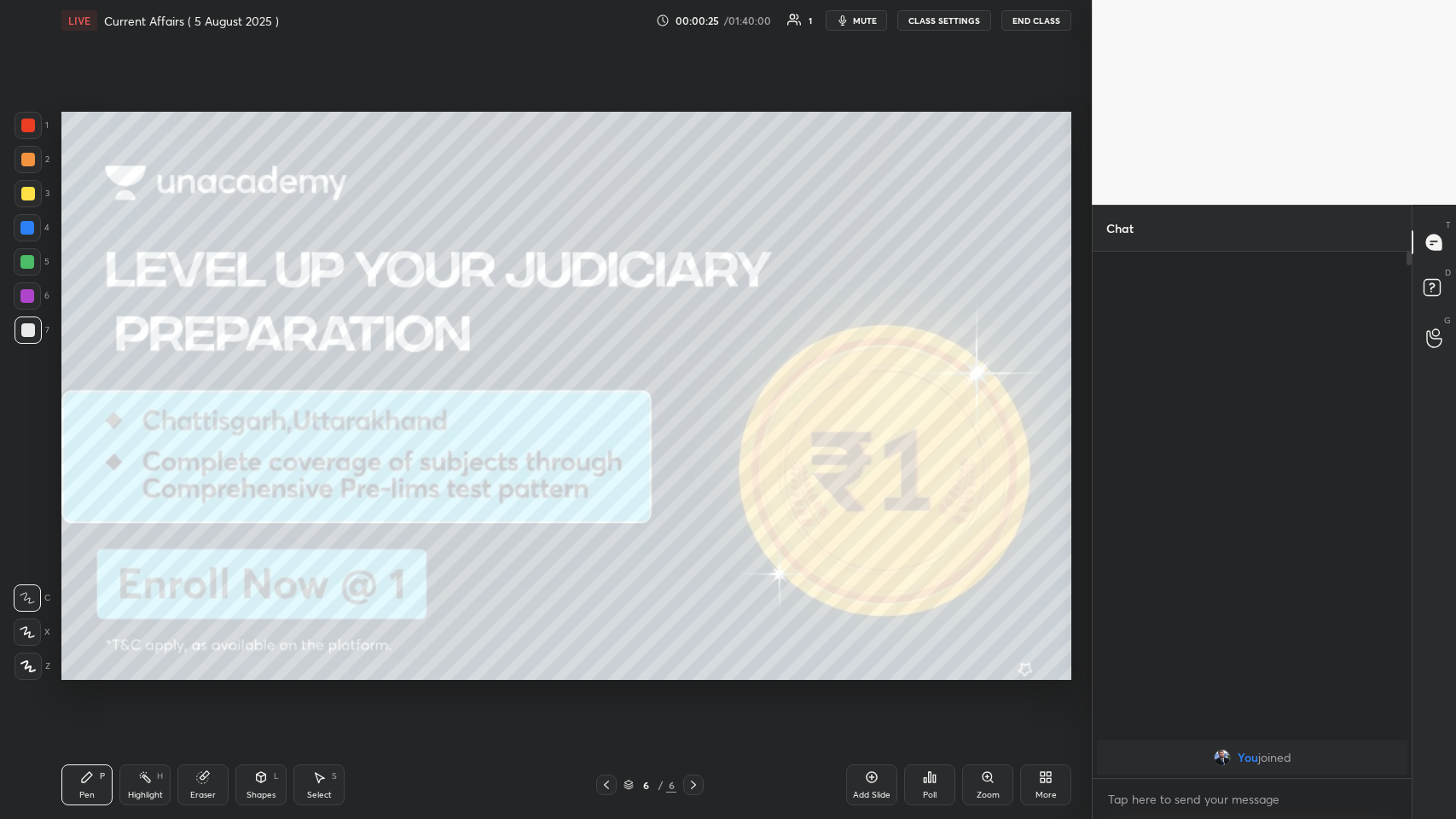 click on "Add Slide" at bounding box center (872, 785) 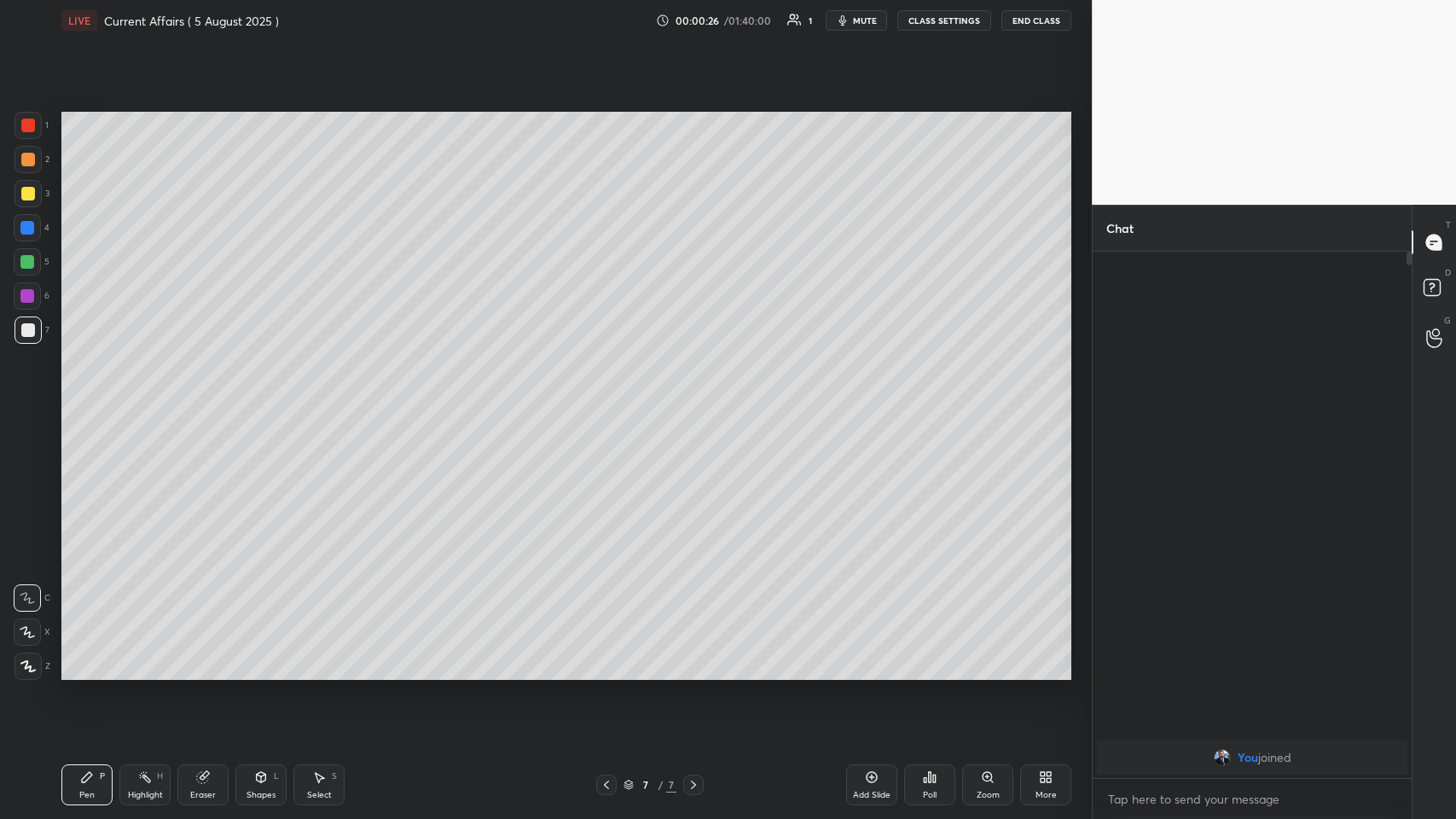 click 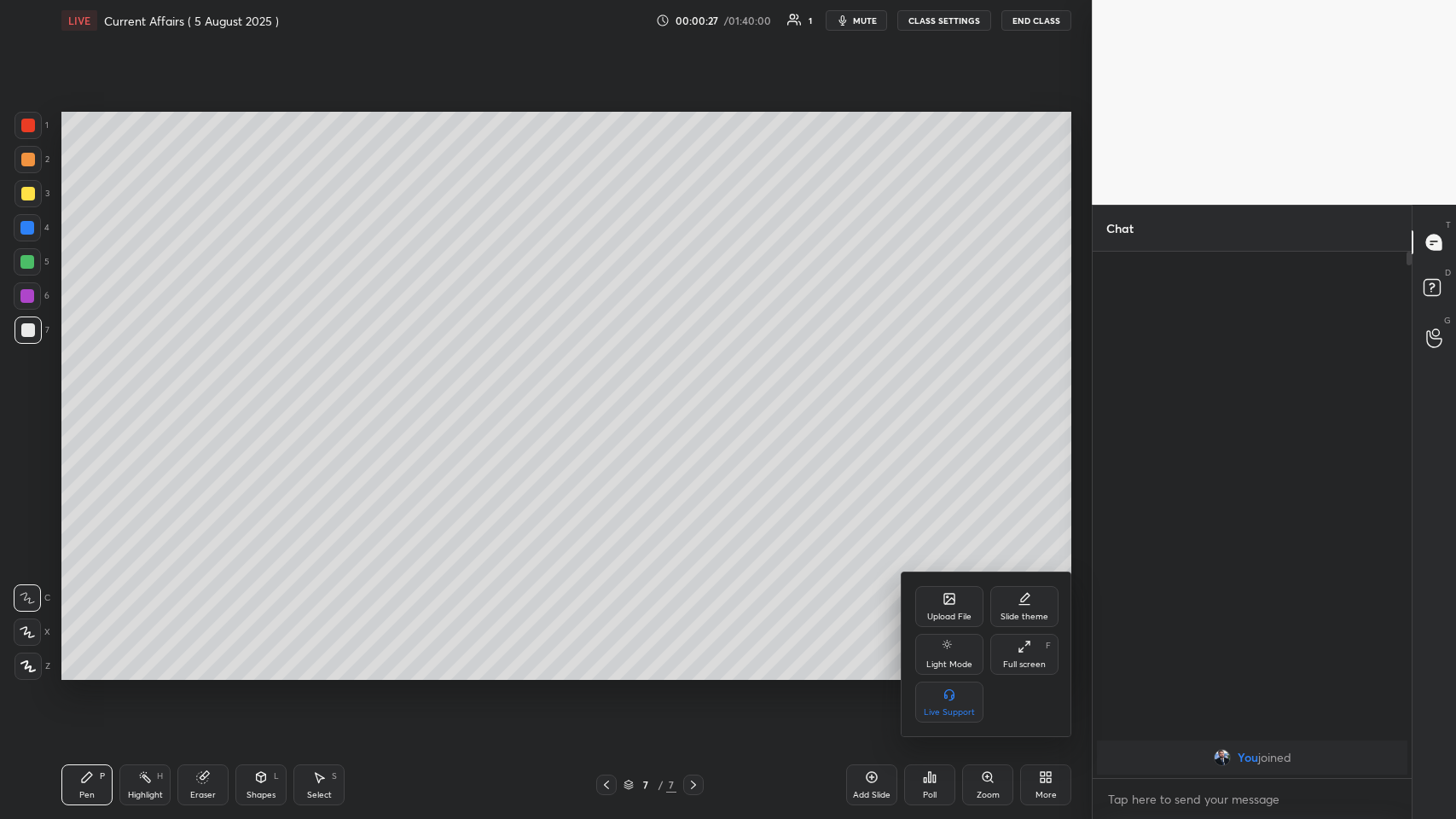 click 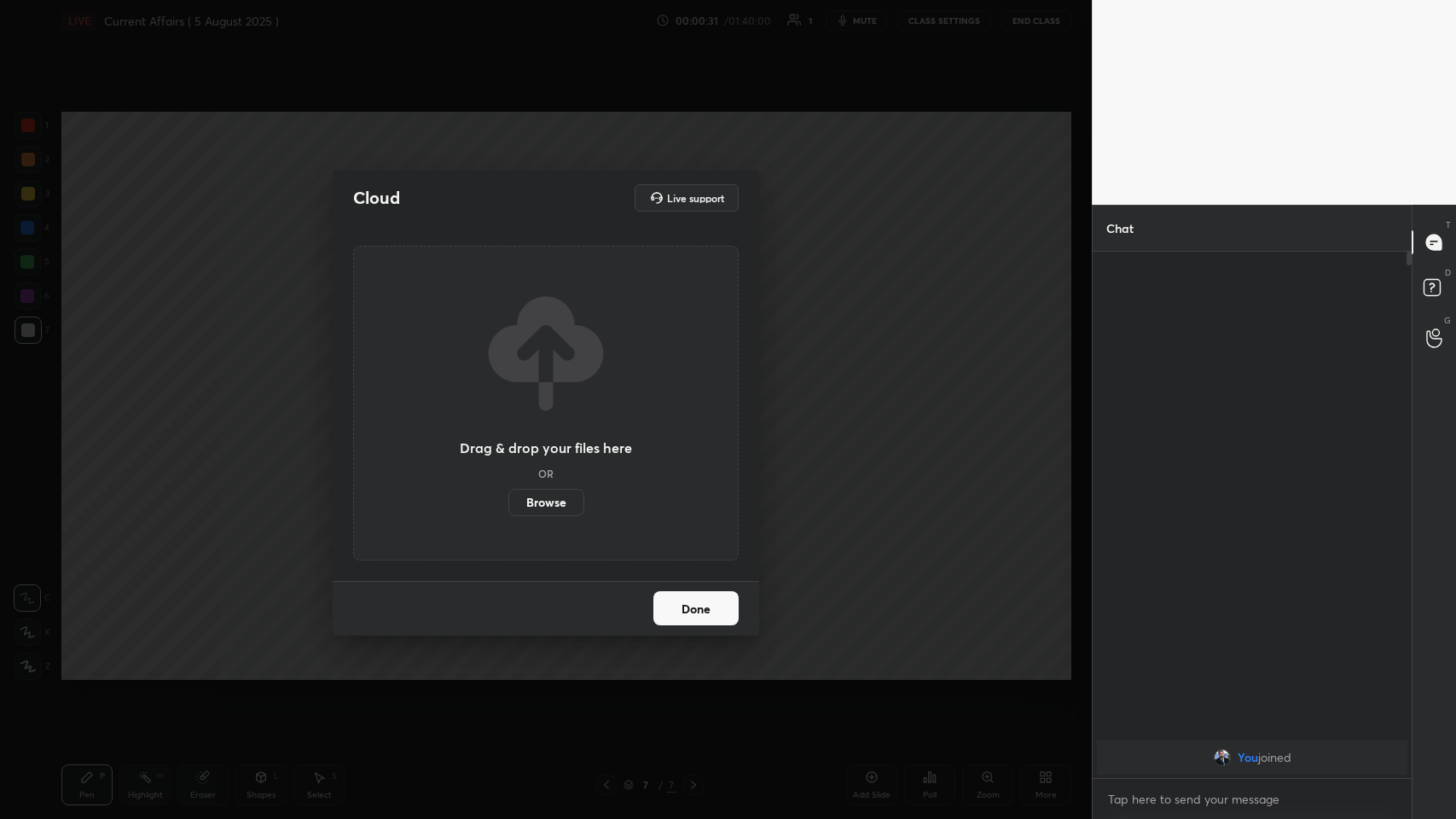 click on "Browse" at bounding box center [546, 502] 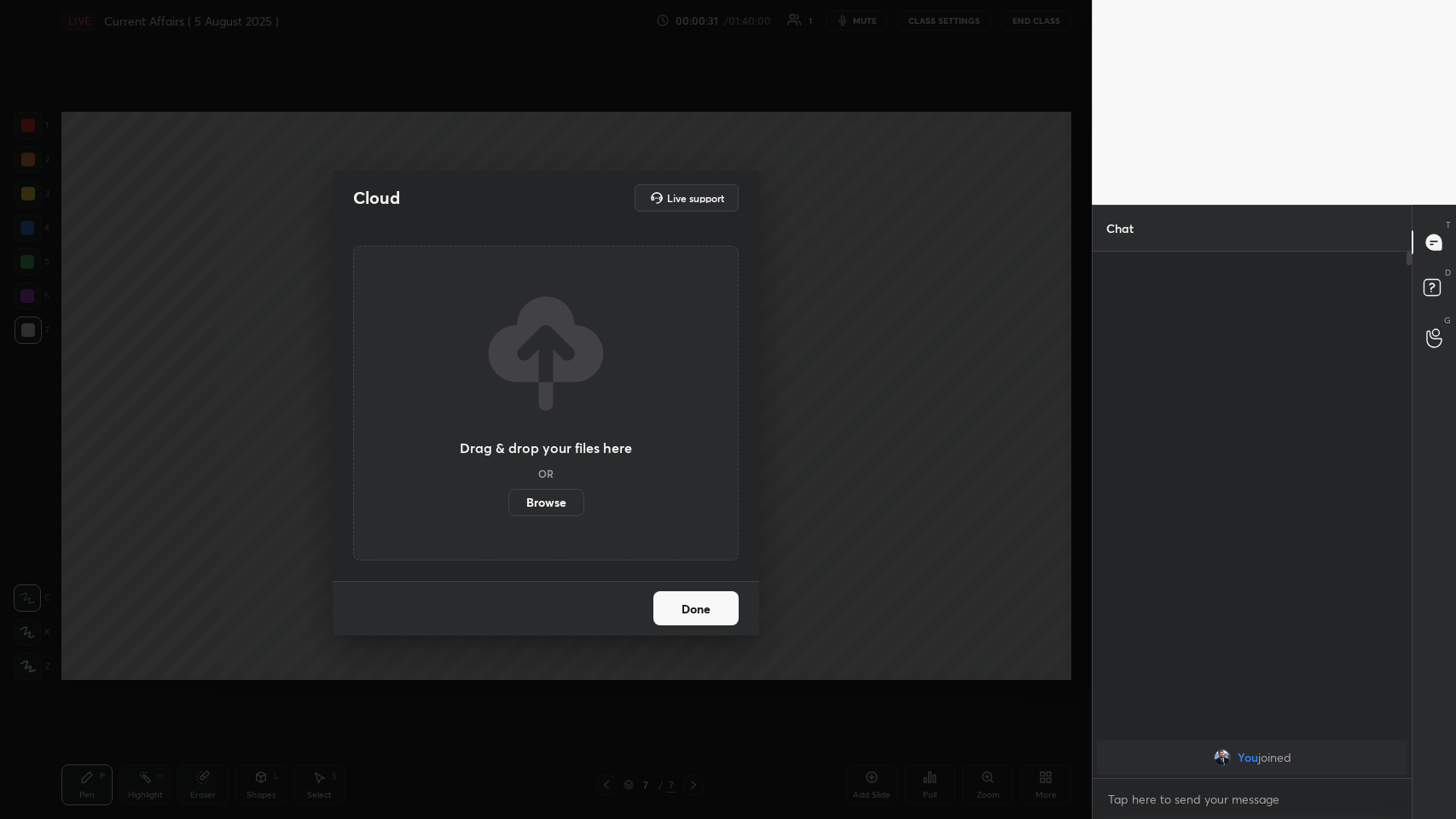 click on "Browse" at bounding box center (508, 502) 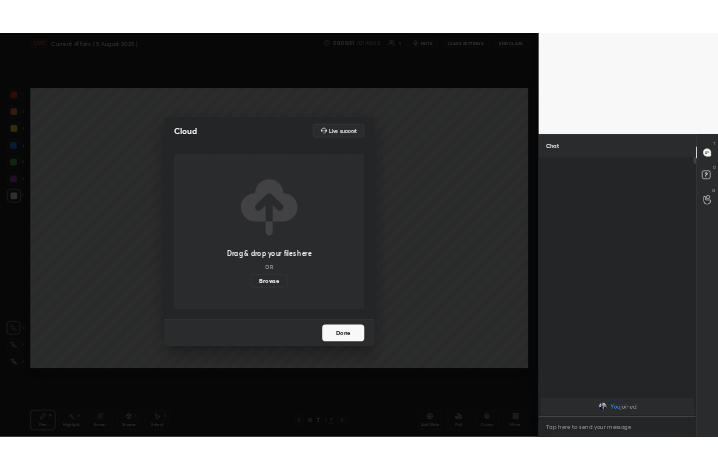 scroll, scrollTop: 342, scrollLeft: 465, axis: both 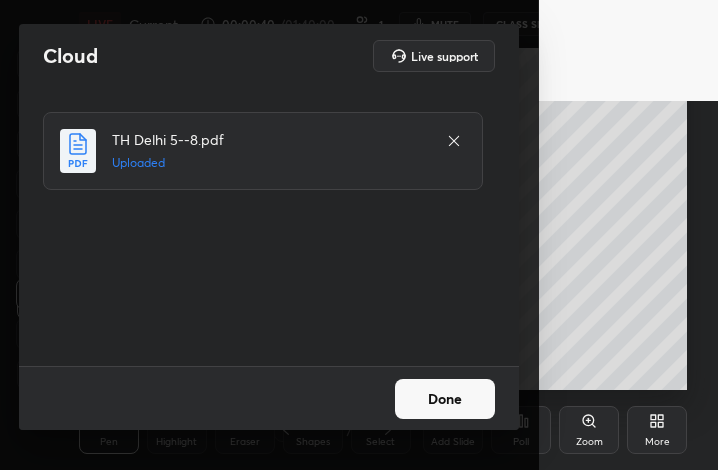 click on "Done" at bounding box center [445, 399] 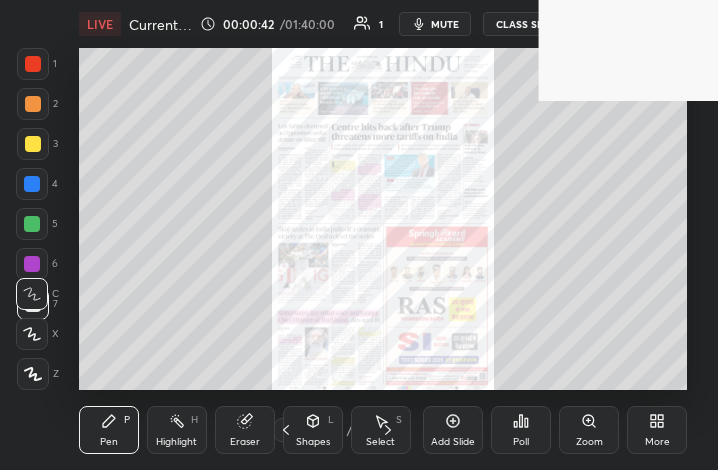 click on "More" at bounding box center (657, 430) 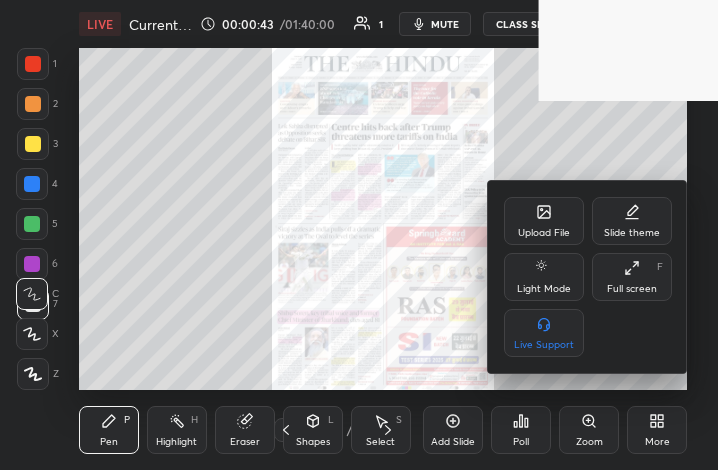 click 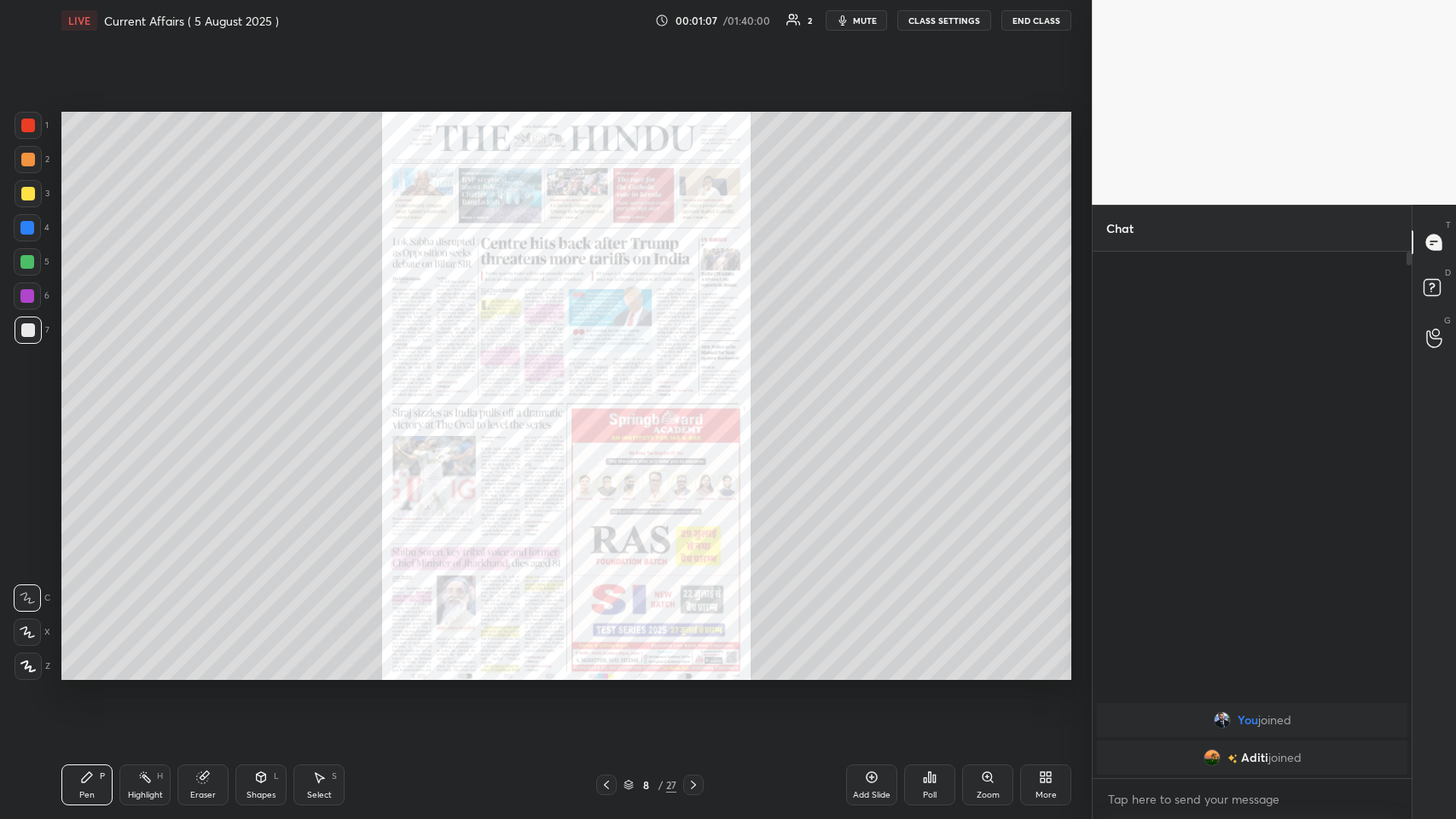 click 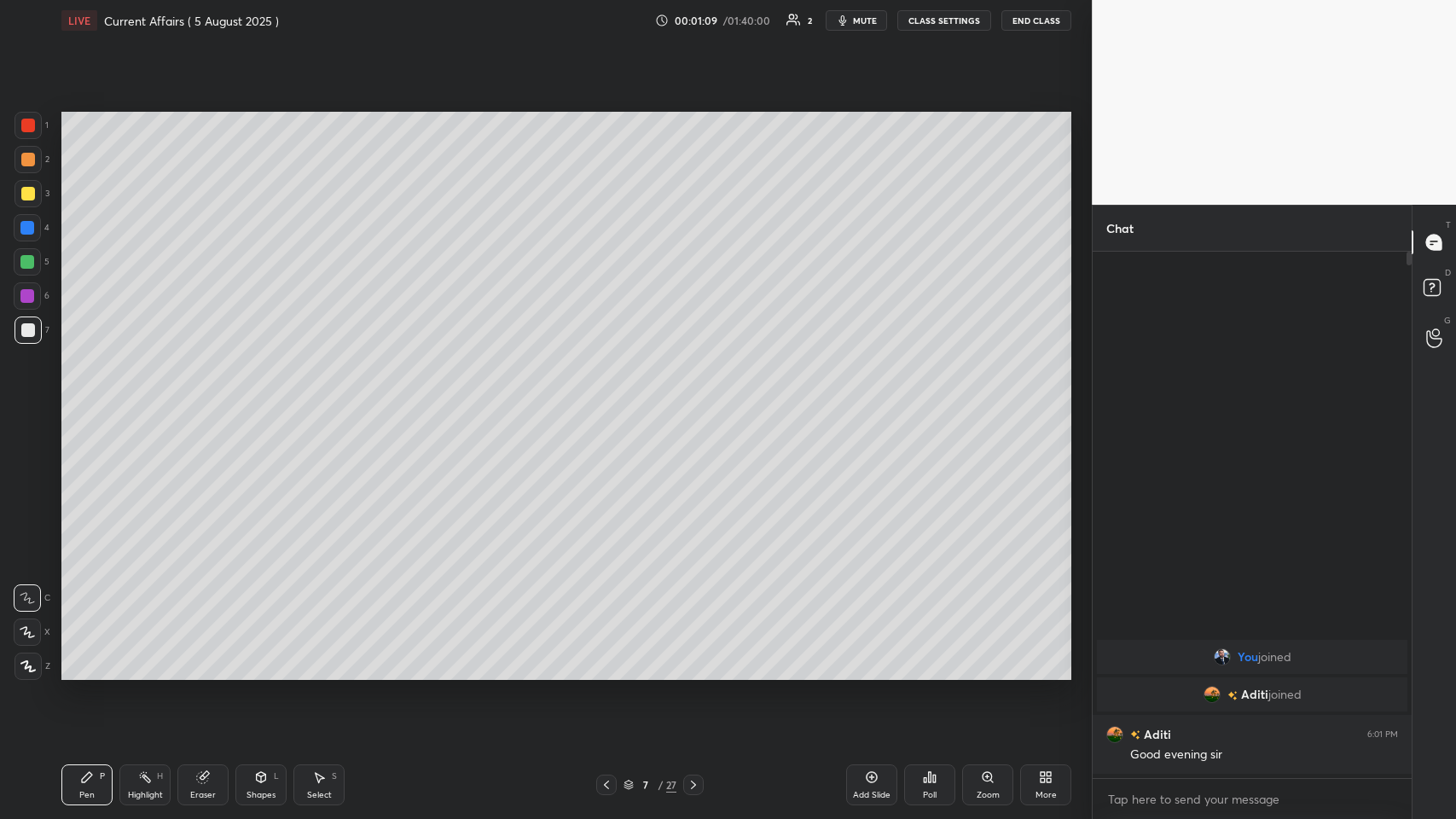 click 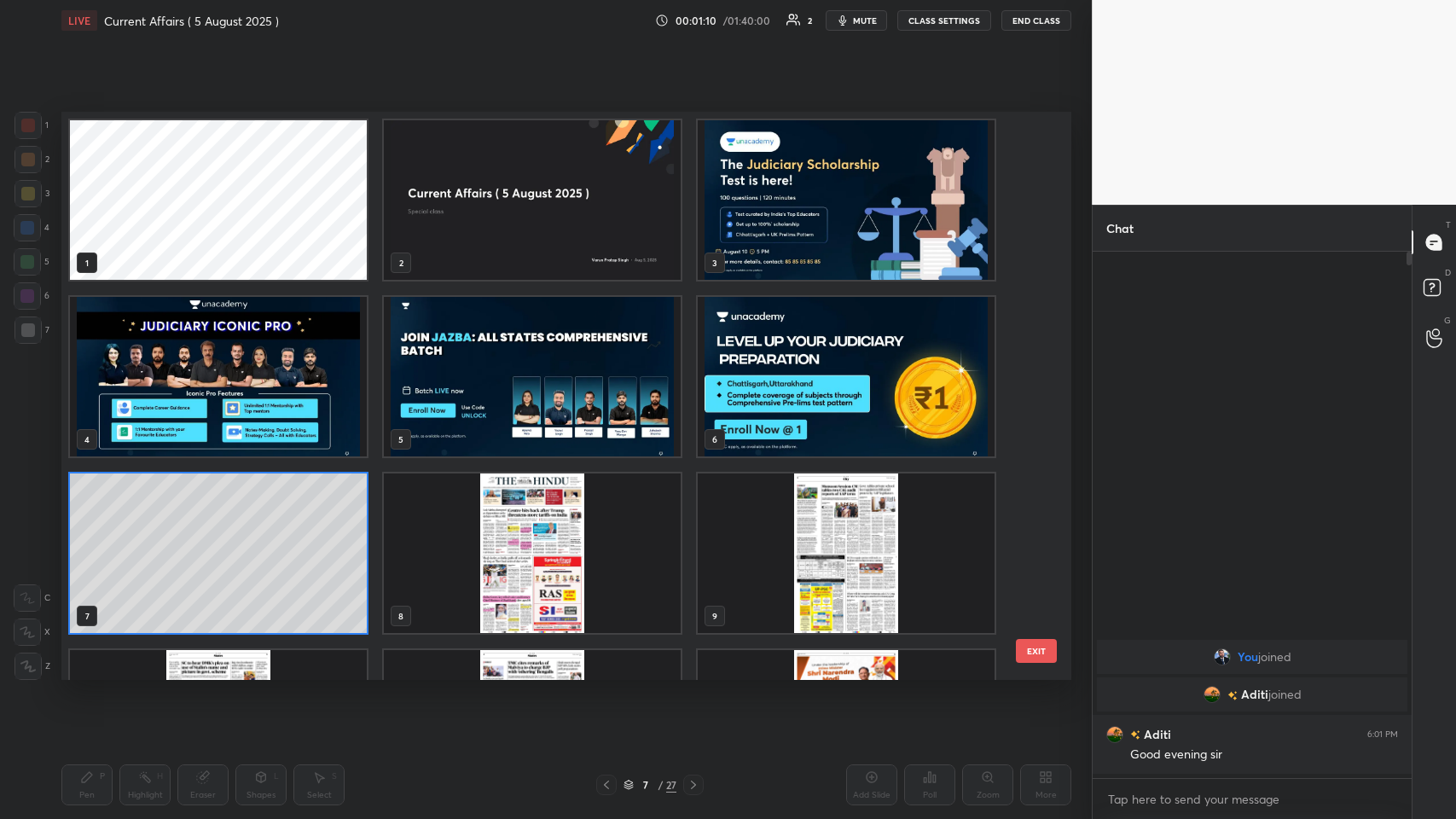 scroll, scrollTop: 5, scrollLeft: 9, axis: both 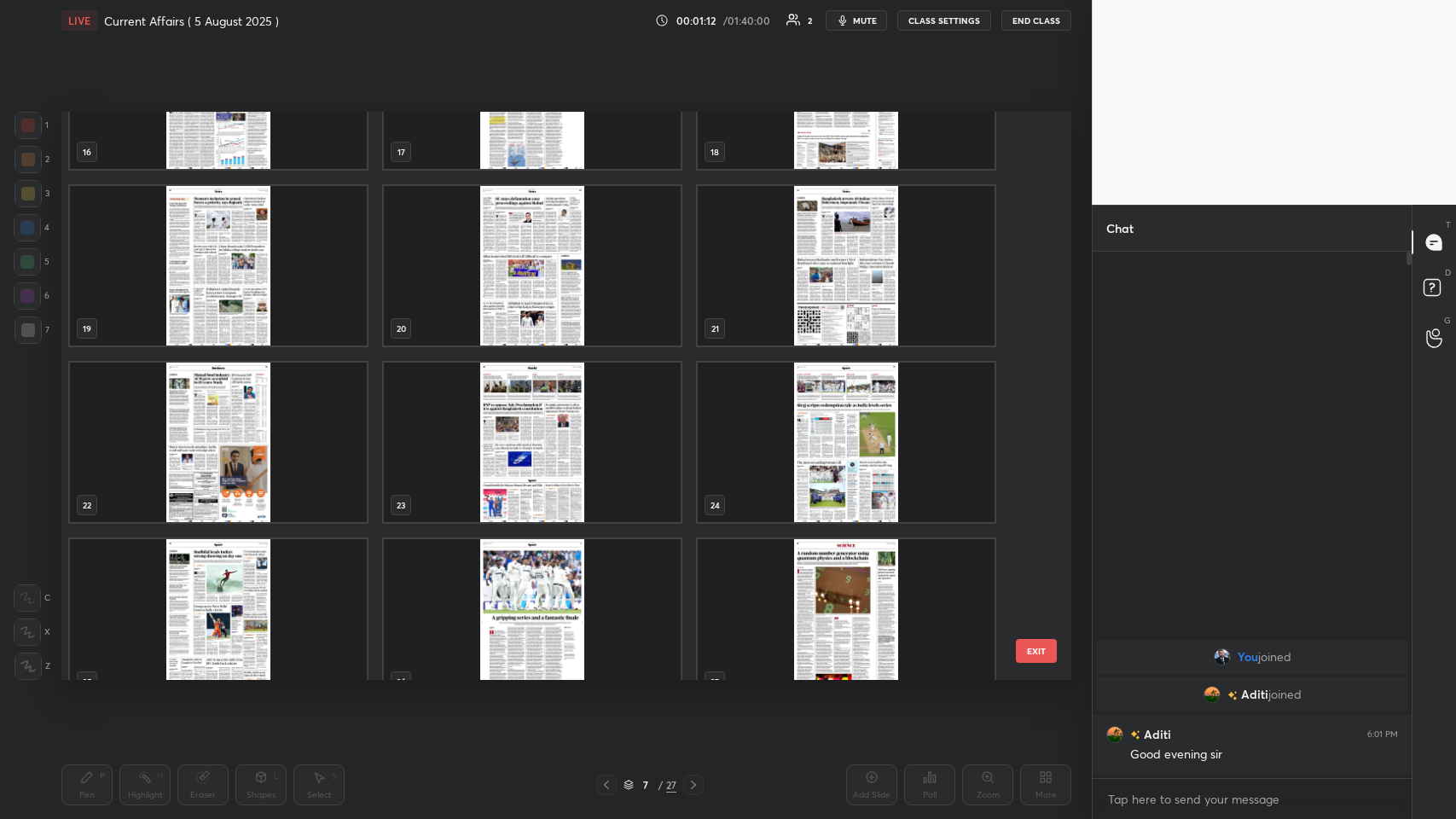 click at bounding box center [846, 619] 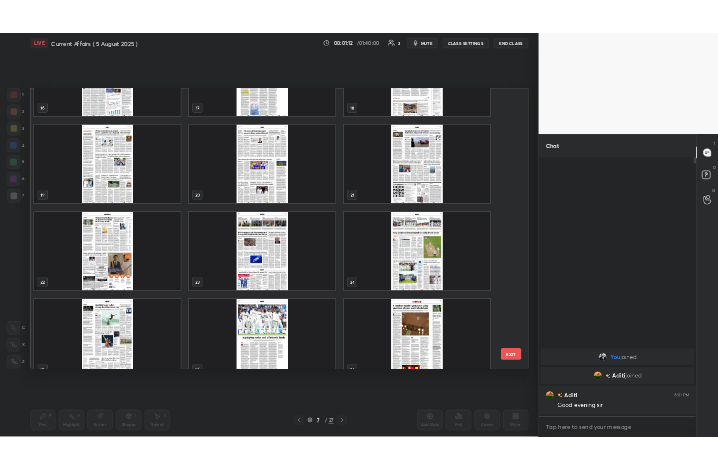 scroll, scrollTop: 1197, scrollLeft: 0, axis: vertical 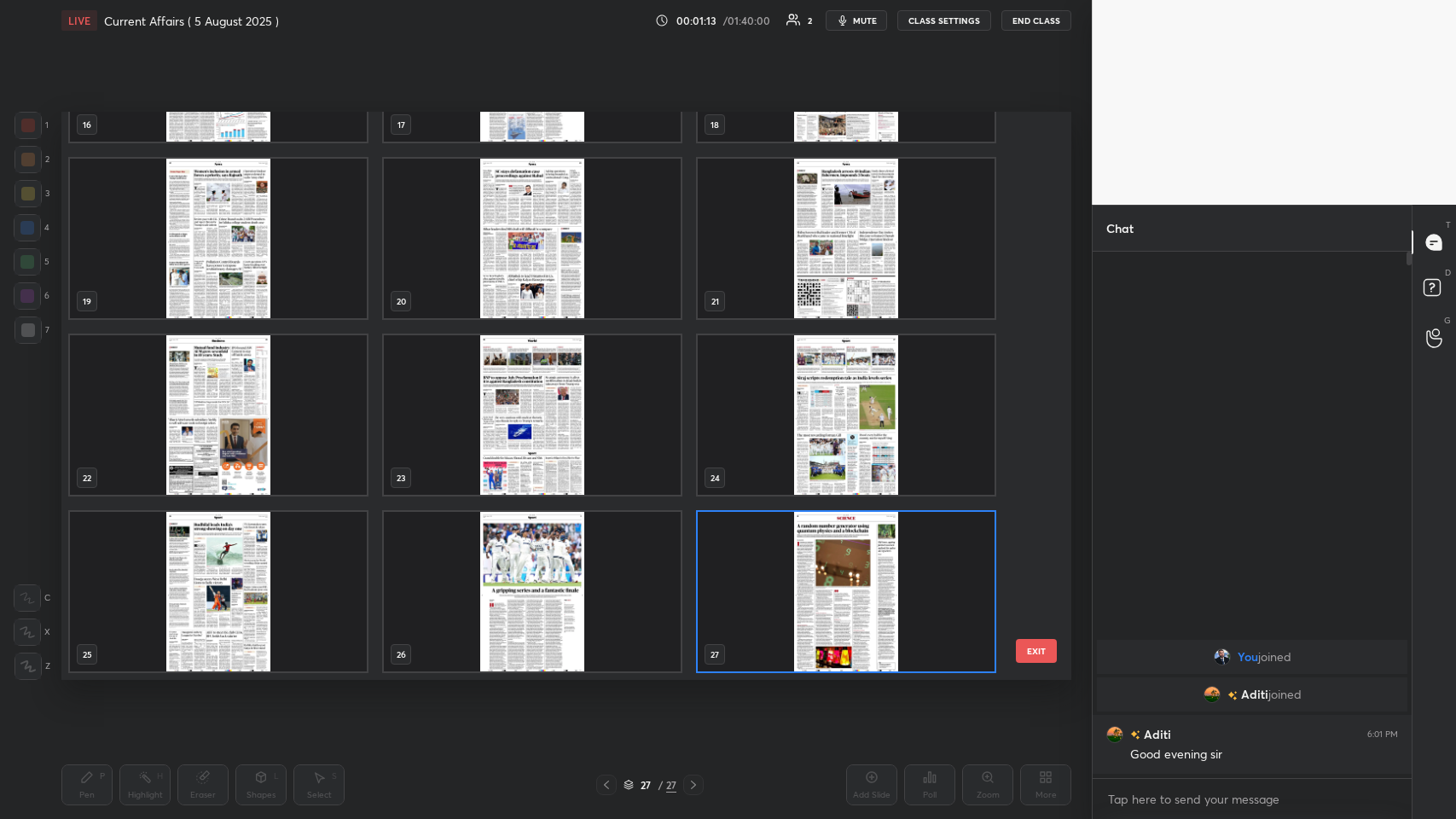 click on "16 17 18 19 20 21 22 23 24 25 26 27" at bounding box center (551, 396) 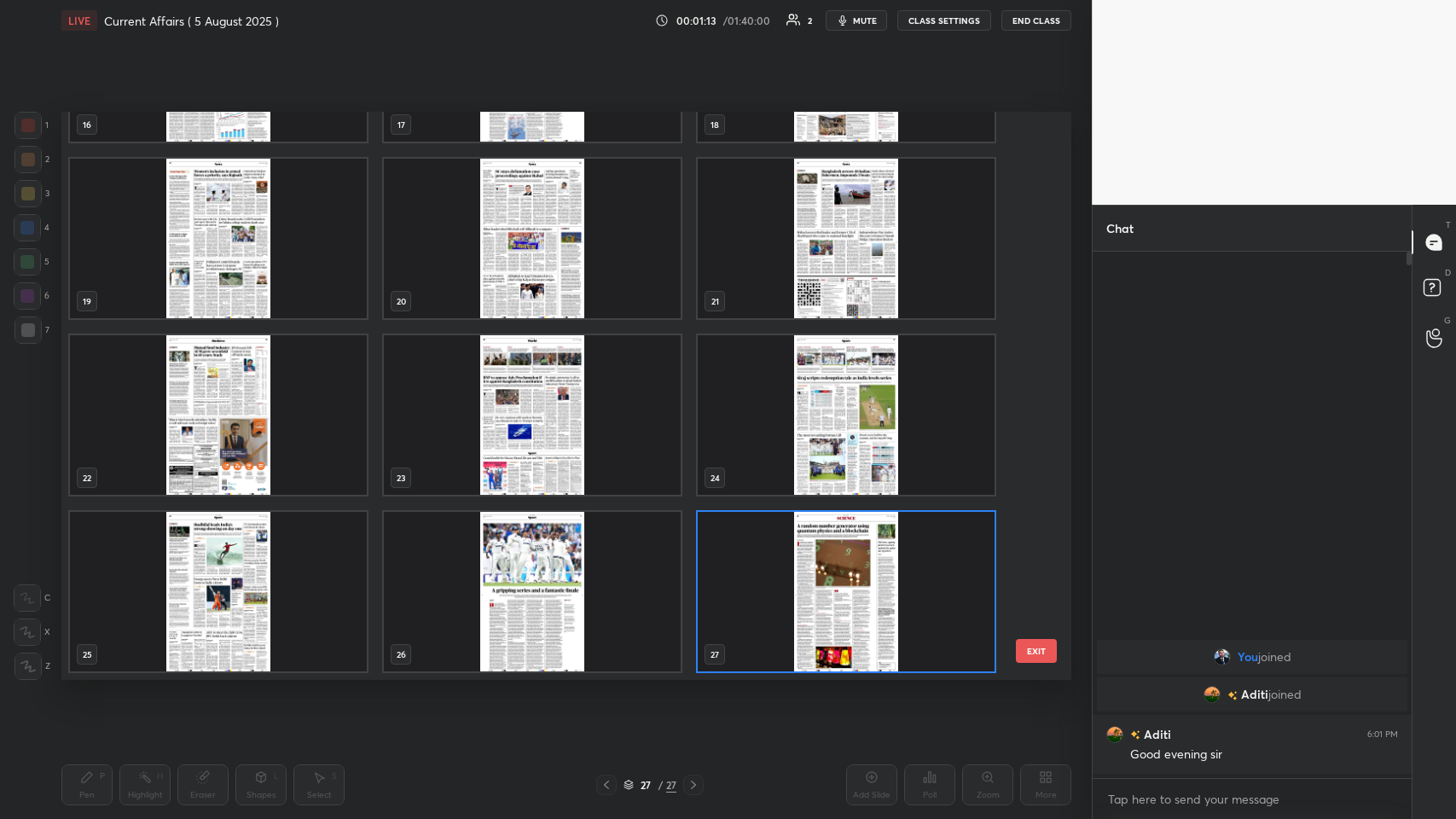click at bounding box center (846, 591) 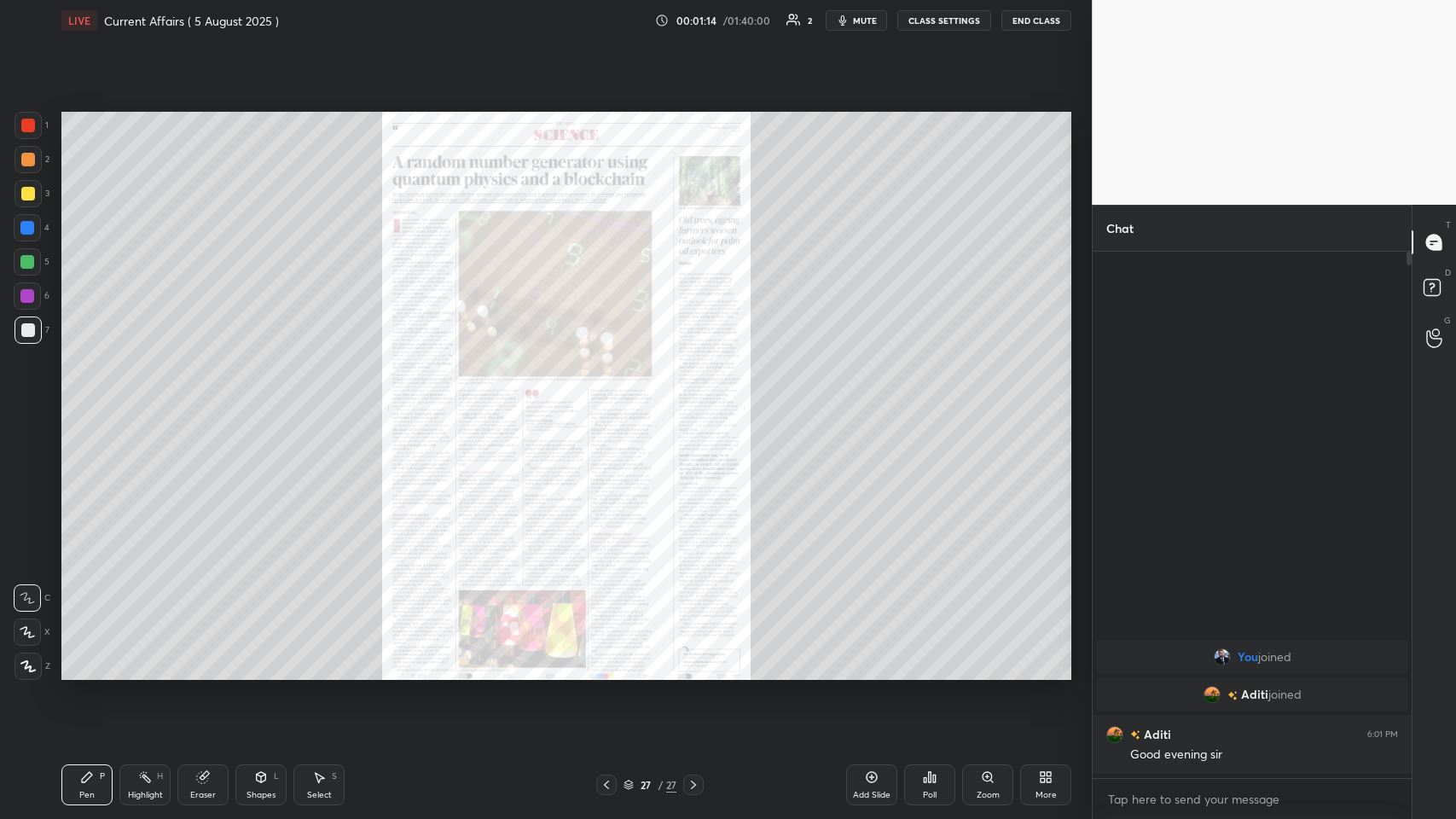 click 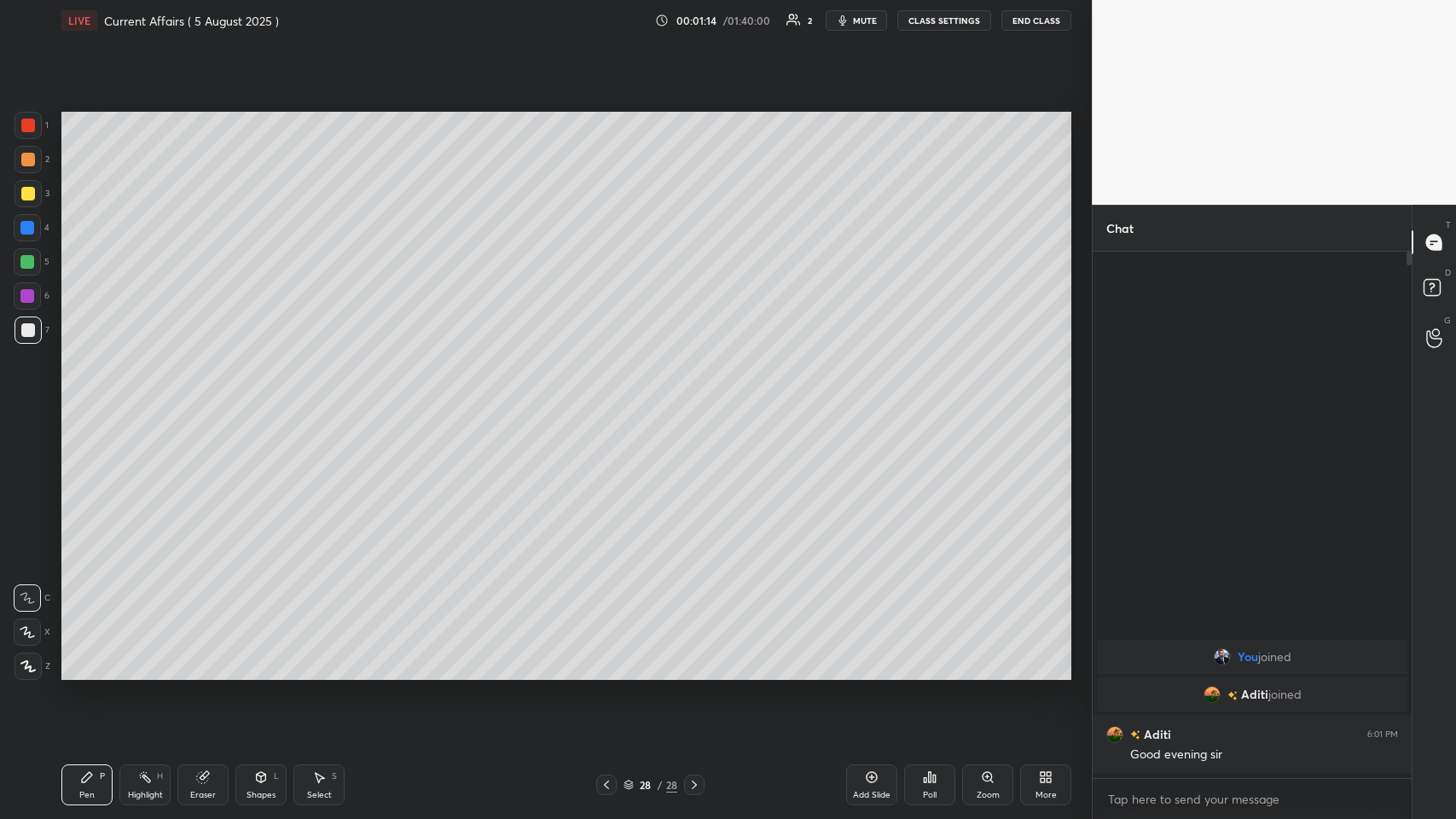click 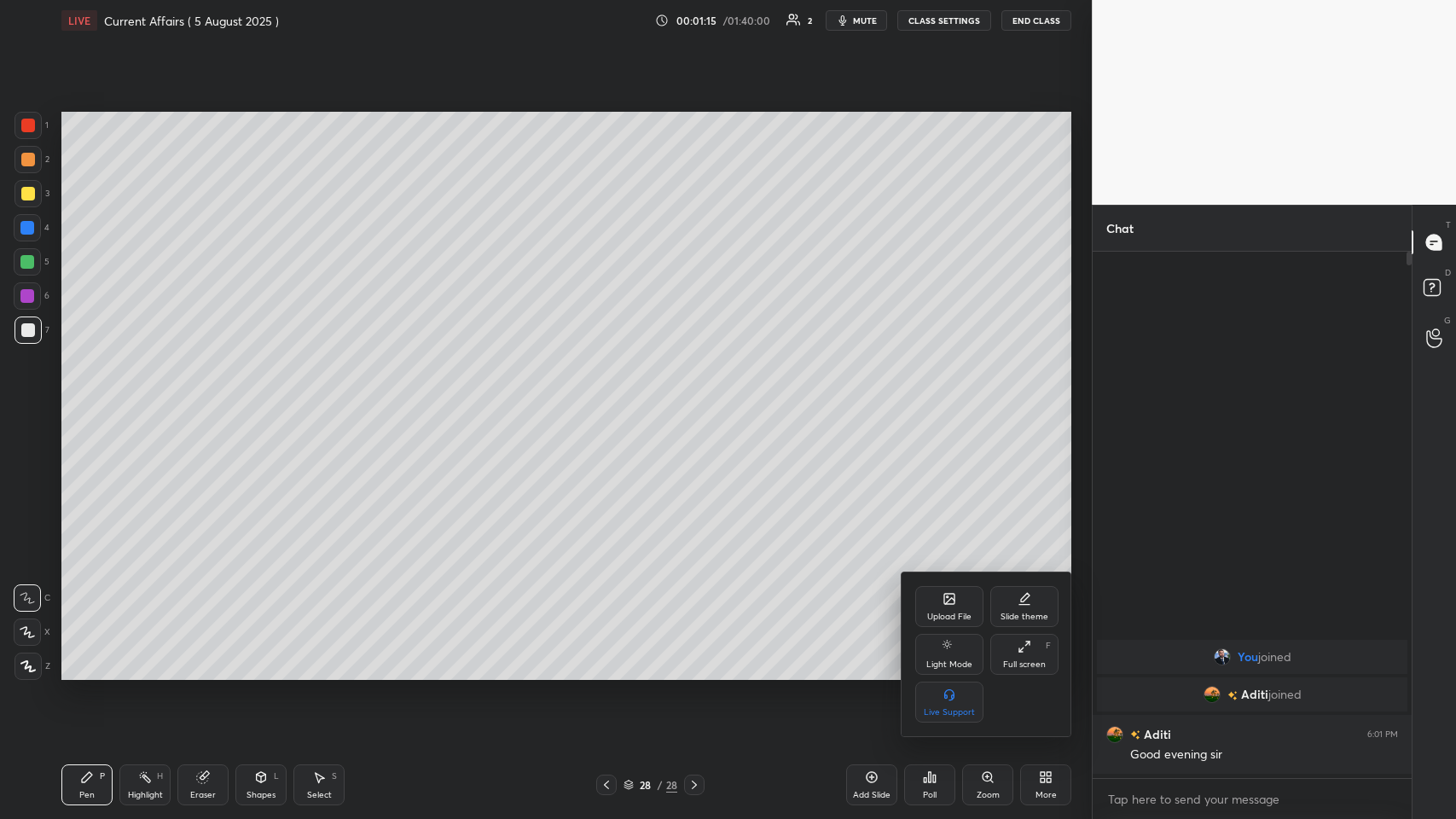 click on "Upload File" at bounding box center (949, 607) 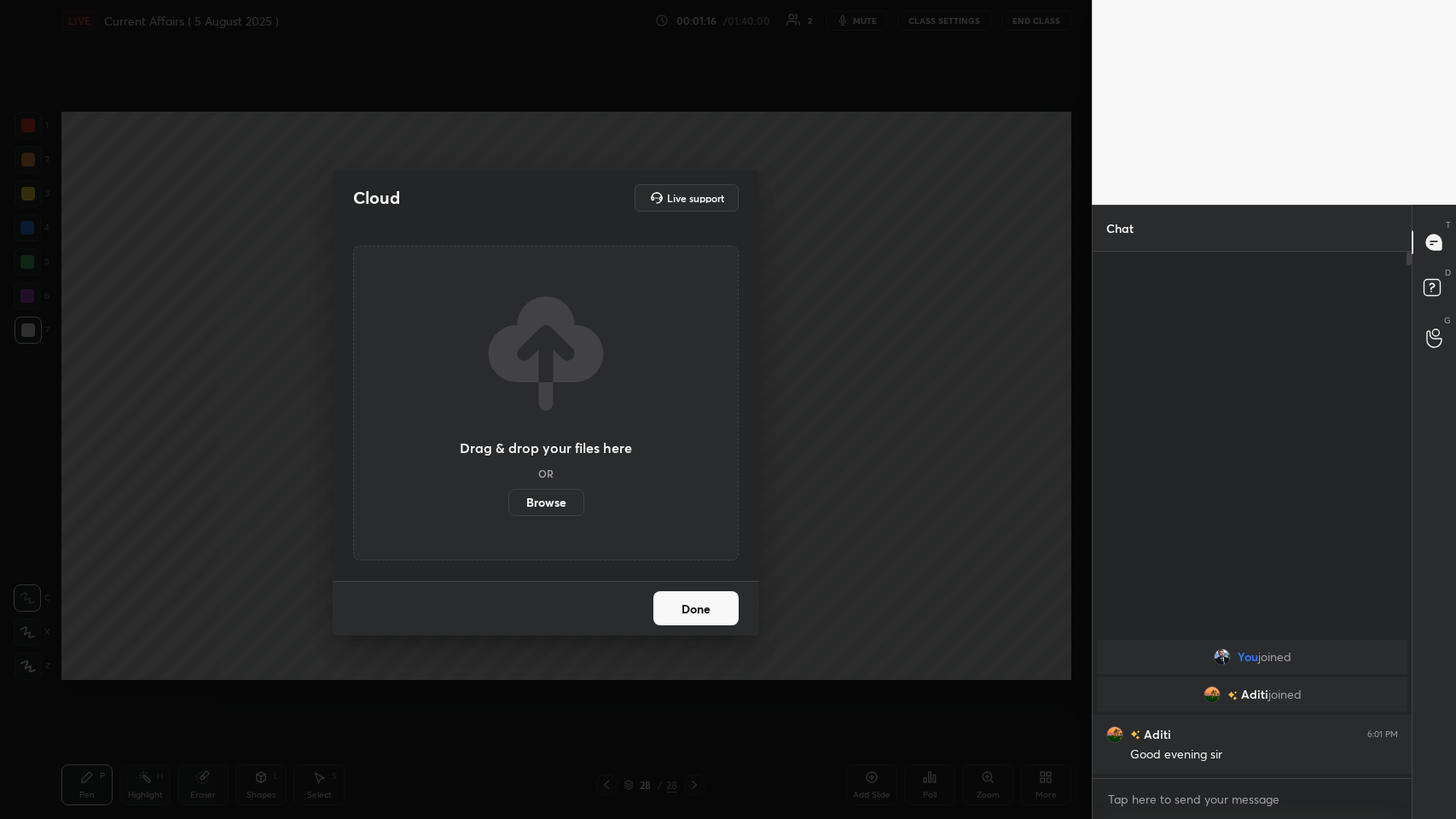 click on "Browse" at bounding box center [546, 502] 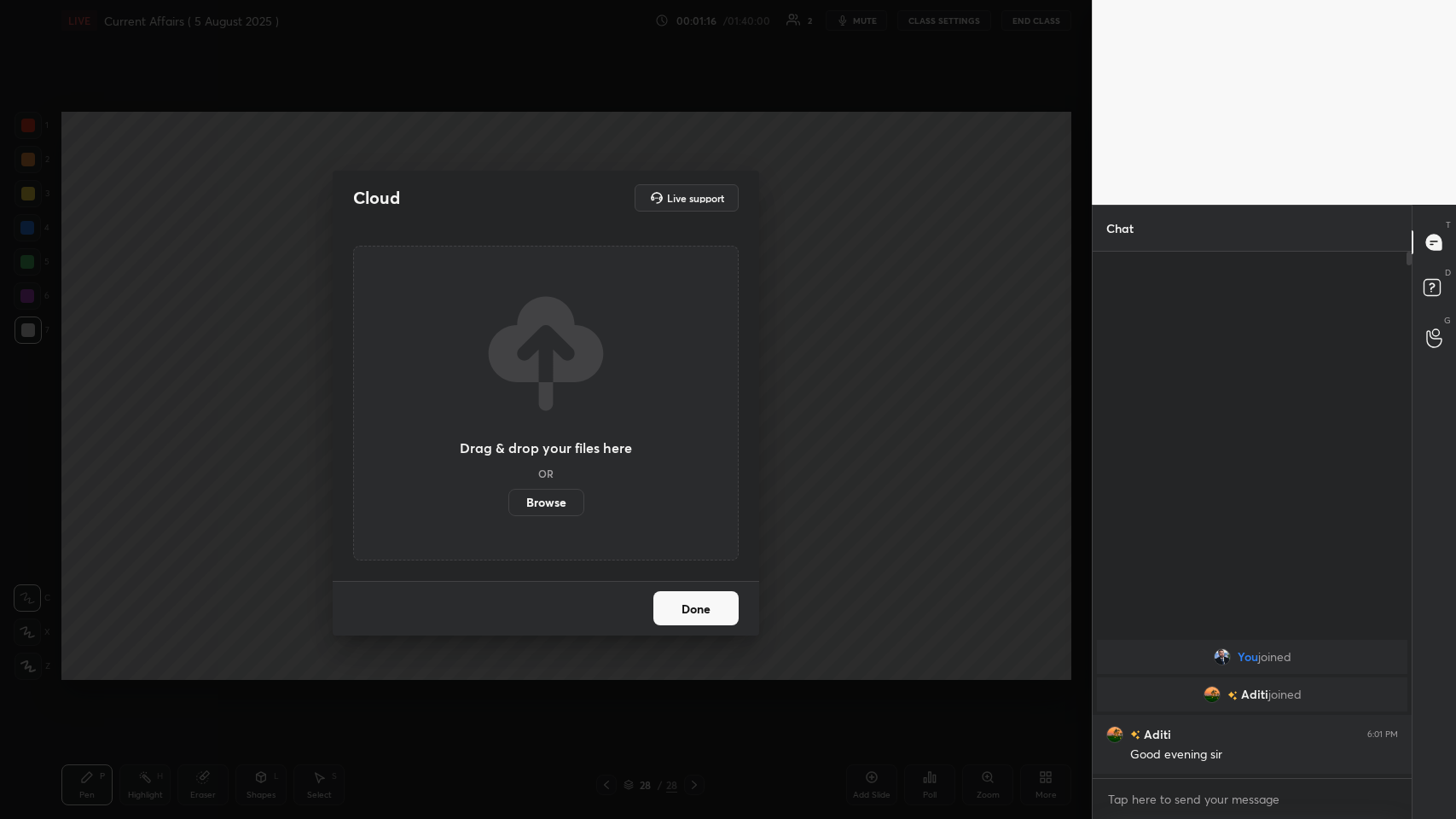 click on "Browse" at bounding box center [508, 502] 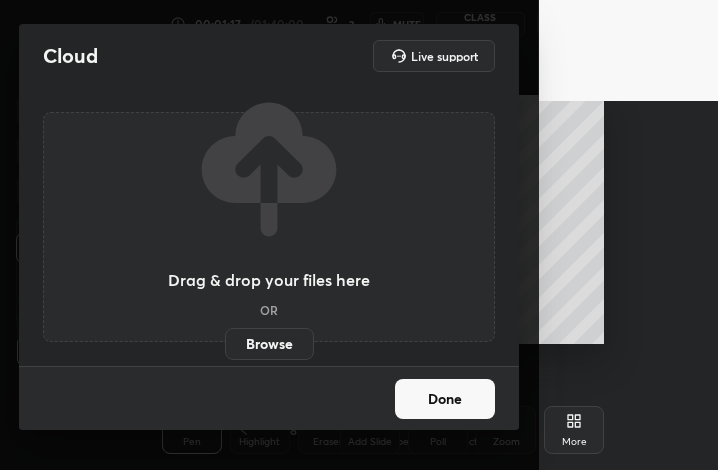 scroll, scrollTop: 342, scrollLeft: 484, axis: both 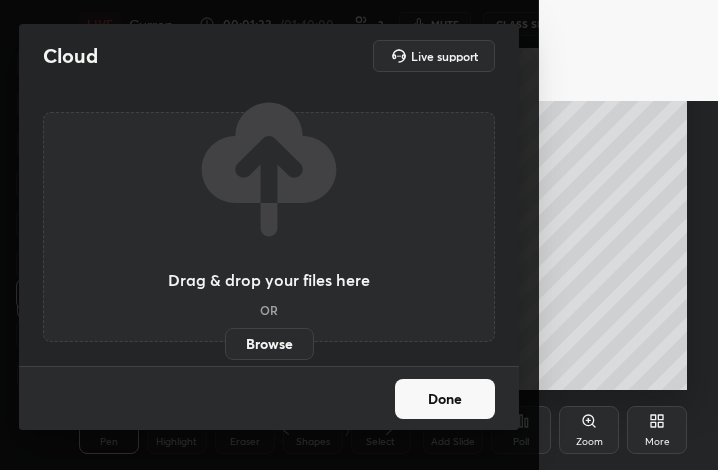 click on "Browse" at bounding box center (269, 344) 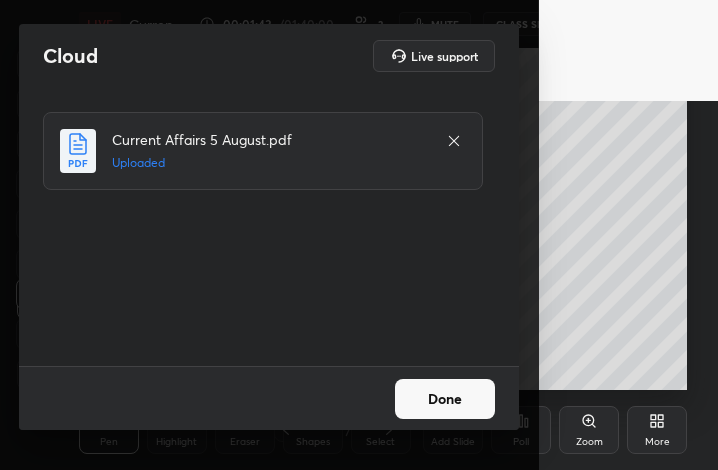 click on "Done" at bounding box center [445, 399] 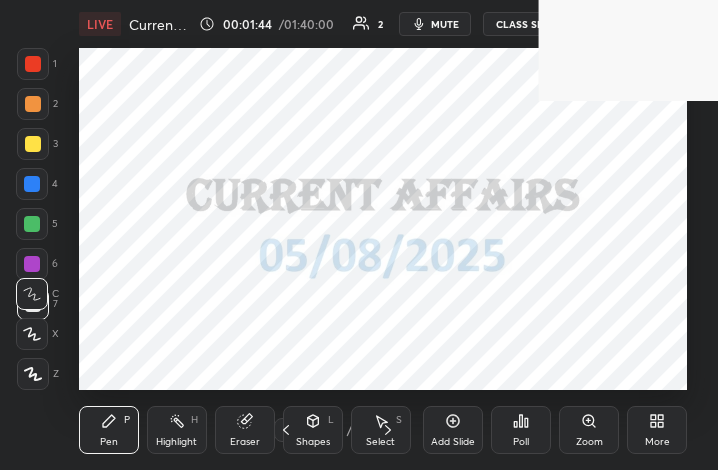 click on "More" at bounding box center [657, 430] 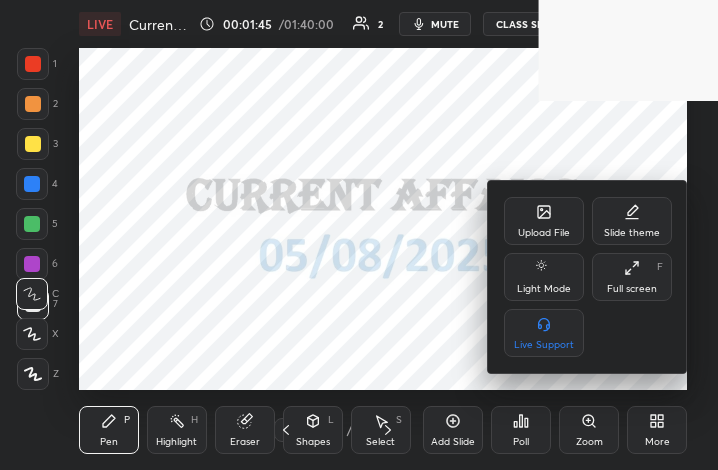 click 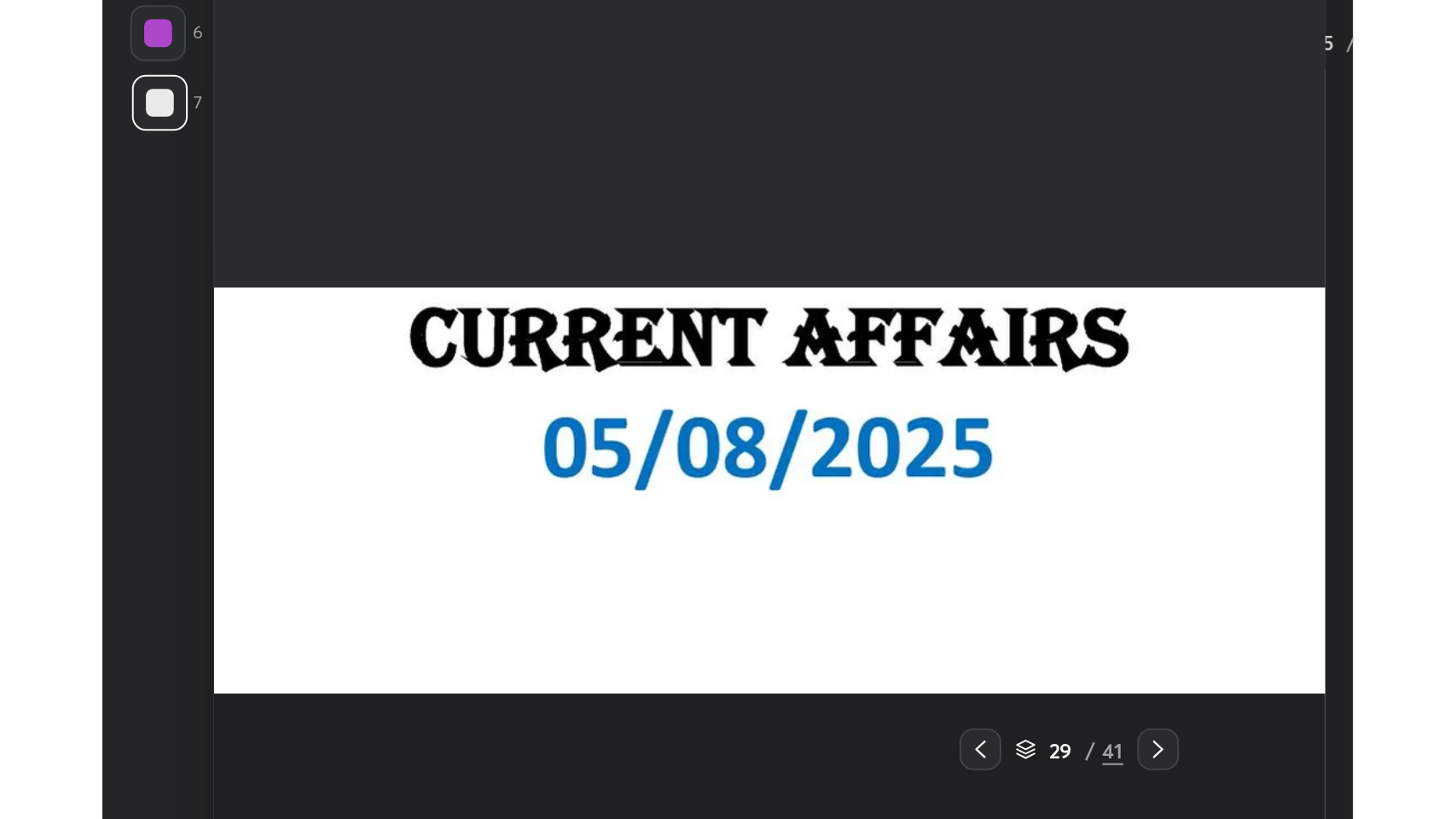 scroll, scrollTop: 84603, scrollLeft: 84014, axis: both 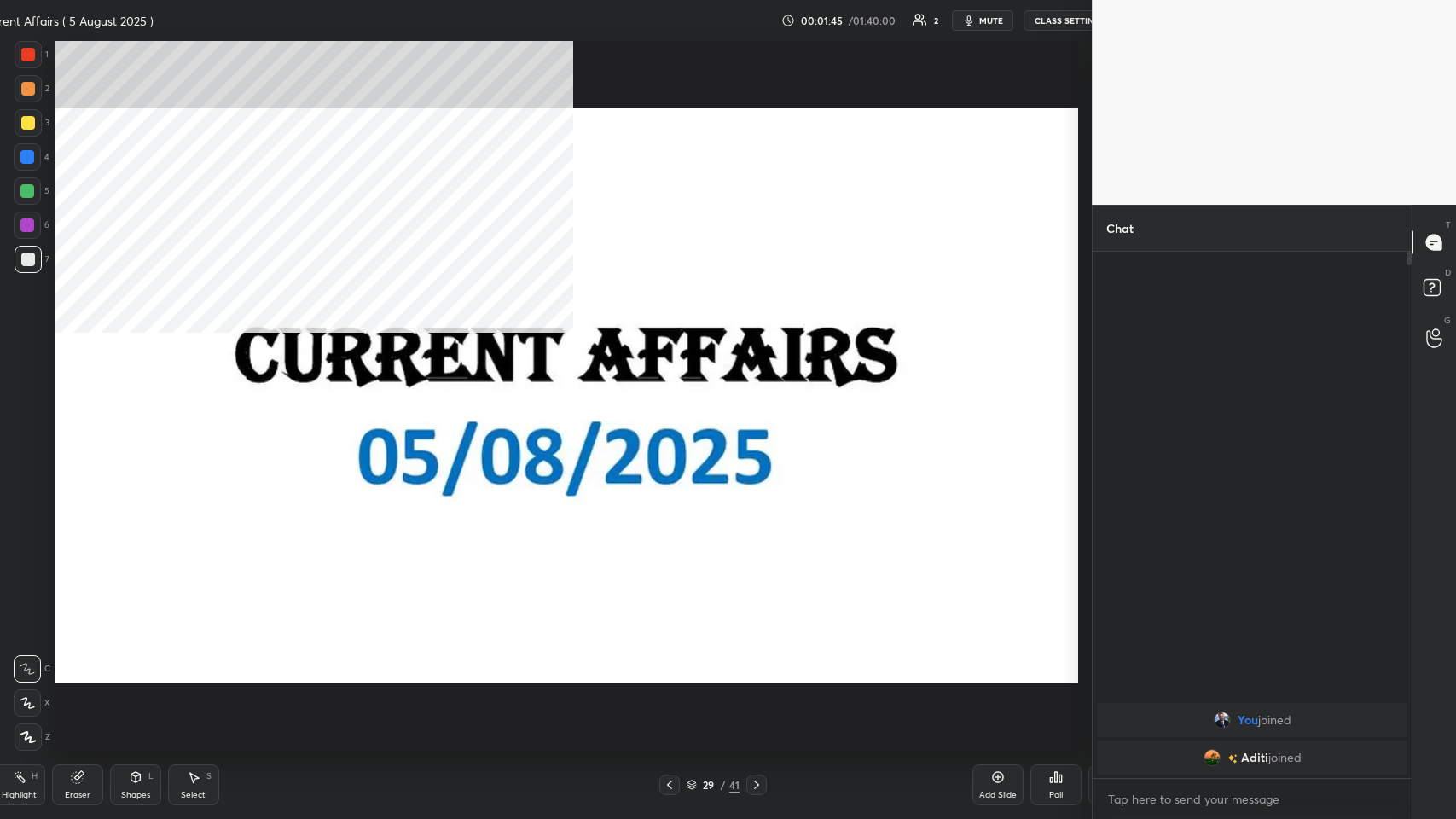 type on "x" 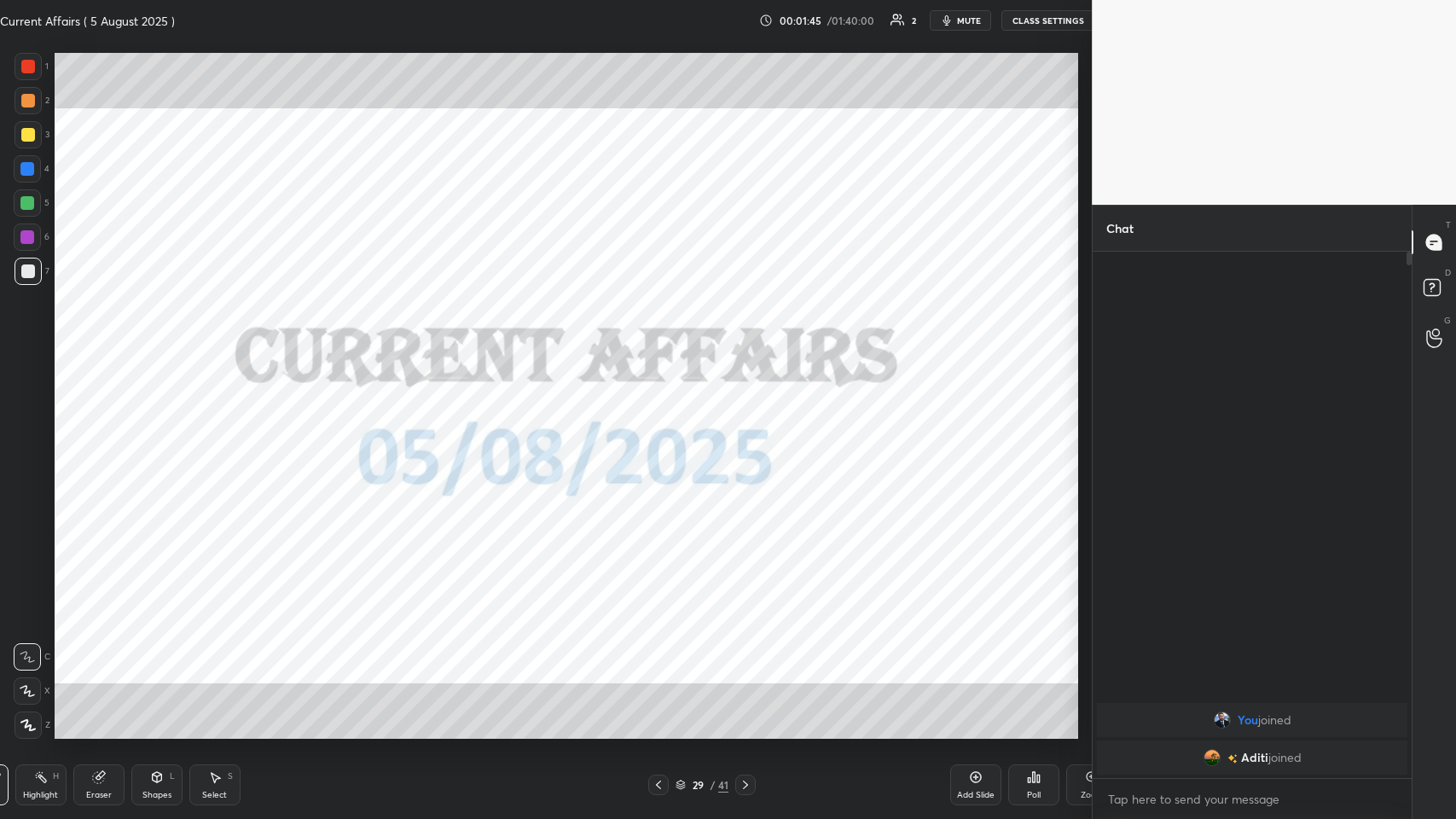 scroll, scrollTop: 710, scrollLeft: 1024, axis: both 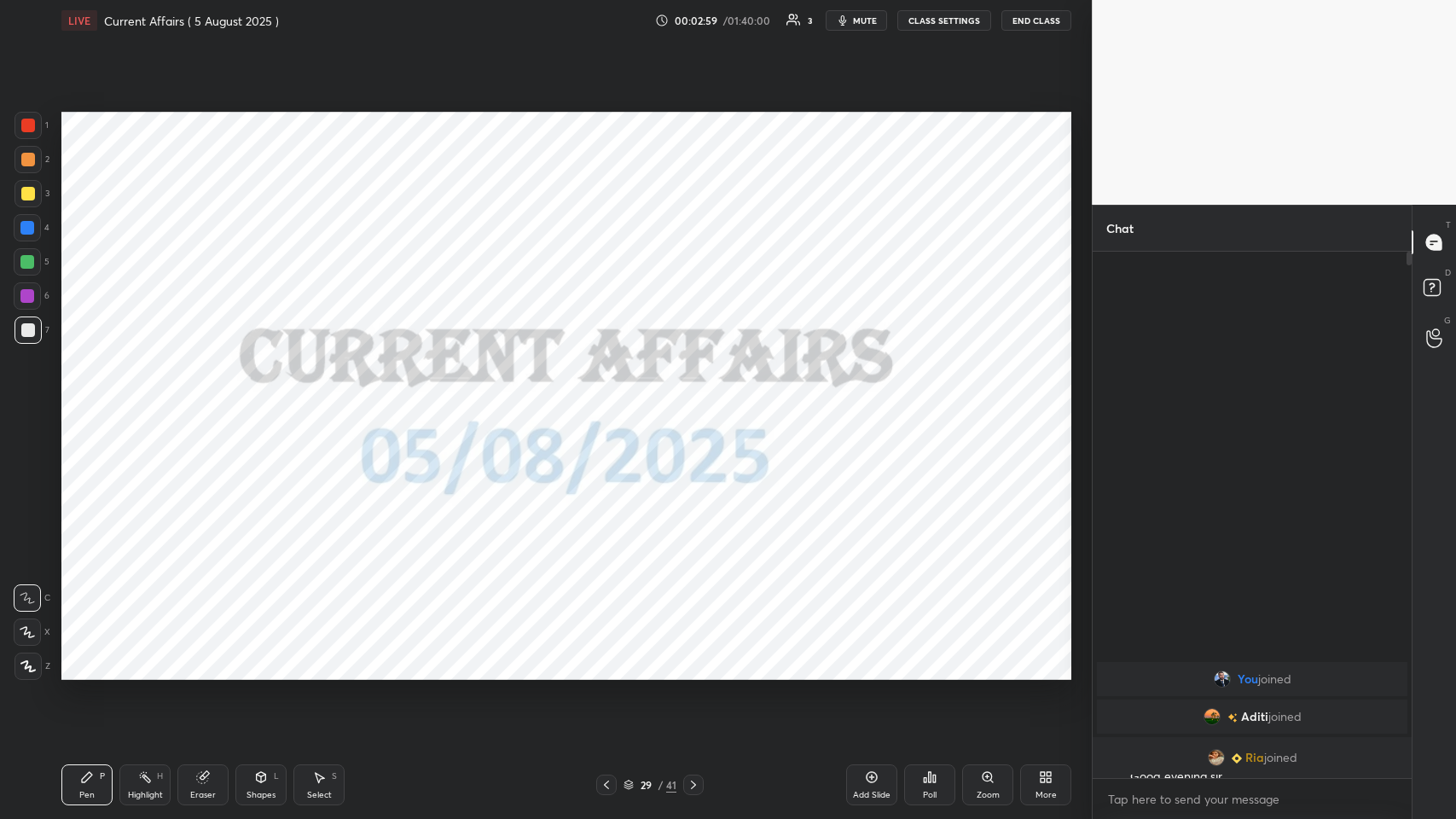 drag, startPoint x: 1408, startPoint y: 259, endPoint x: 1404, endPoint y: 308, distance: 49.16299 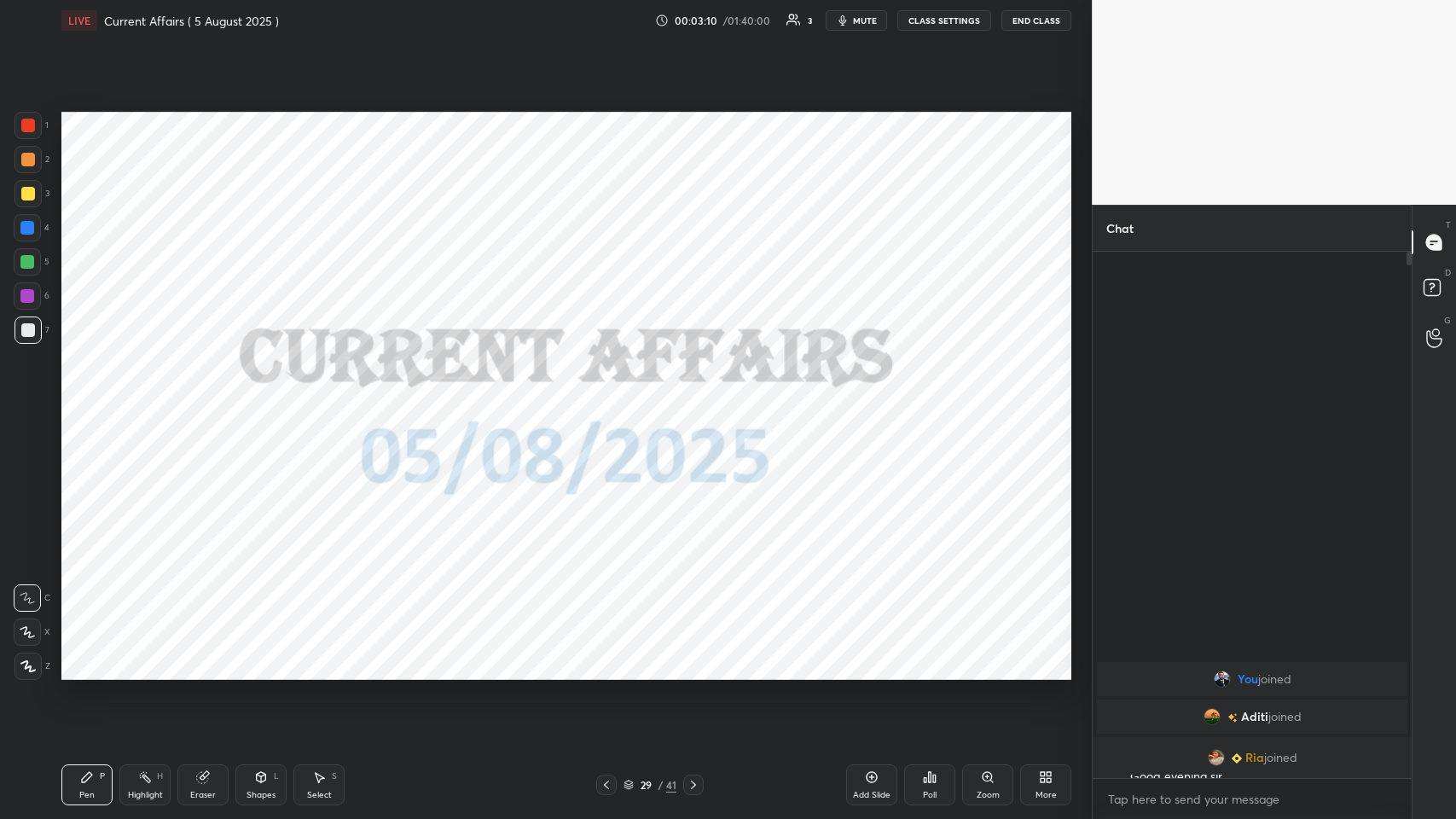 click 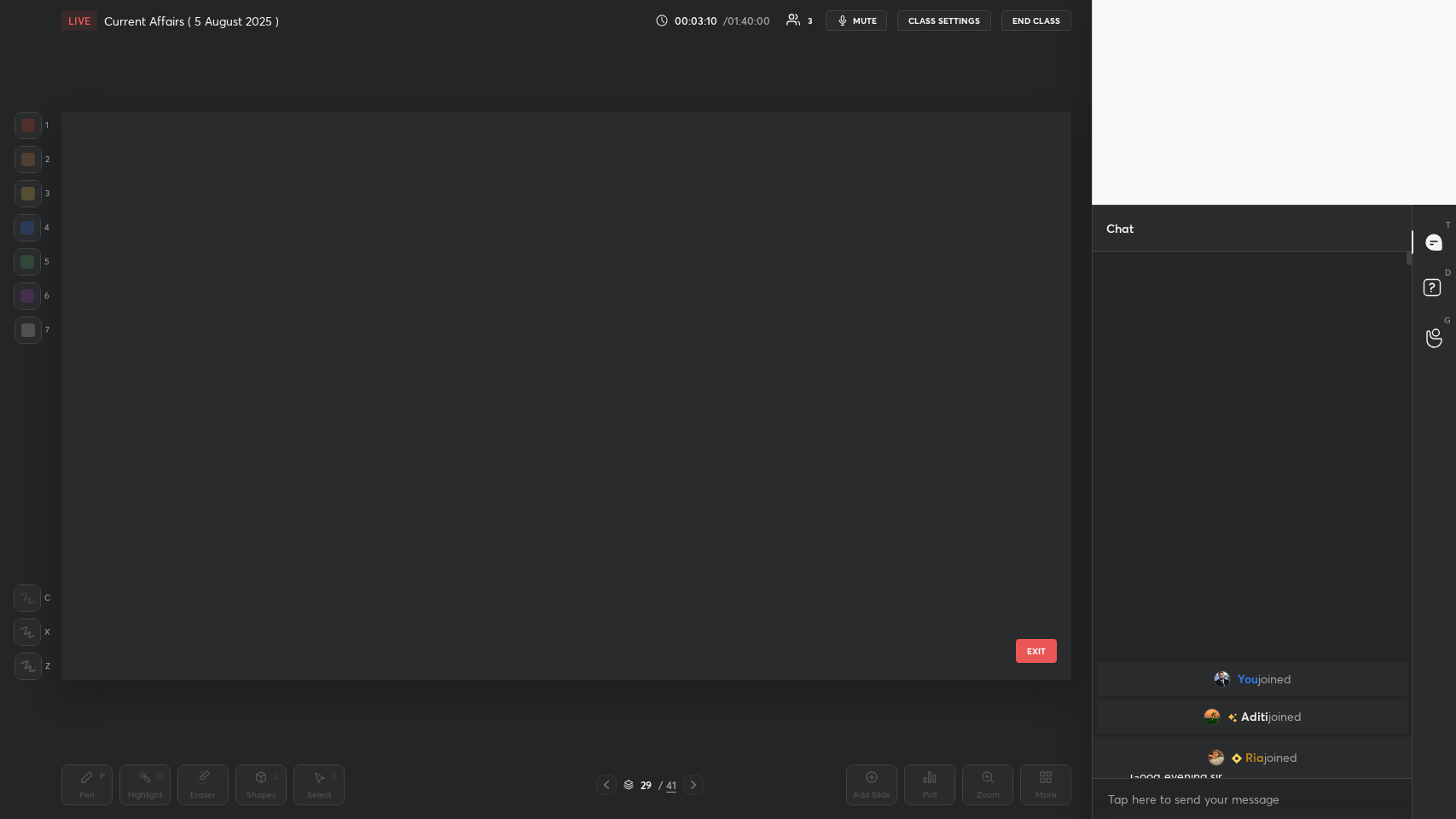 scroll, scrollTop: 1198, scrollLeft: 0, axis: vertical 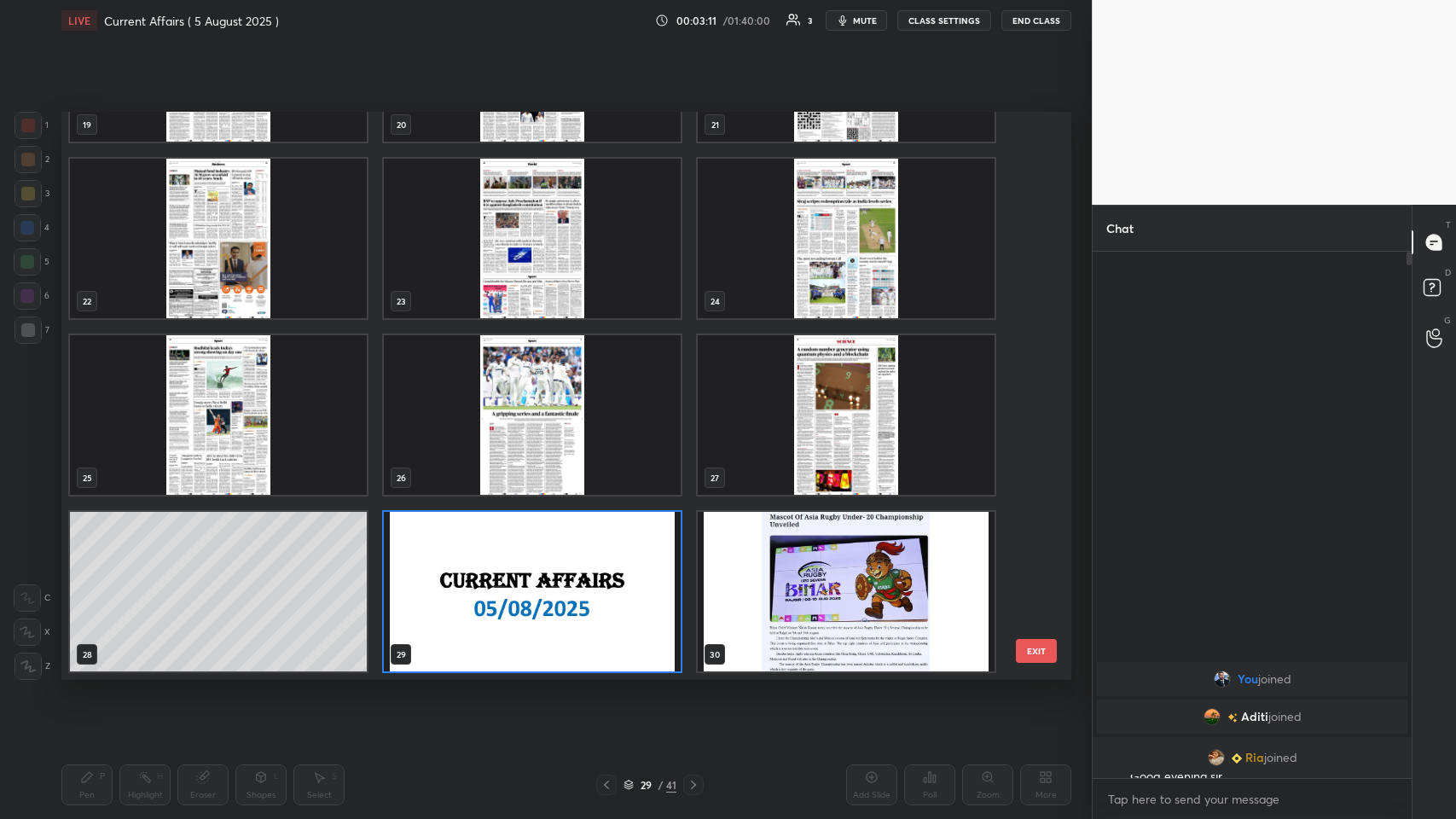 click on "19 20 21 22 23 24 25 26 27 28 29 30 31 32 33 34 35 36" at bounding box center [551, 396] 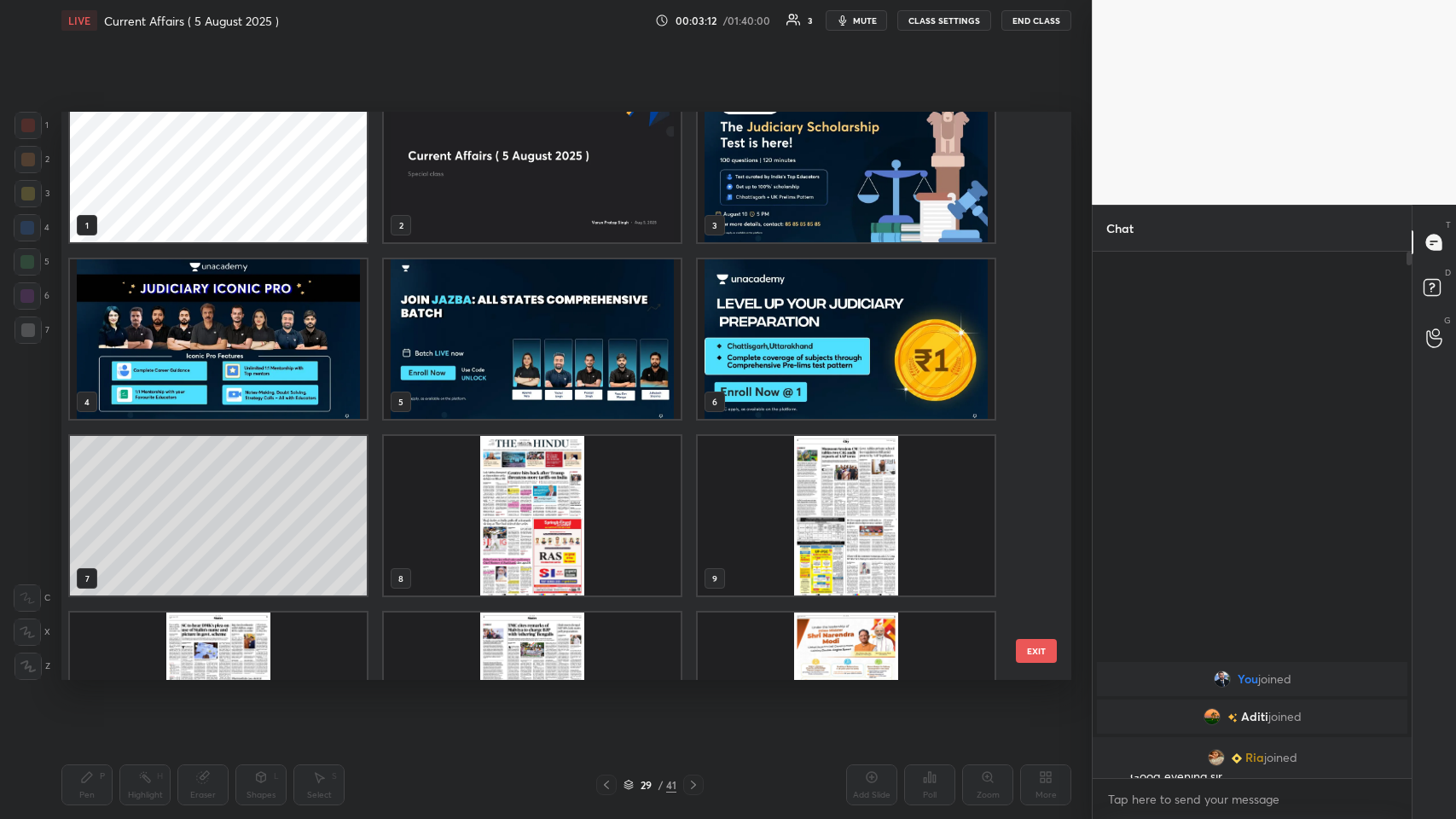 scroll, scrollTop: 41, scrollLeft: 0, axis: vertical 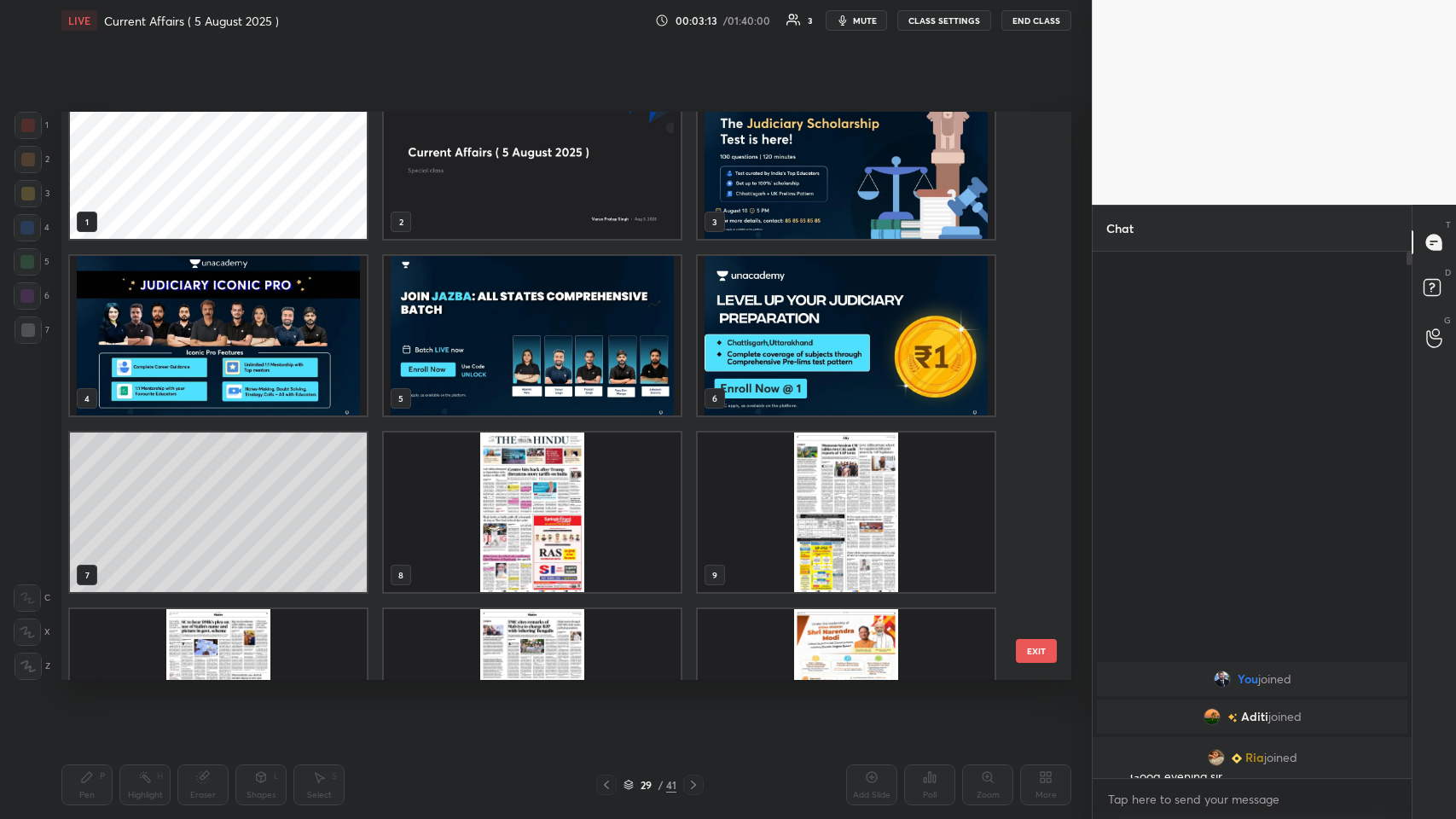 click at bounding box center [532, 159] 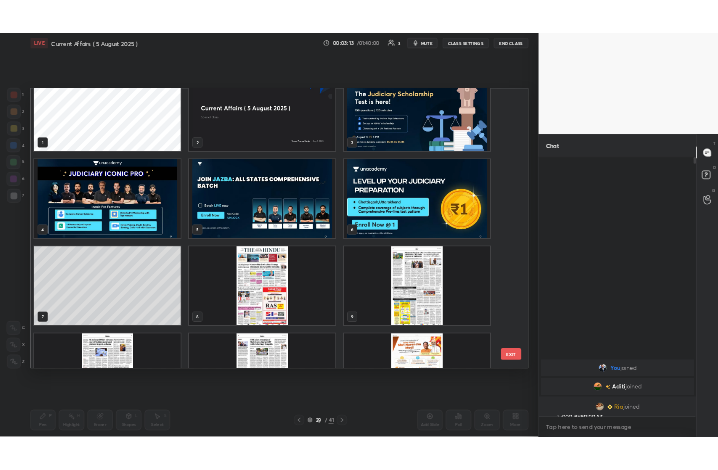 scroll, scrollTop: 0, scrollLeft: 0, axis: both 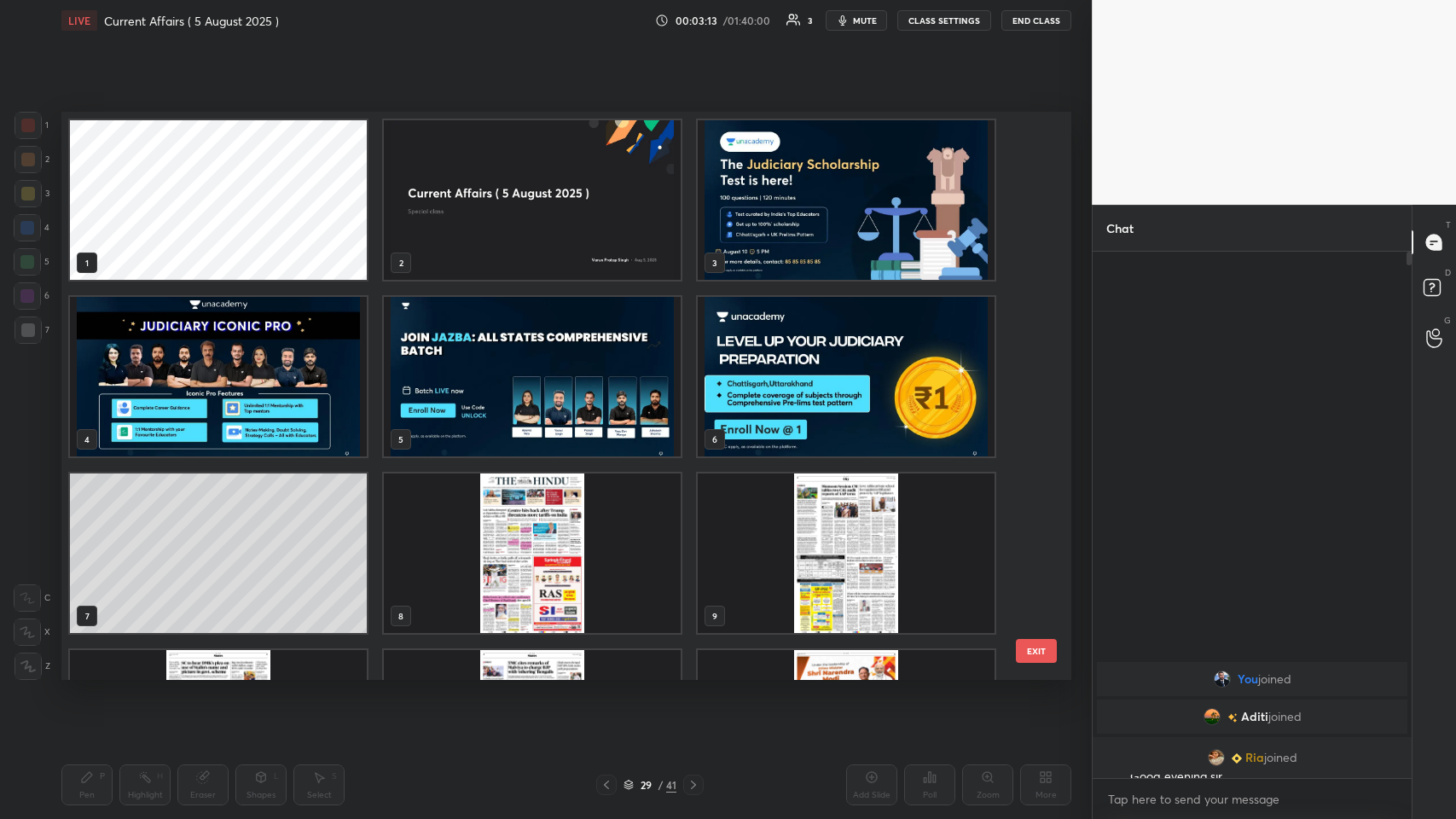 click at bounding box center [532, 200] 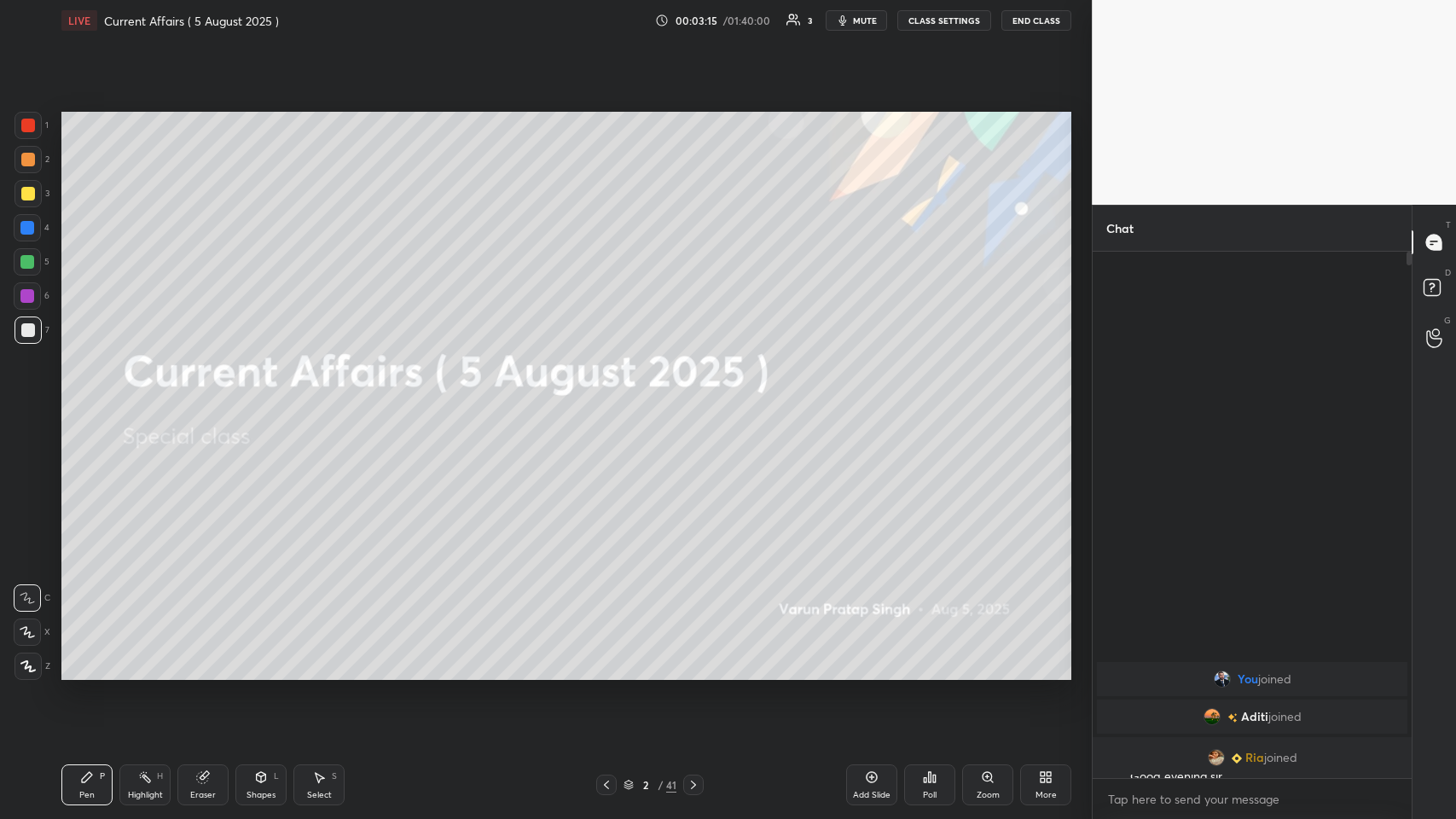 click 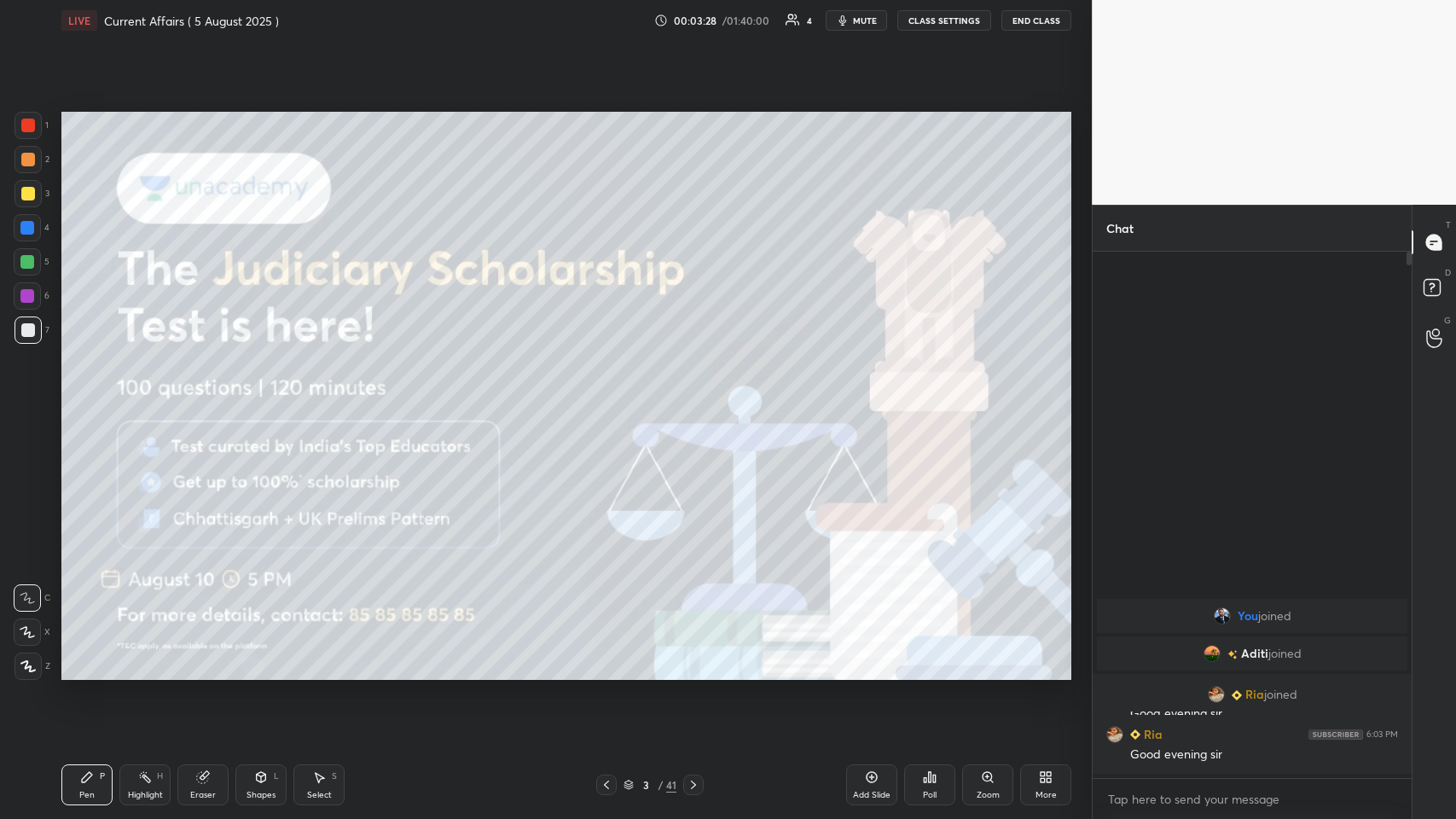drag, startPoint x: 1409, startPoint y: 259, endPoint x: 1406, endPoint y: 301, distance: 42.107007 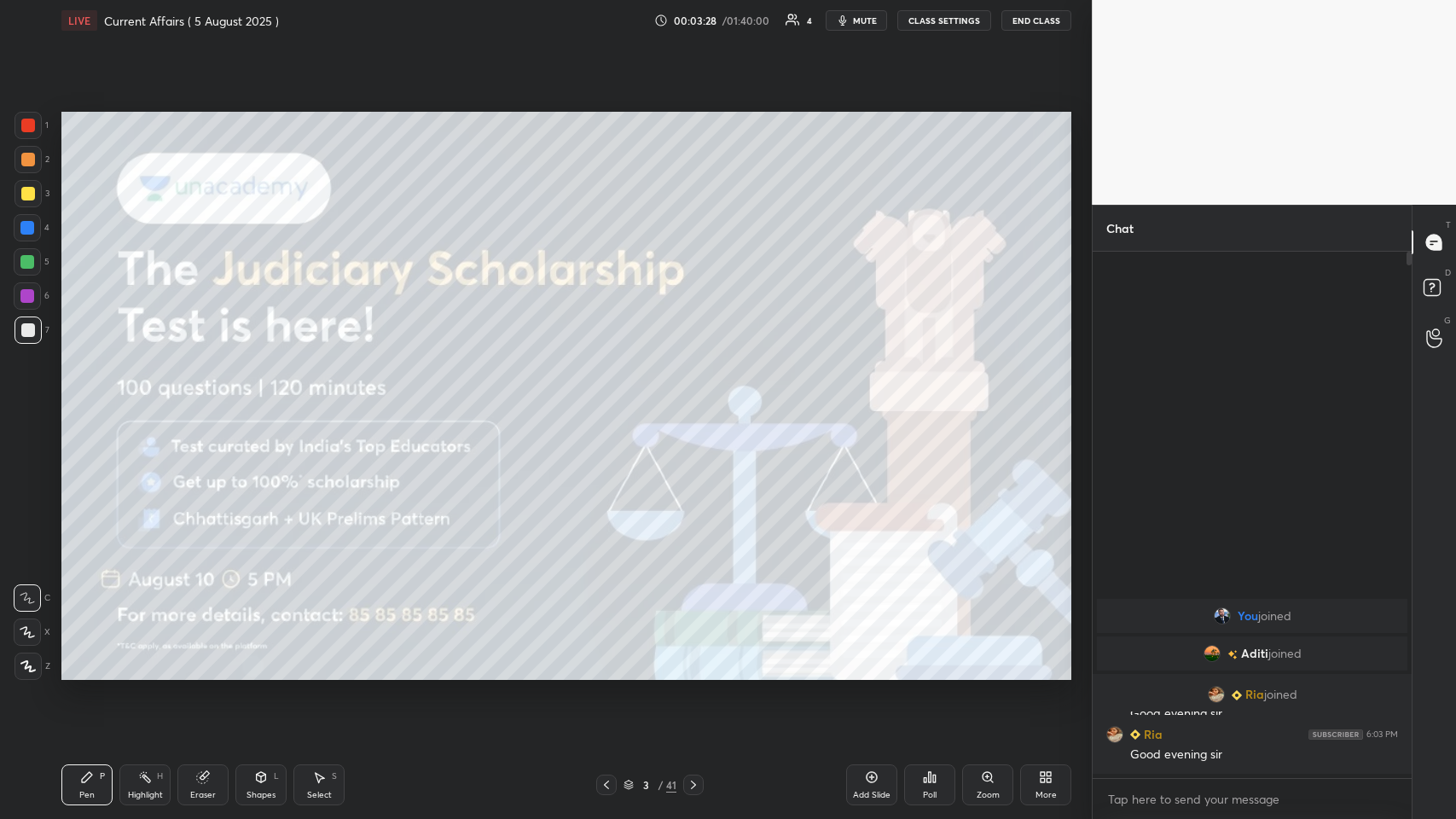 click at bounding box center (1407, 514) 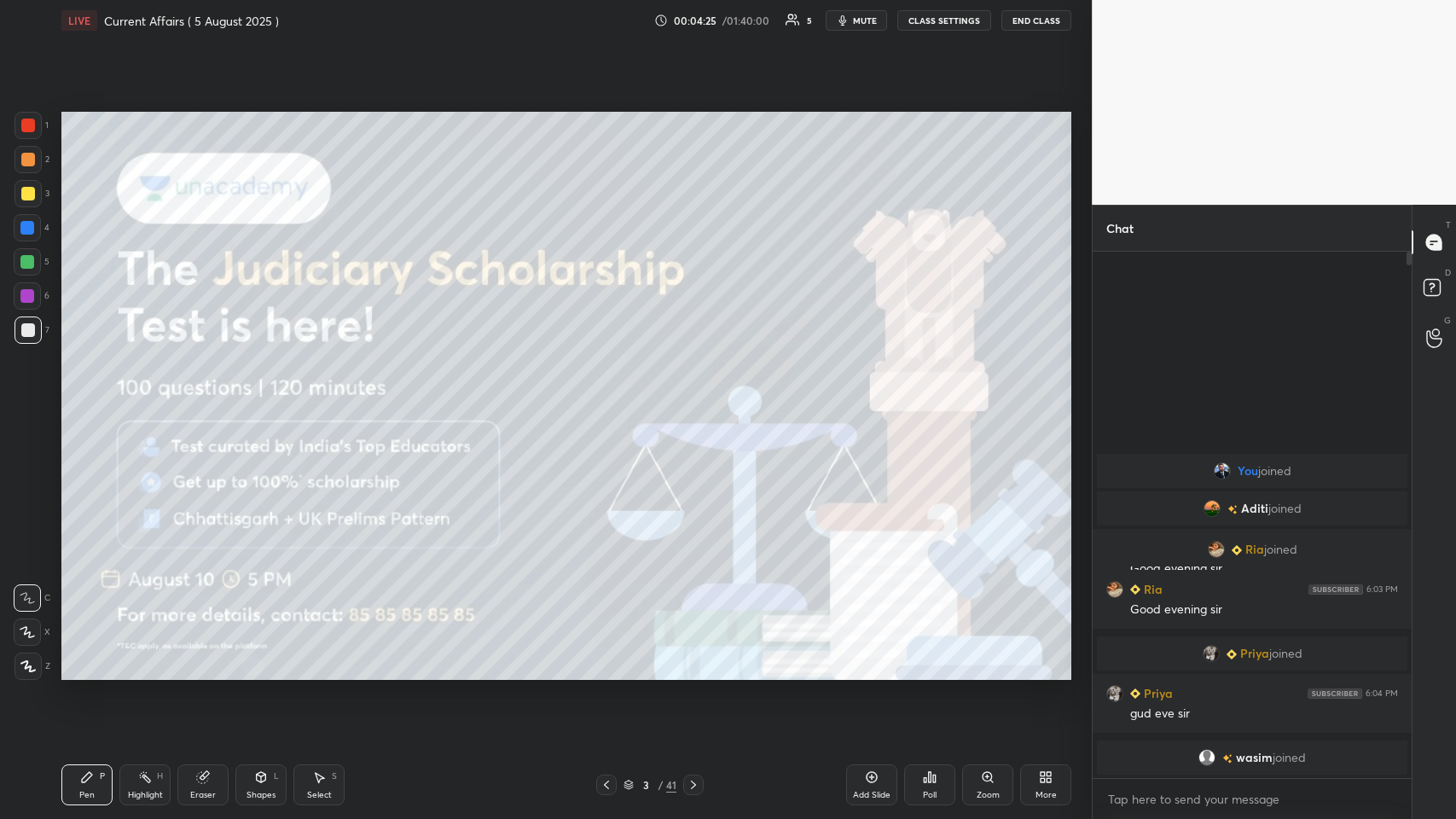 click at bounding box center (27, 228) 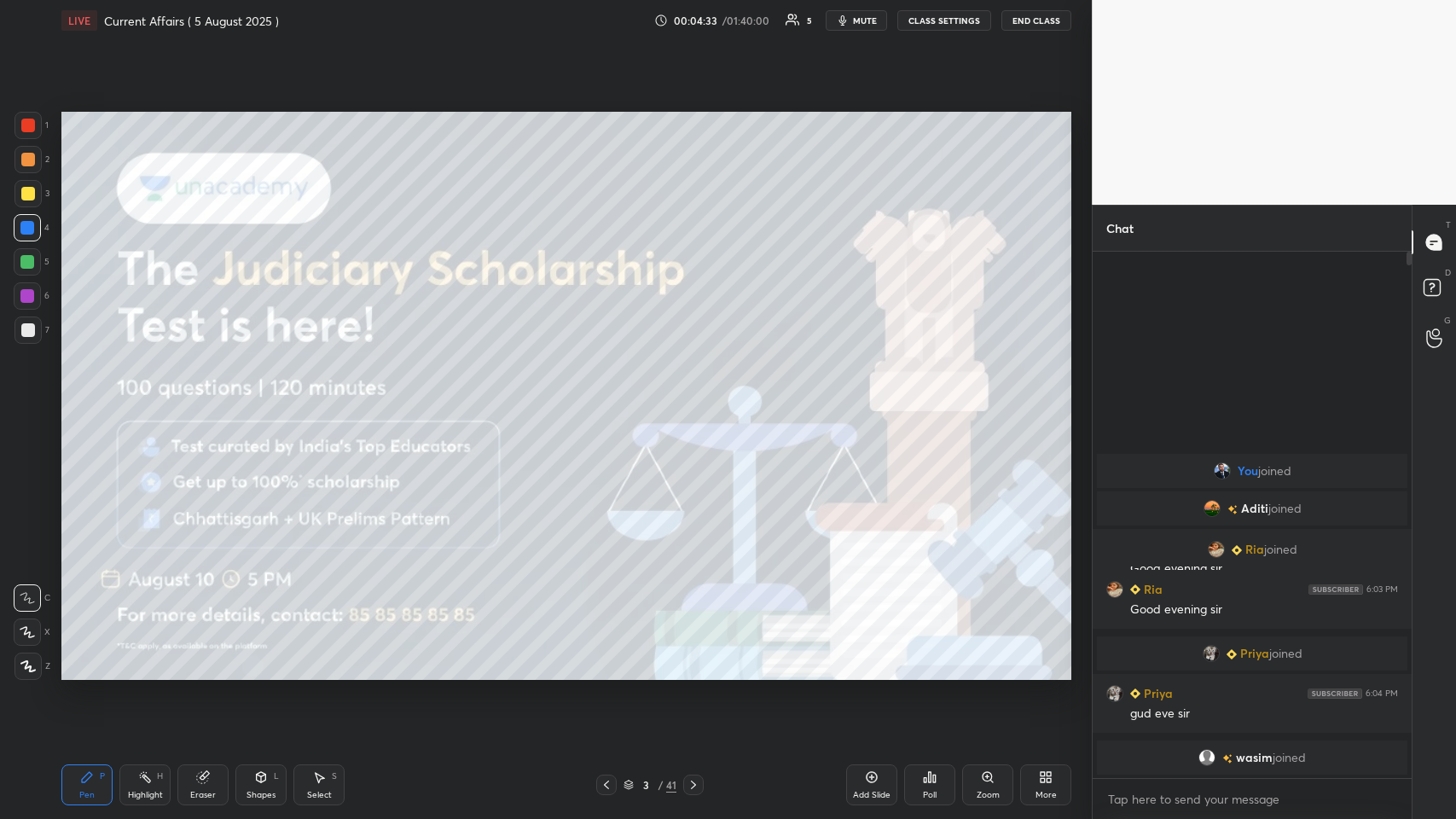 click at bounding box center (28, 125) 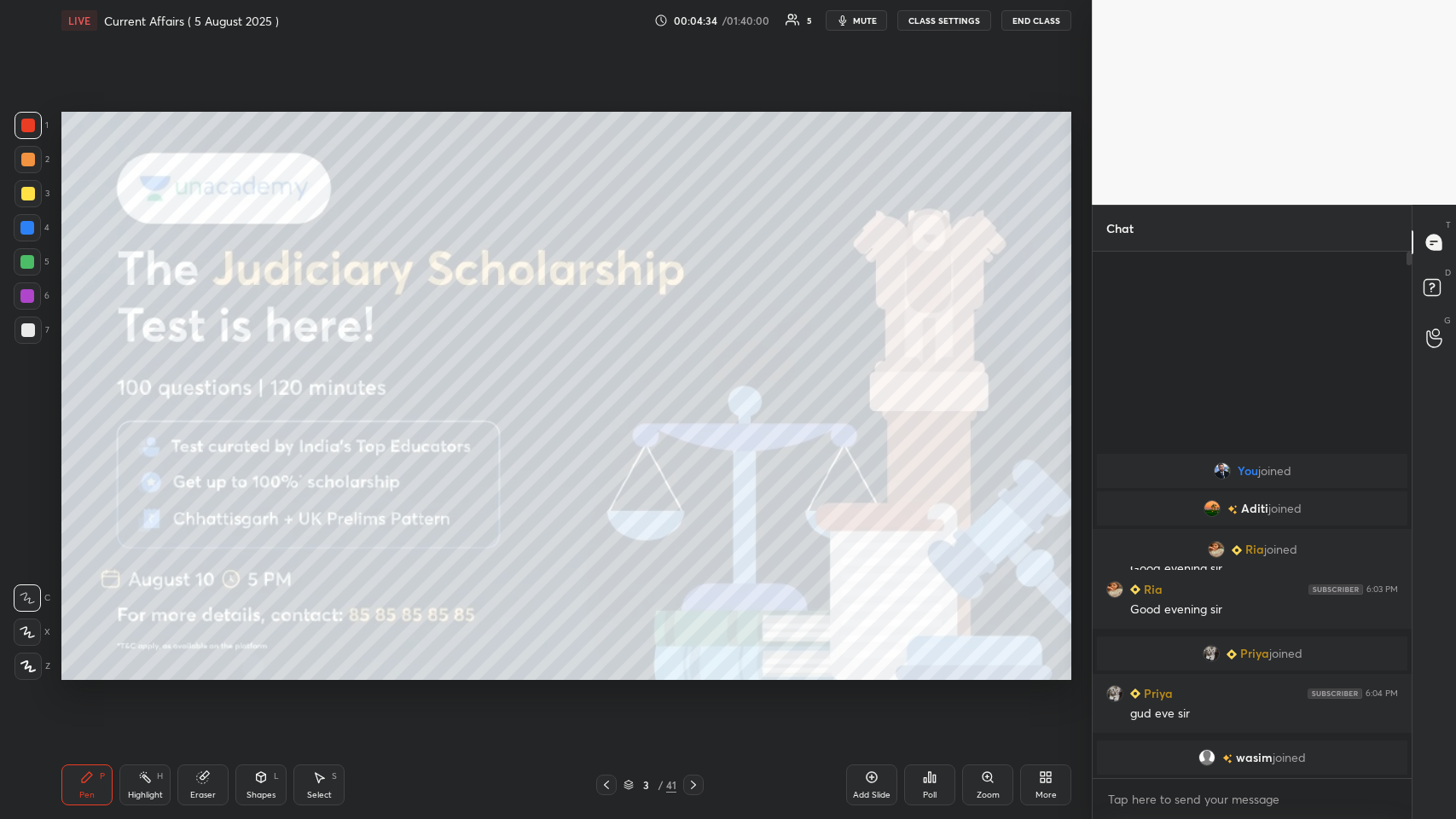 click 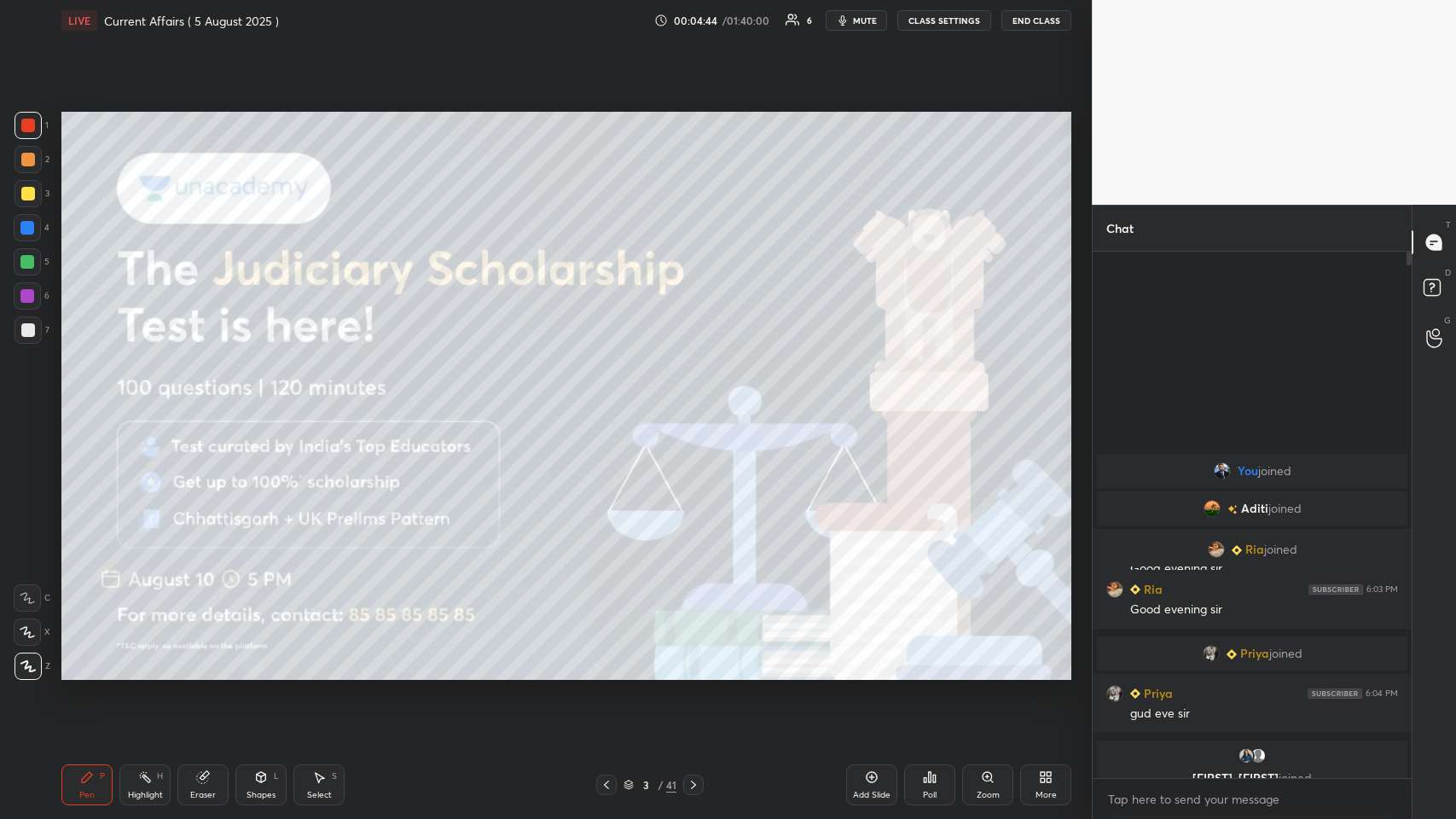 click at bounding box center (27, 228) 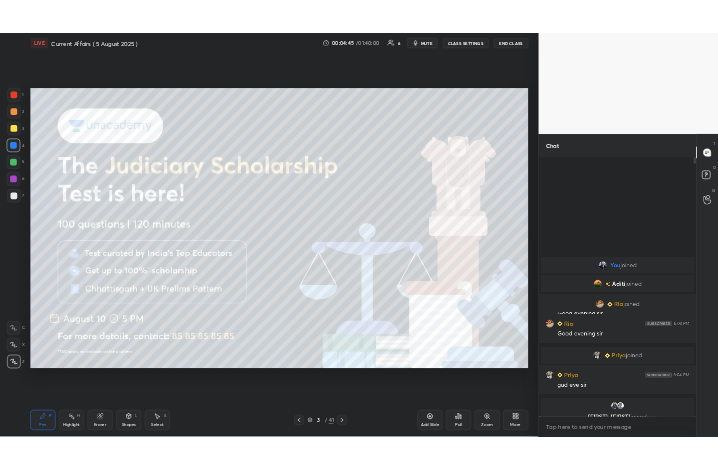 scroll, scrollTop: 342, scrollLeft: 461, axis: both 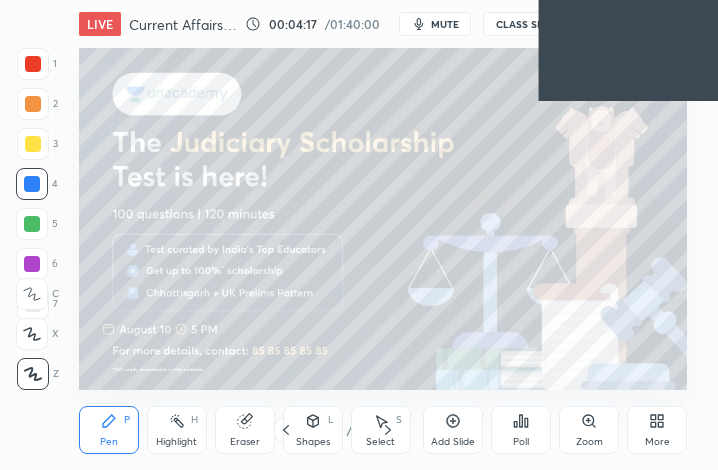 click 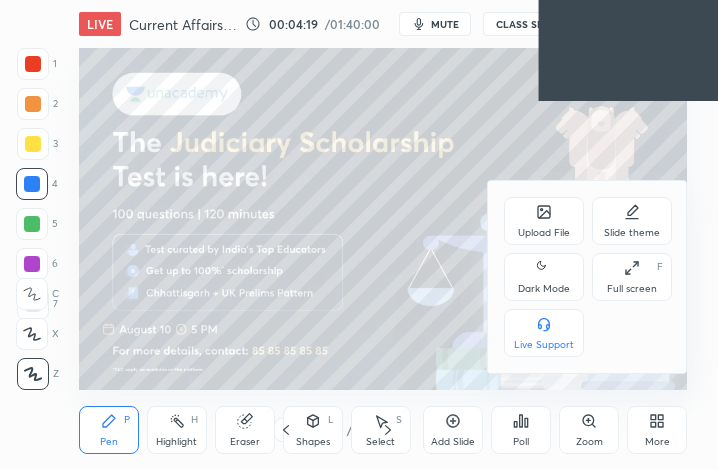 click 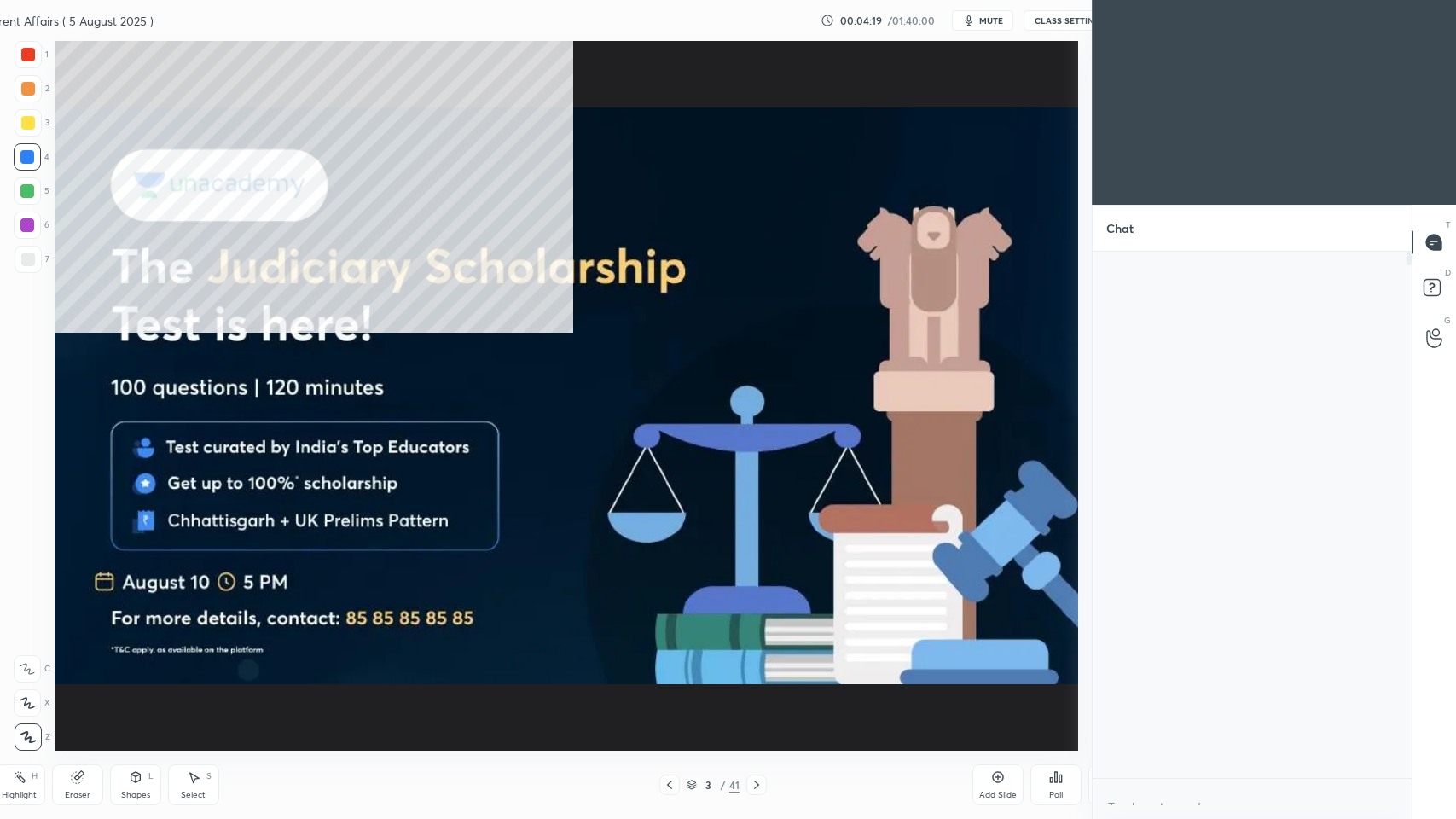 scroll, scrollTop: 84603, scrollLeft: 83932, axis: both 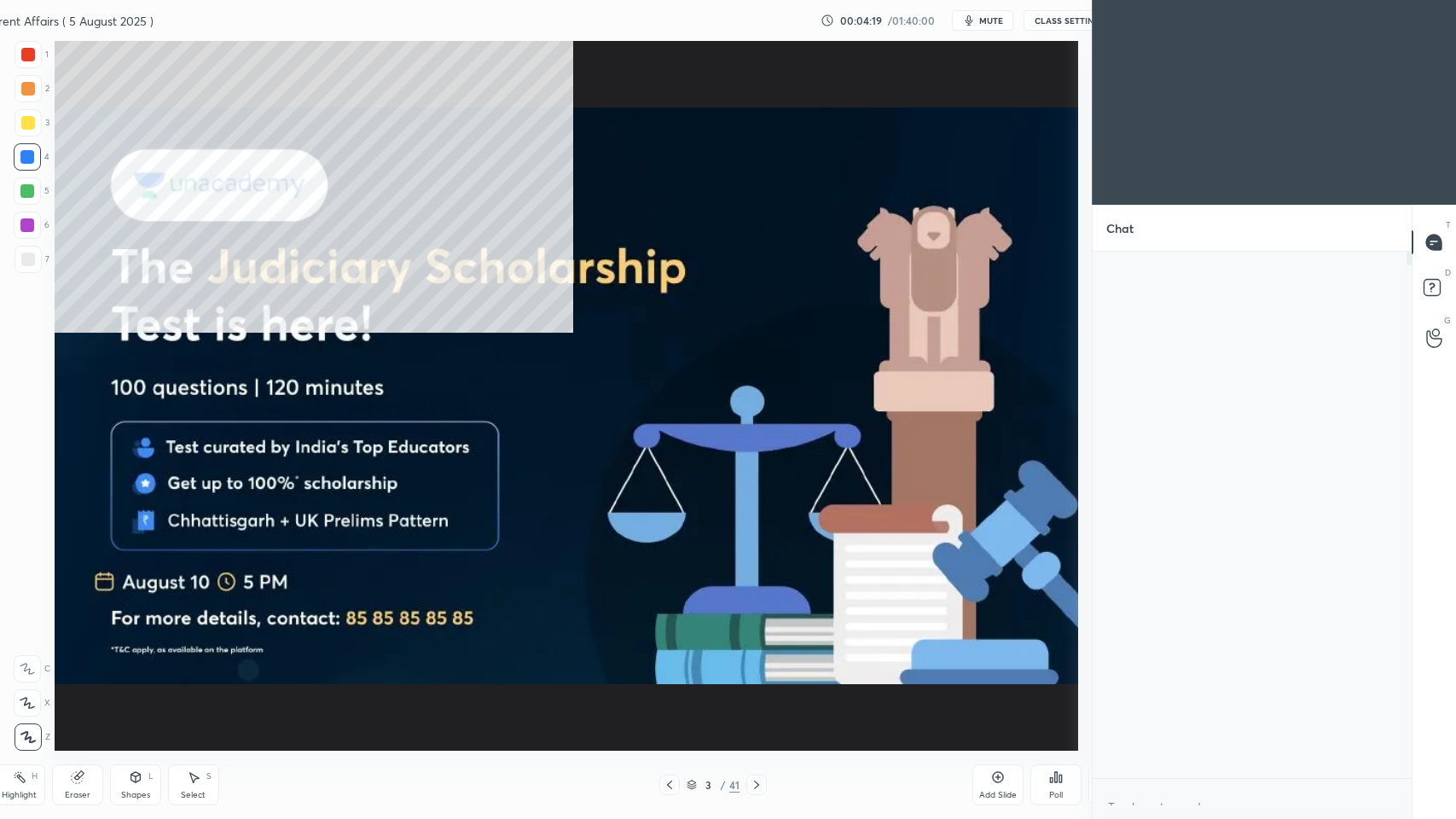 type on "x" 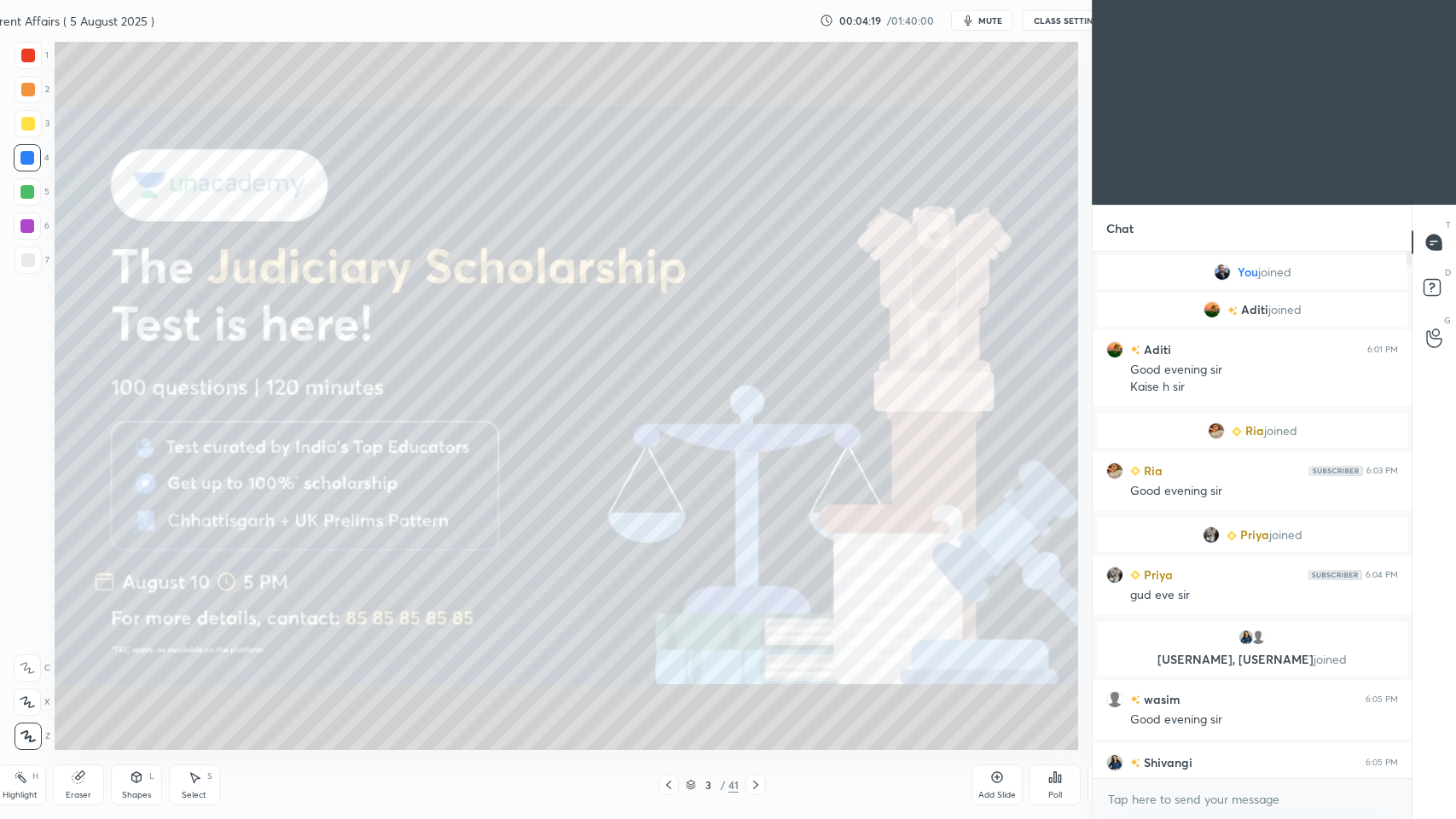 scroll, scrollTop: 710, scrollLeft: 1202, axis: both 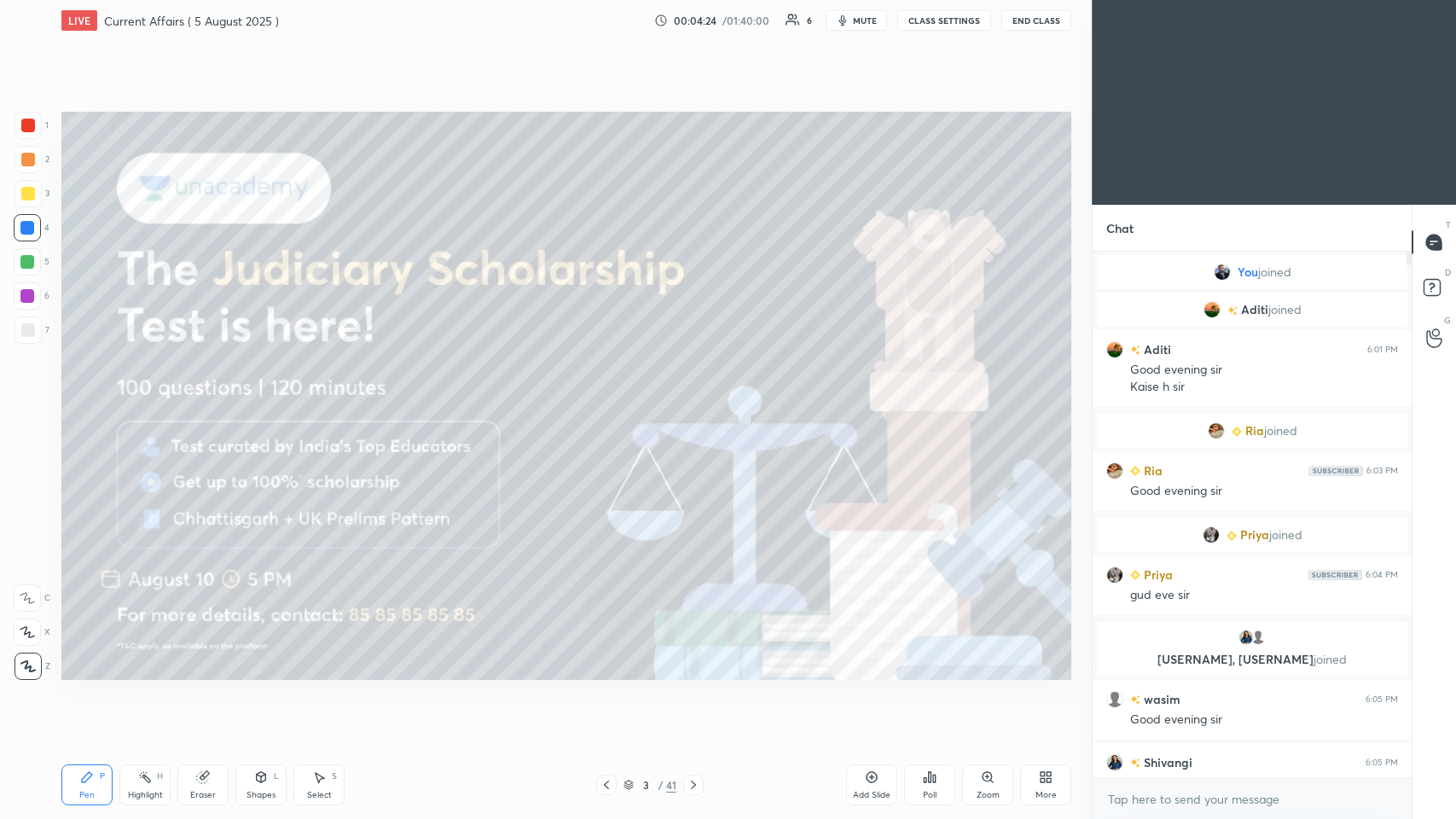 click at bounding box center (27, 262) 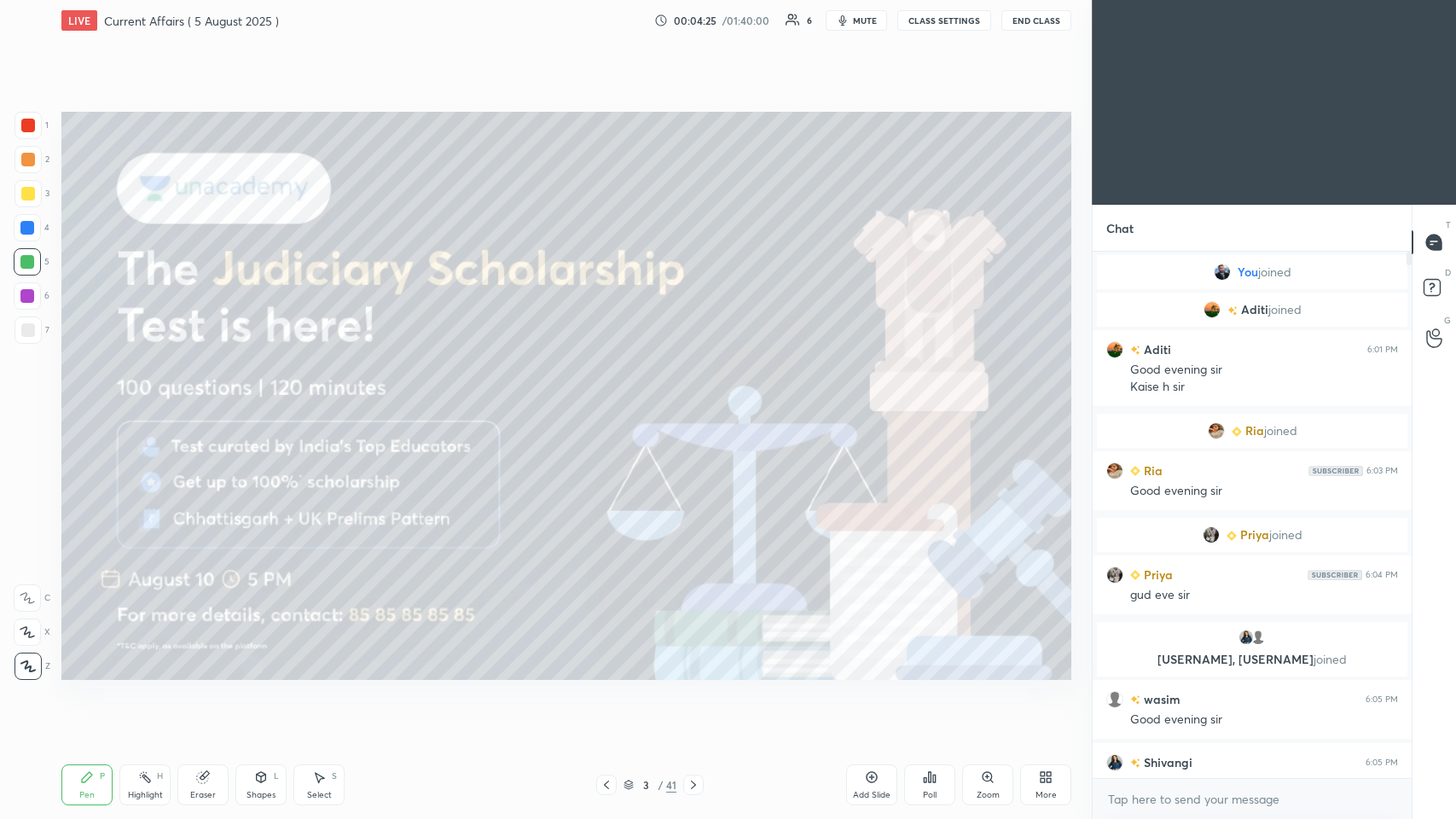 click at bounding box center (28, 125) 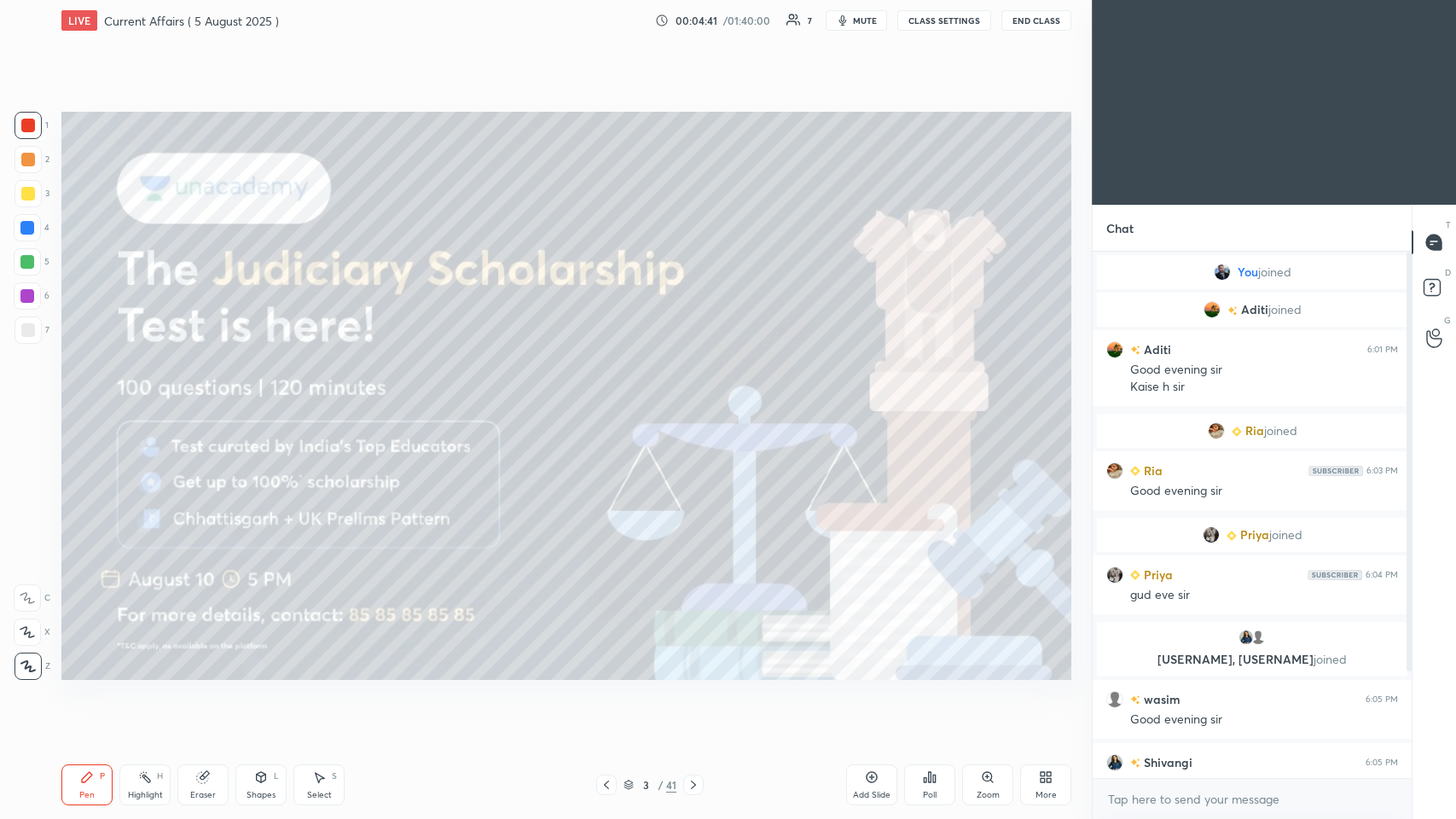 click 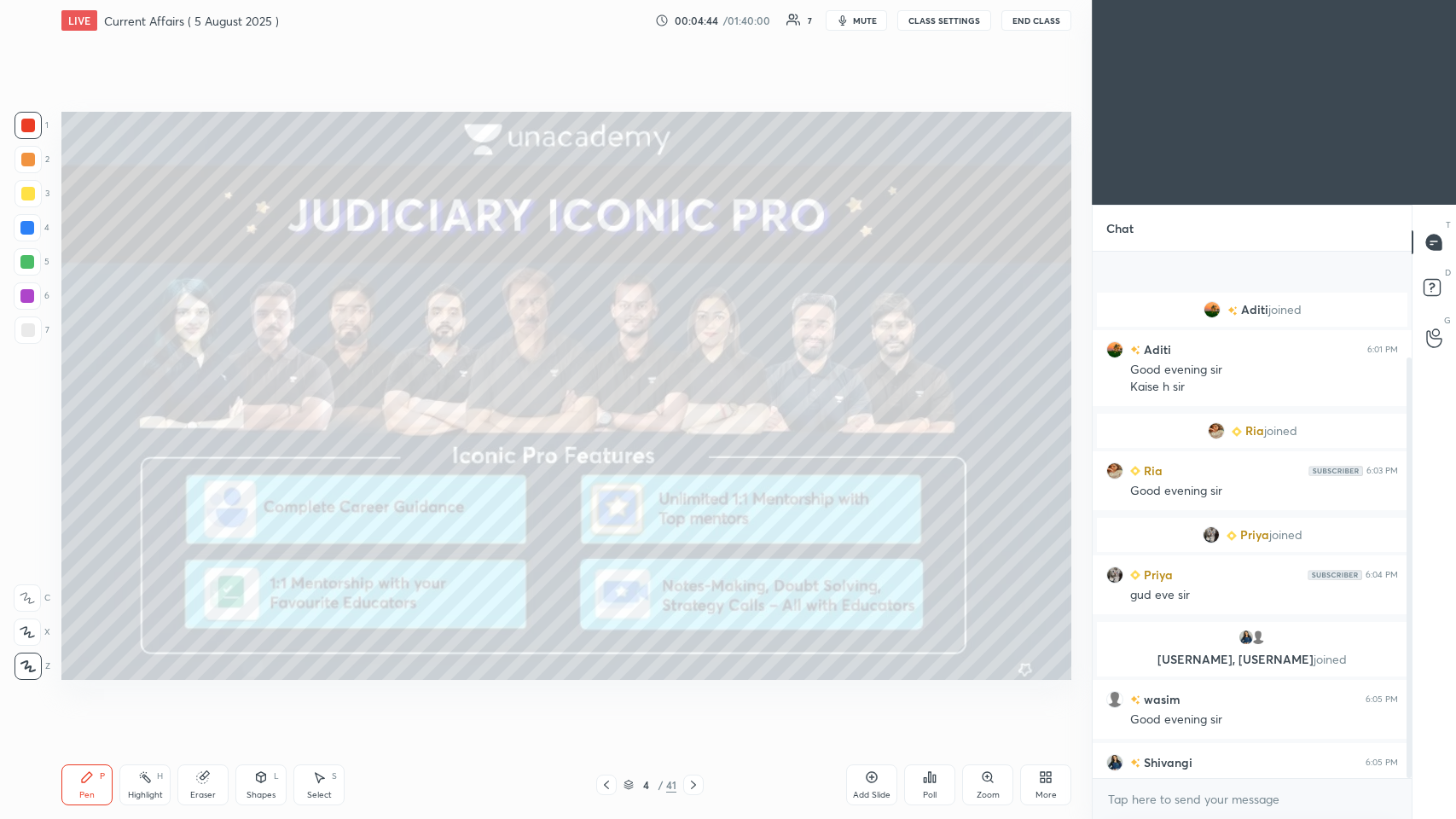 scroll, scrollTop: 132, scrollLeft: 0, axis: vertical 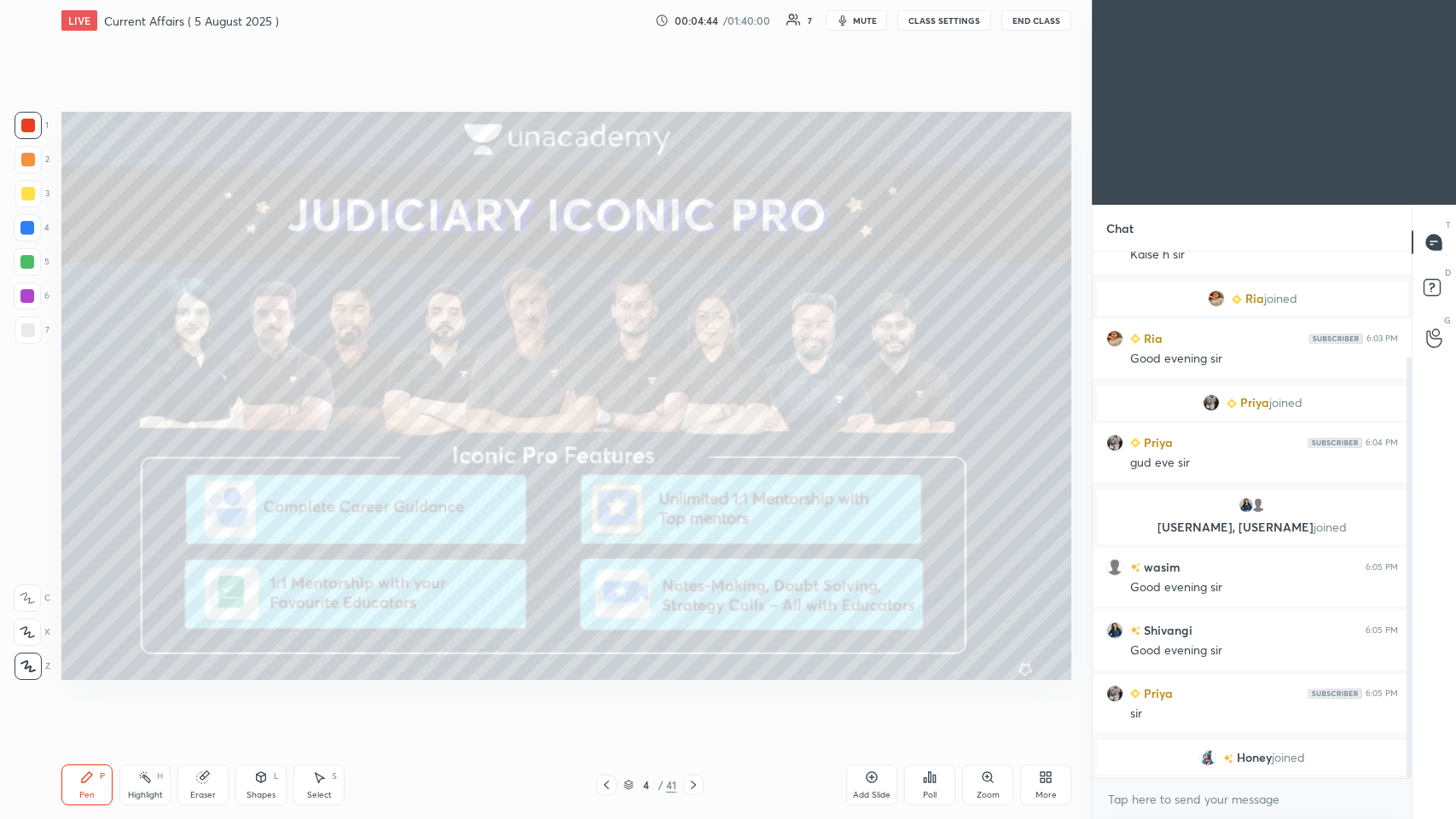 drag, startPoint x: 1408, startPoint y: 642, endPoint x: 1410, endPoint y: 707, distance: 65.03076 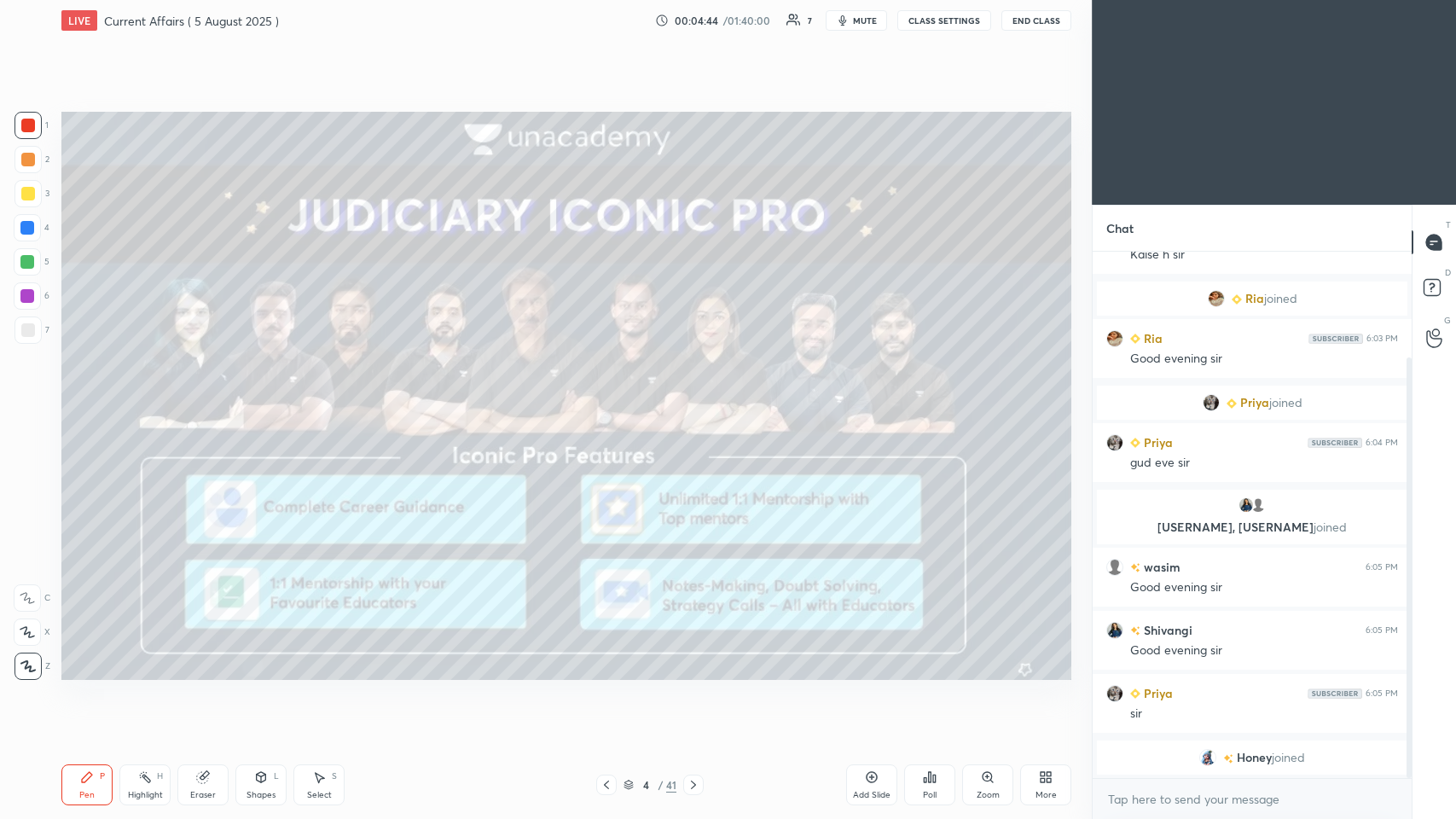 click at bounding box center (1409, 567) 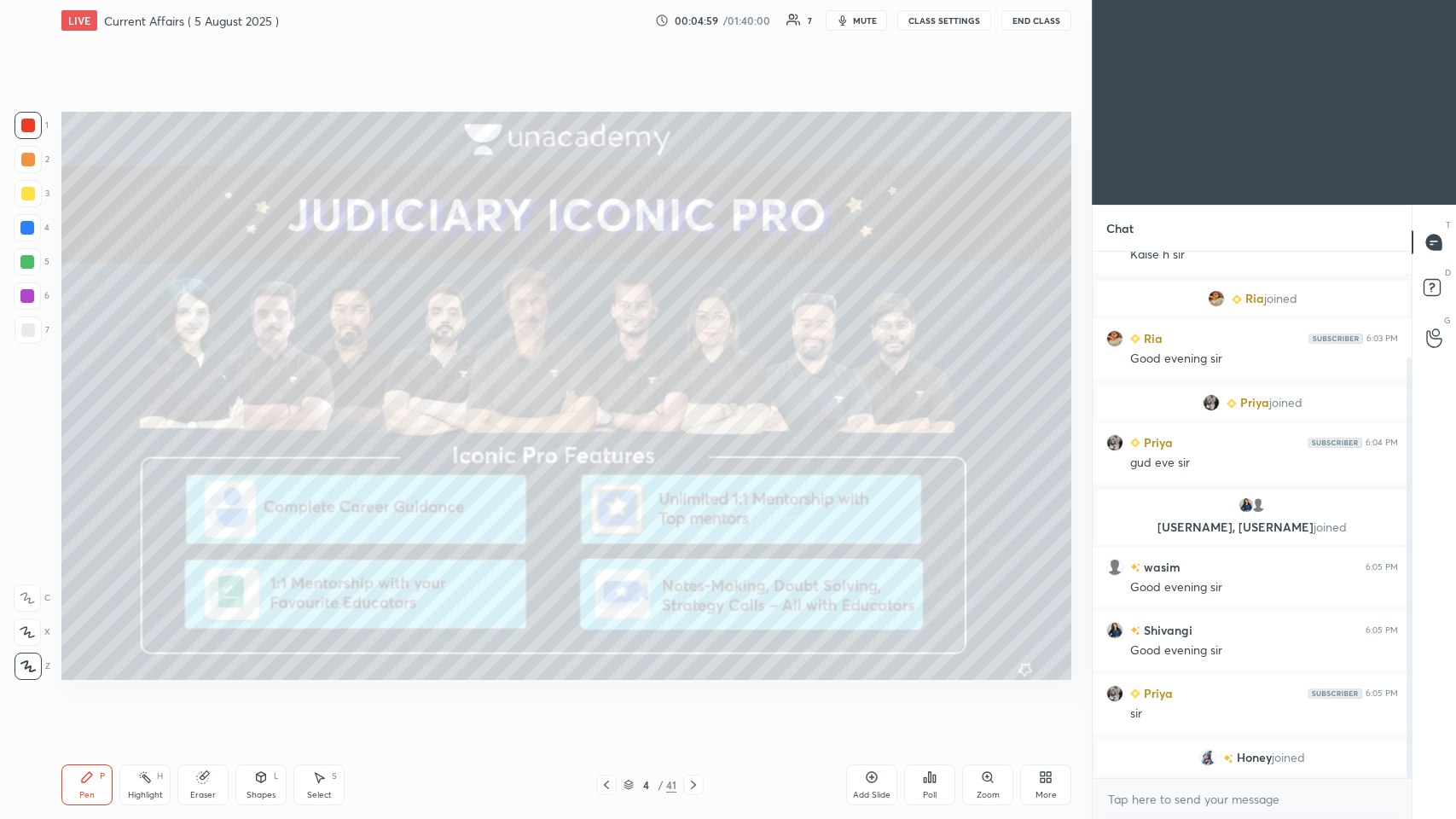 click 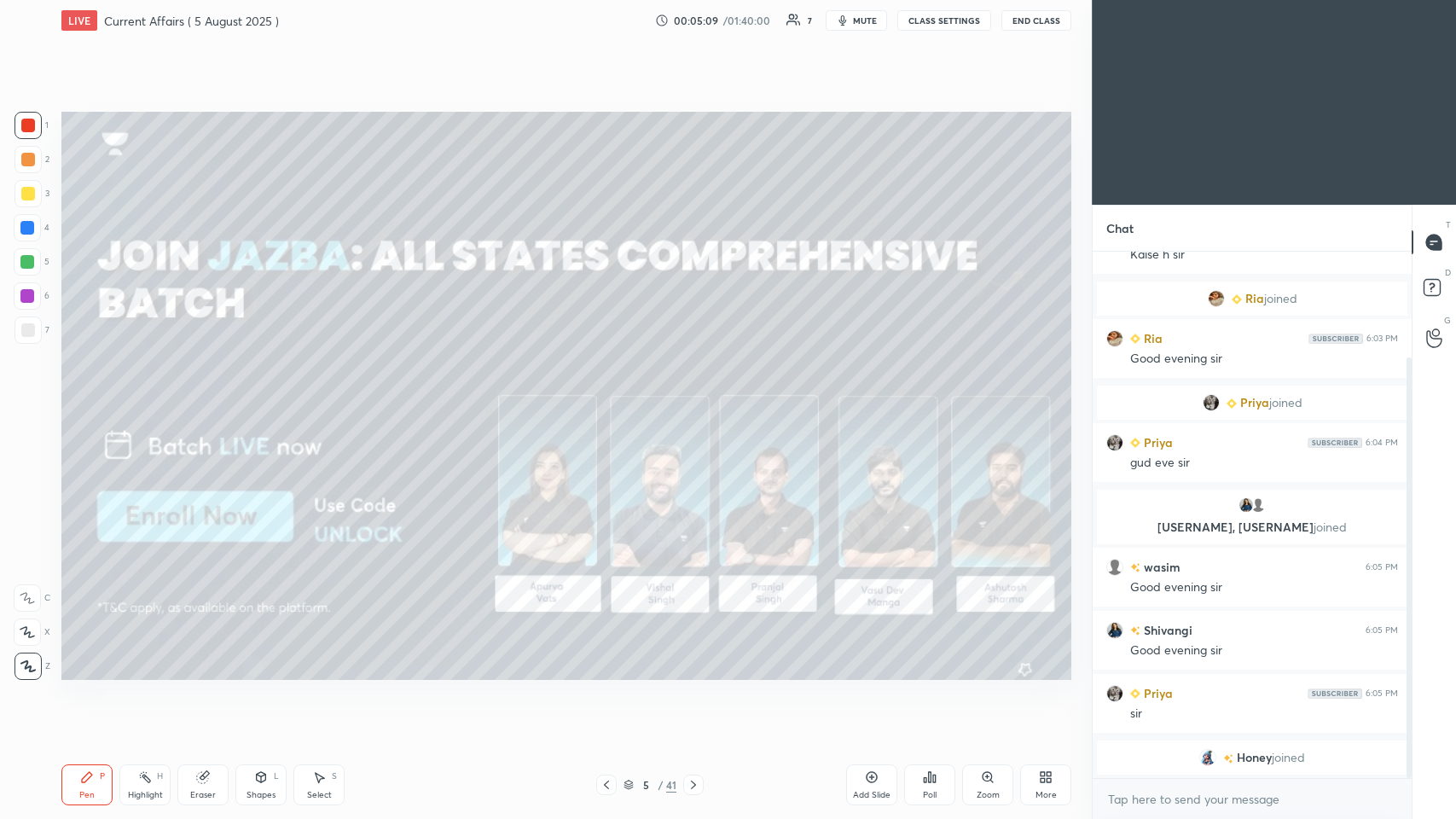 click 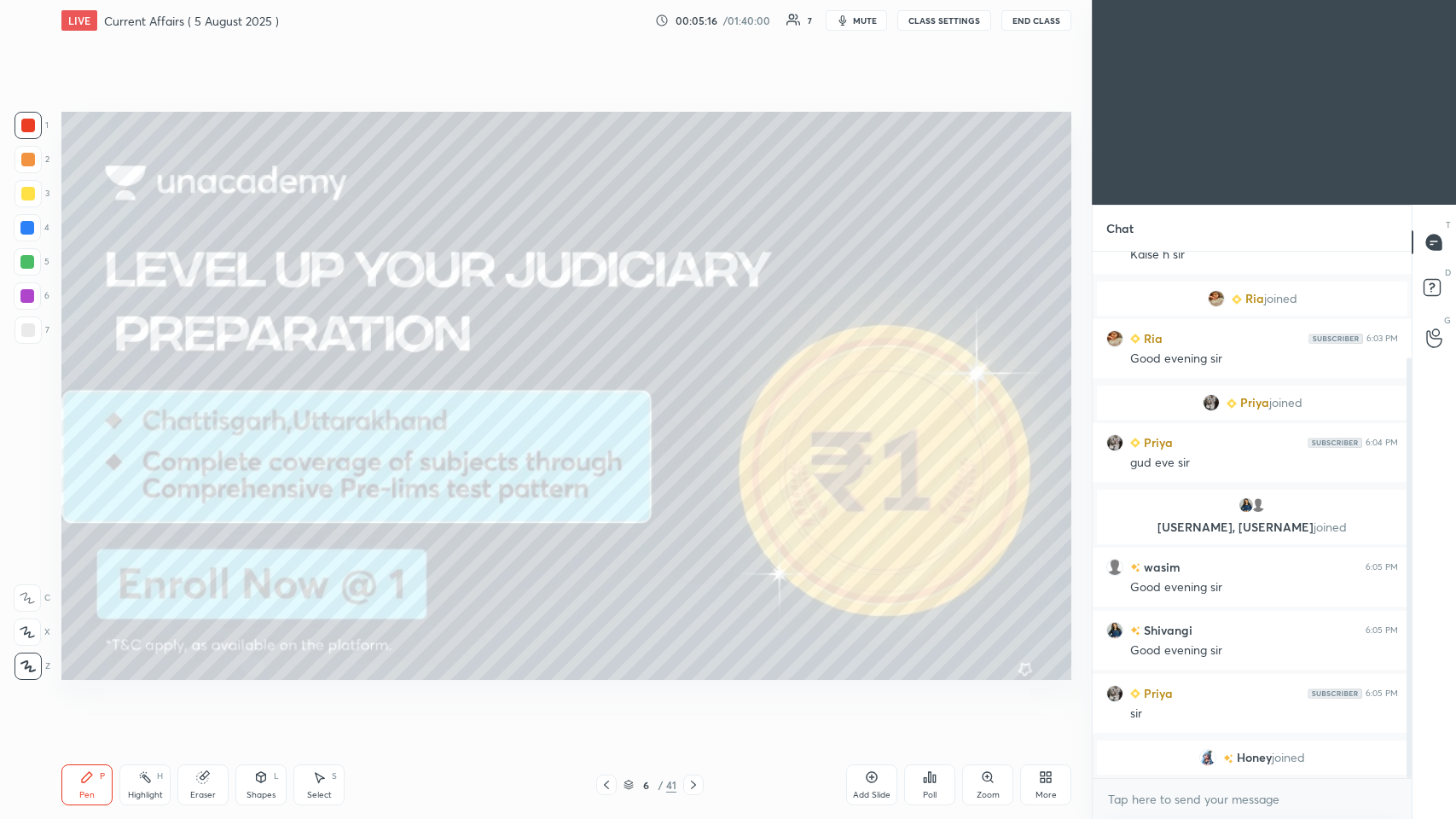 click 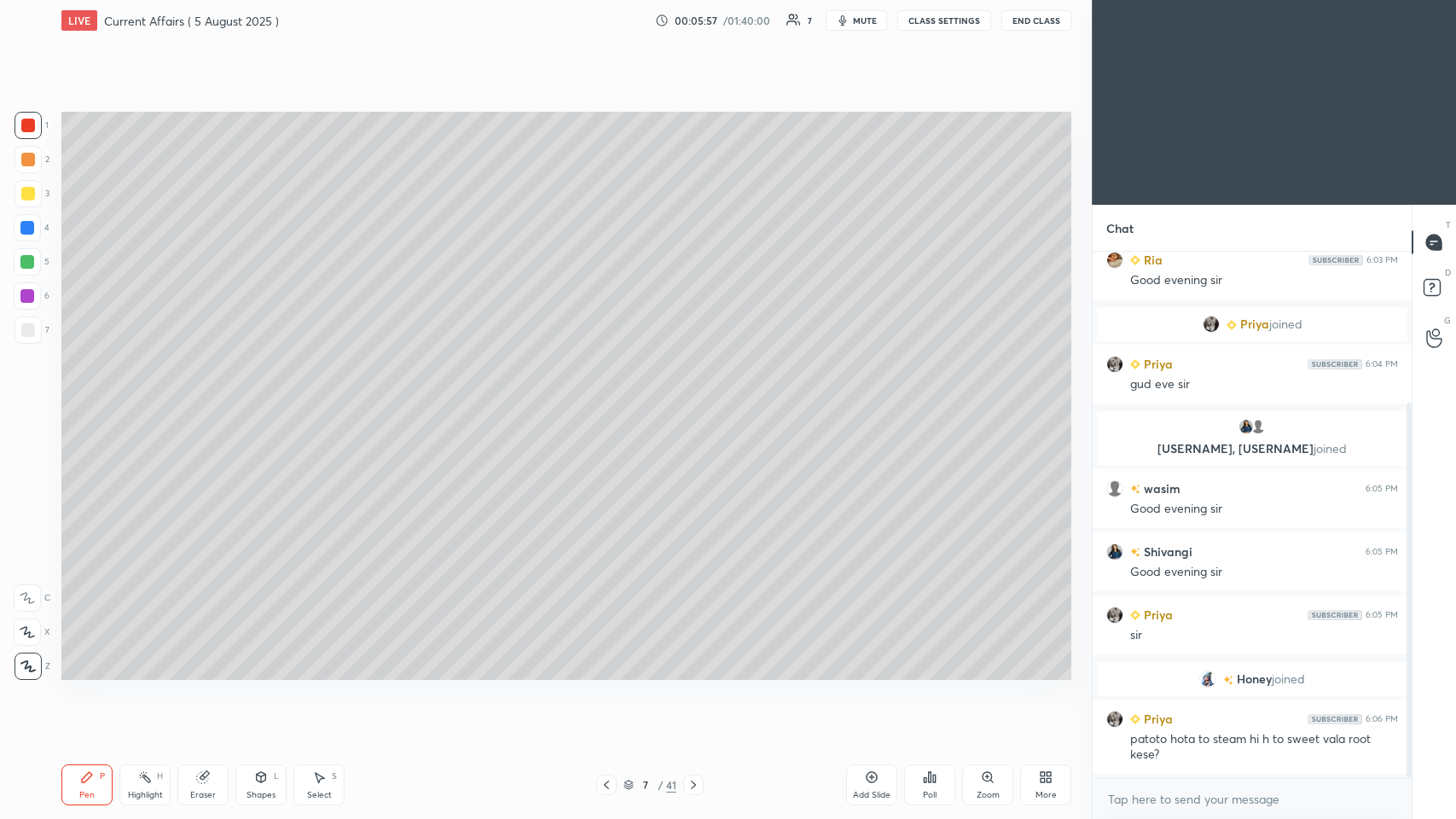 scroll, scrollTop: 227, scrollLeft: 0, axis: vertical 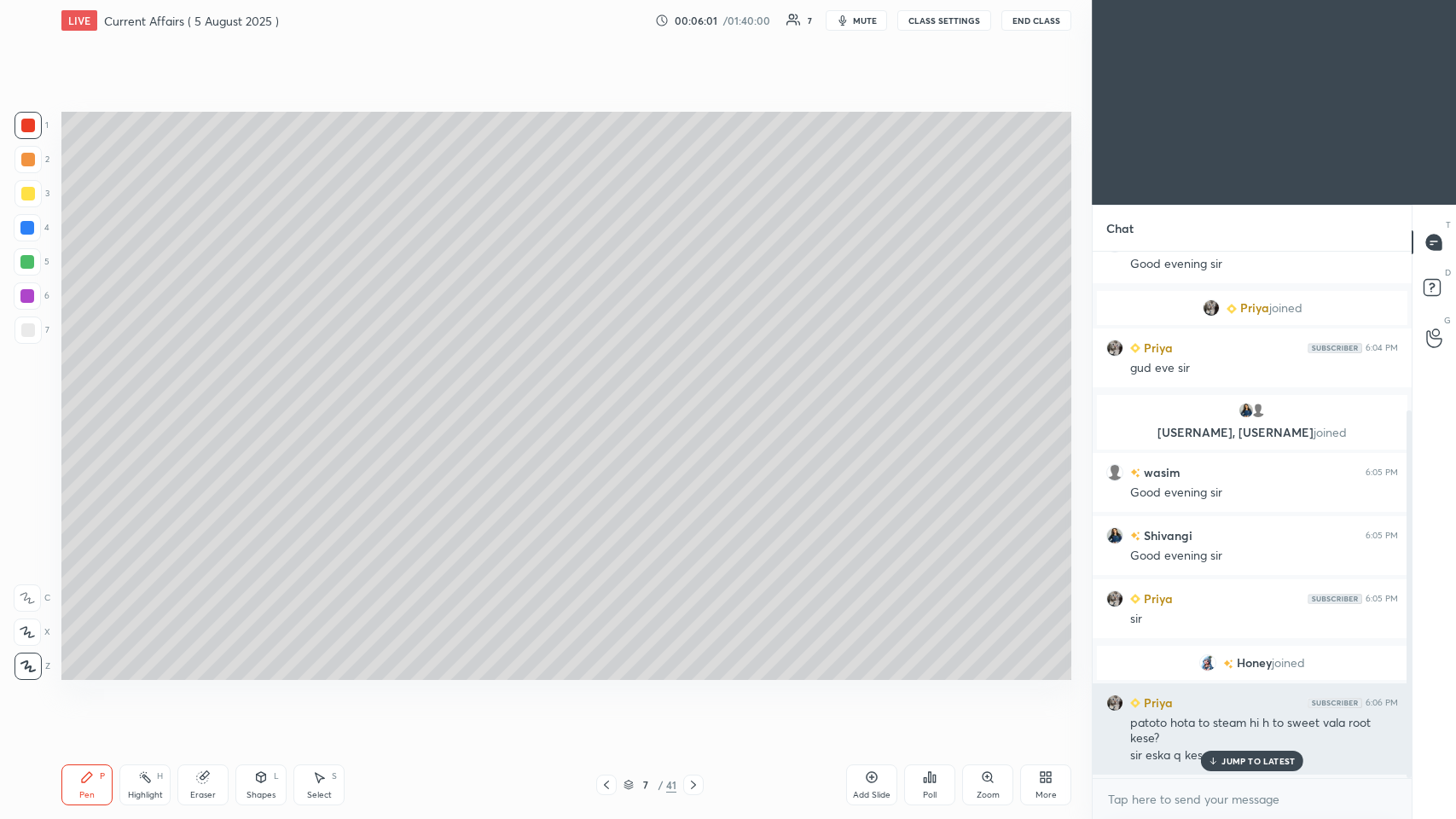 click 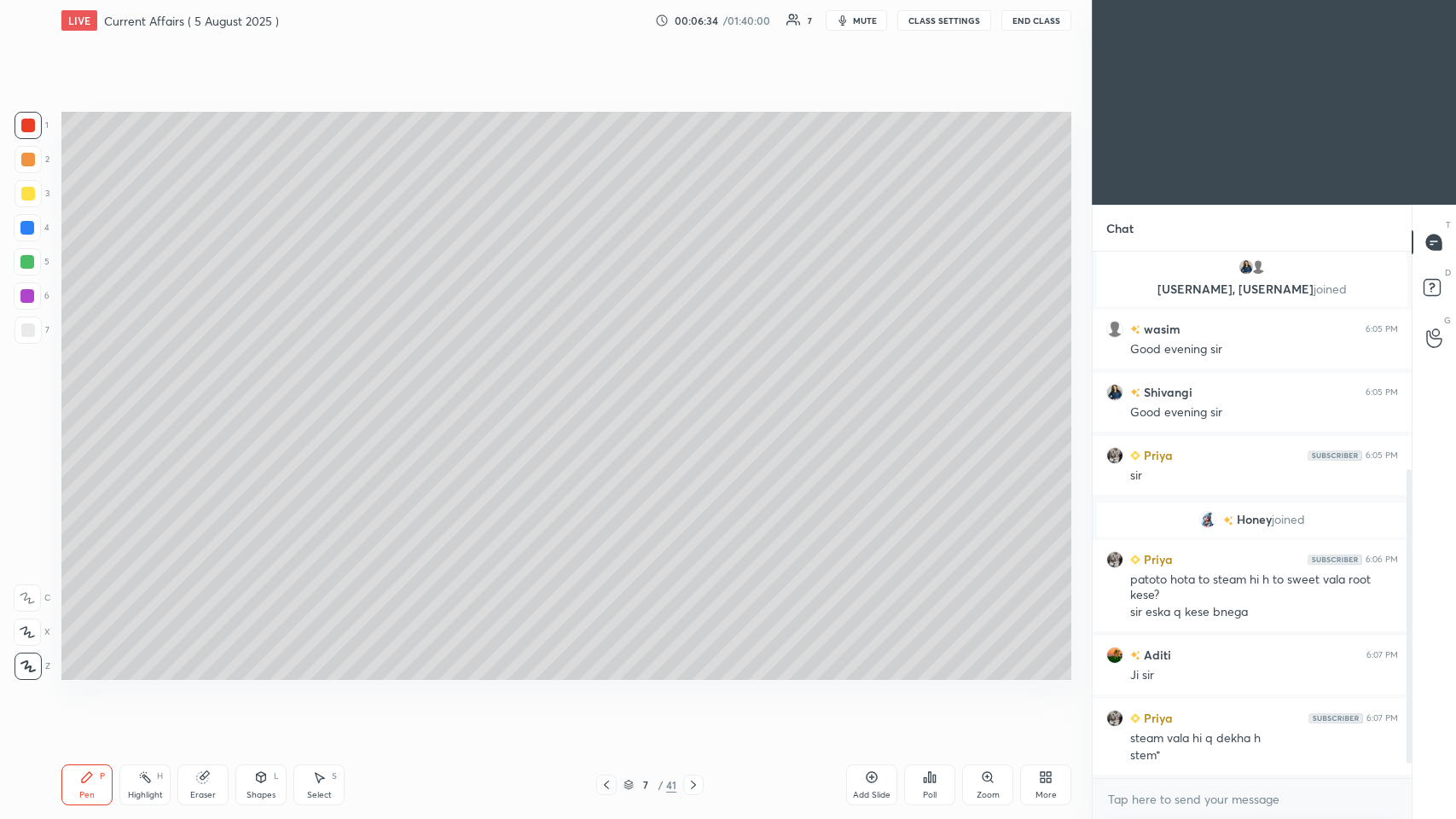 scroll, scrollTop: 434, scrollLeft: 0, axis: vertical 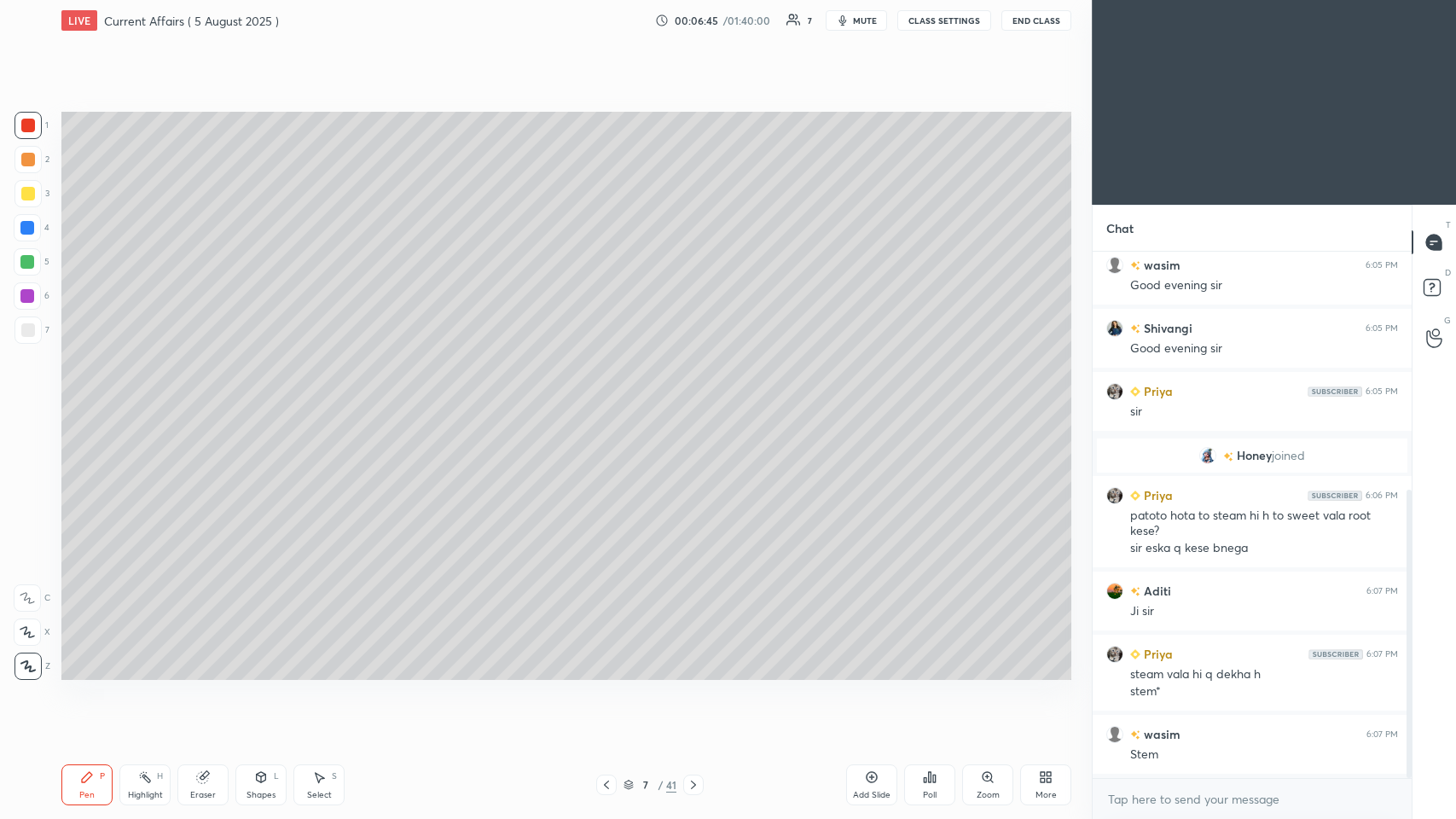 click at bounding box center (27, 296) 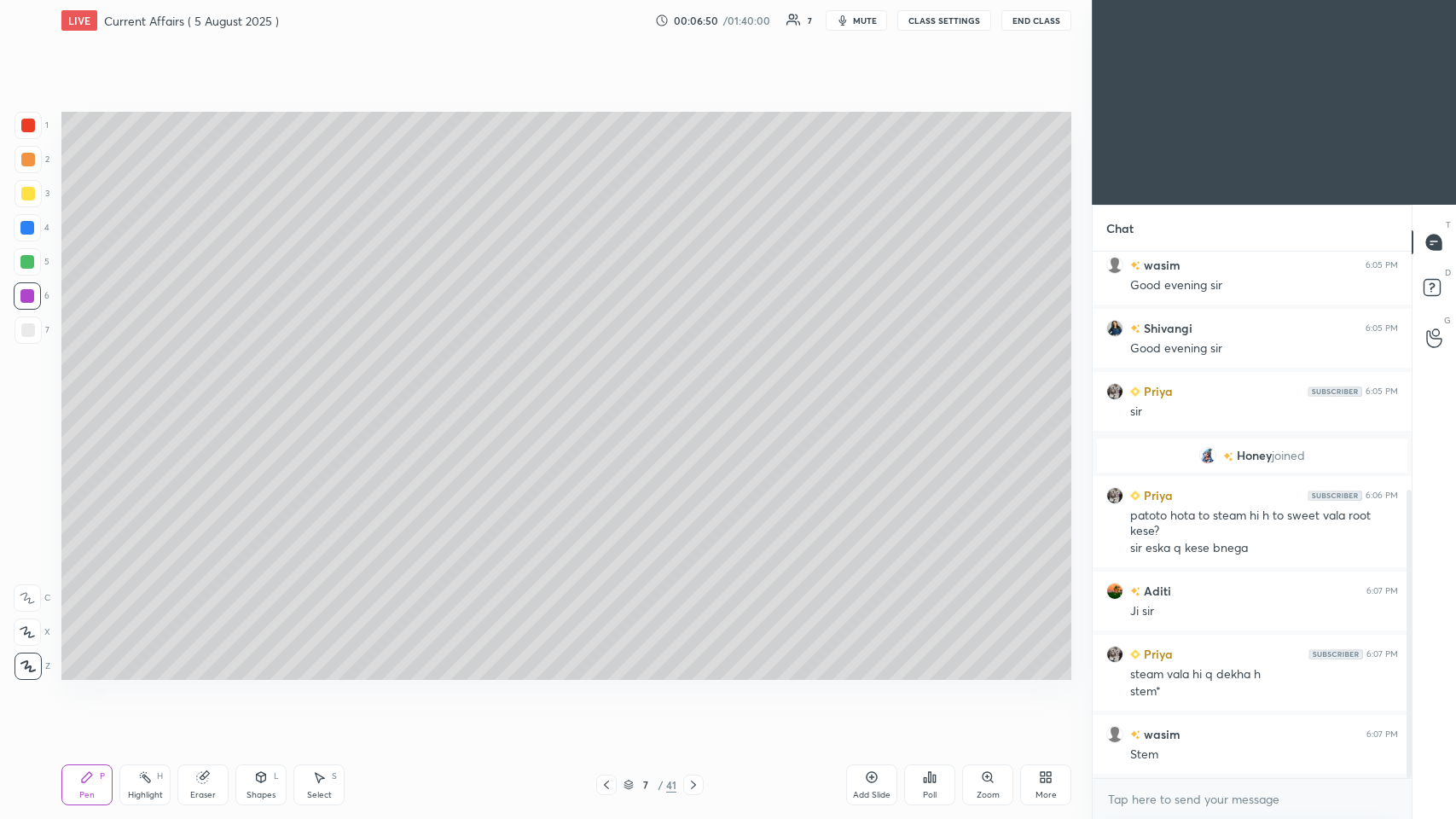 scroll, scrollTop: 475, scrollLeft: 0, axis: vertical 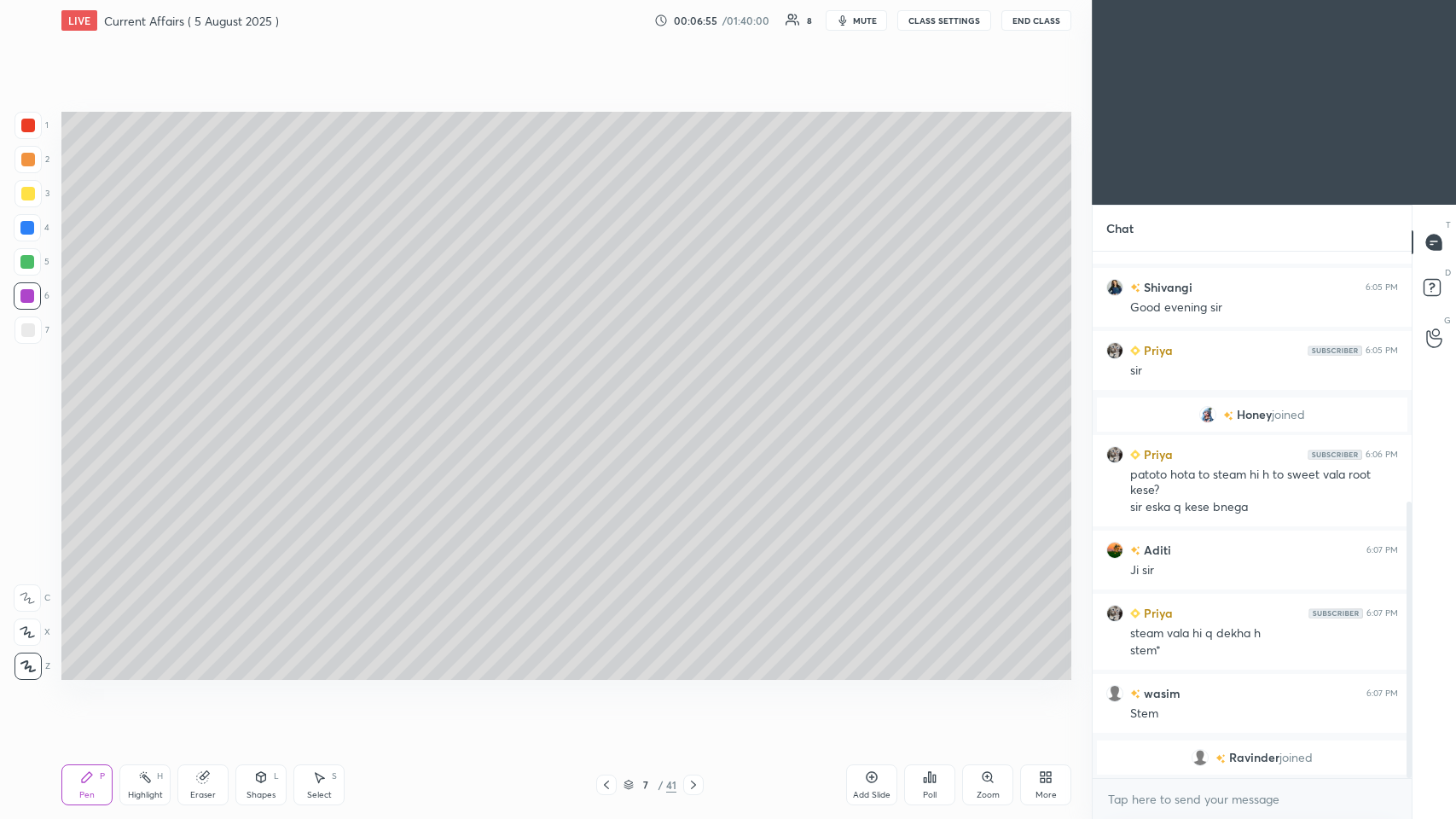 click on "Eraser" at bounding box center (203, 785) 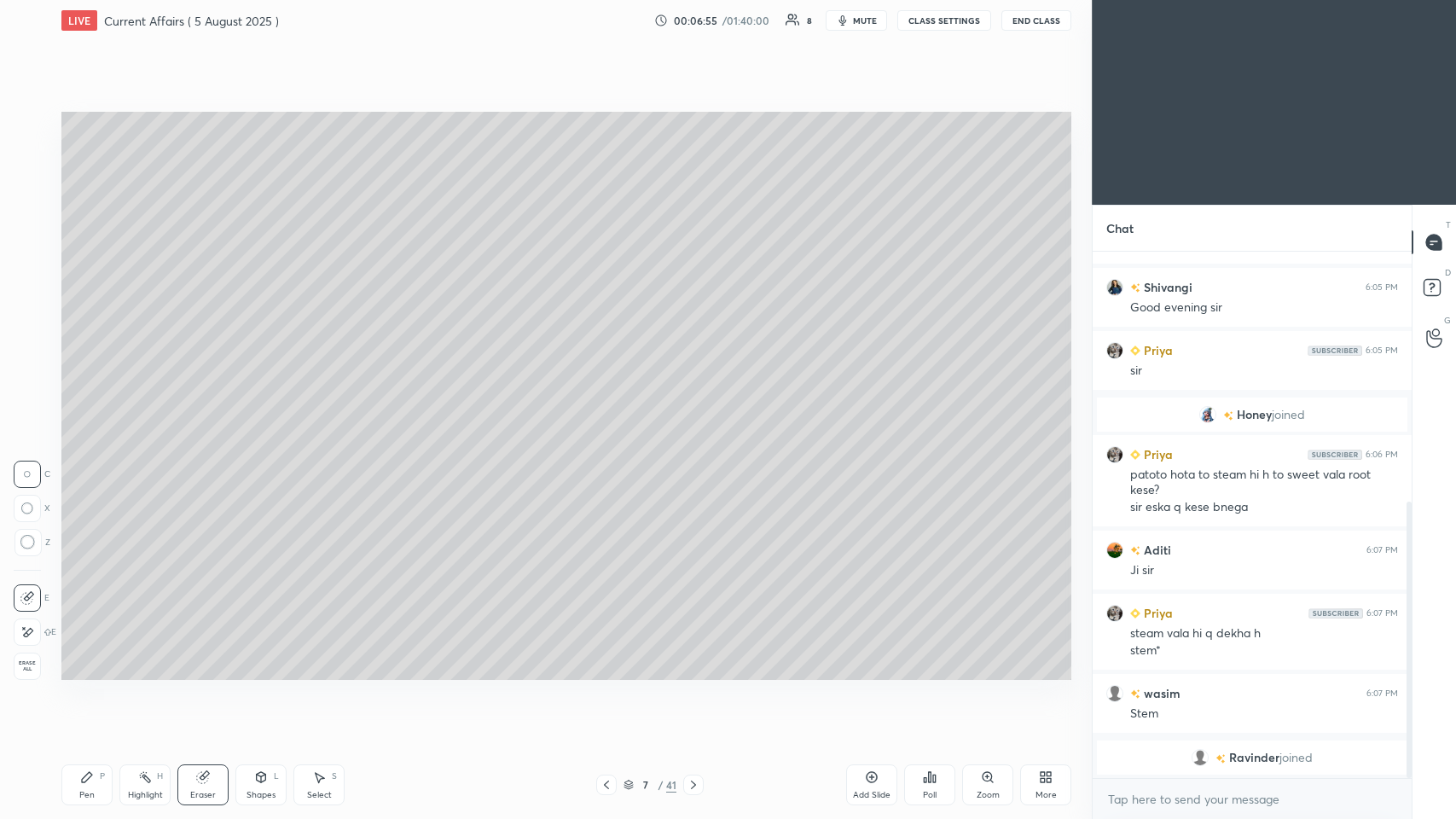 click on "Erase all" at bounding box center [27, 666] 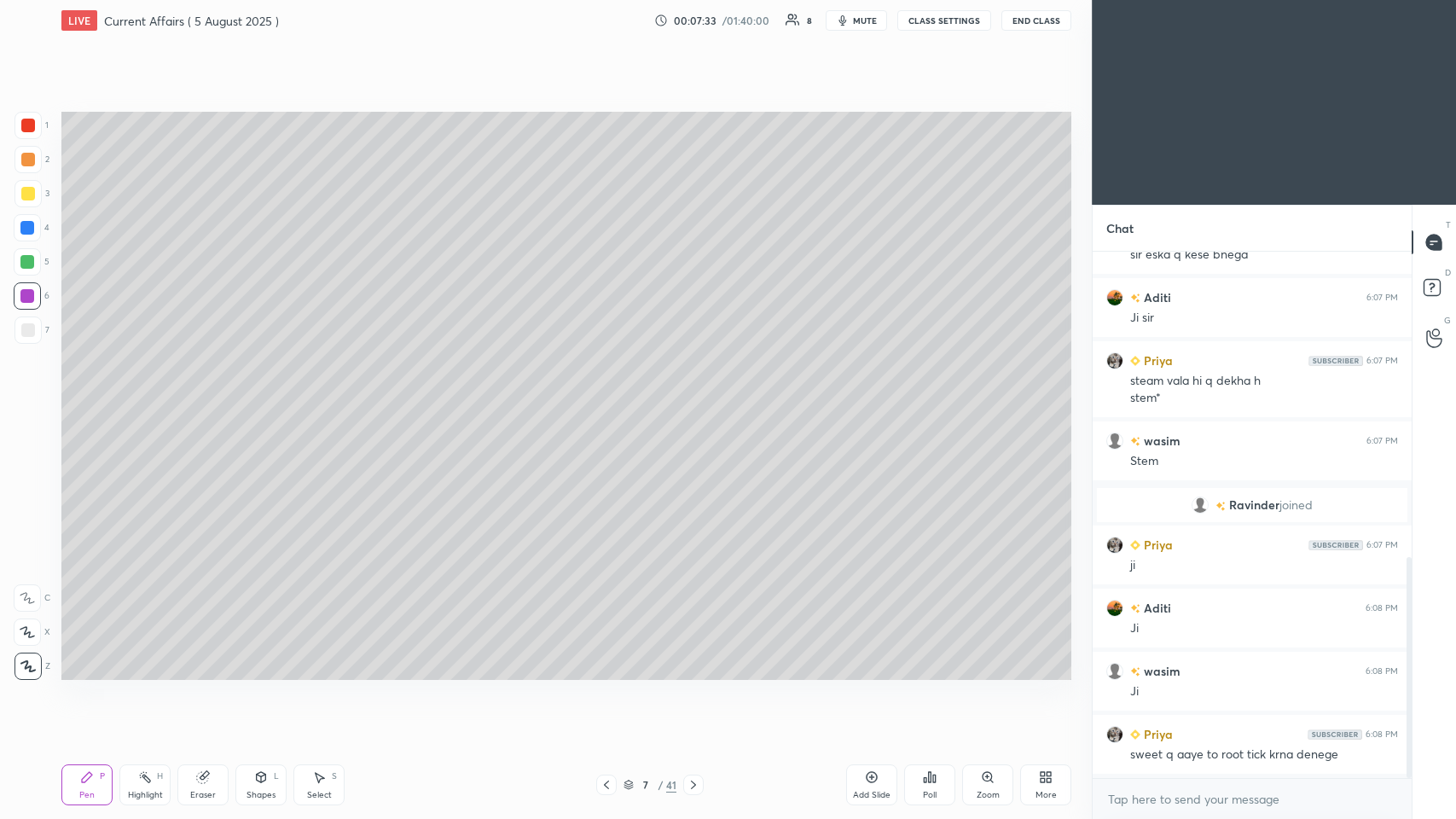 scroll, scrollTop: 744, scrollLeft: 0, axis: vertical 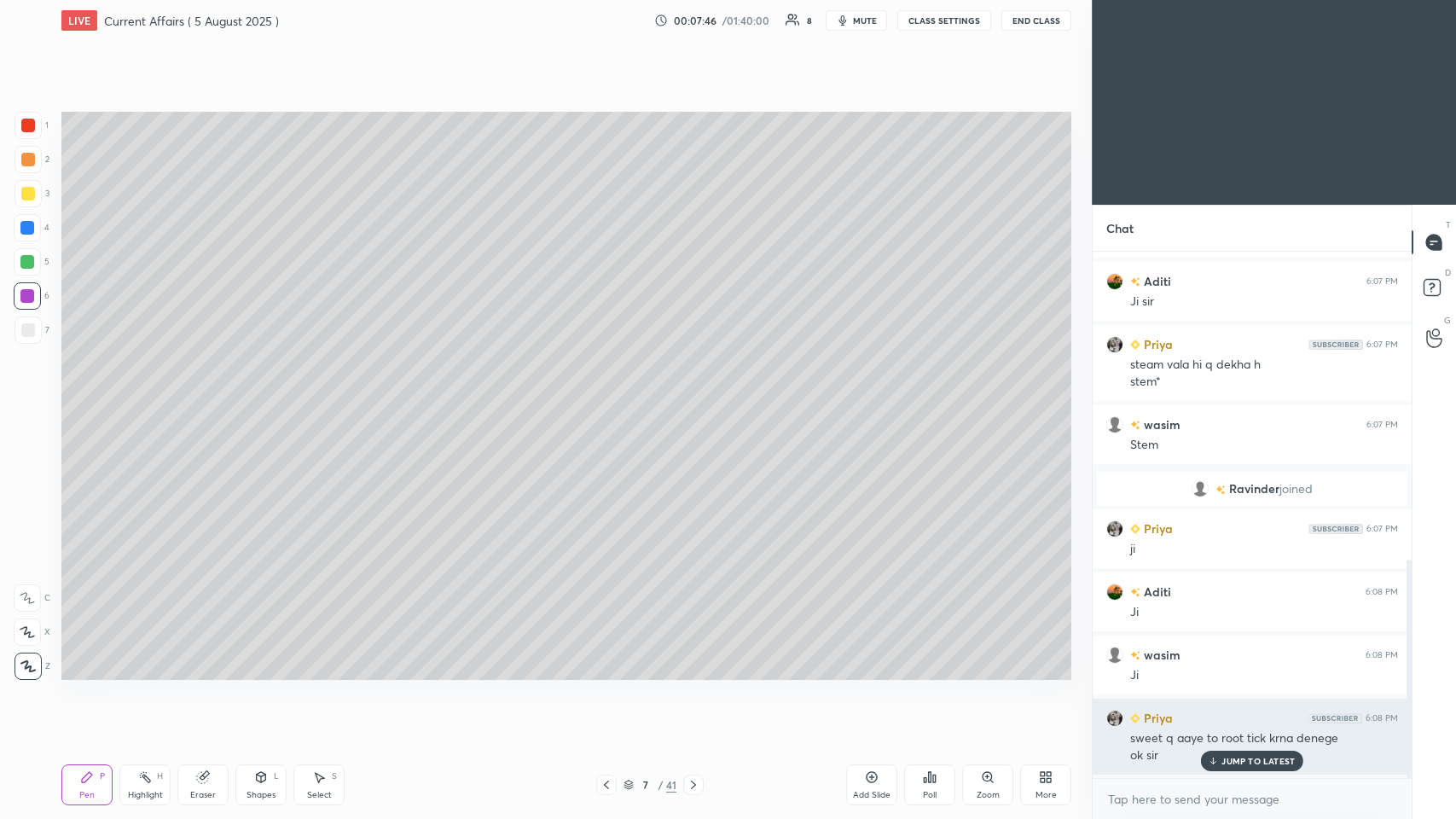 click on "JUMP TO LATEST" at bounding box center (1258, 761) 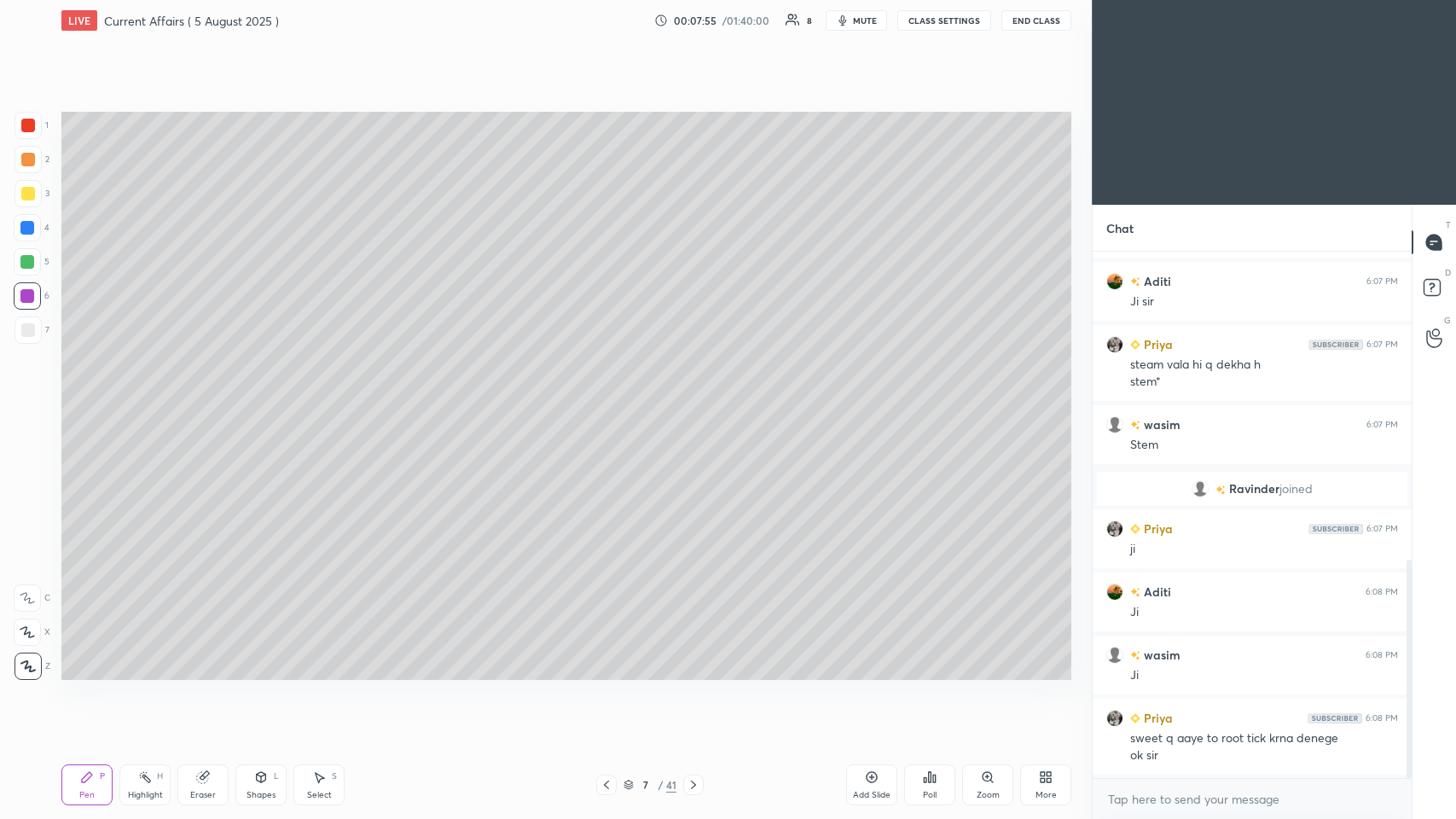 click at bounding box center (28, 125) 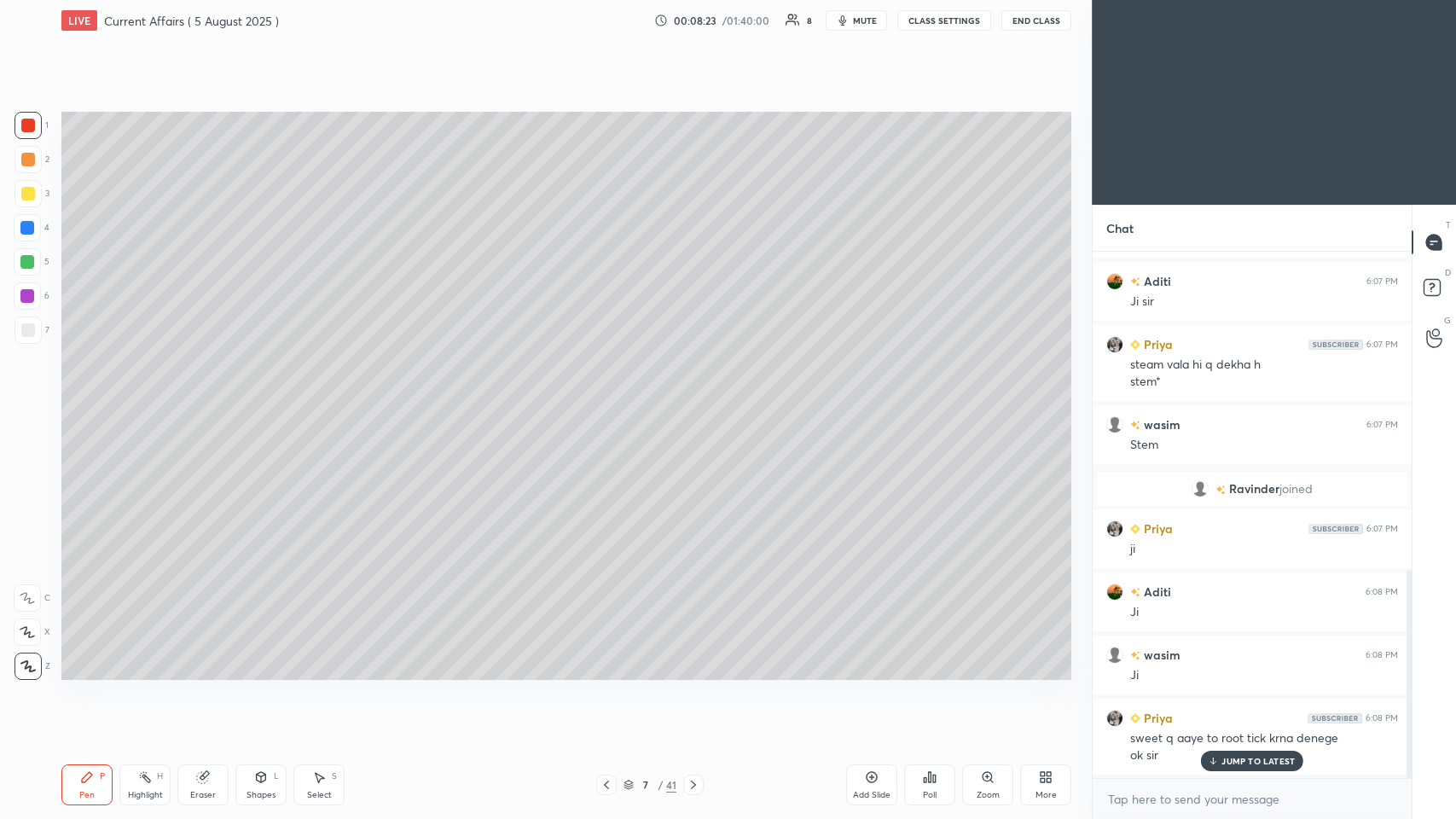 scroll, scrollTop: 807, scrollLeft: 0, axis: vertical 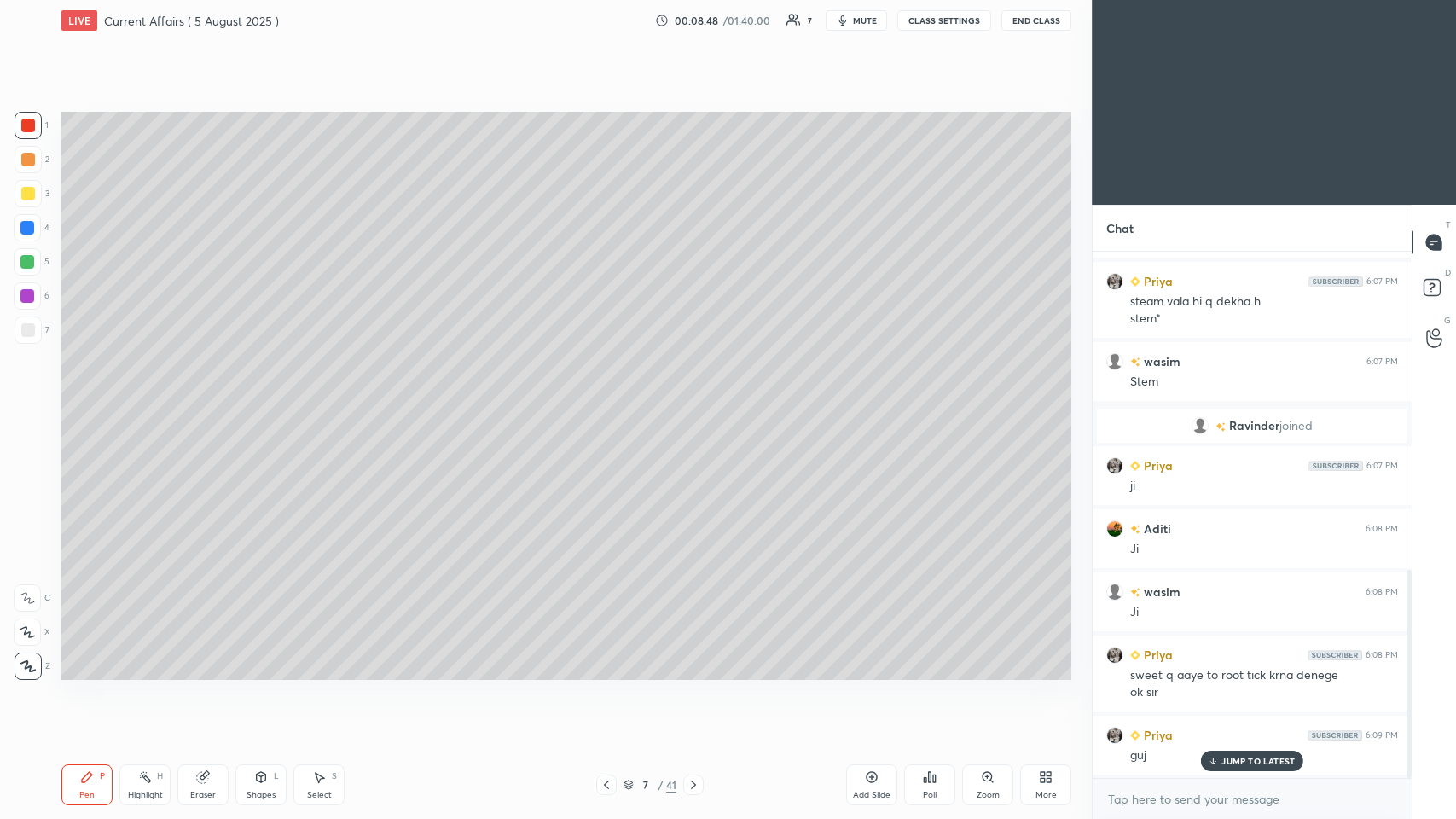click at bounding box center [28, 330] 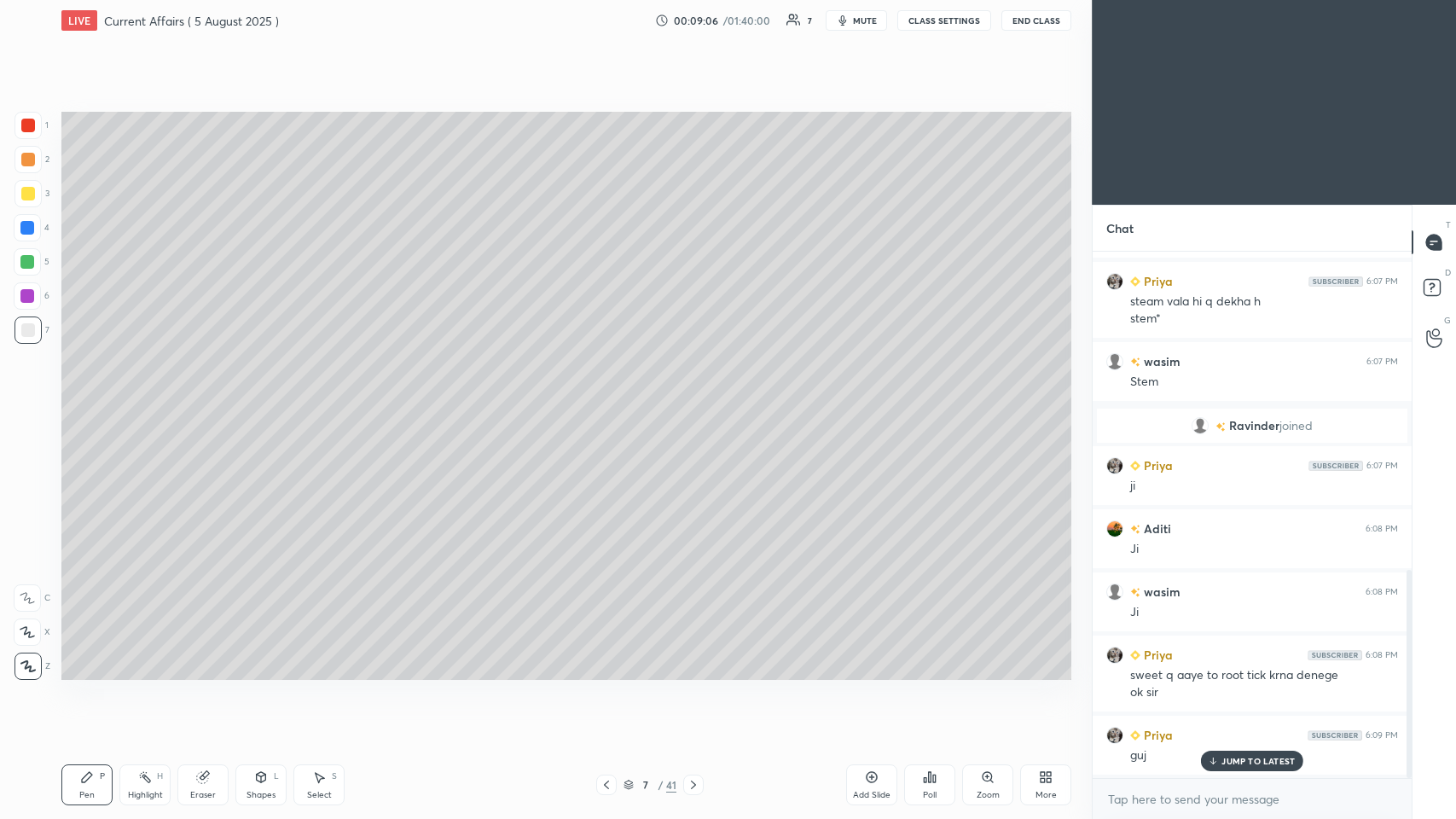 click 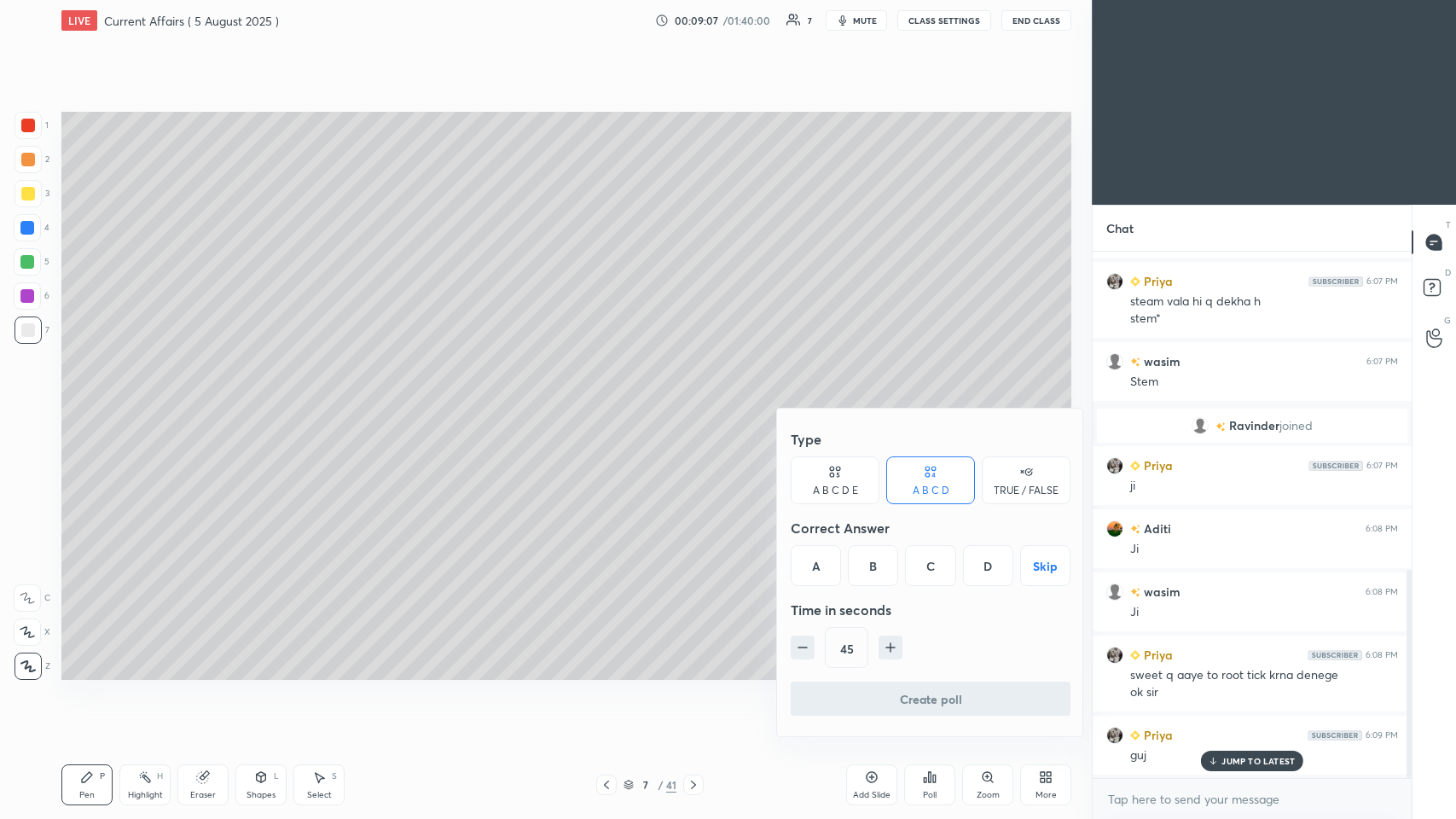 click on "A" at bounding box center (815, 566) 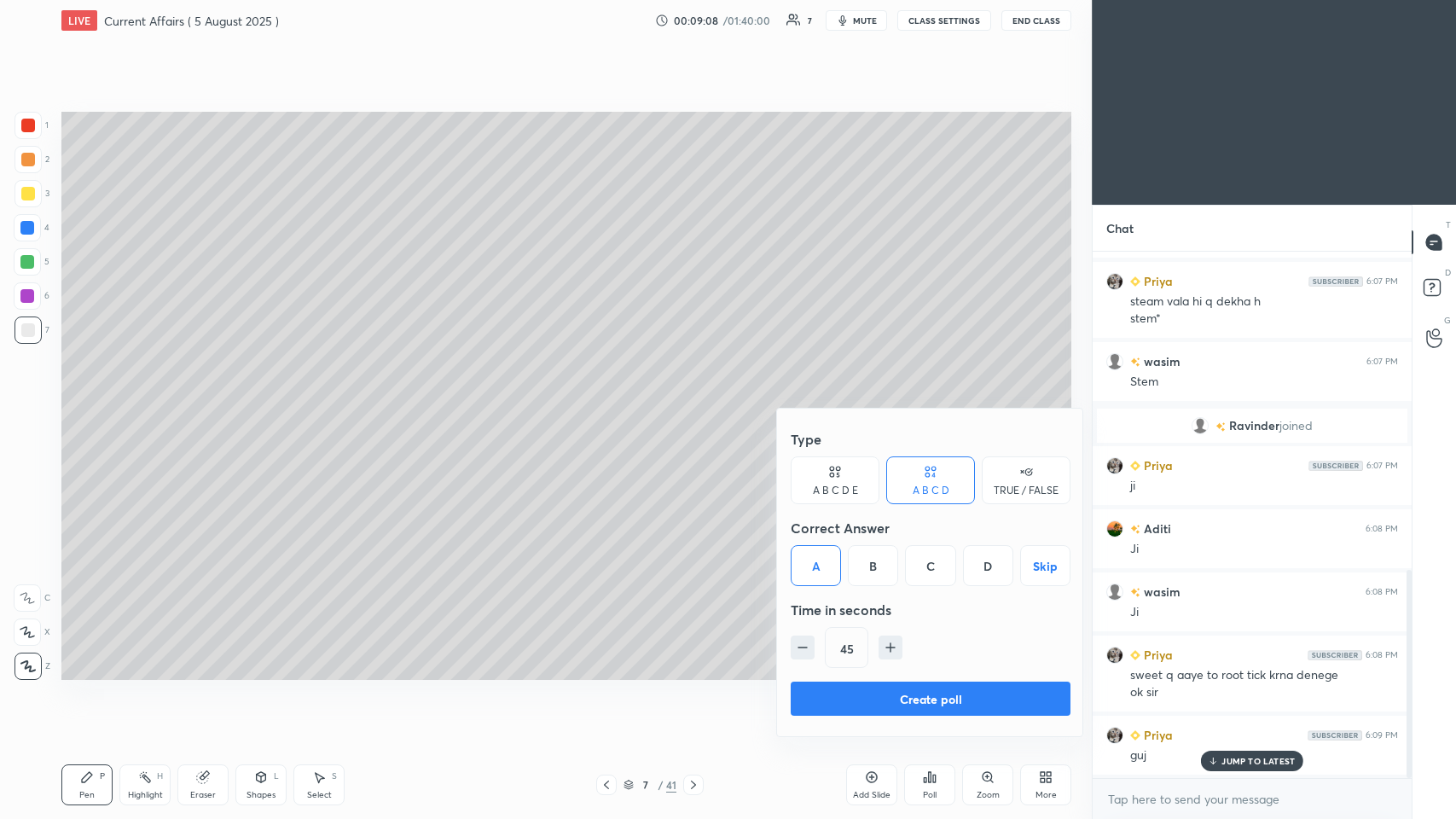 click 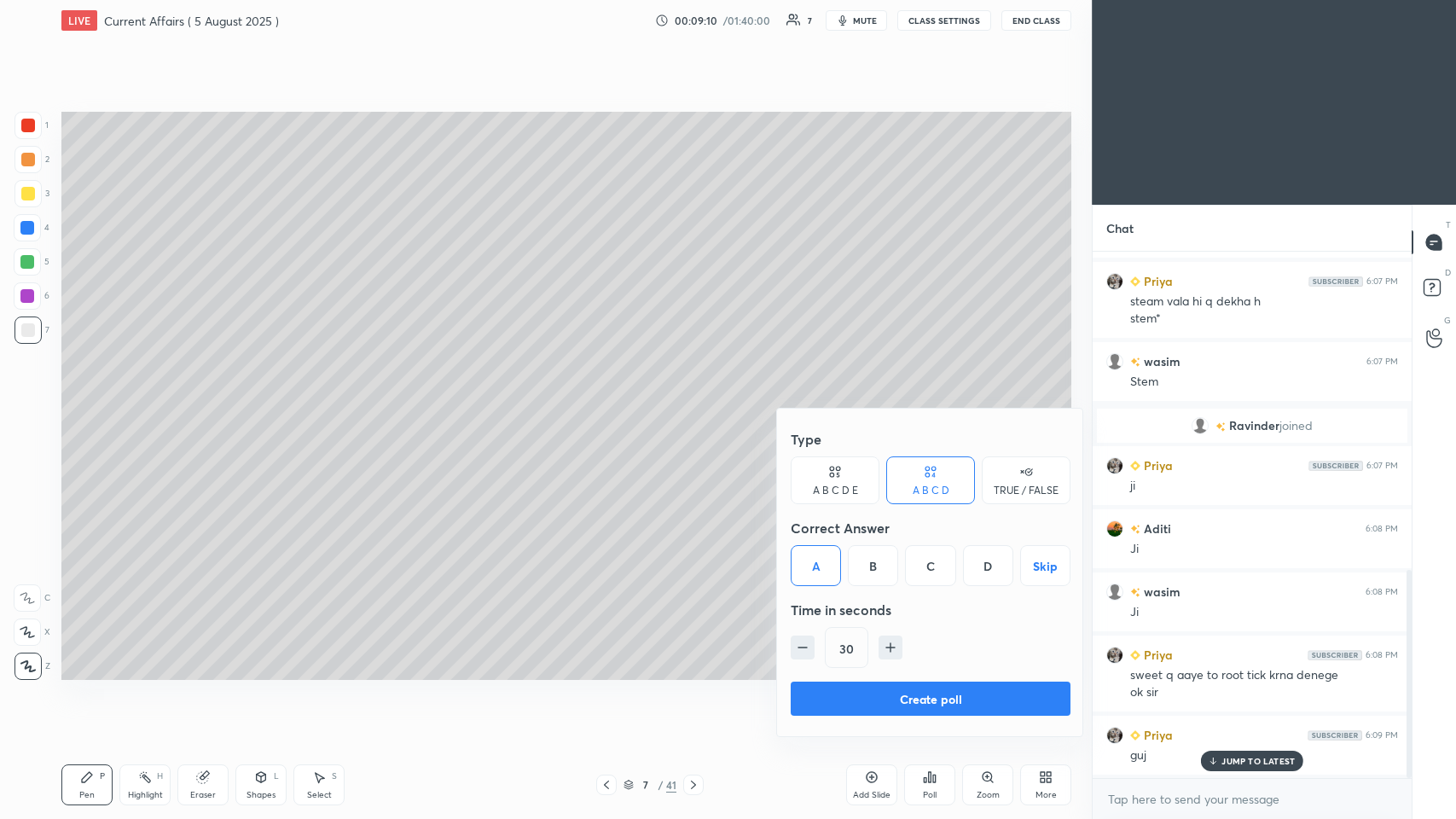 click on "B" at bounding box center [873, 566] 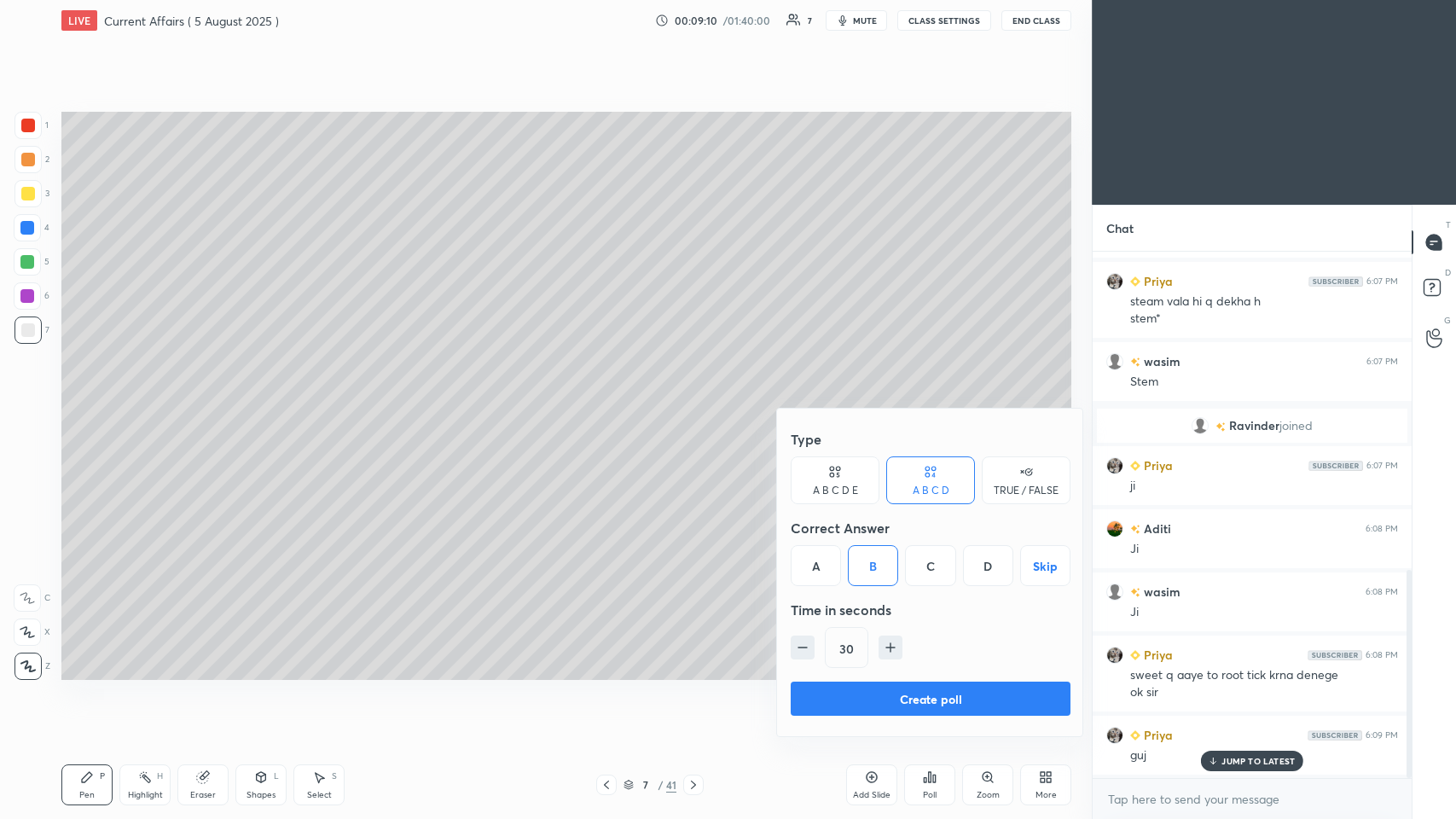 click on "Create poll" at bounding box center (931, 699) 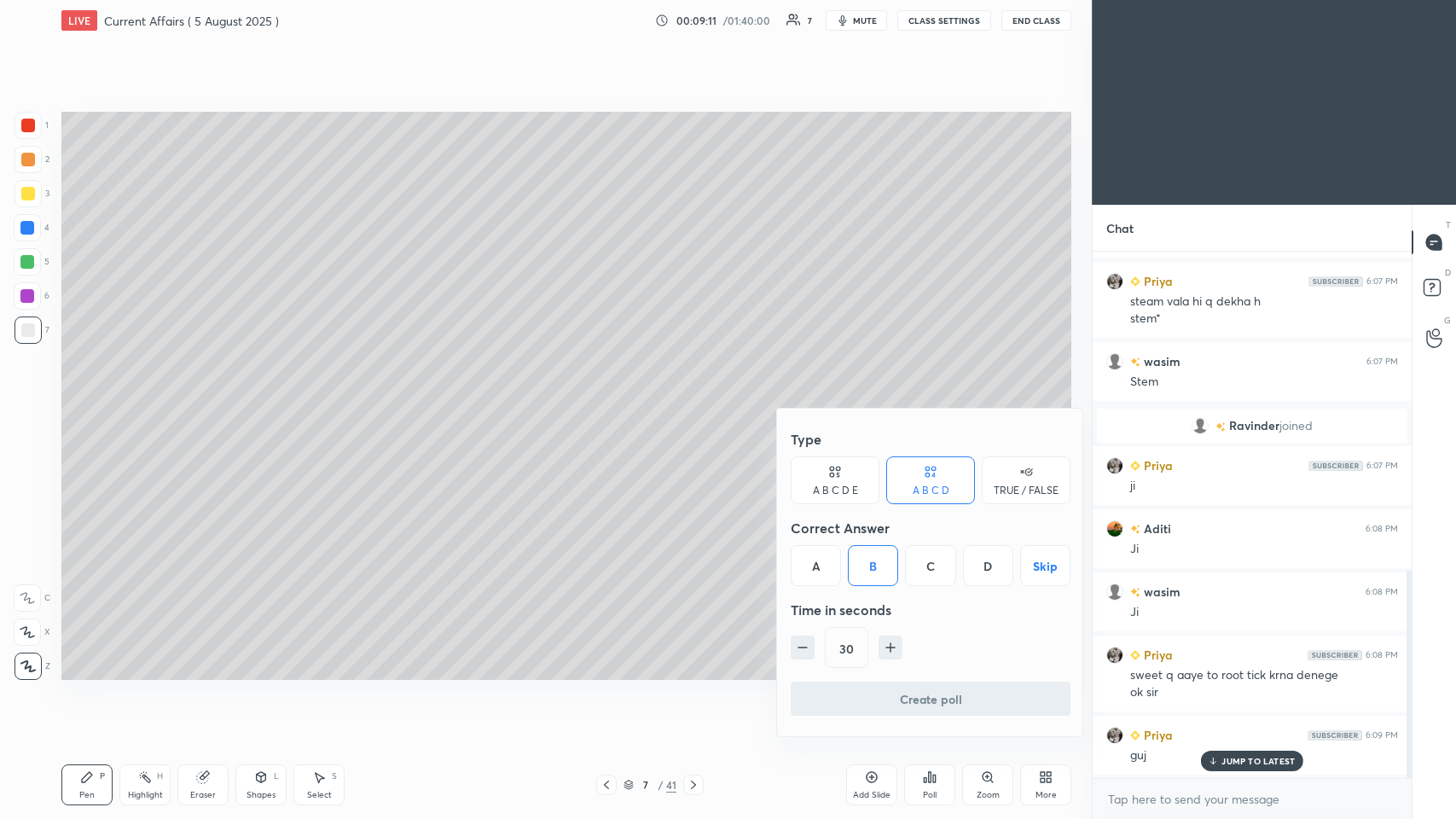 scroll, scrollTop: 507, scrollLeft: 314, axis: both 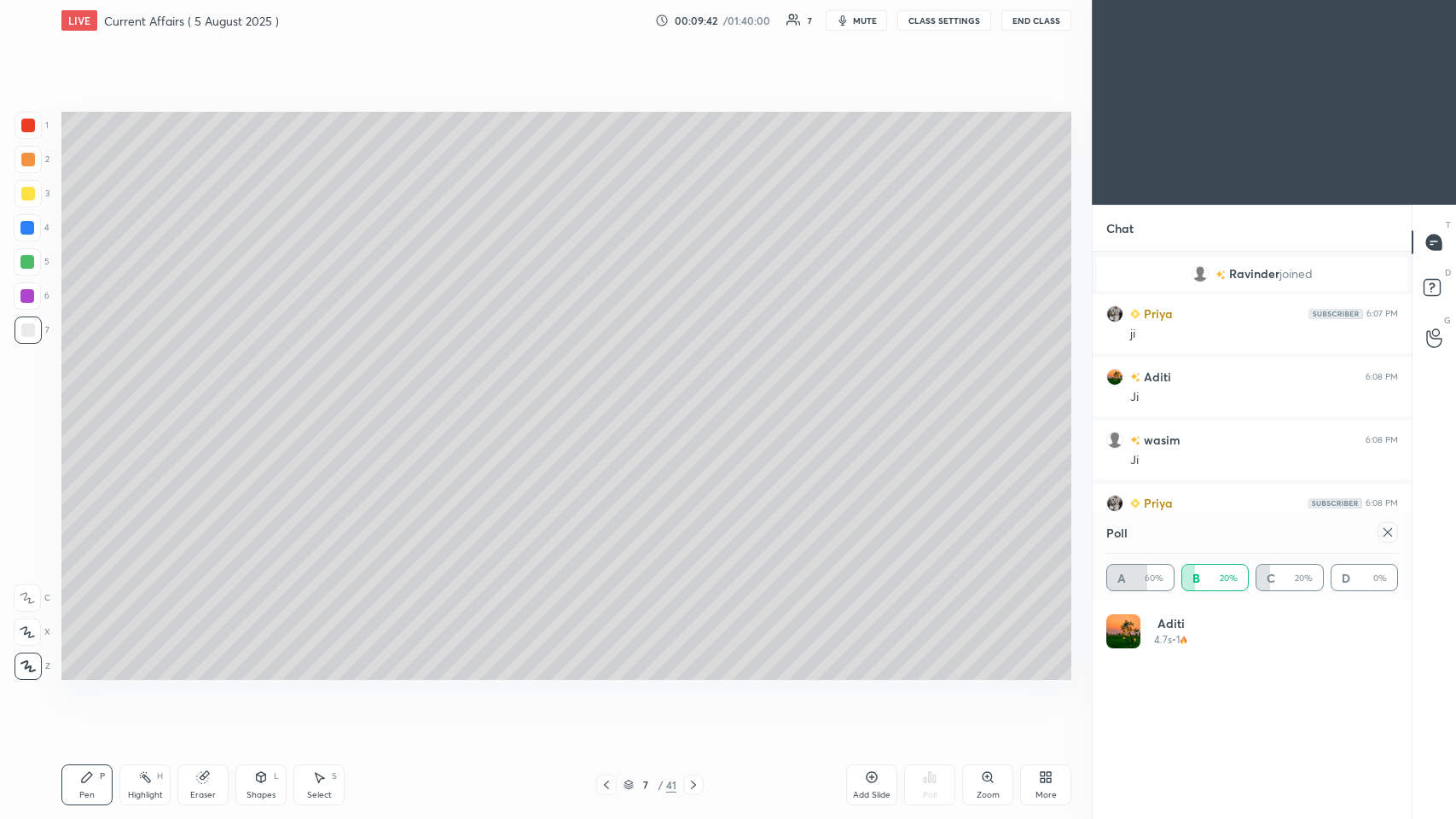 click at bounding box center [1388, 532] 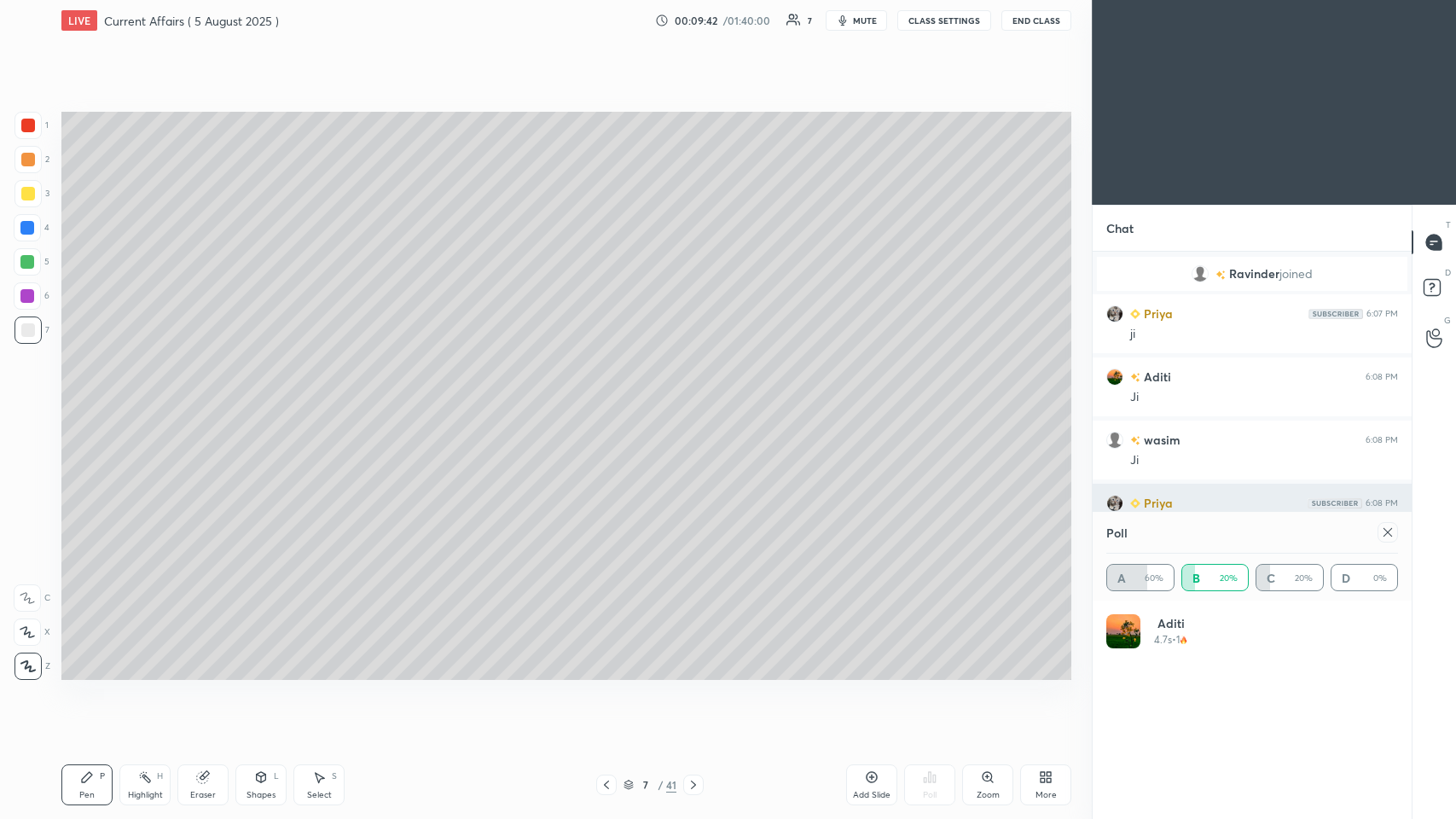 scroll, scrollTop: 146, scrollLeft: 287, axis: both 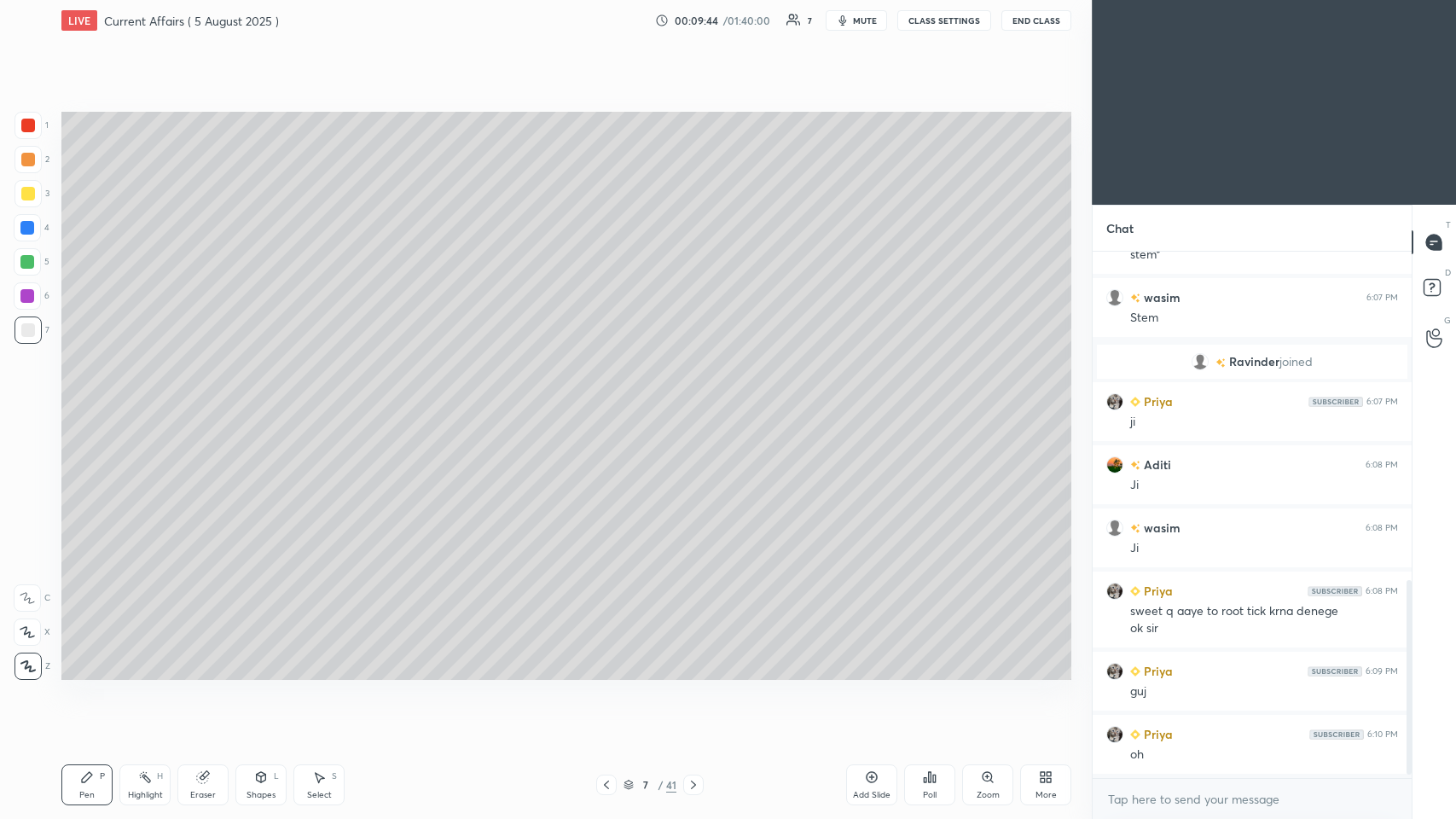click at bounding box center (27, 228) 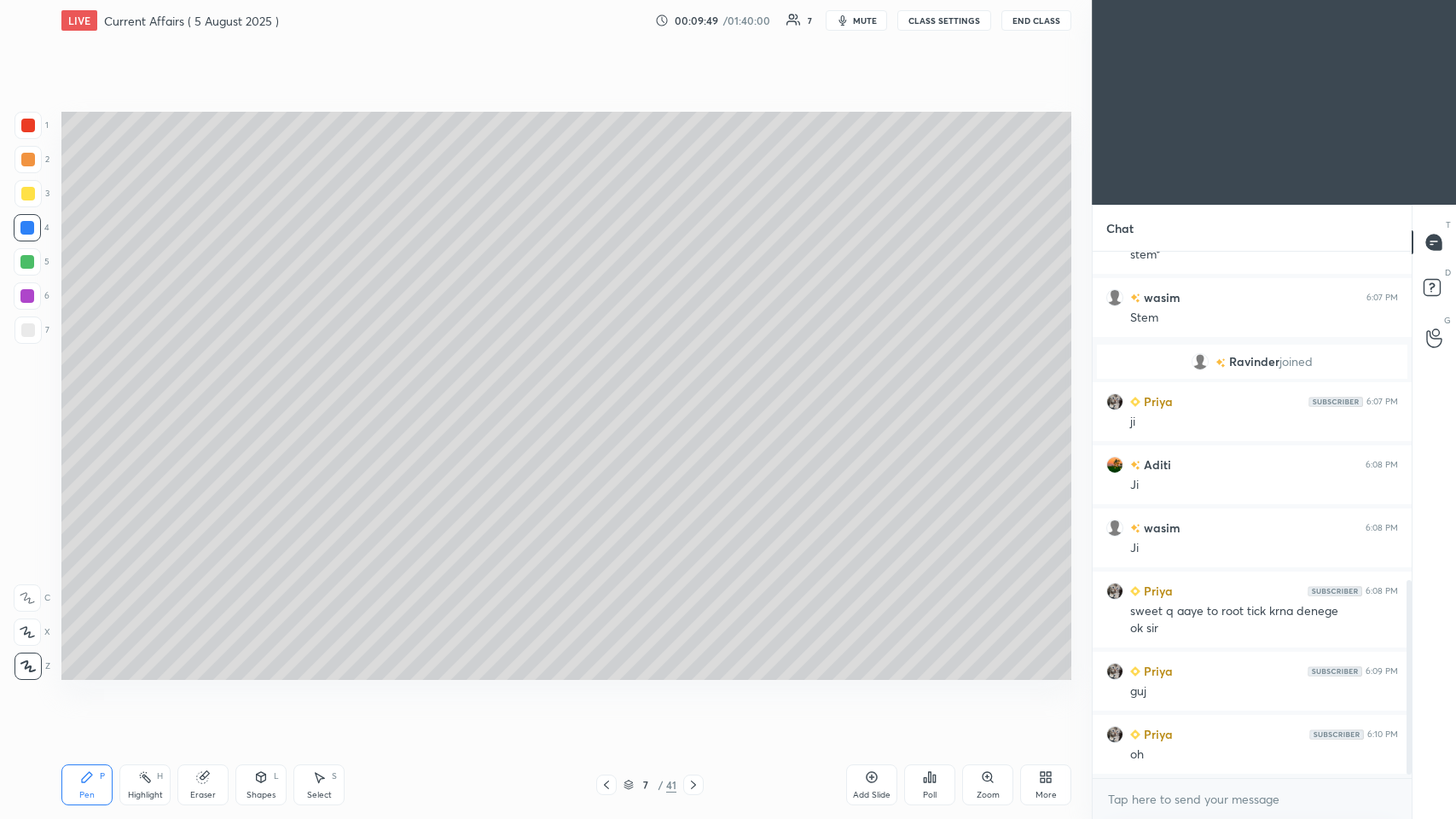click 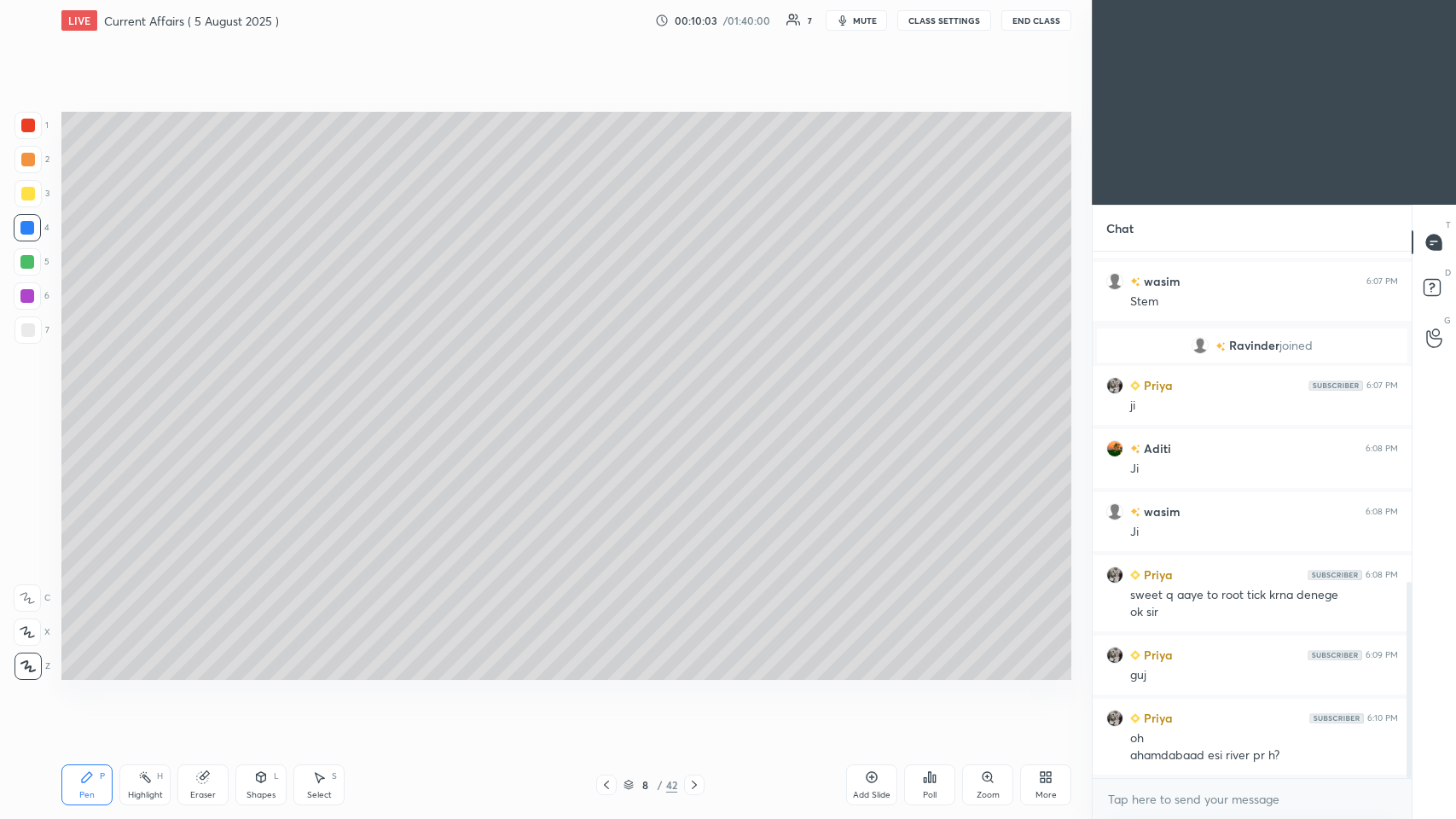 click at bounding box center [27, 296] 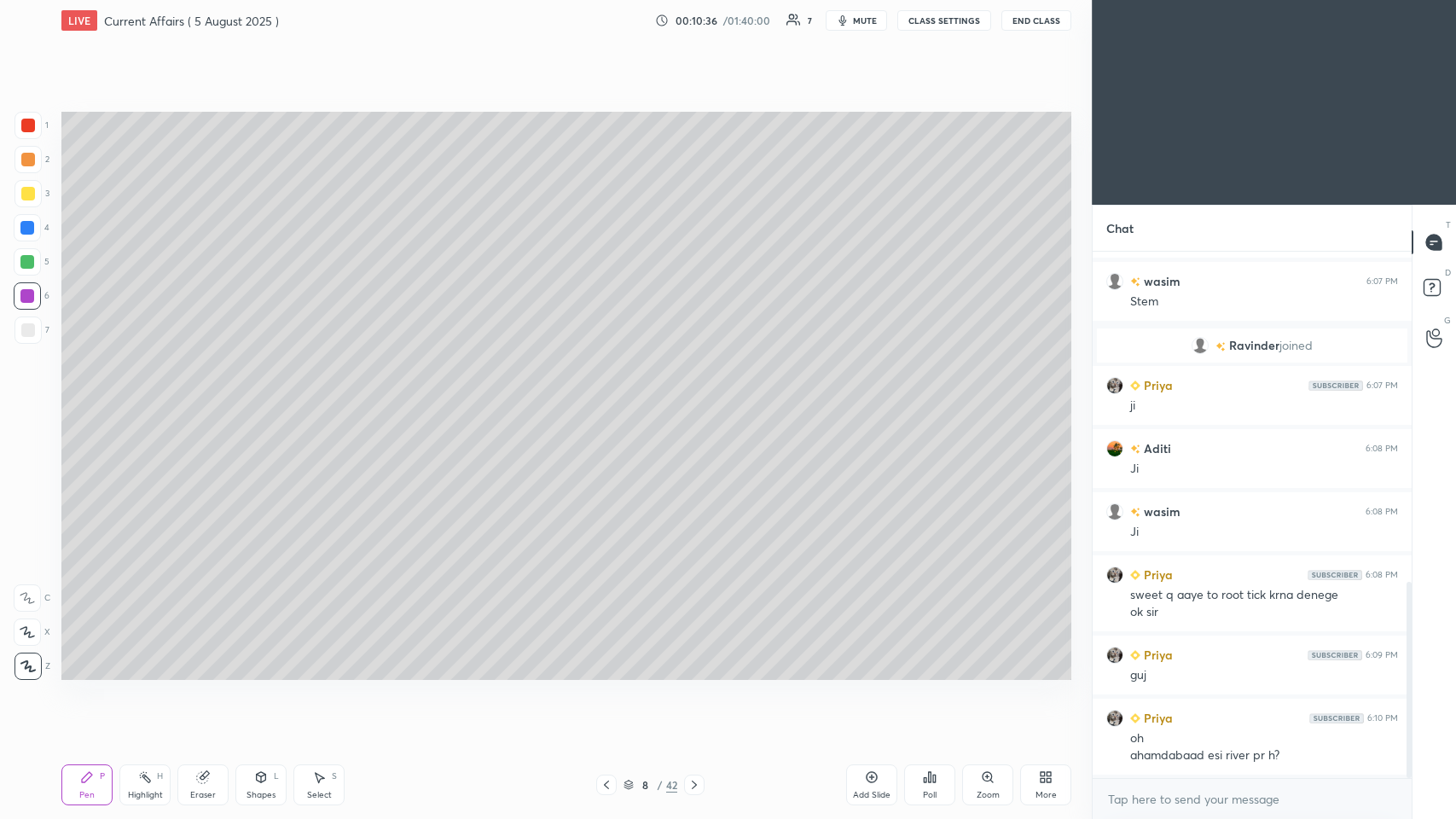 scroll, scrollTop: 928, scrollLeft: 0, axis: vertical 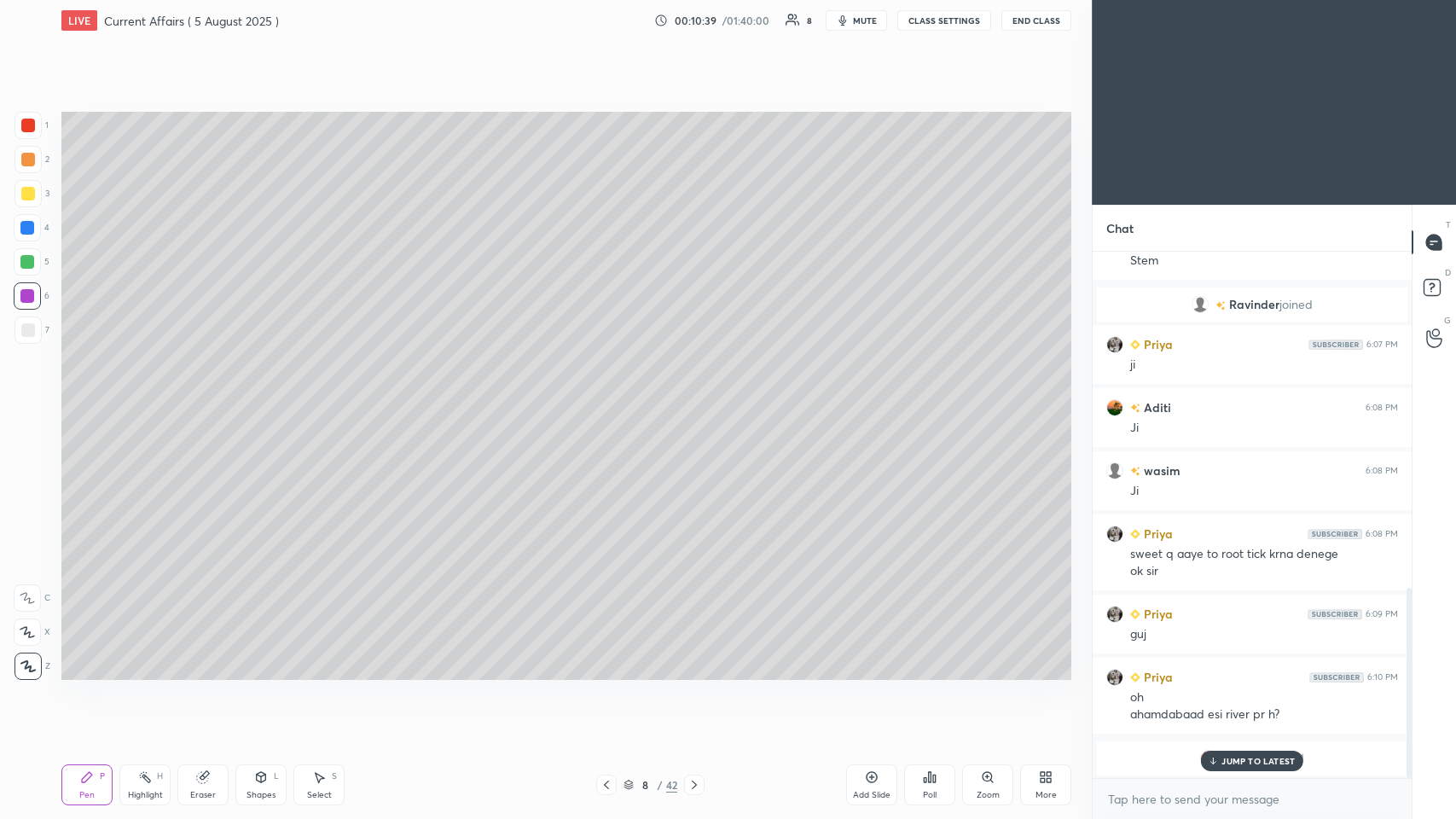 click 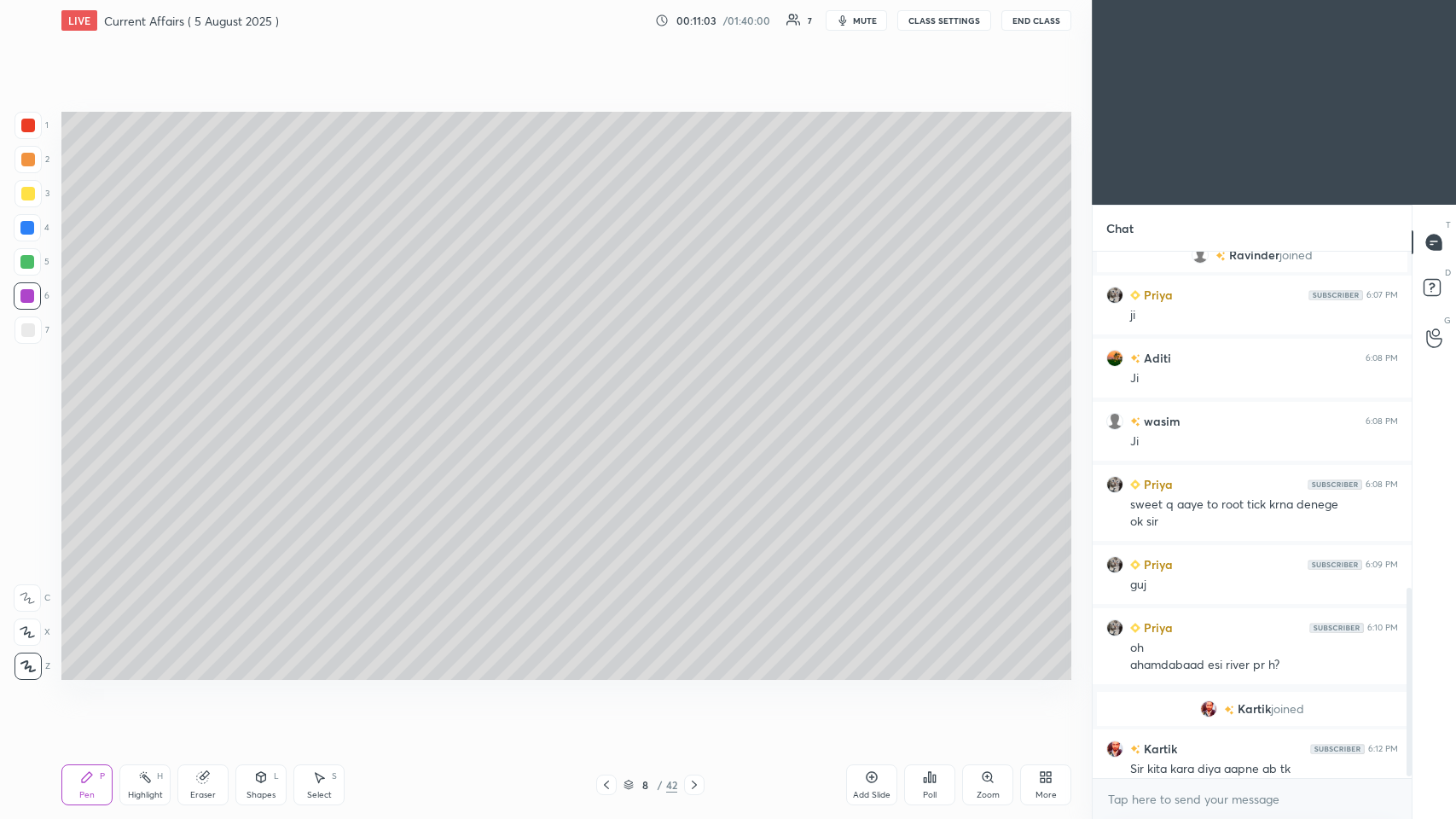 scroll, scrollTop: 942, scrollLeft: 0, axis: vertical 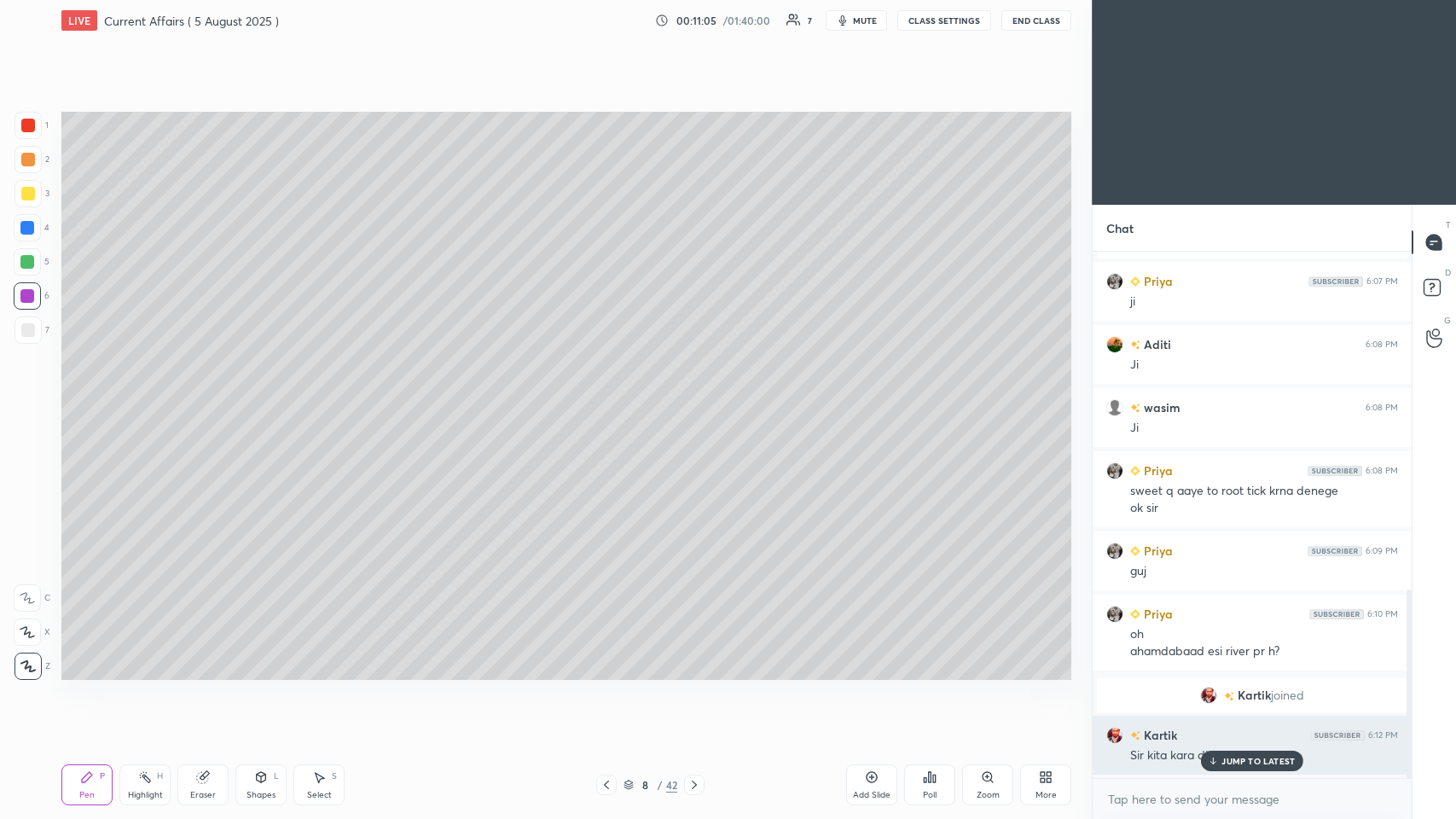 click 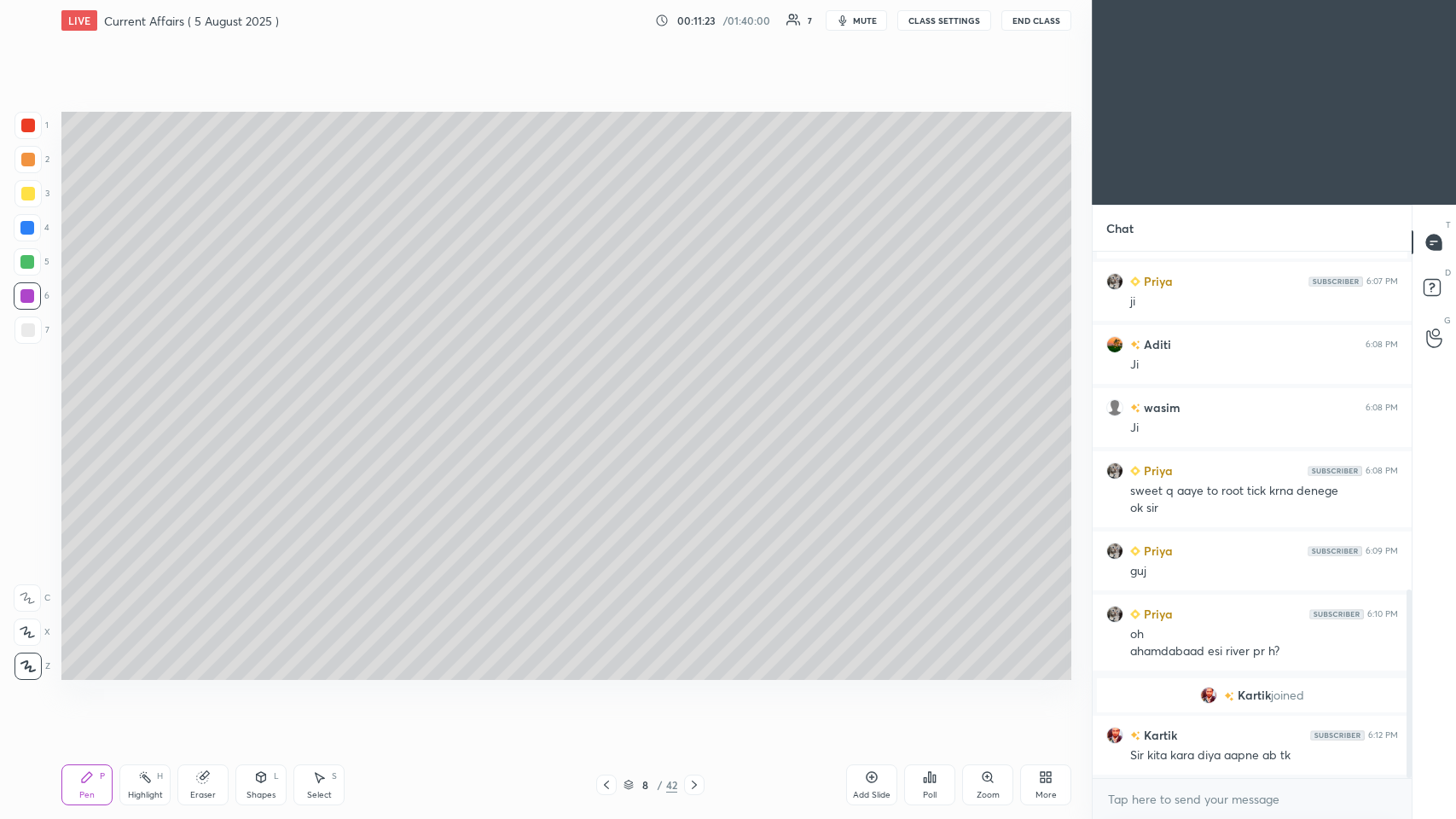 click 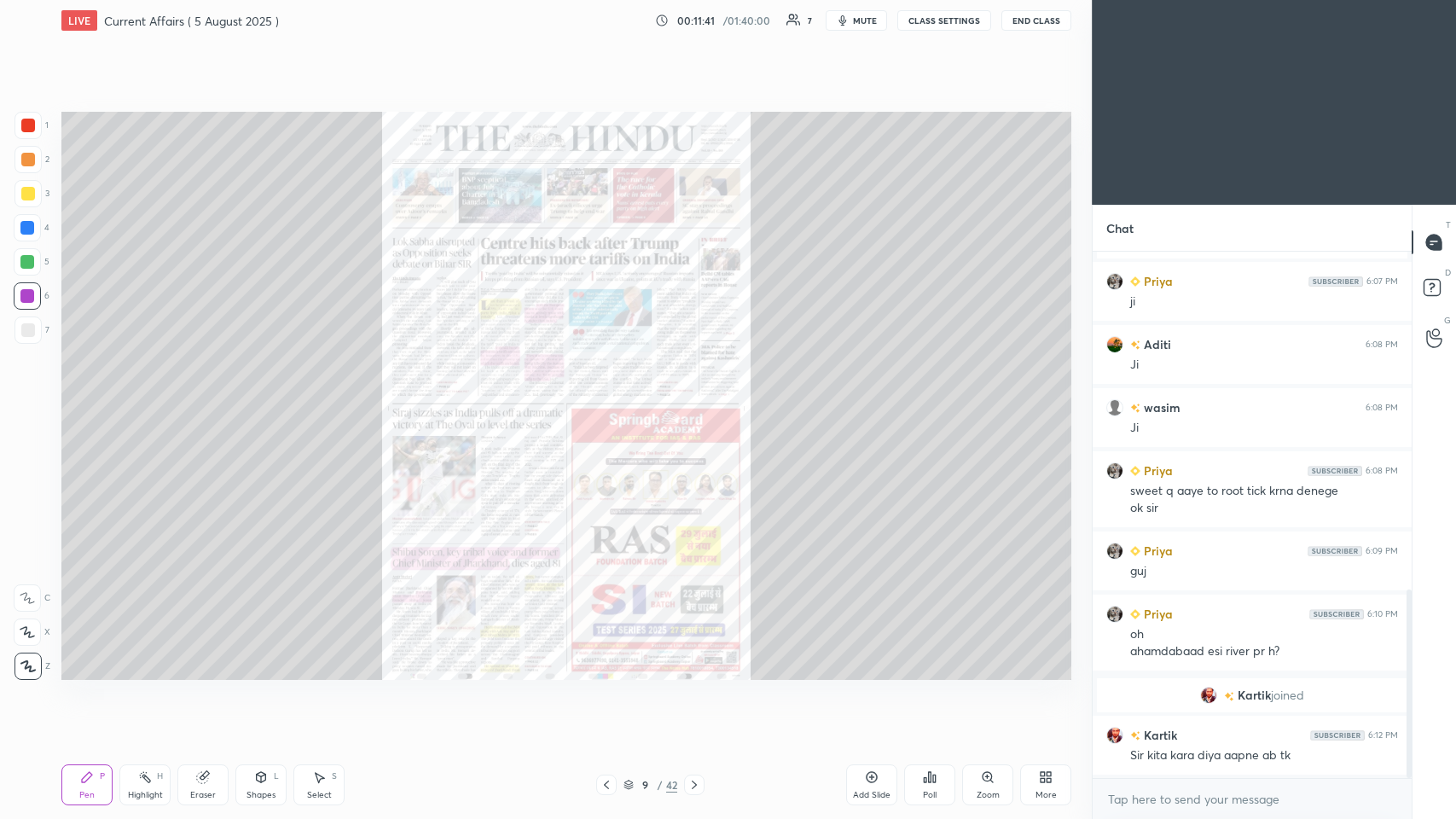 scroll, scrollTop: 983, scrollLeft: 0, axis: vertical 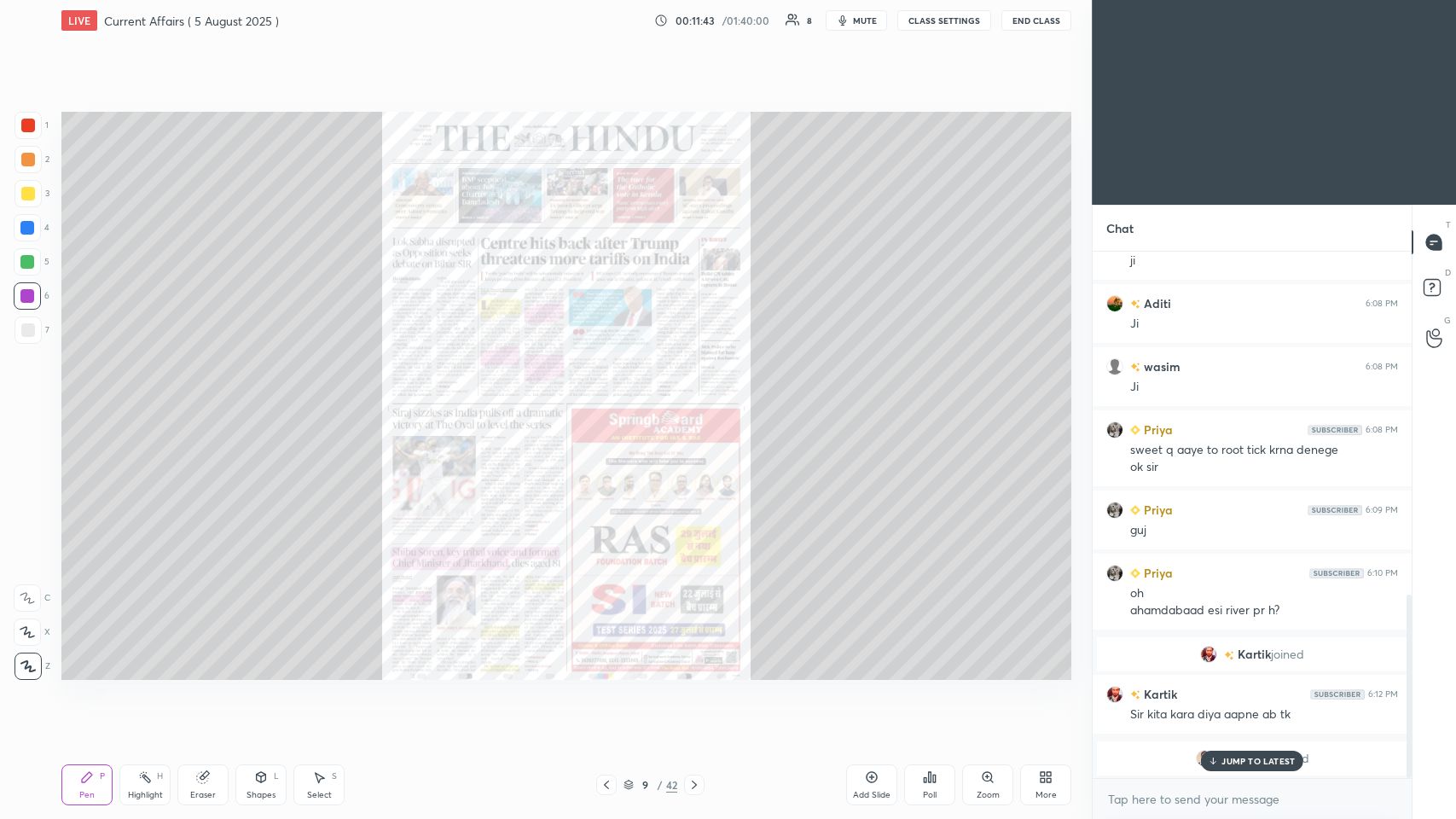 click on "JUMP TO LATEST" at bounding box center (1258, 761) 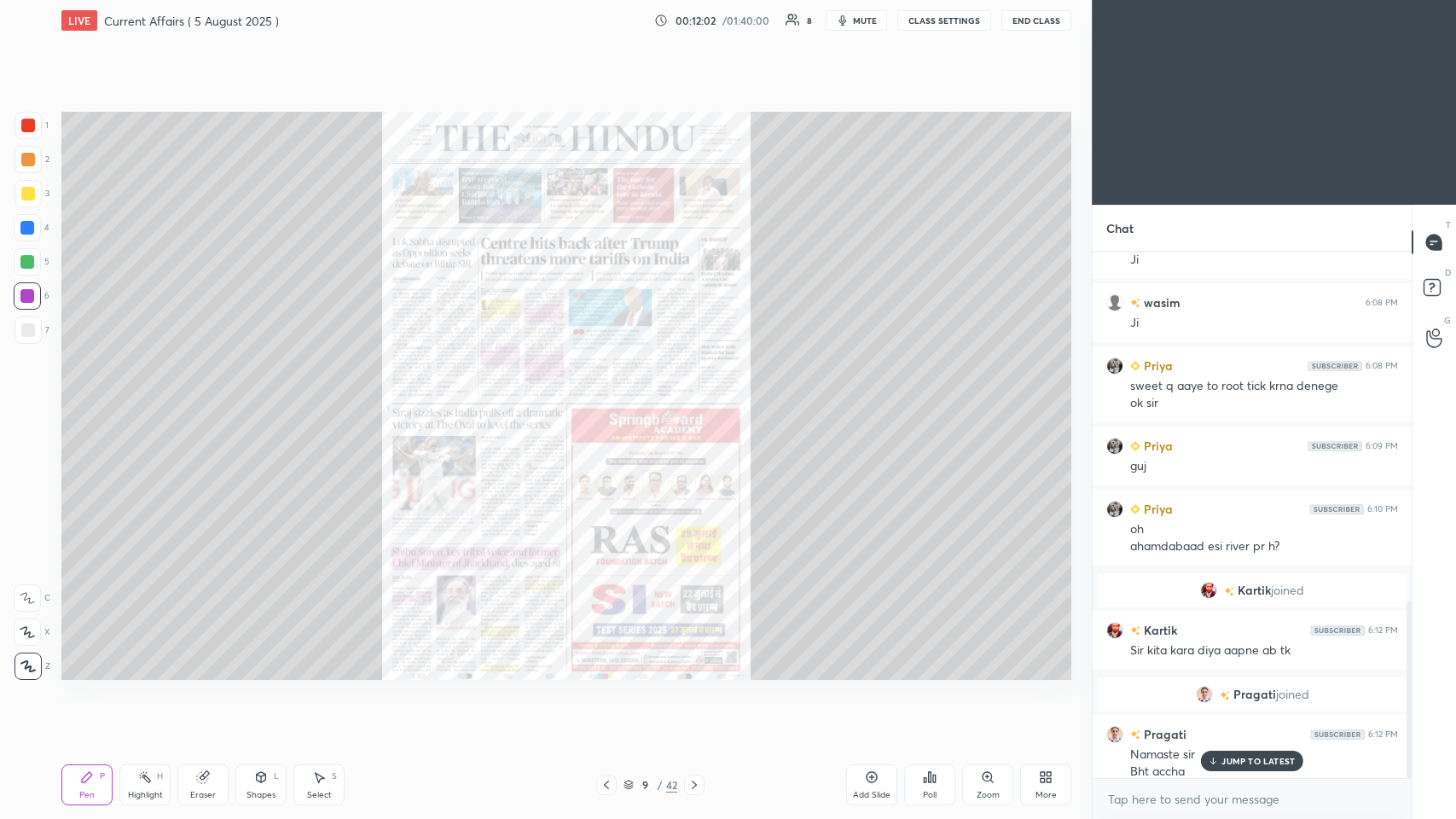 scroll, scrollTop: 1044, scrollLeft: 0, axis: vertical 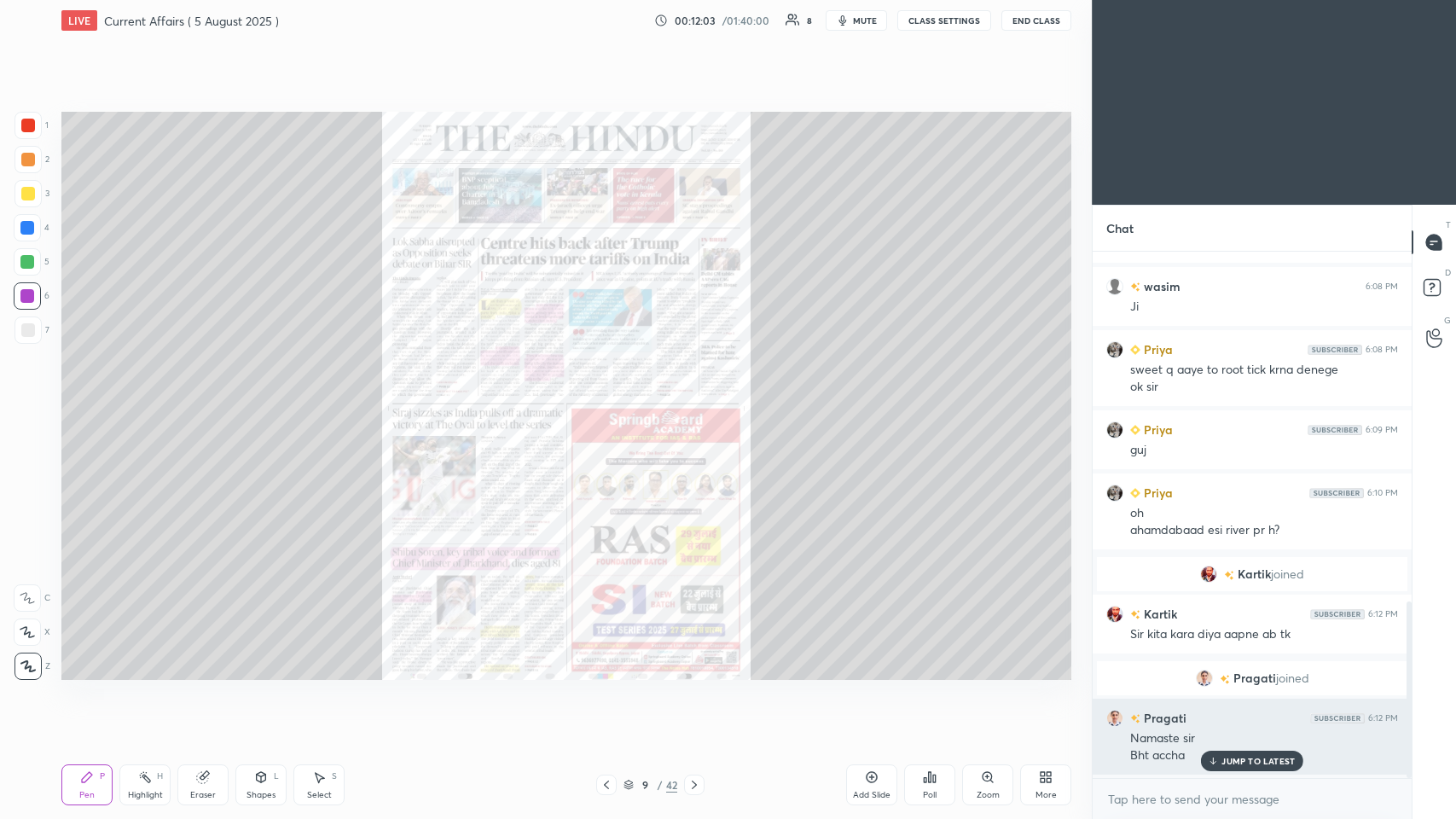 click on "JUMP TO LATEST" at bounding box center (1258, 761) 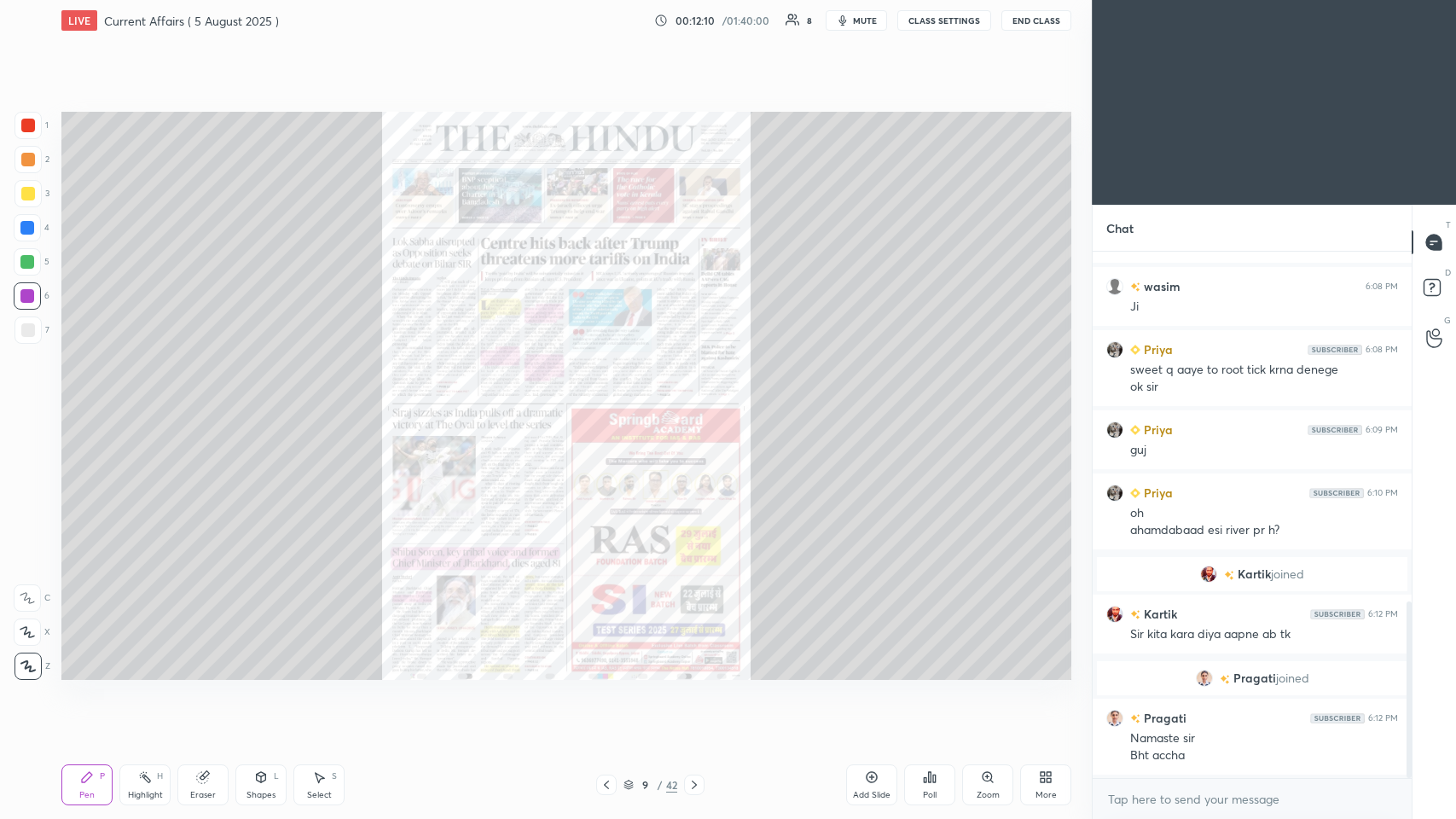 click on "Zoom" at bounding box center (988, 785) 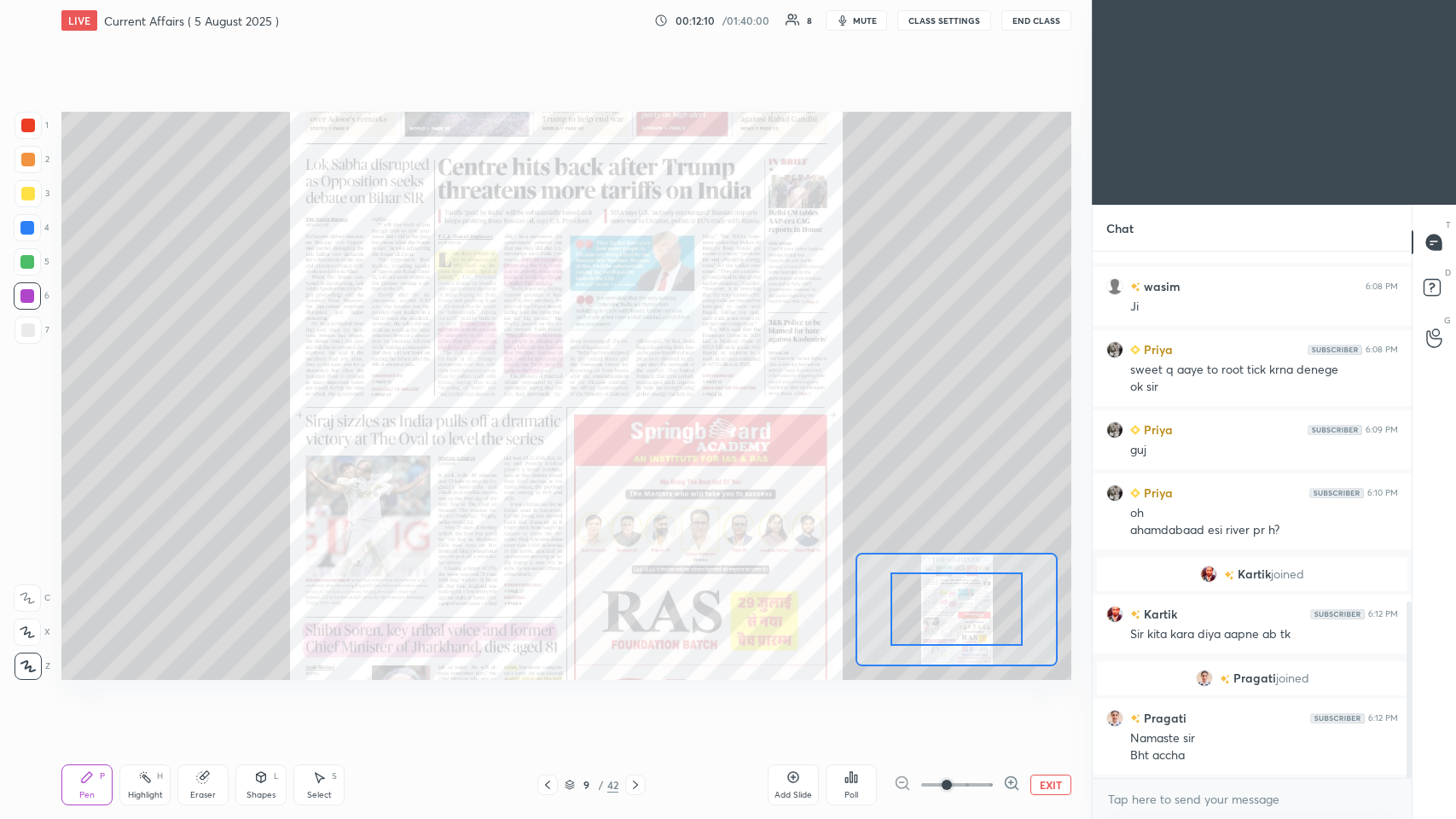 scroll, scrollTop: 1107, scrollLeft: 0, axis: vertical 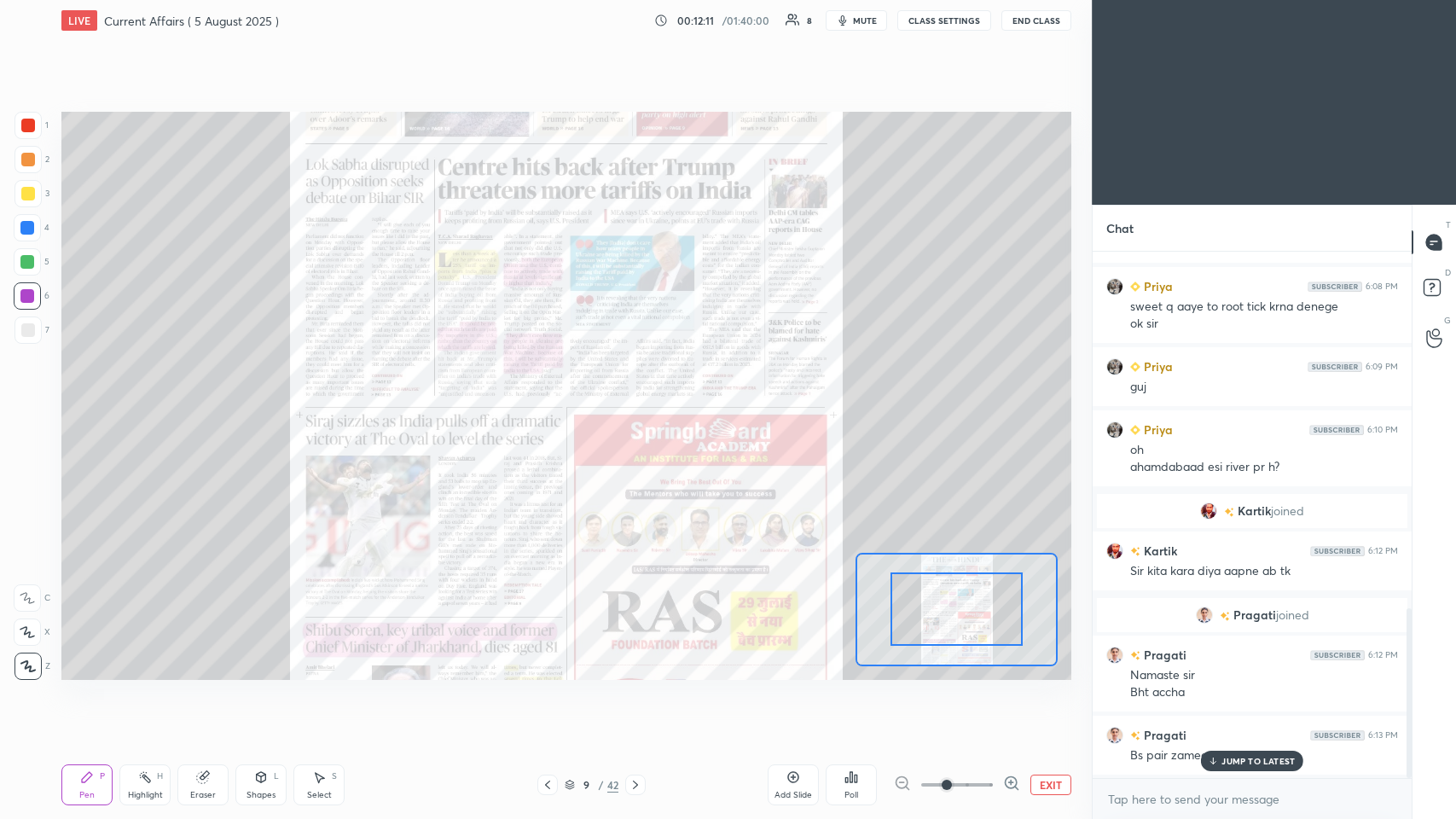 click 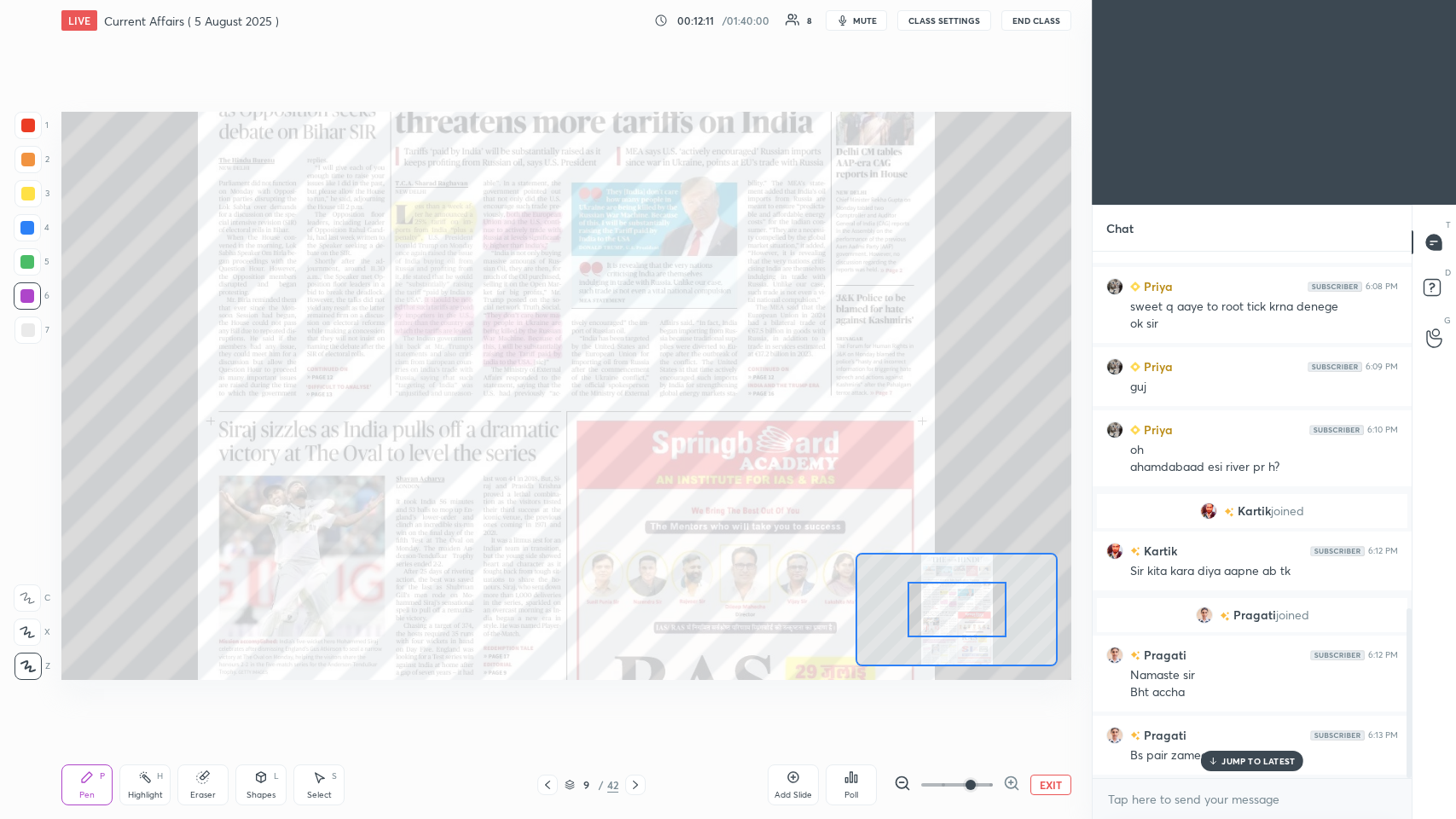 click 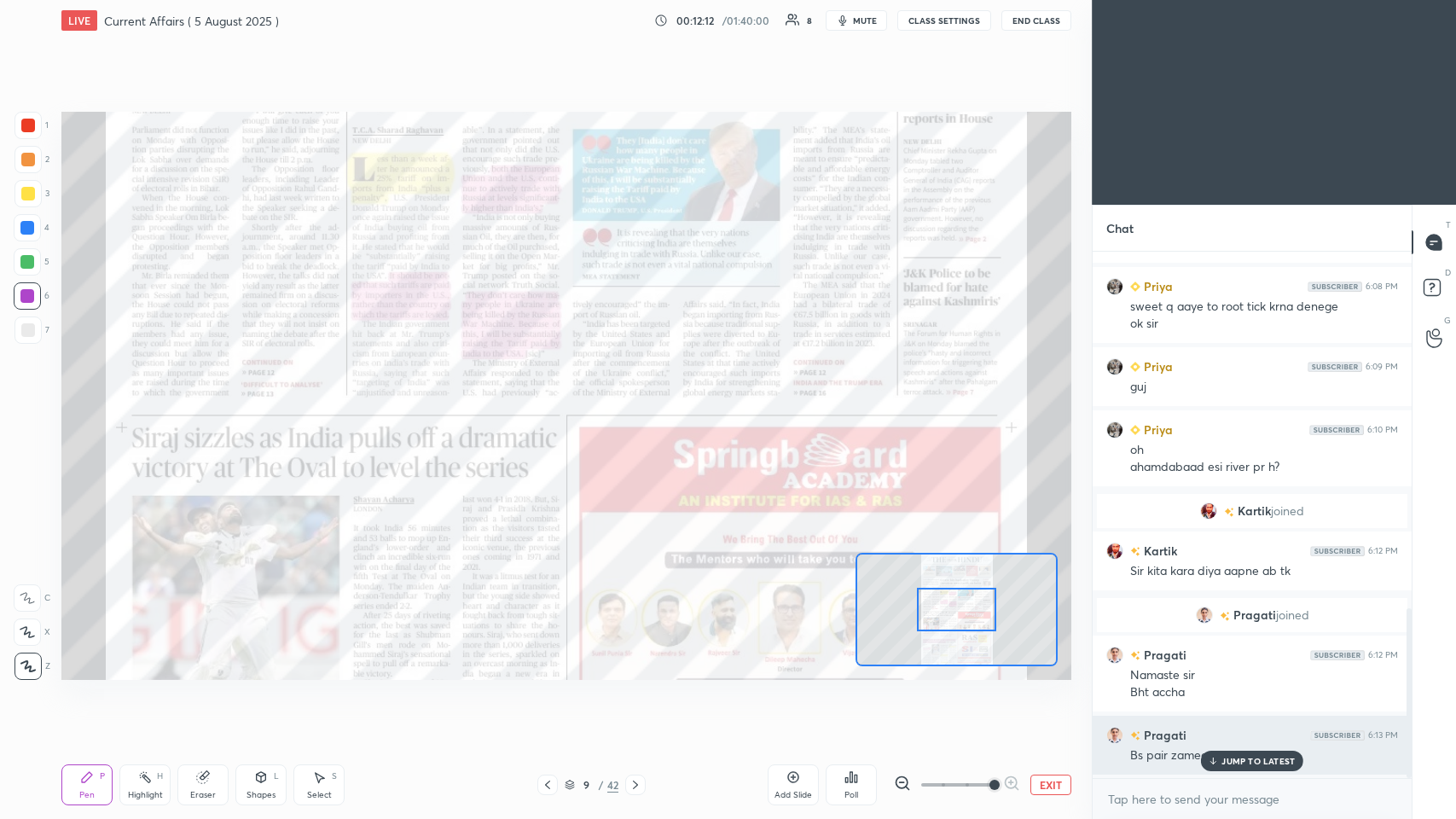 click on "JUMP TO LATEST" at bounding box center [1258, 761] 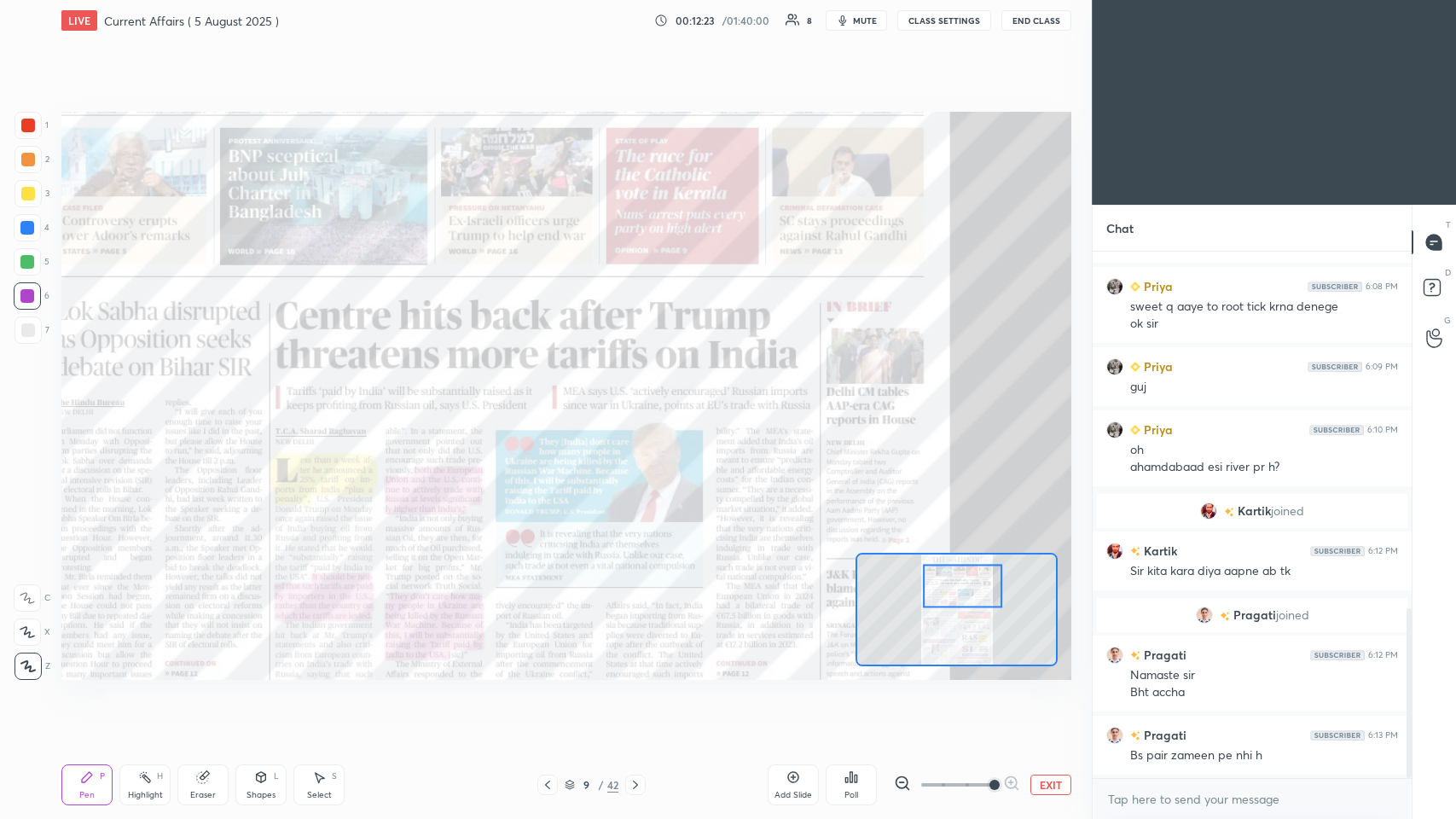 click at bounding box center [28, 125] 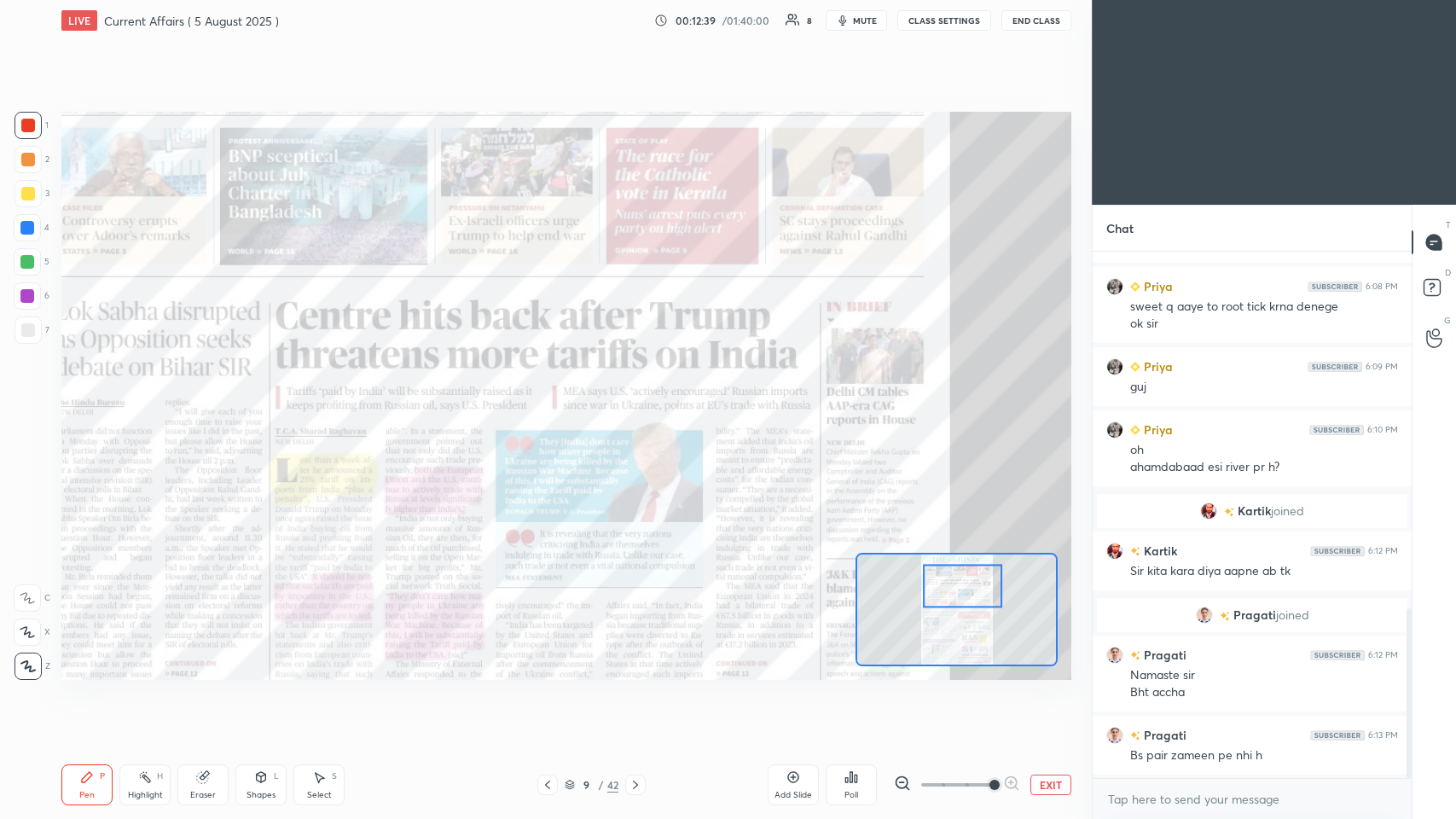 click on "Add Slide" at bounding box center (793, 785) 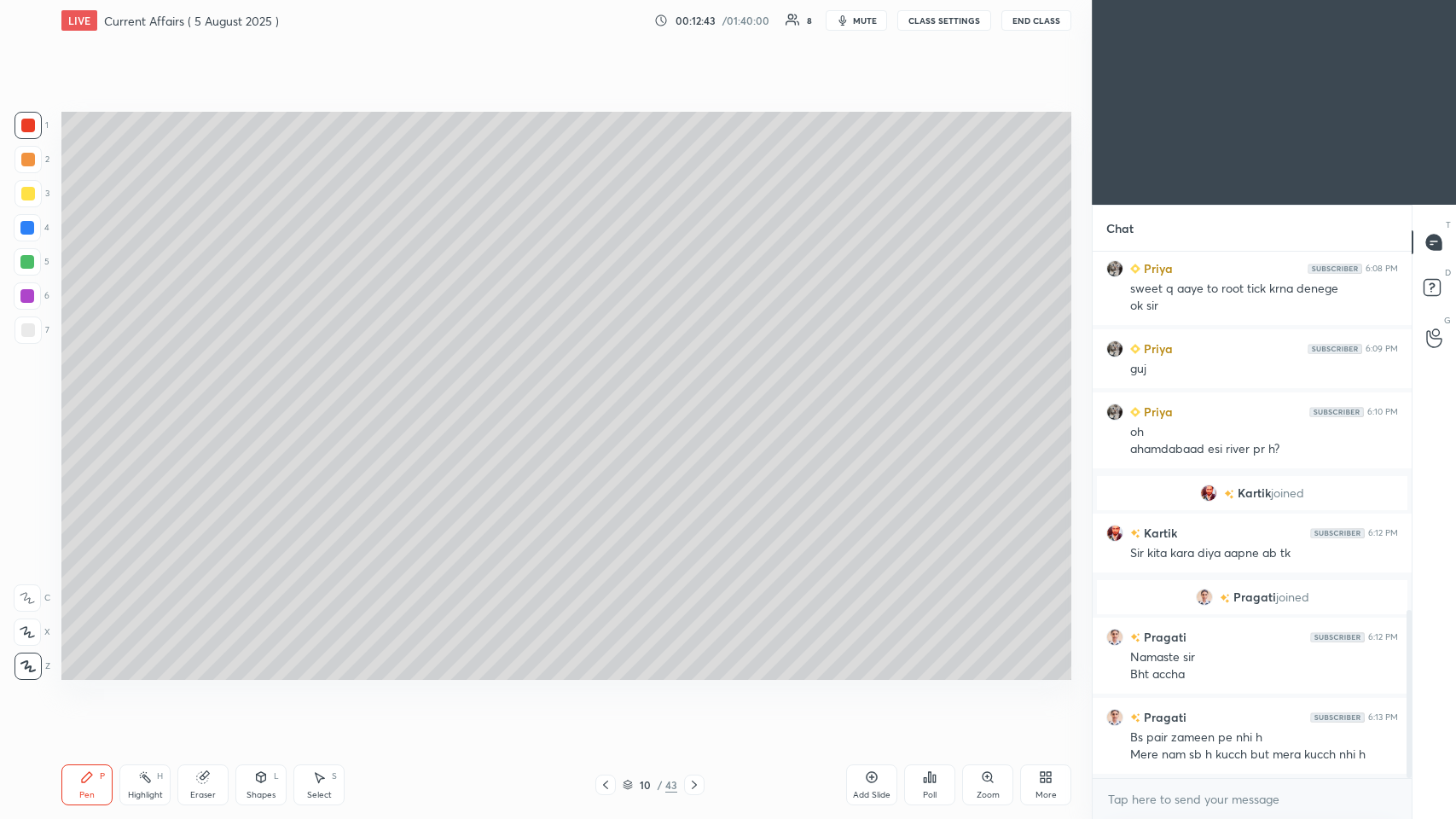 scroll, scrollTop: 1188, scrollLeft: 0, axis: vertical 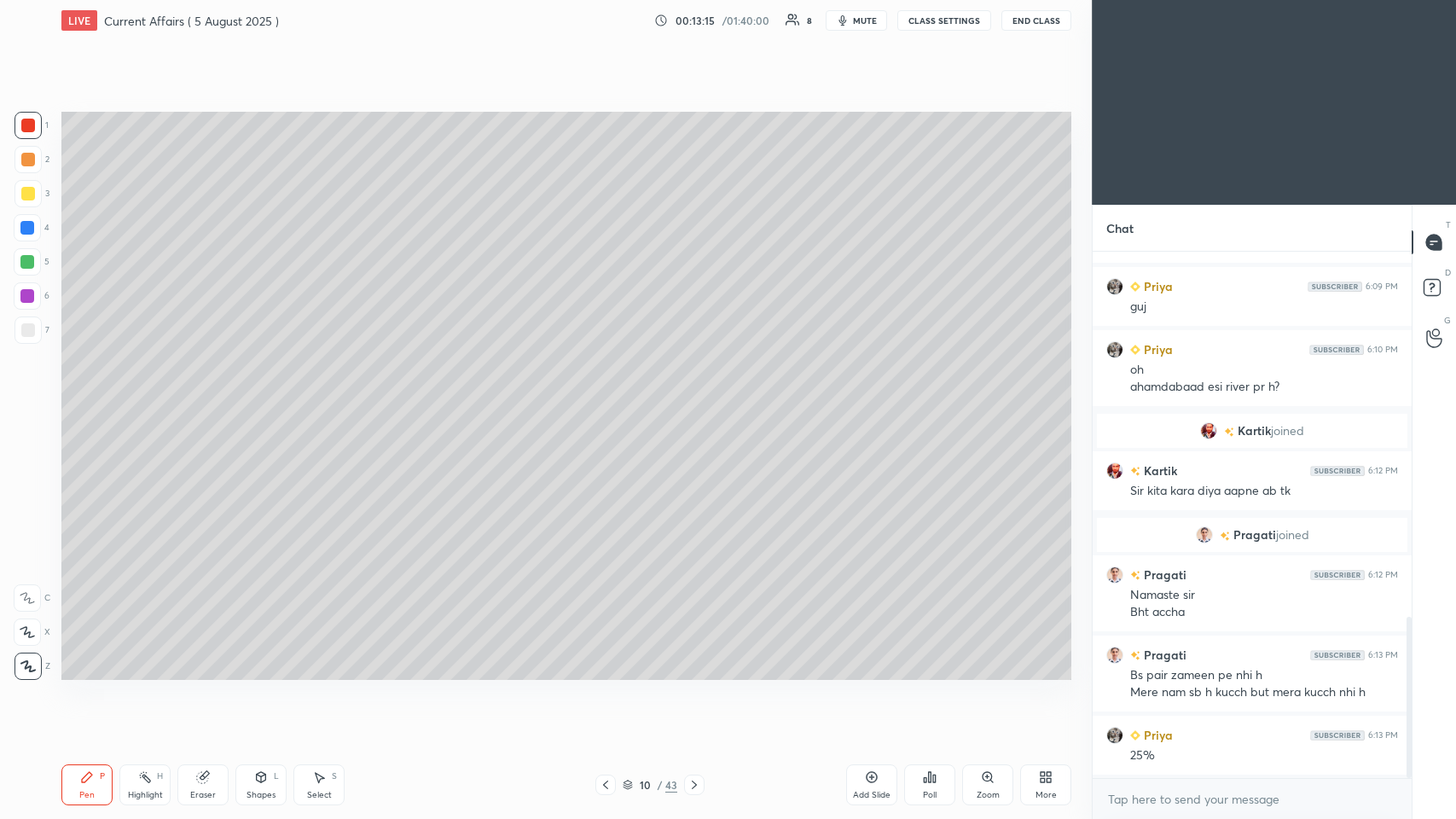 click 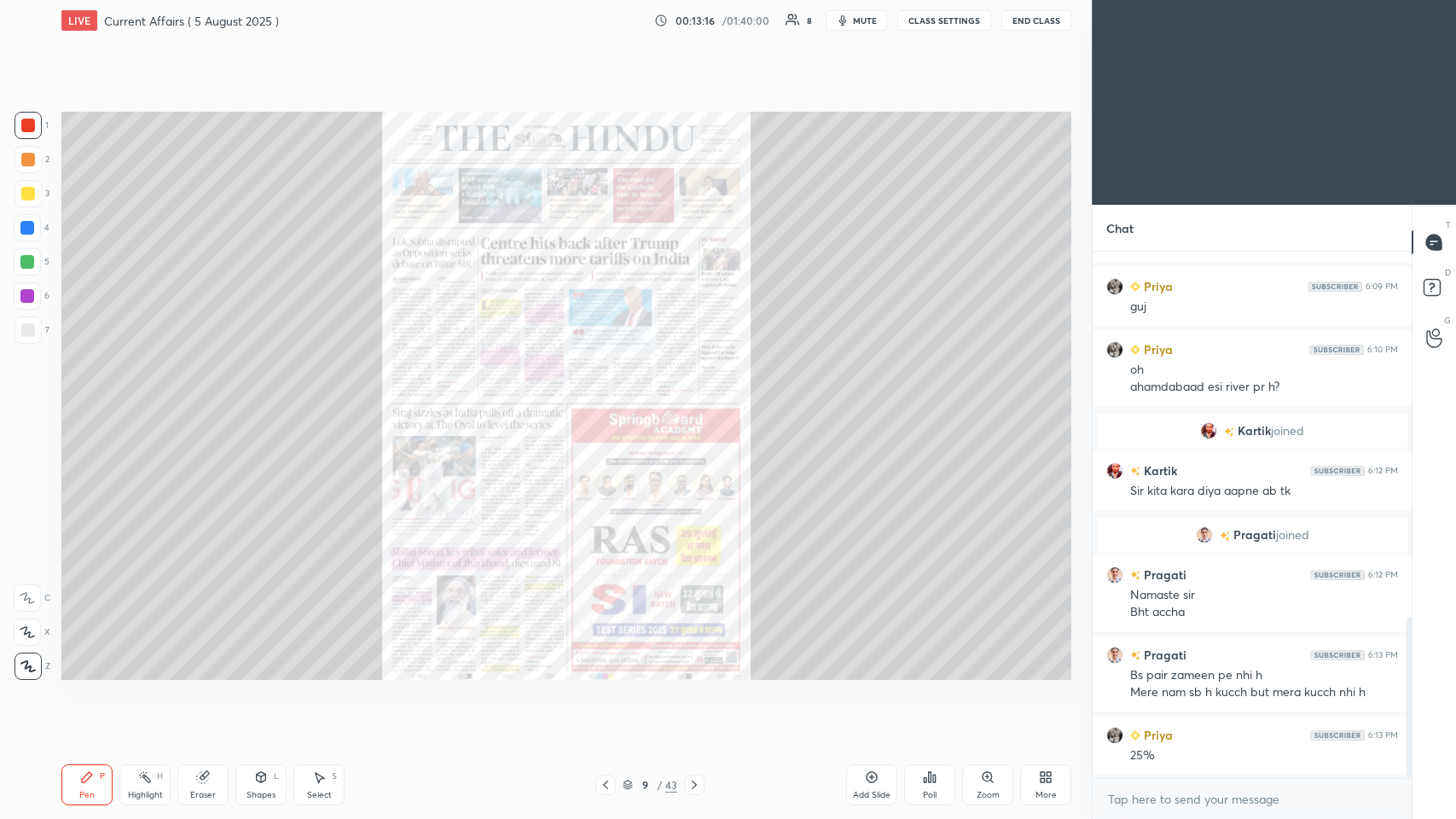 click on "Zoom" at bounding box center (988, 785) 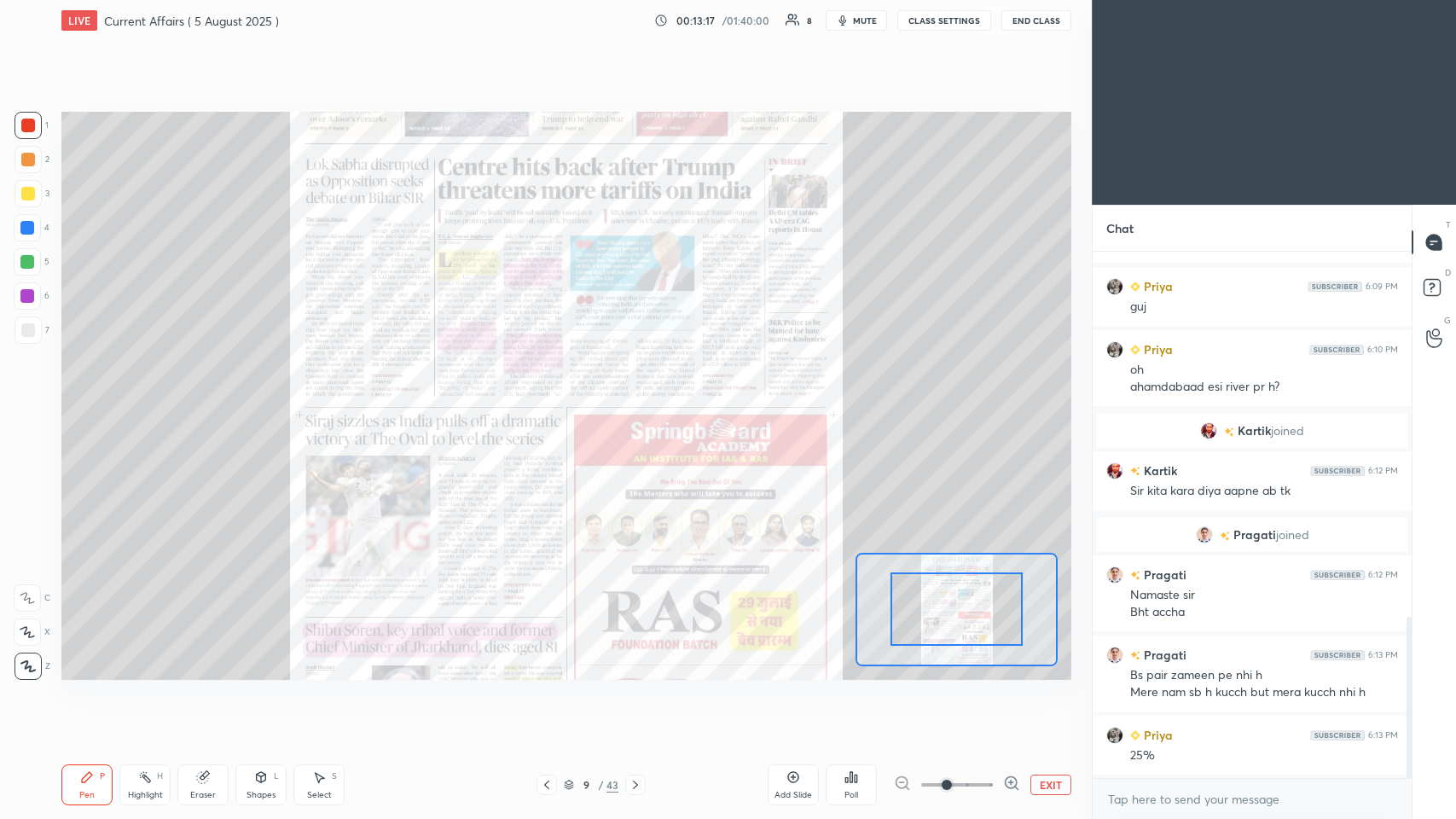 click 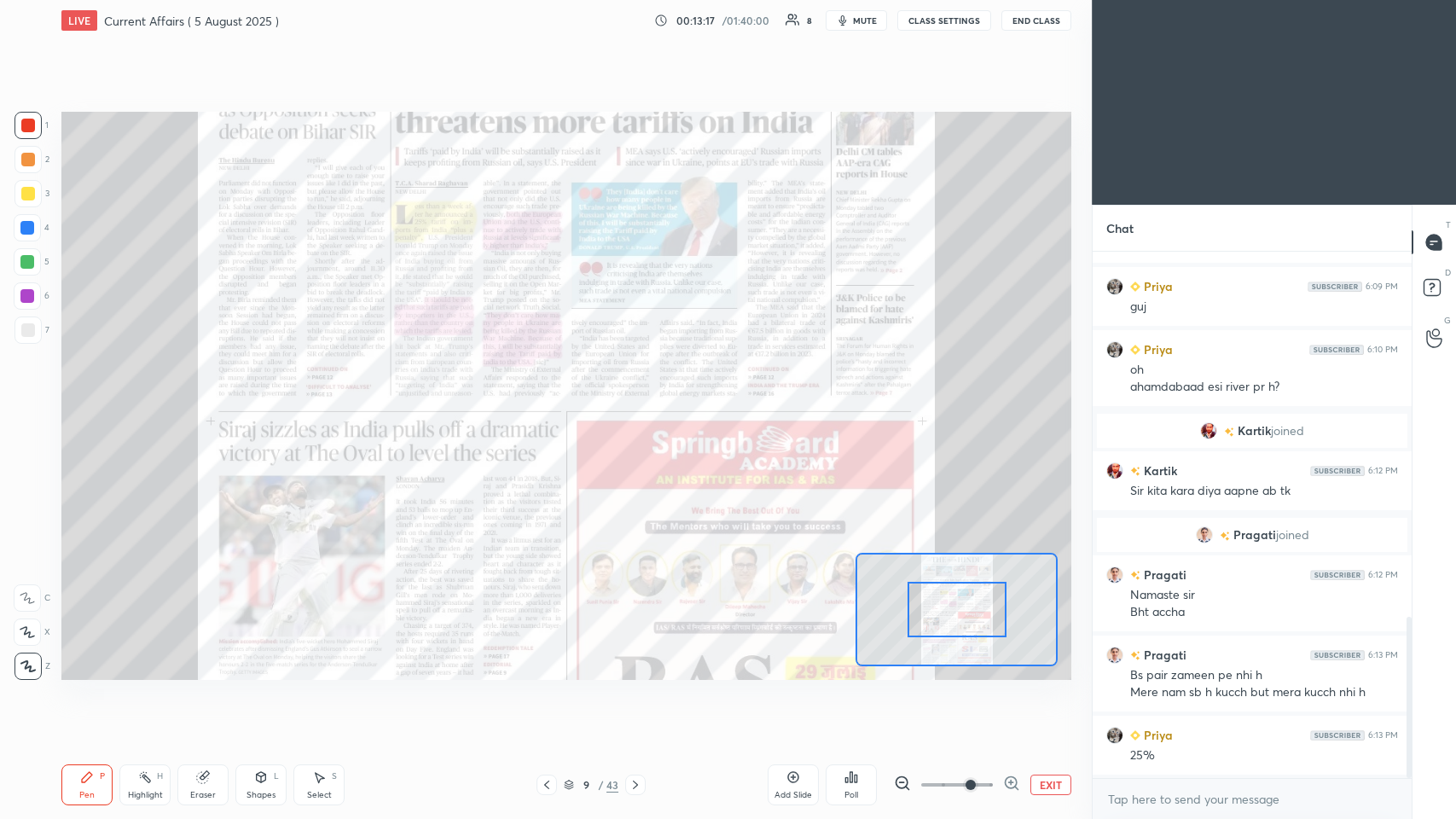 click 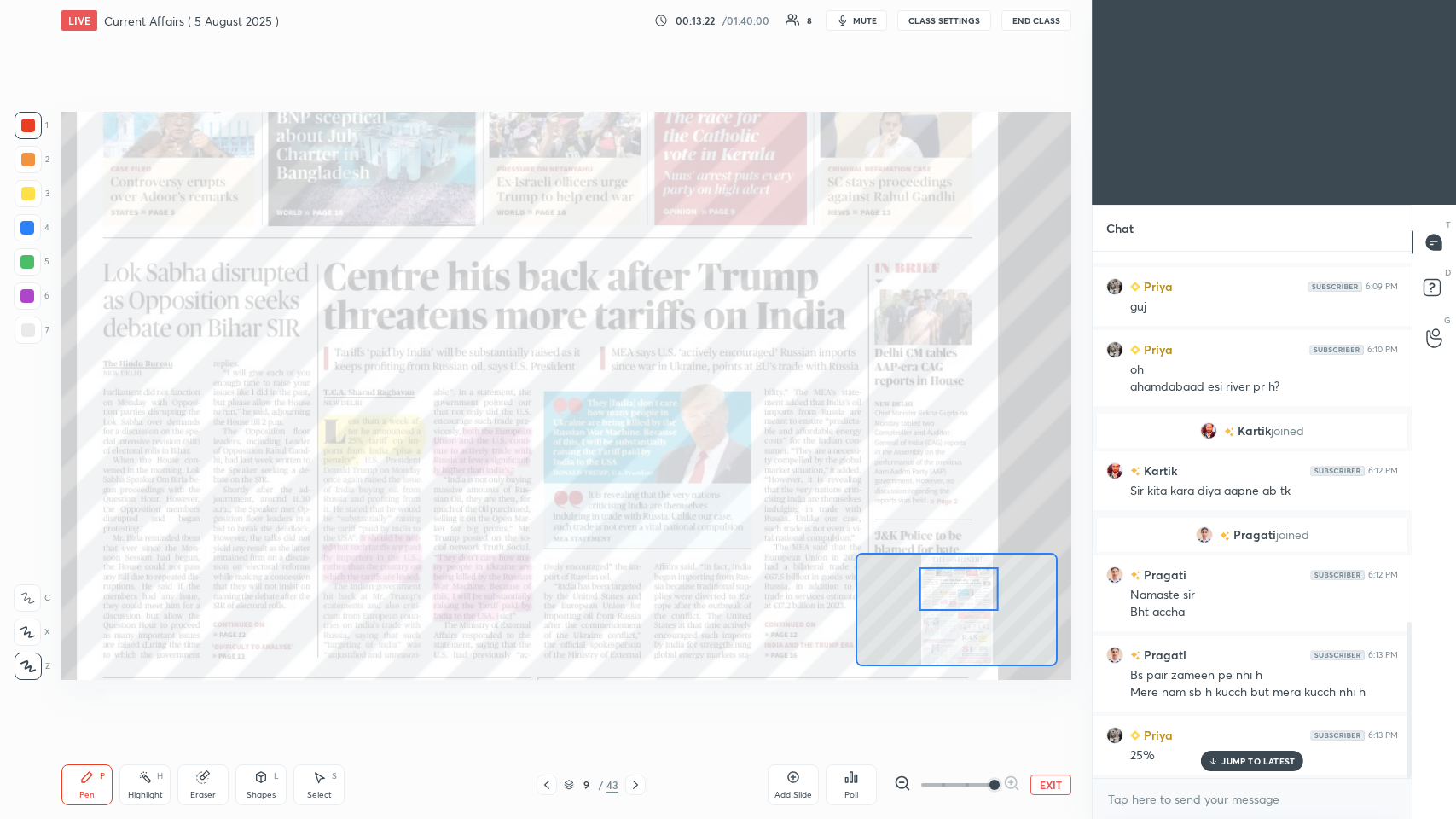 scroll, scrollTop: 1251, scrollLeft: 0, axis: vertical 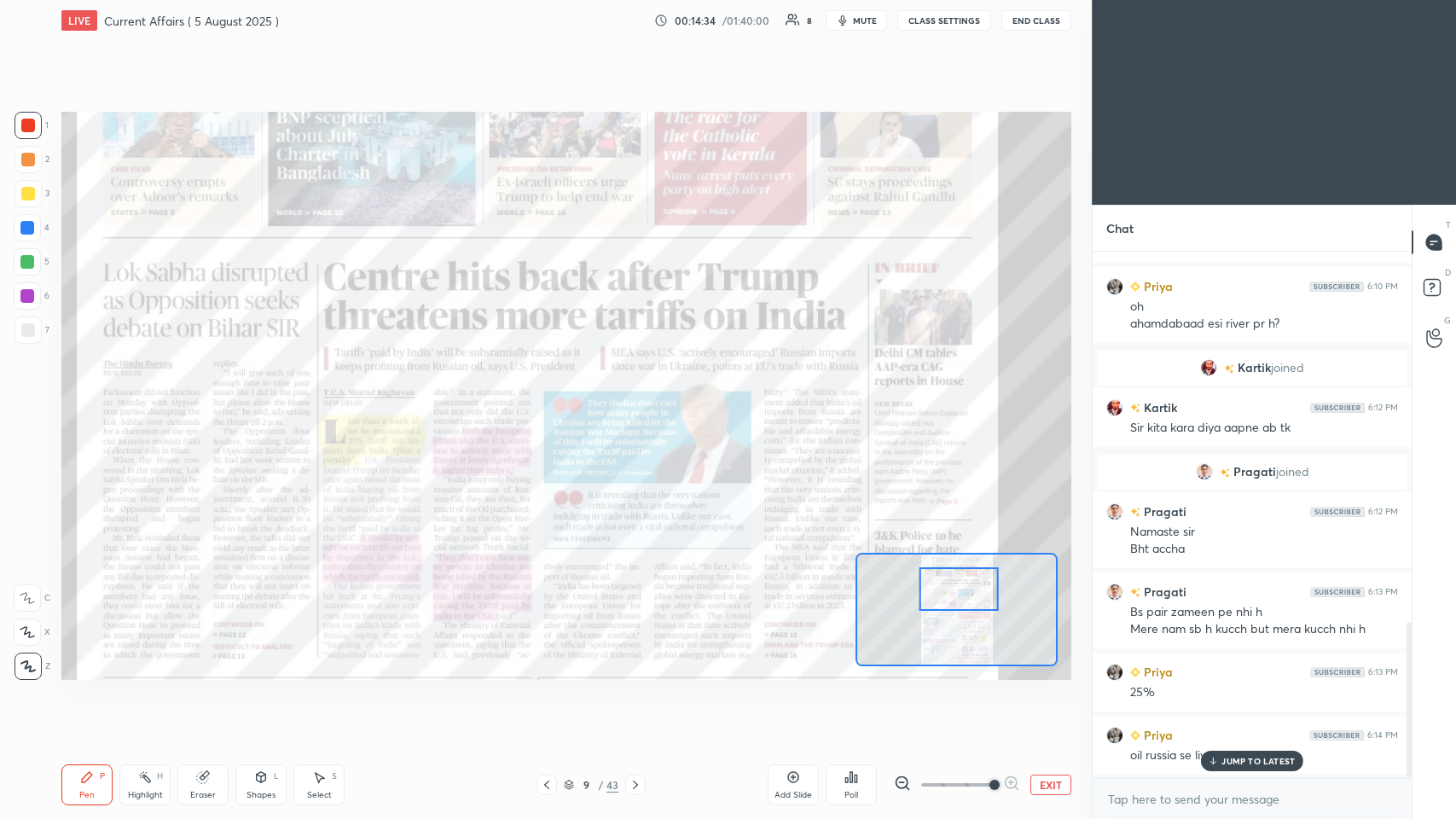 click 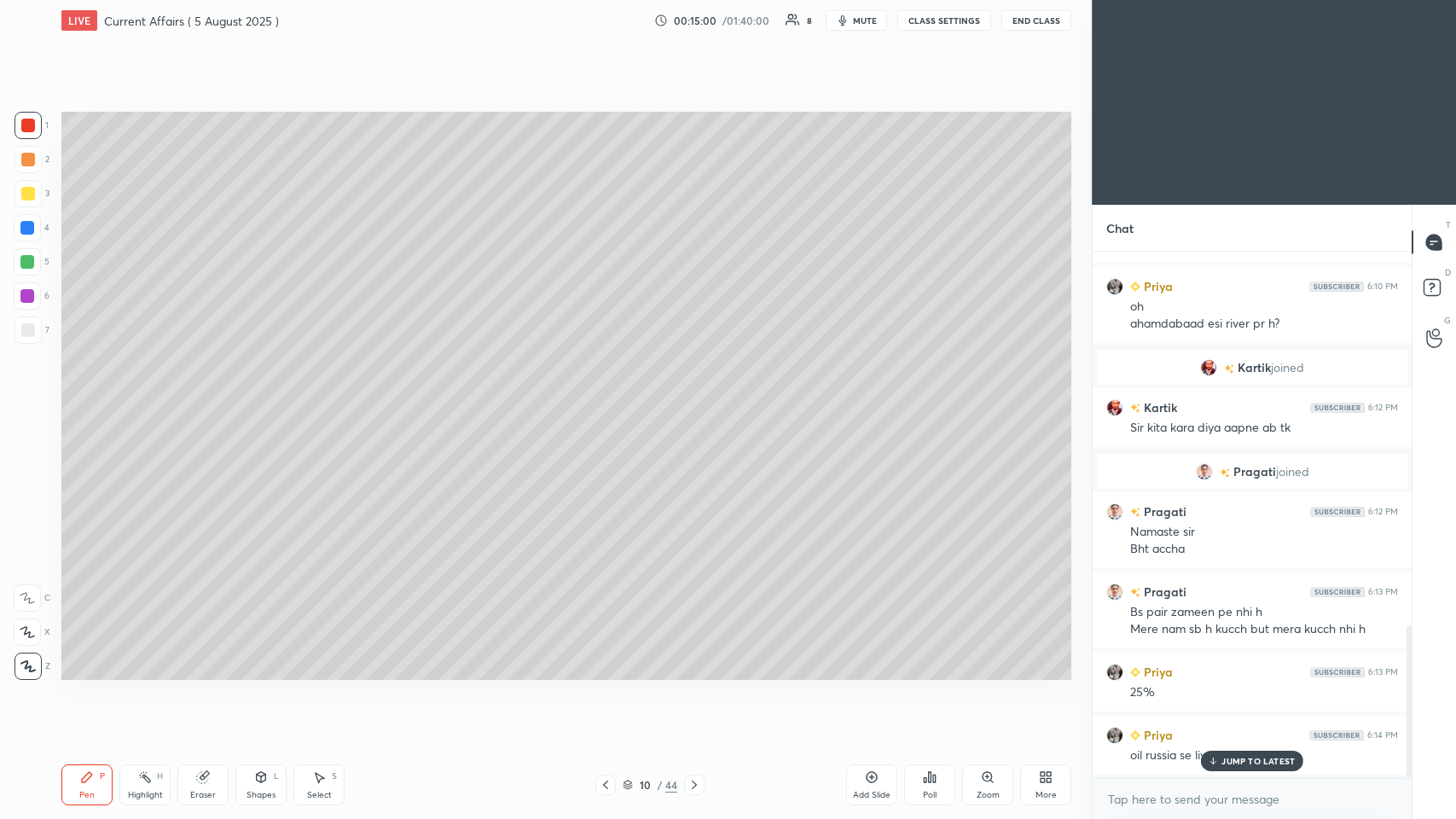 scroll, scrollTop: 1292, scrollLeft: 0, axis: vertical 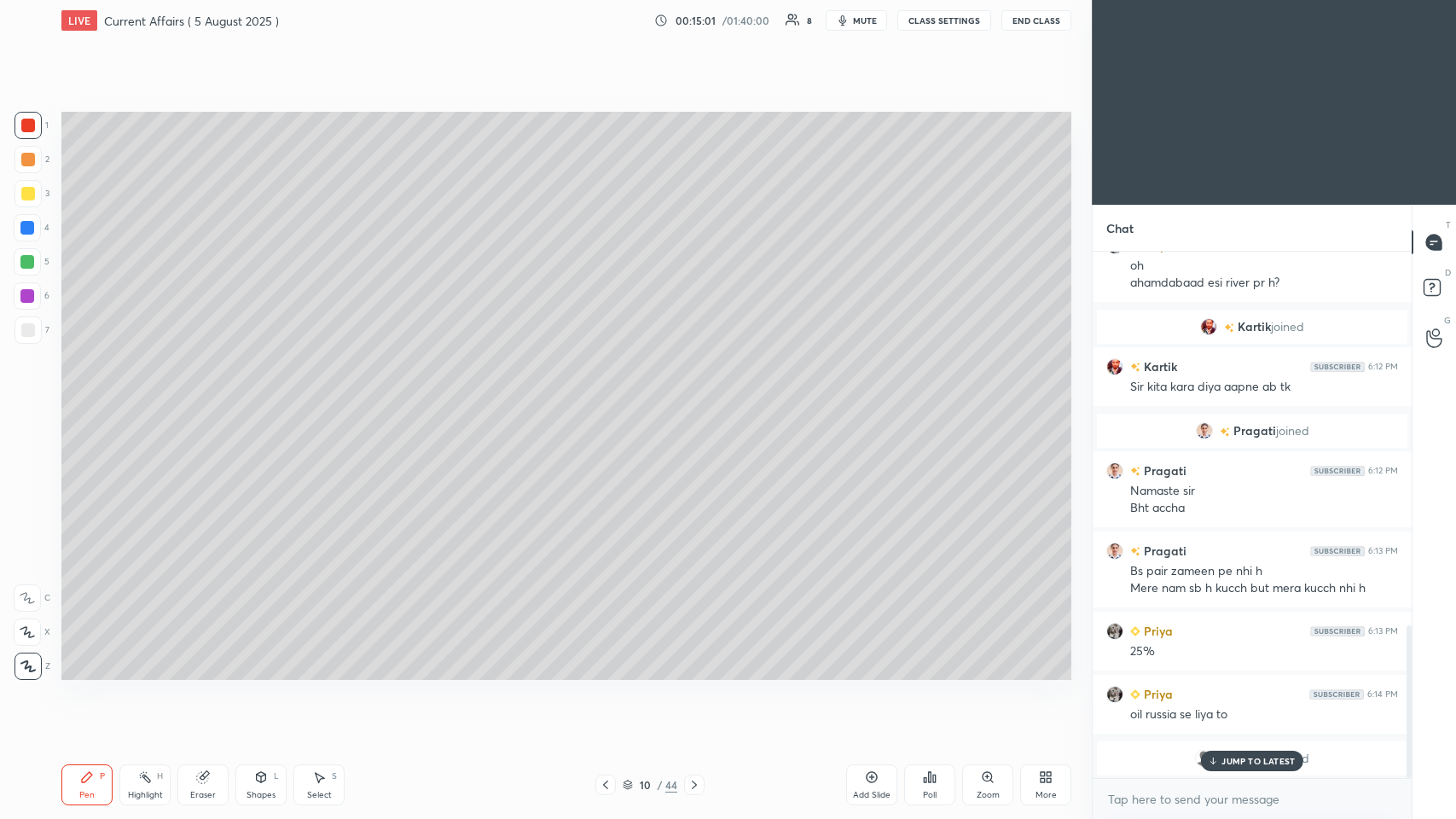 click on "JUMP TO LATEST" at bounding box center (1258, 761) 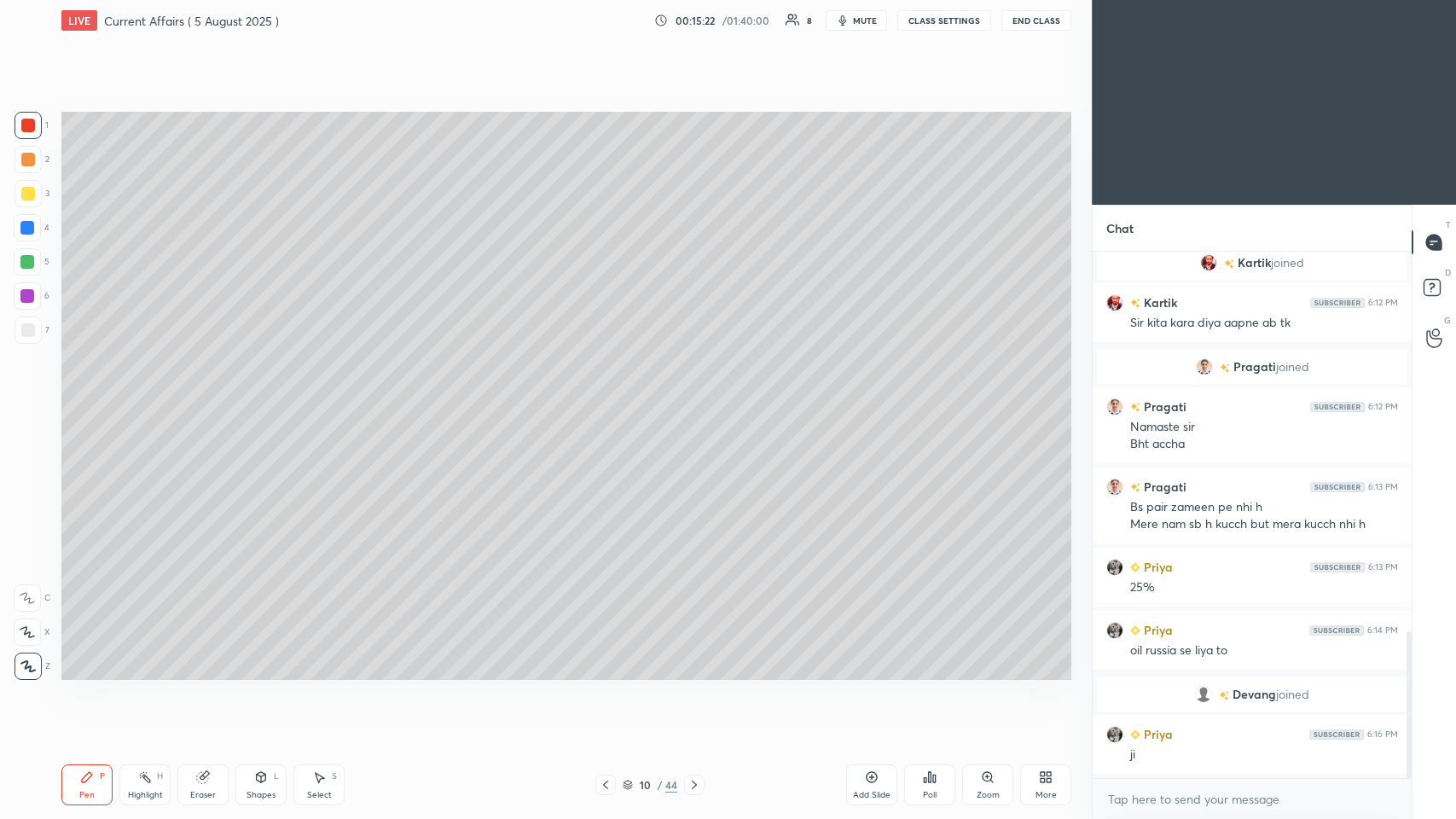 scroll, scrollTop: 1419, scrollLeft: 0, axis: vertical 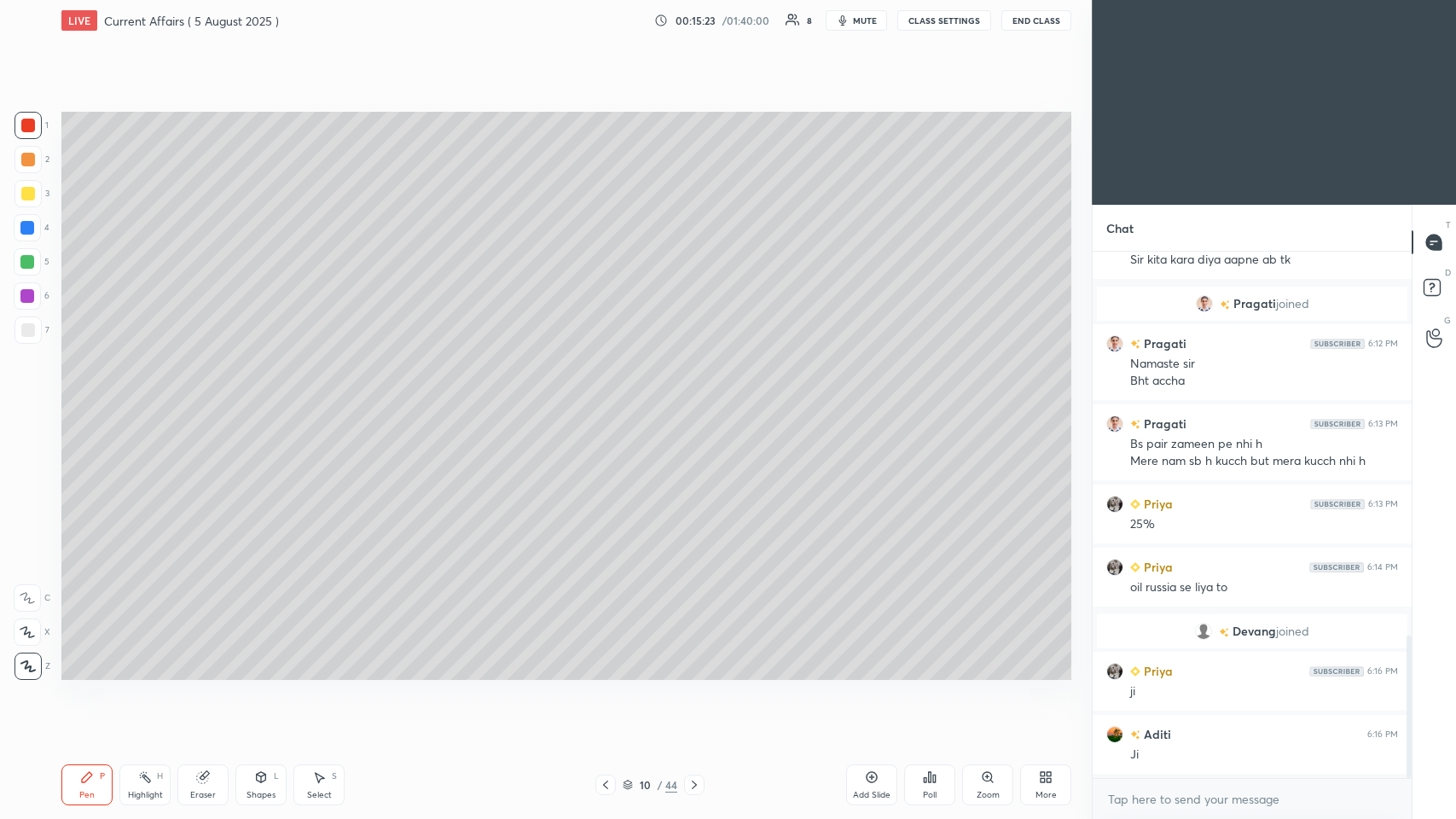 click 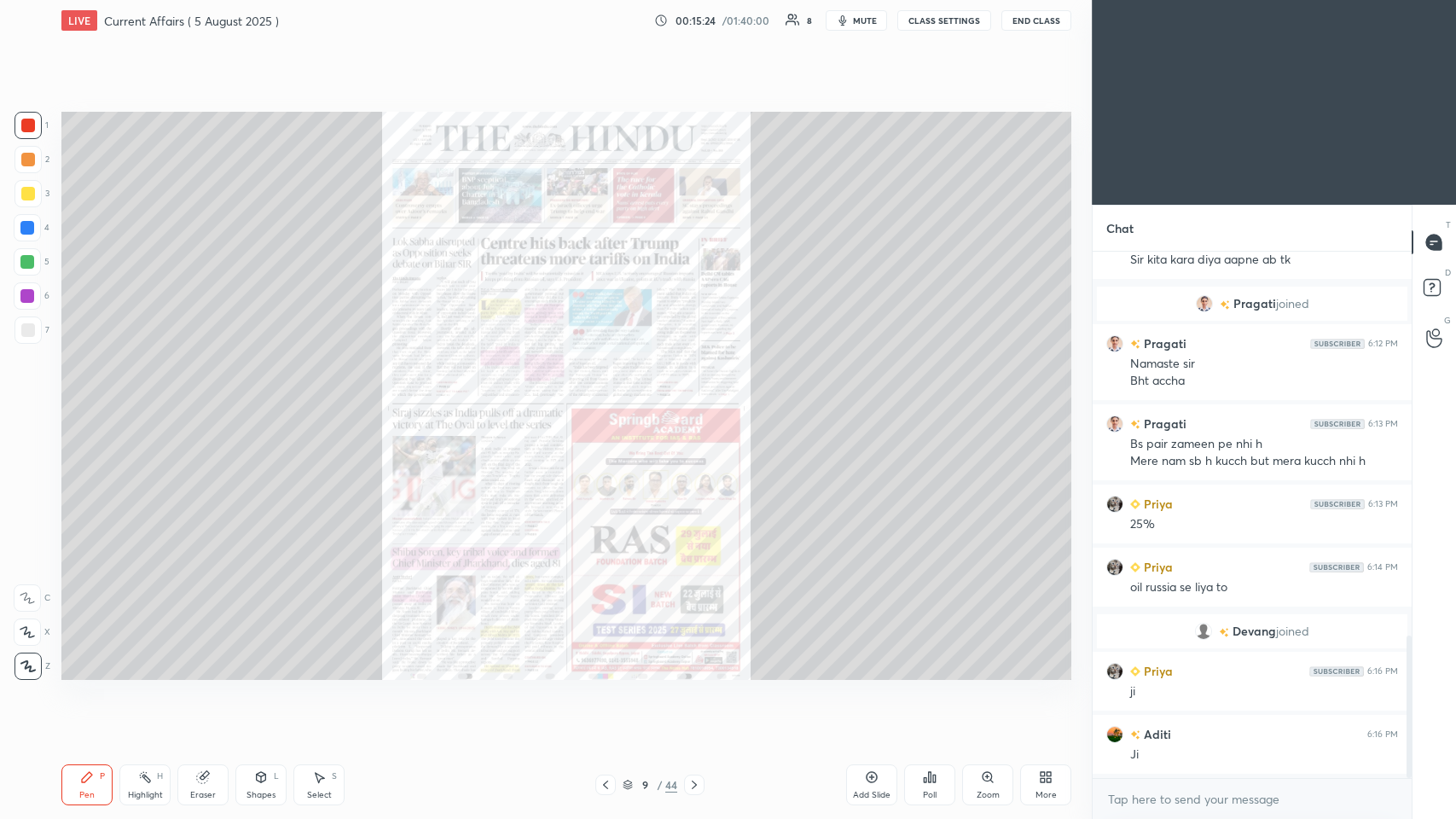 click 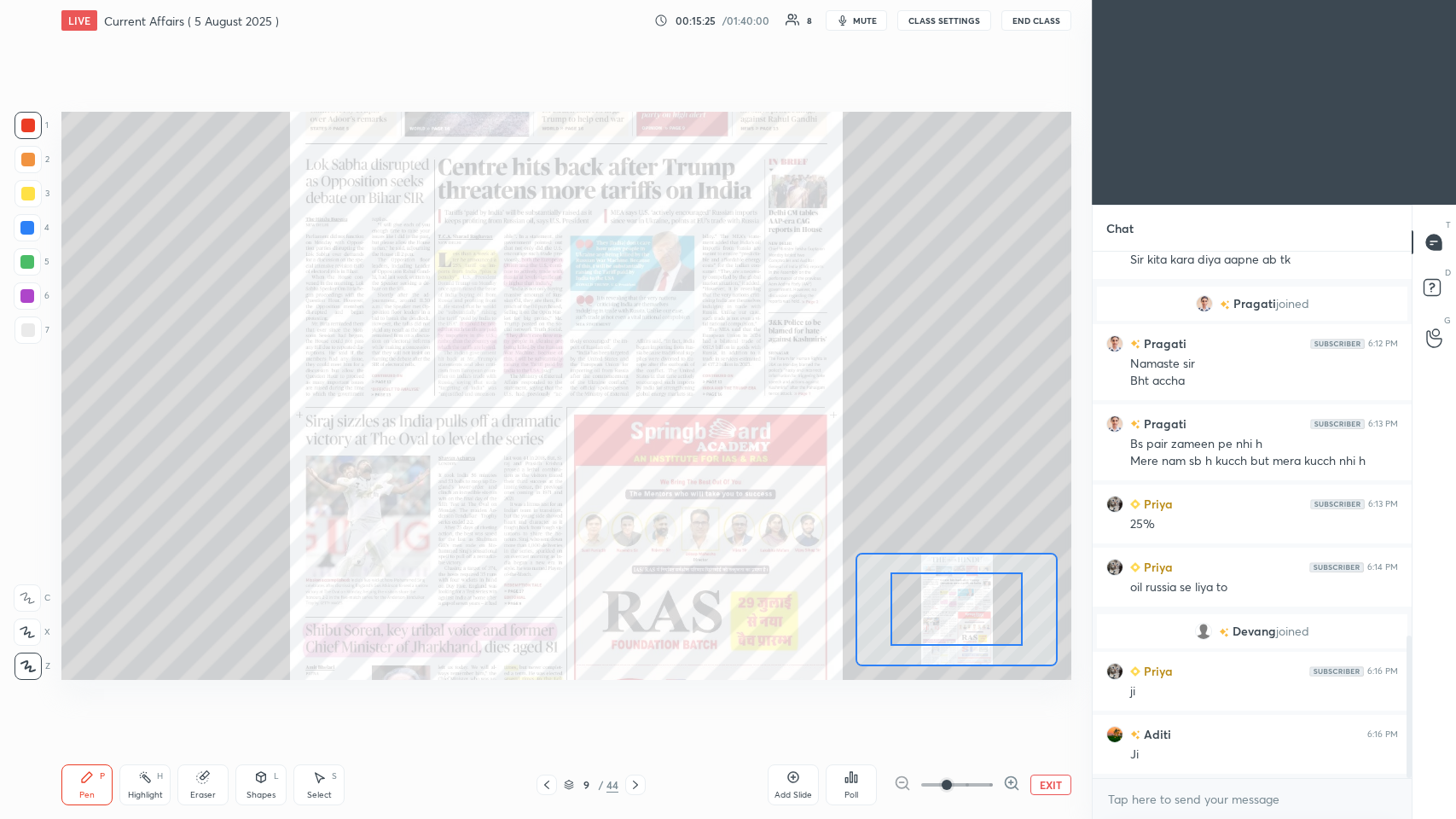 click 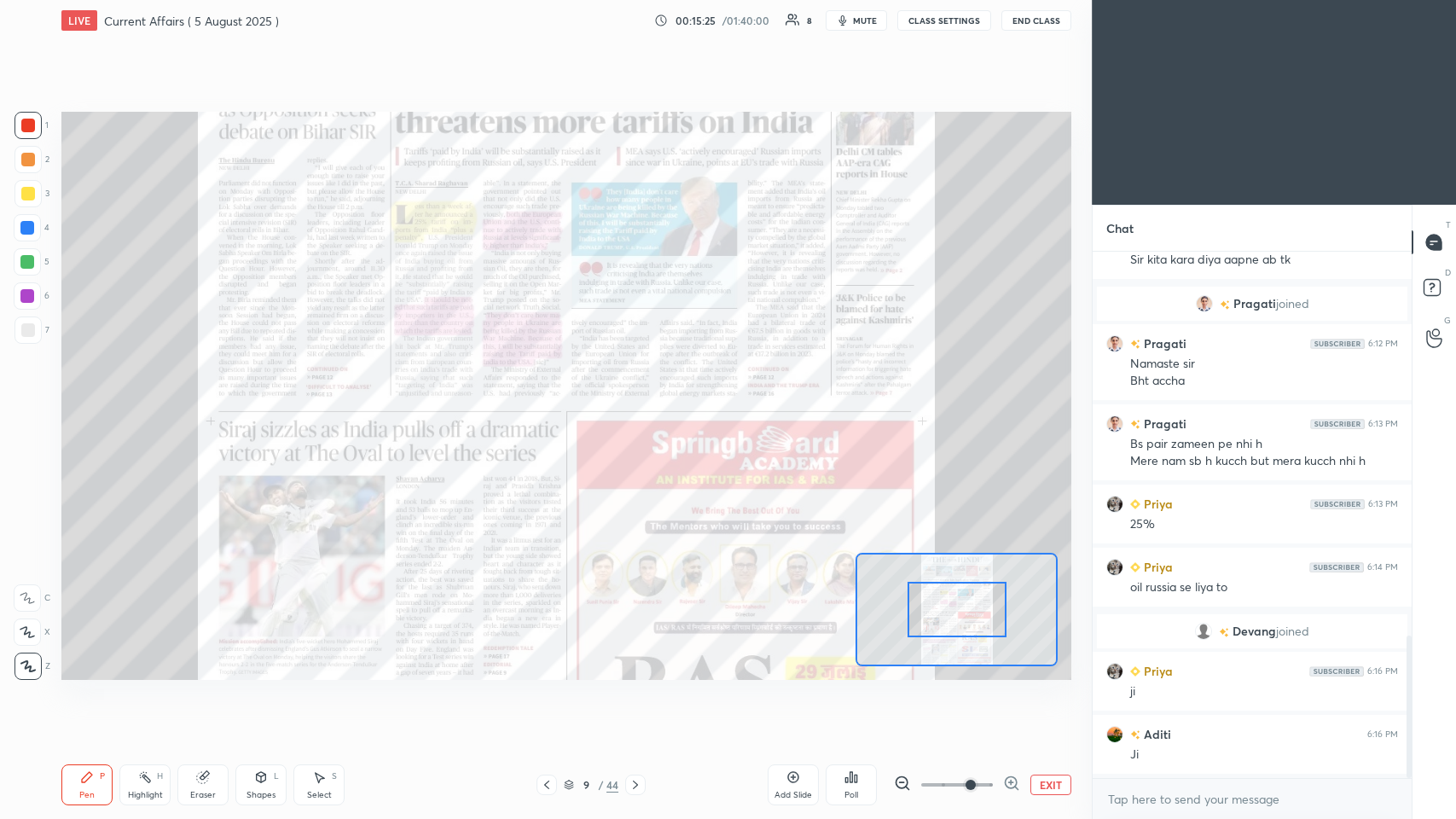 click 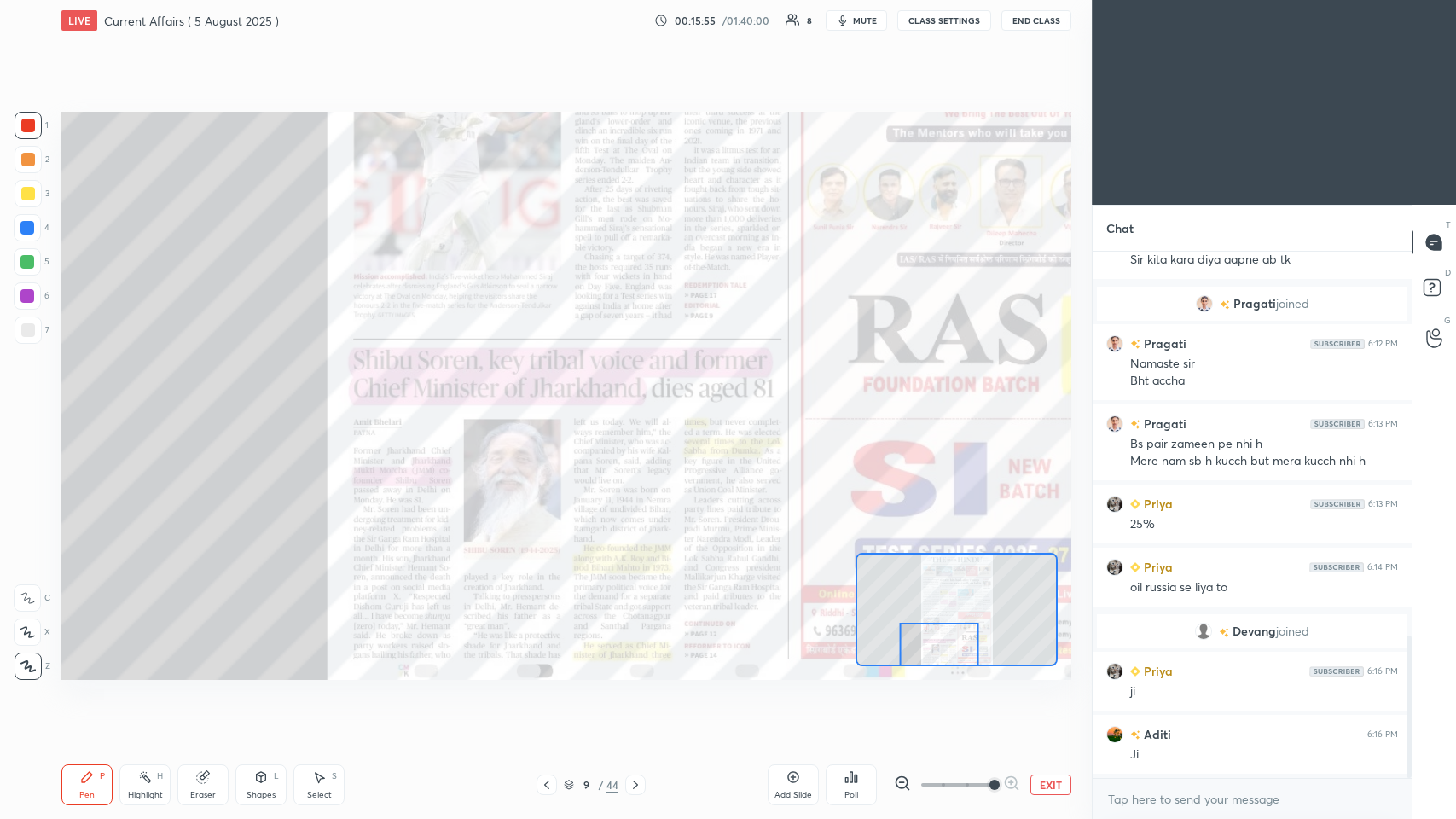 click on "Add Slide" at bounding box center (793, 785) 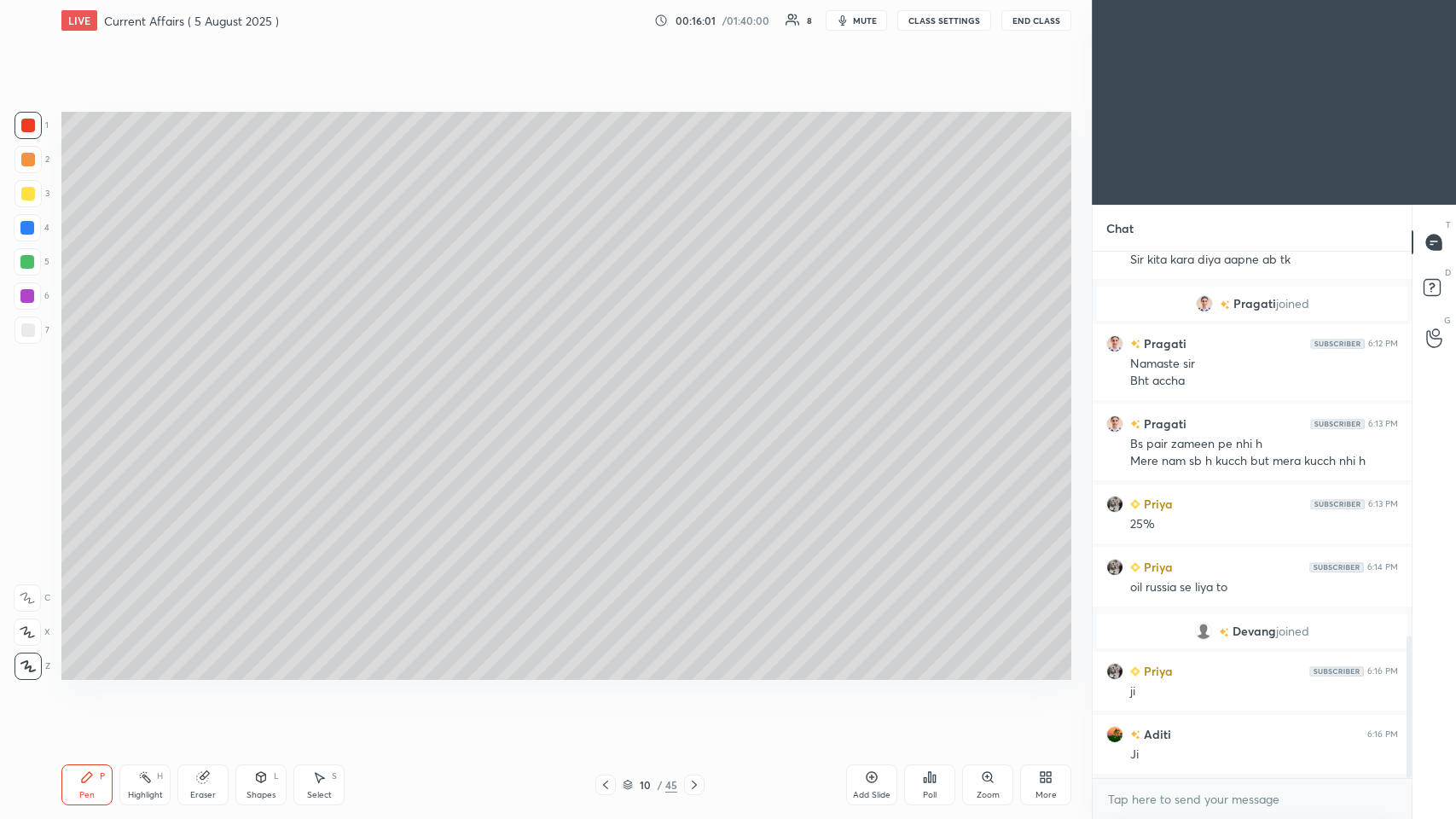 click 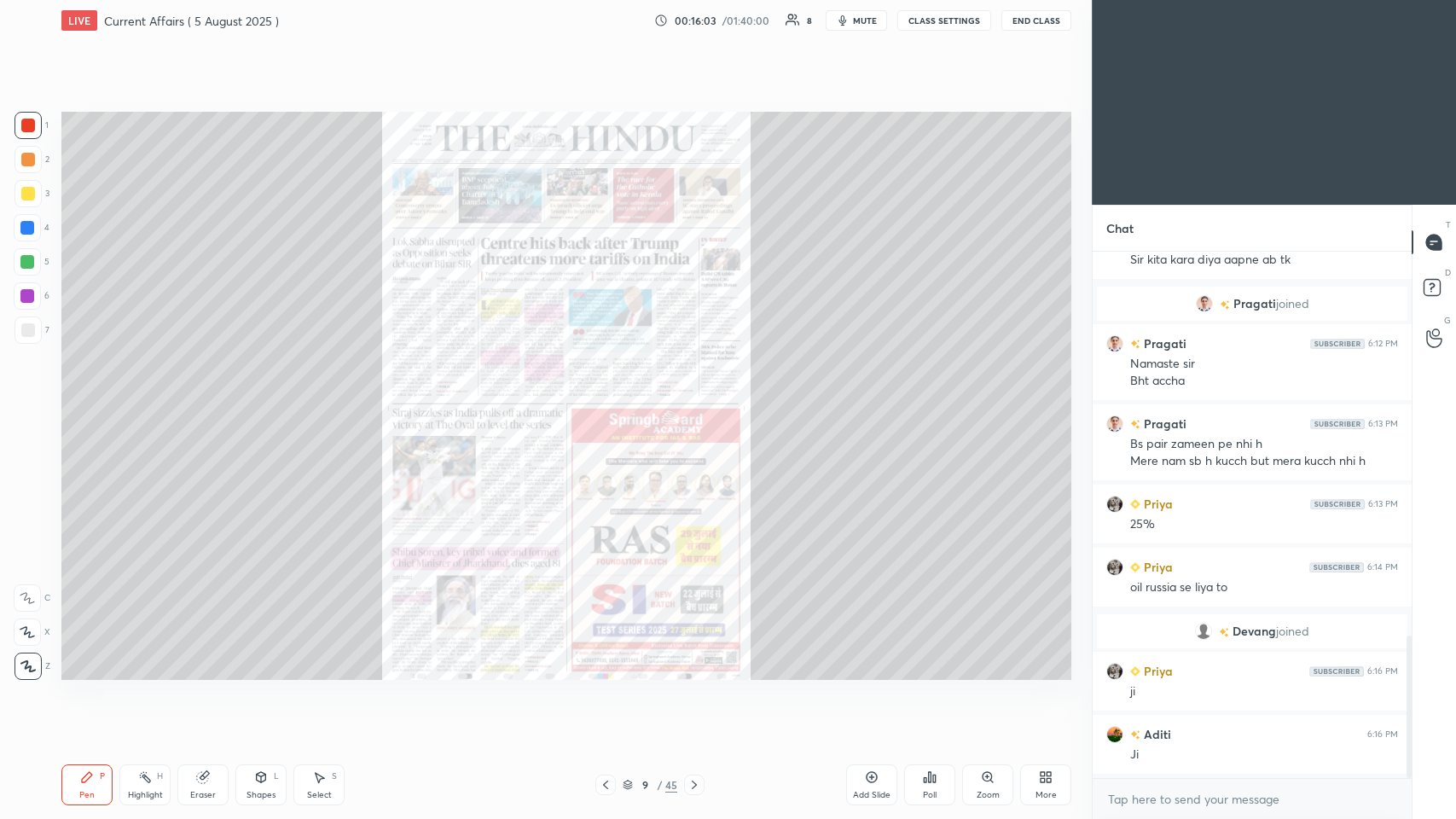 click 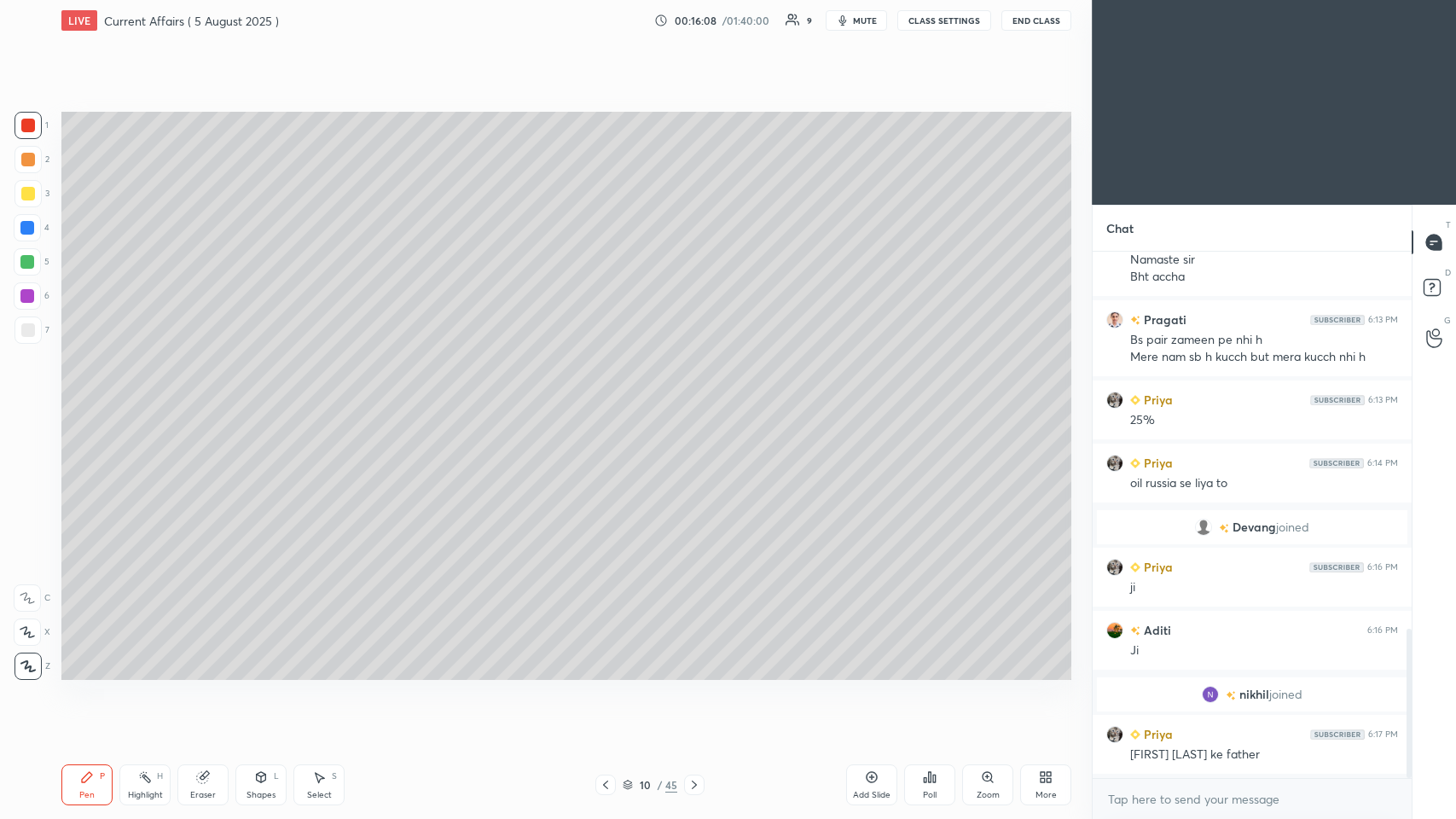 scroll, scrollTop: 1333, scrollLeft: 0, axis: vertical 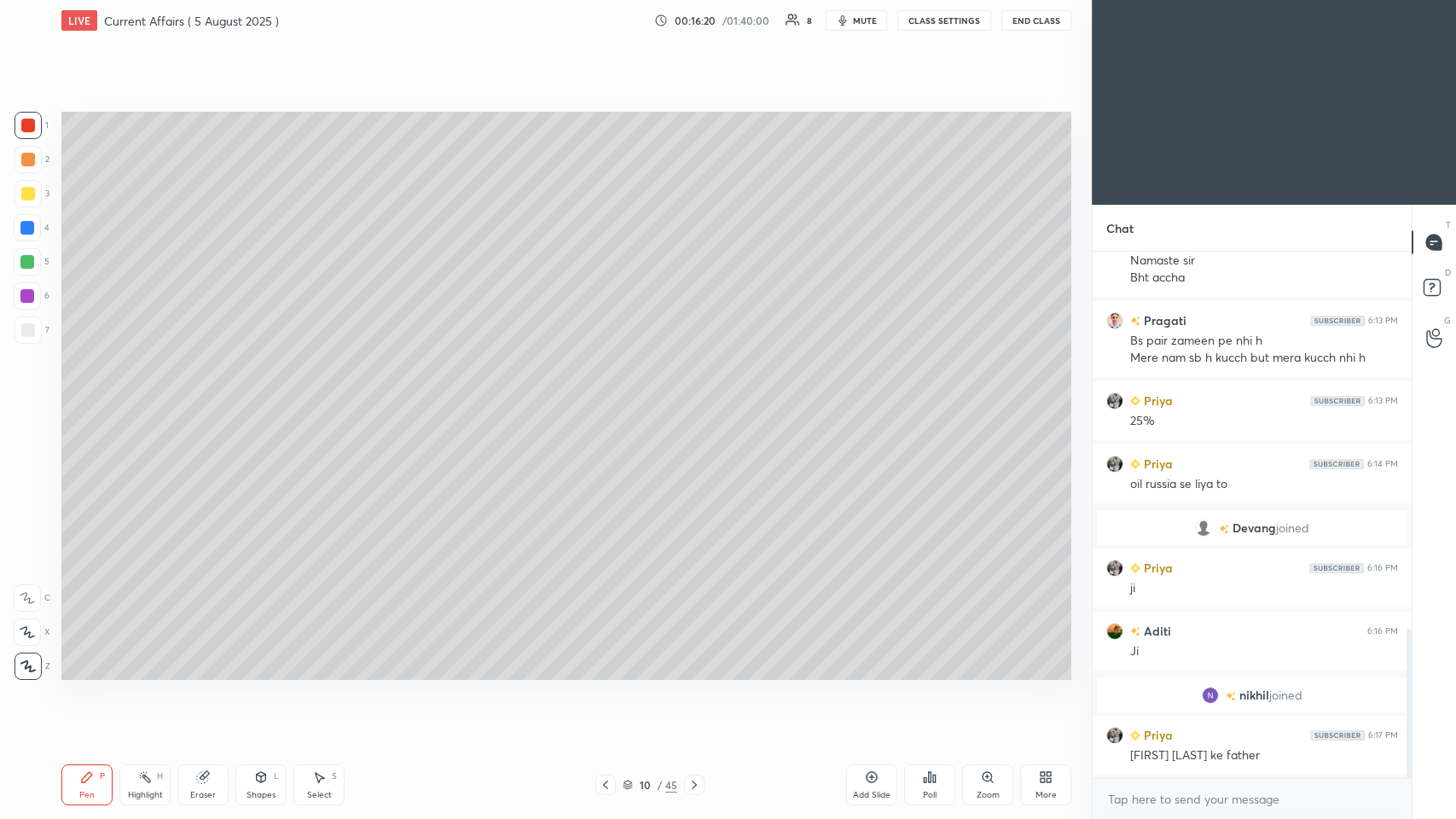 click at bounding box center (28, 330) 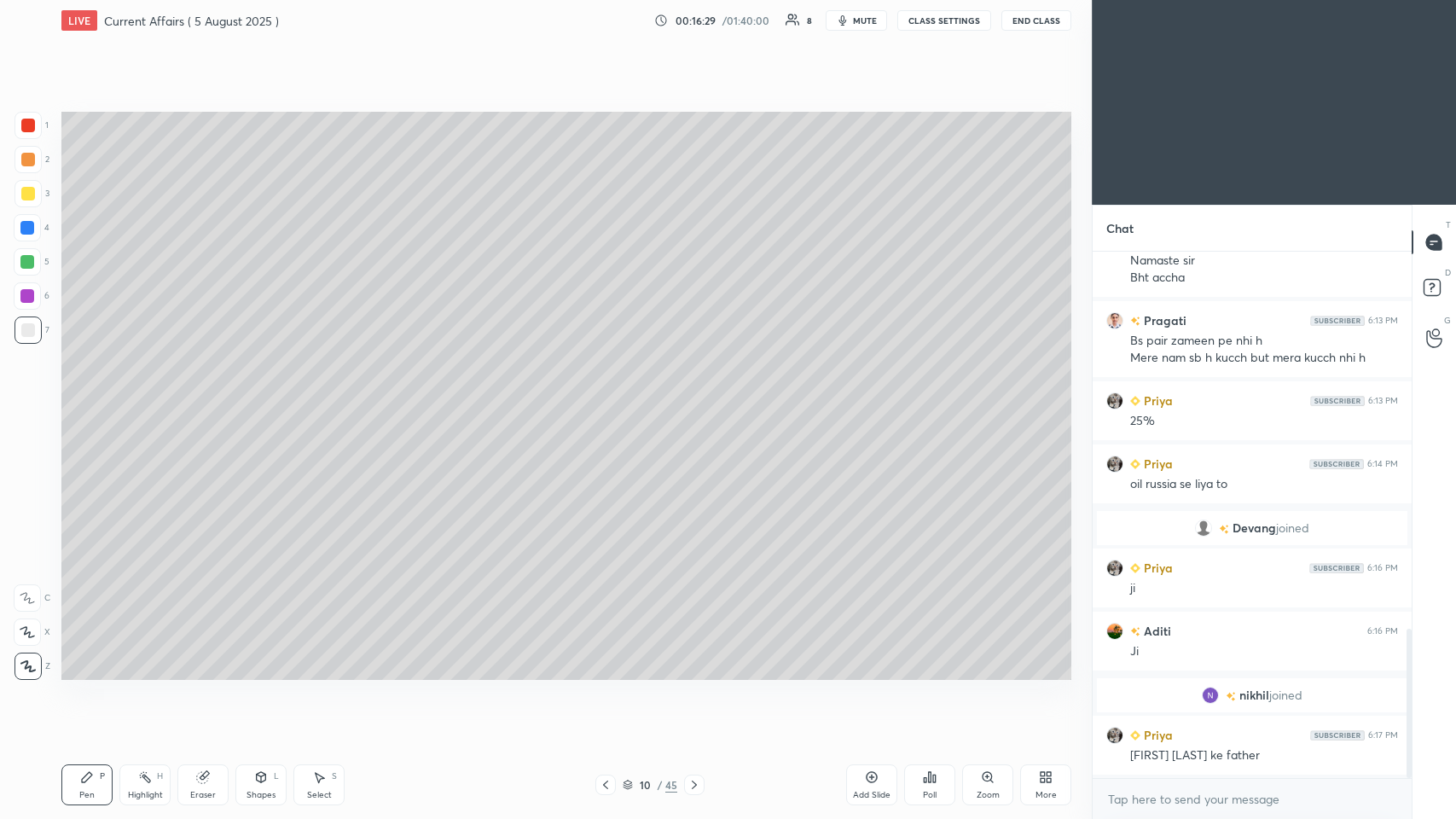 click 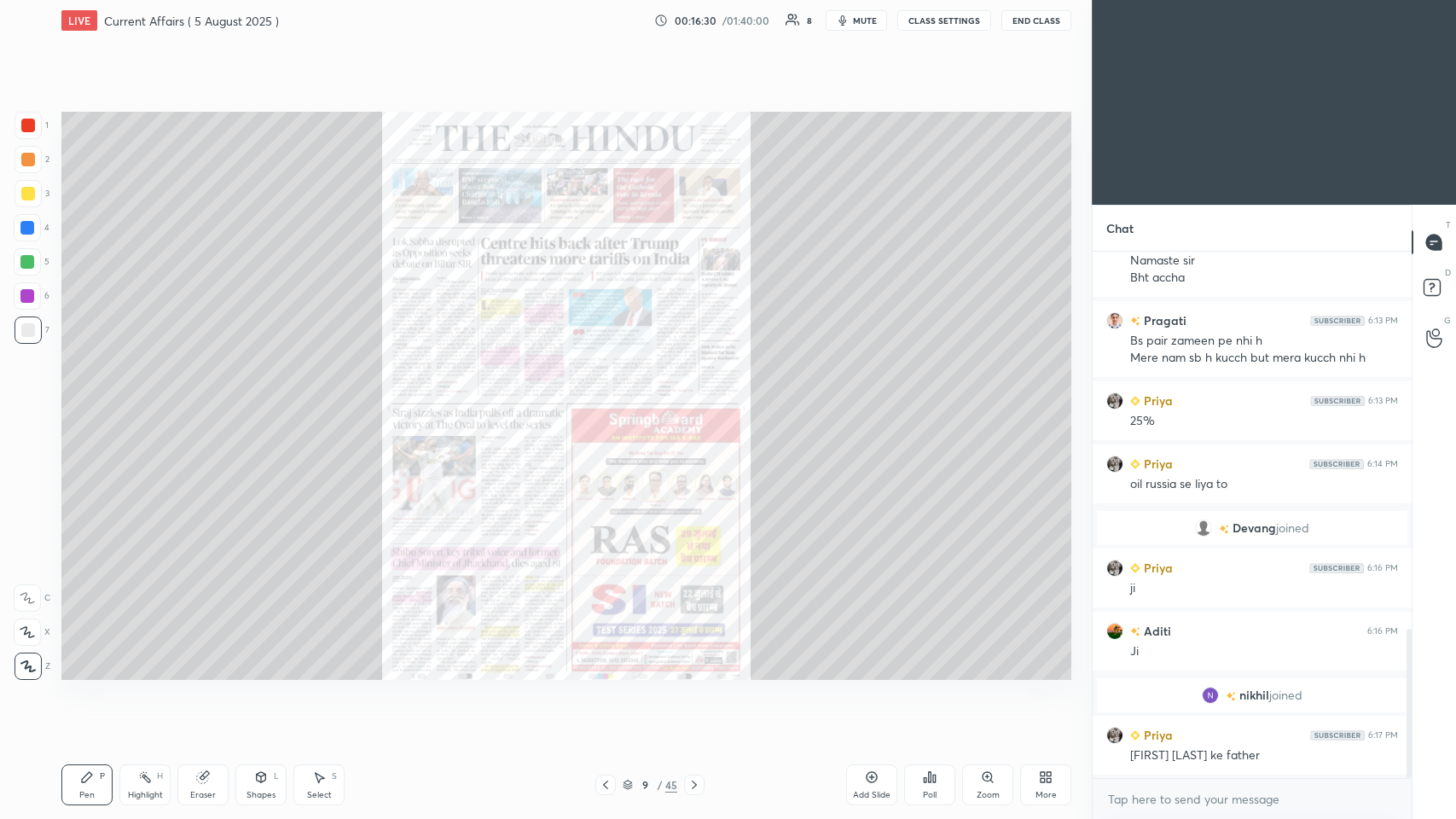 click on "Zoom" at bounding box center [988, 785] 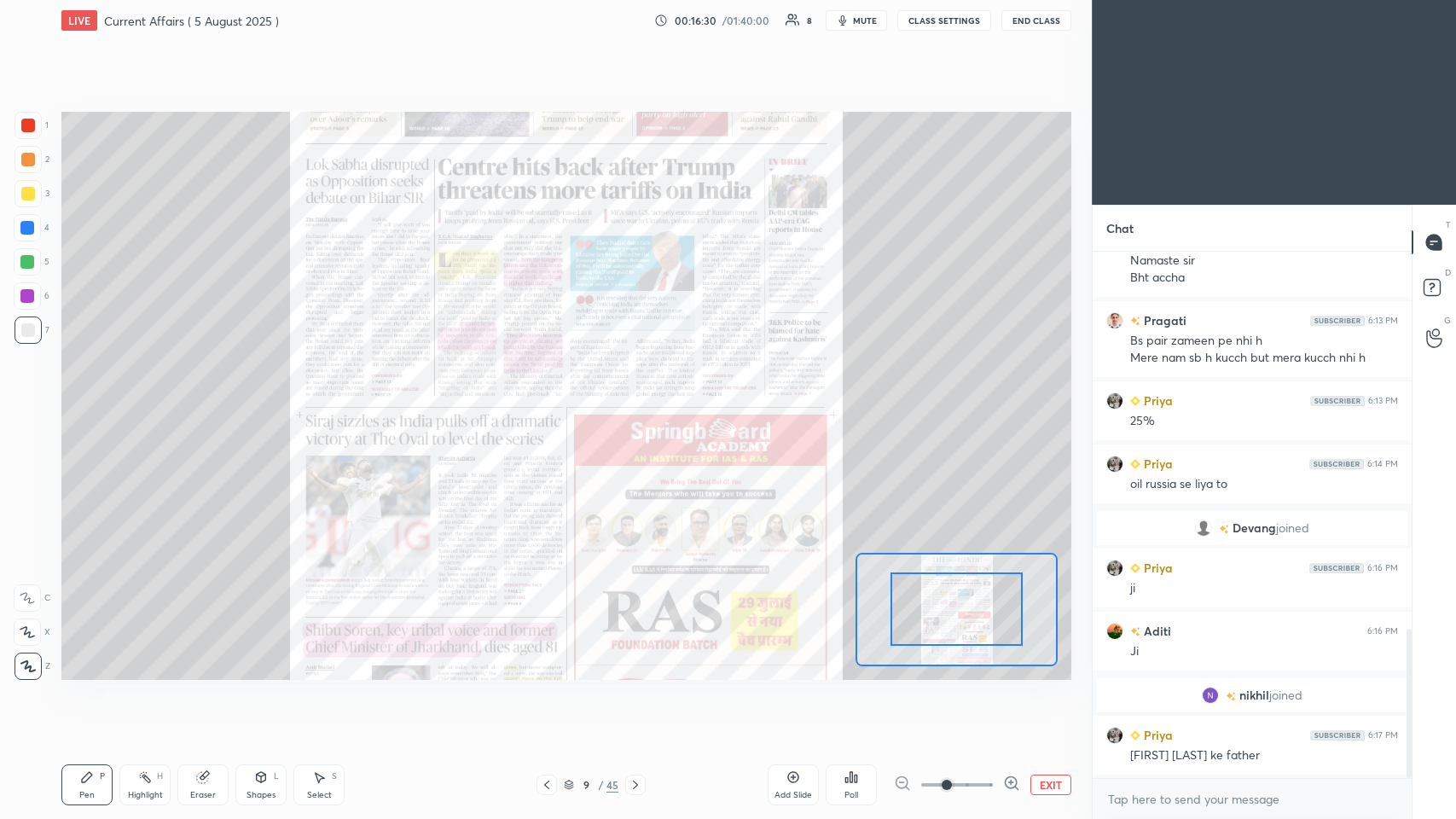 click 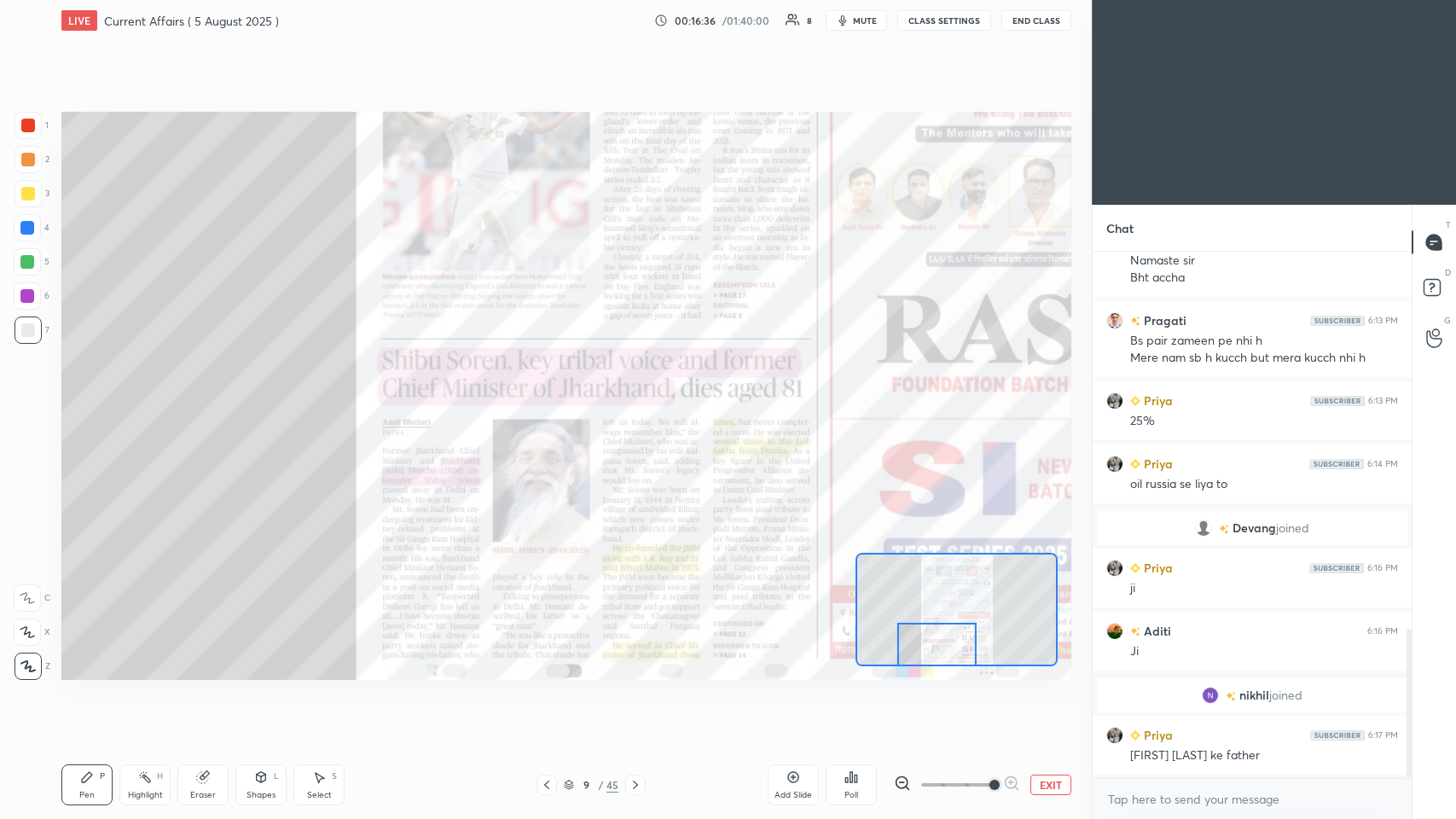 click at bounding box center (27, 228) 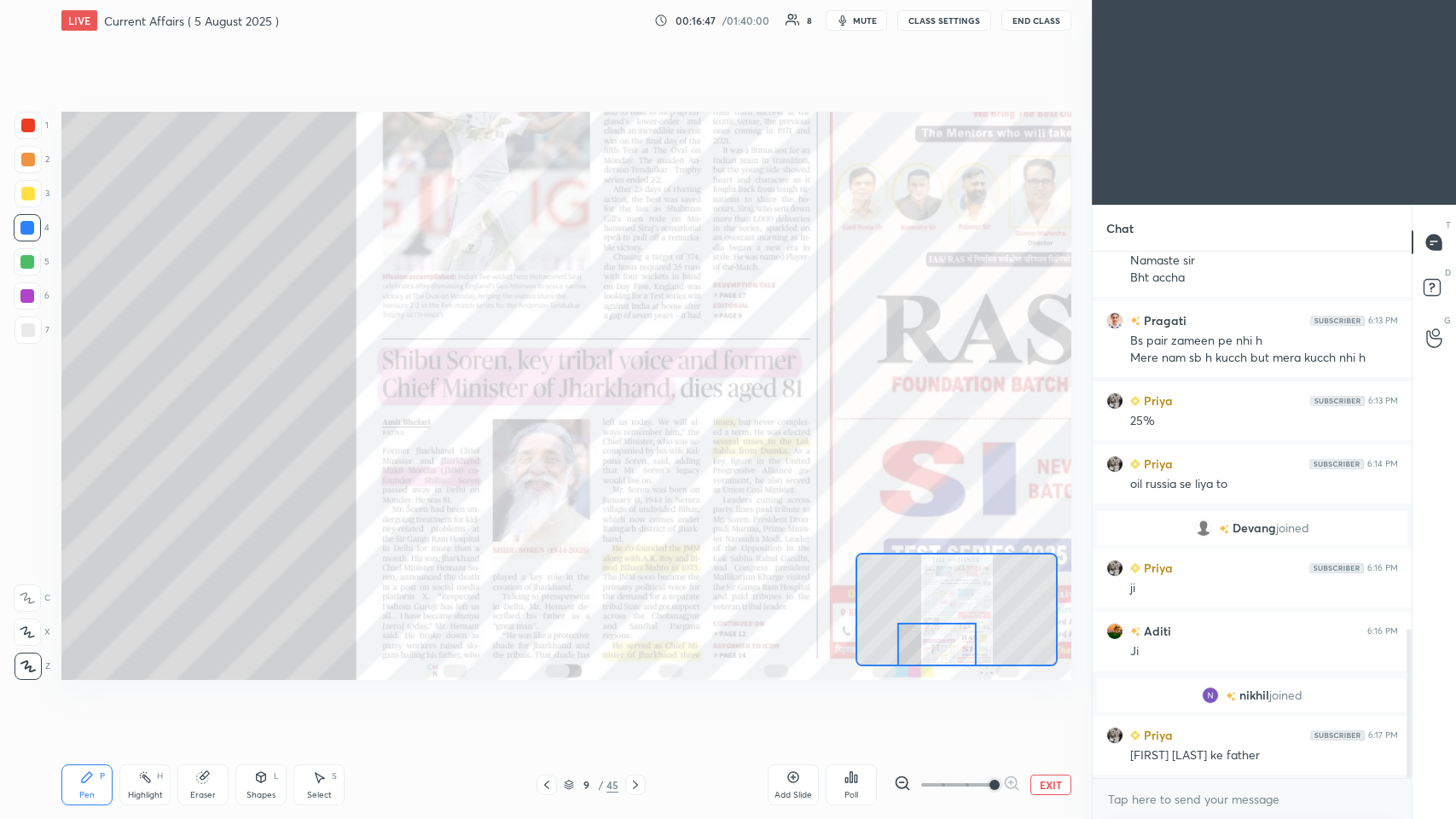 click 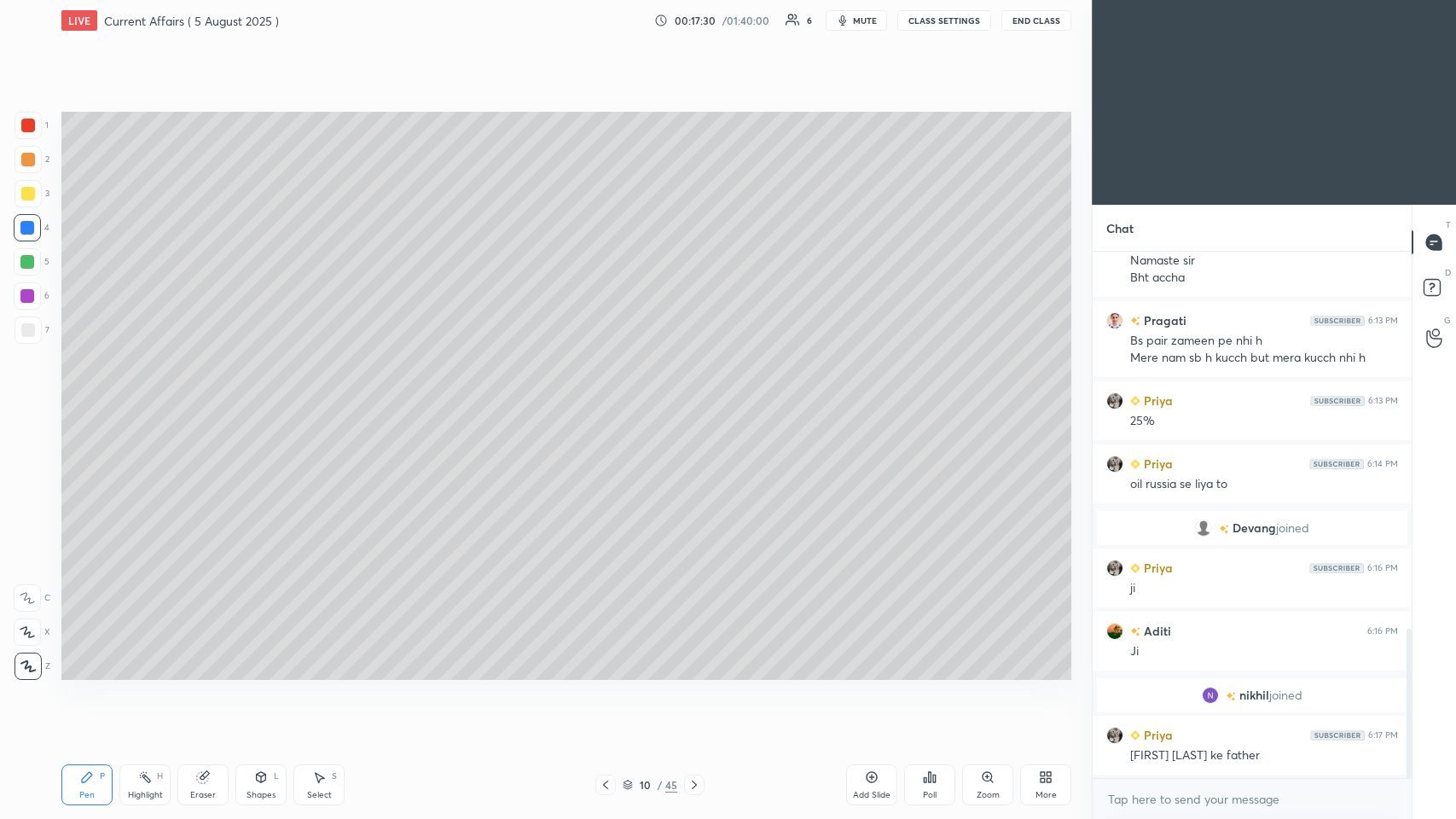 click 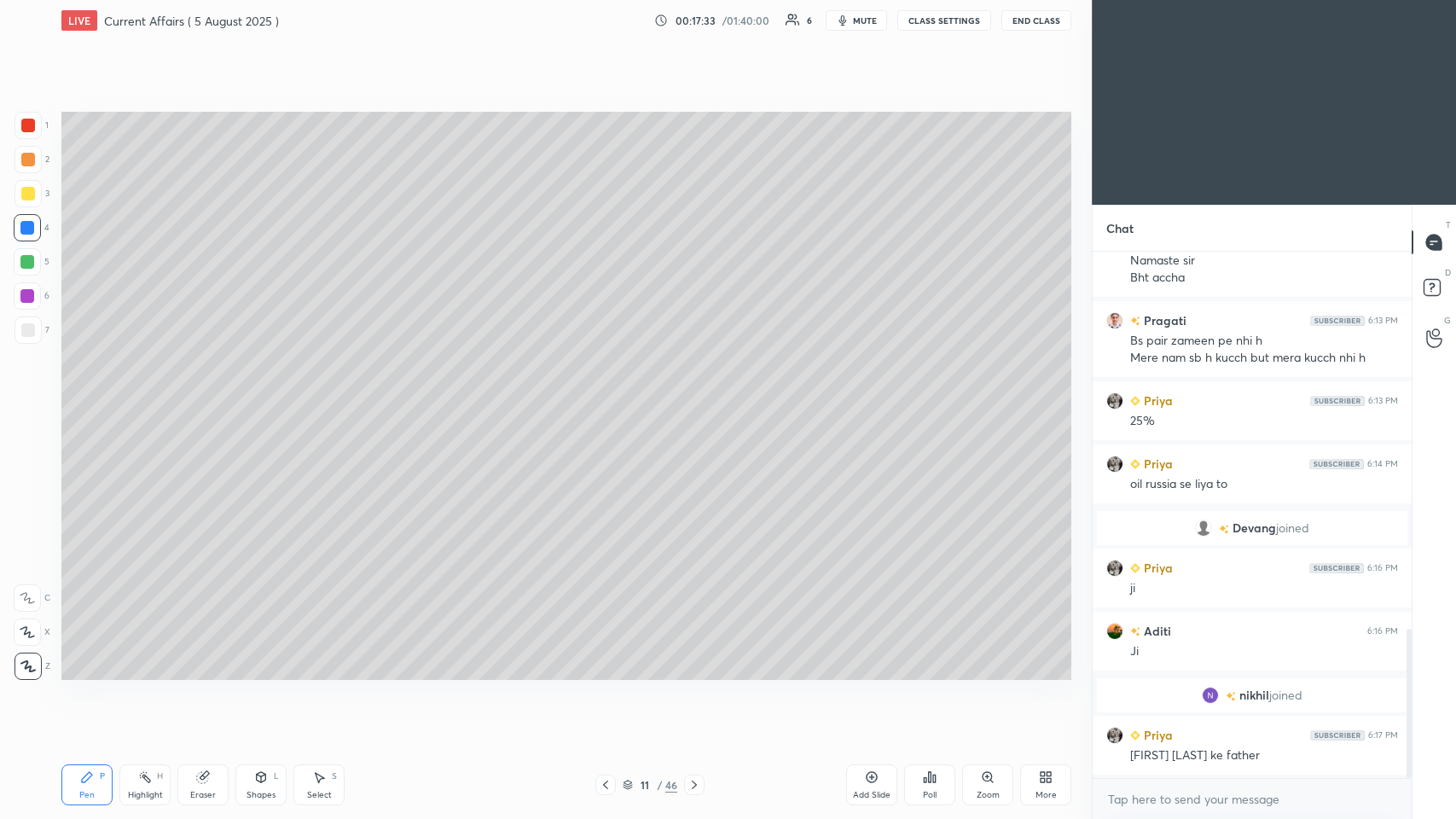 scroll, scrollTop: 1397, scrollLeft: 0, axis: vertical 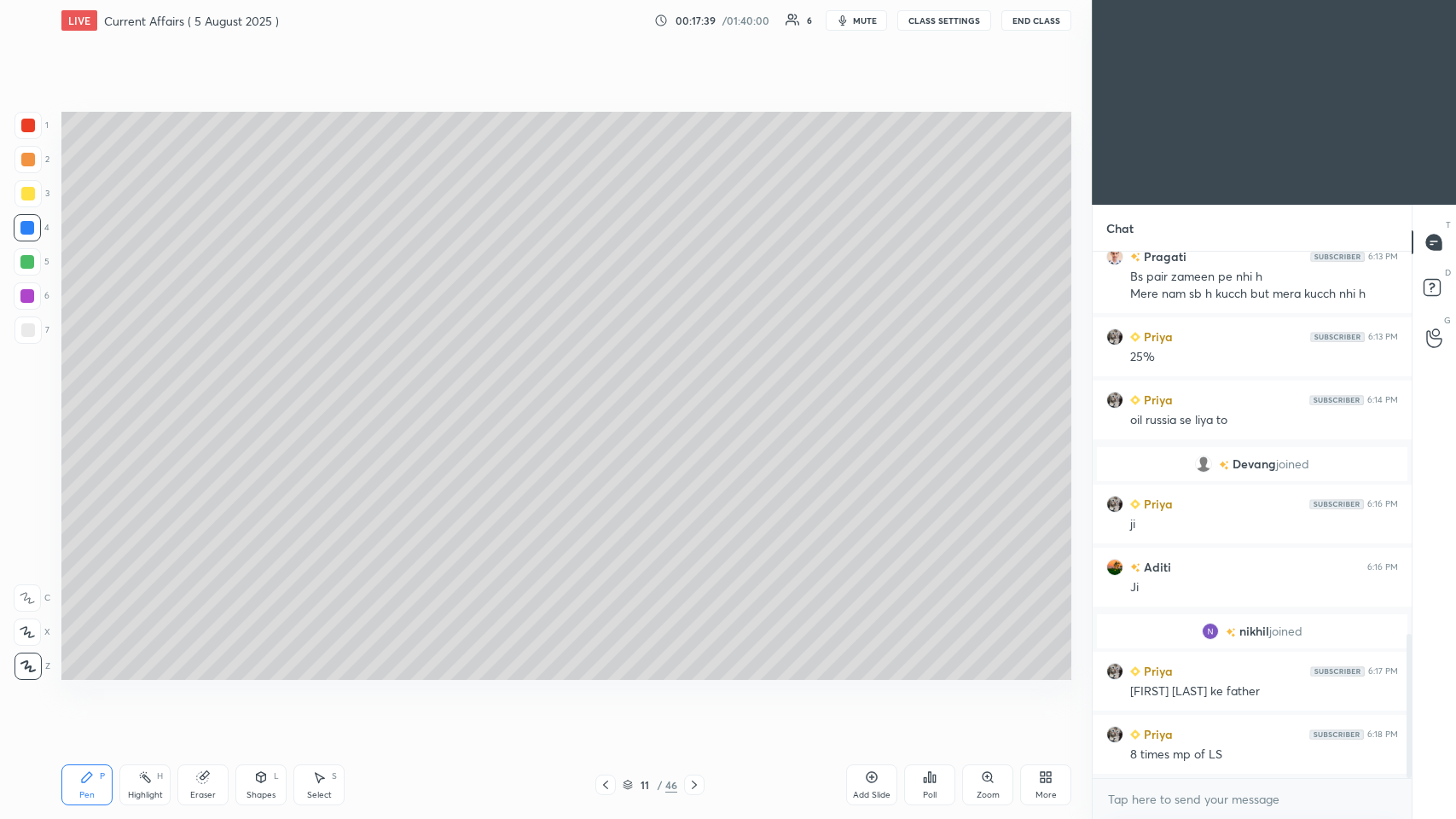 click at bounding box center [28, 330] 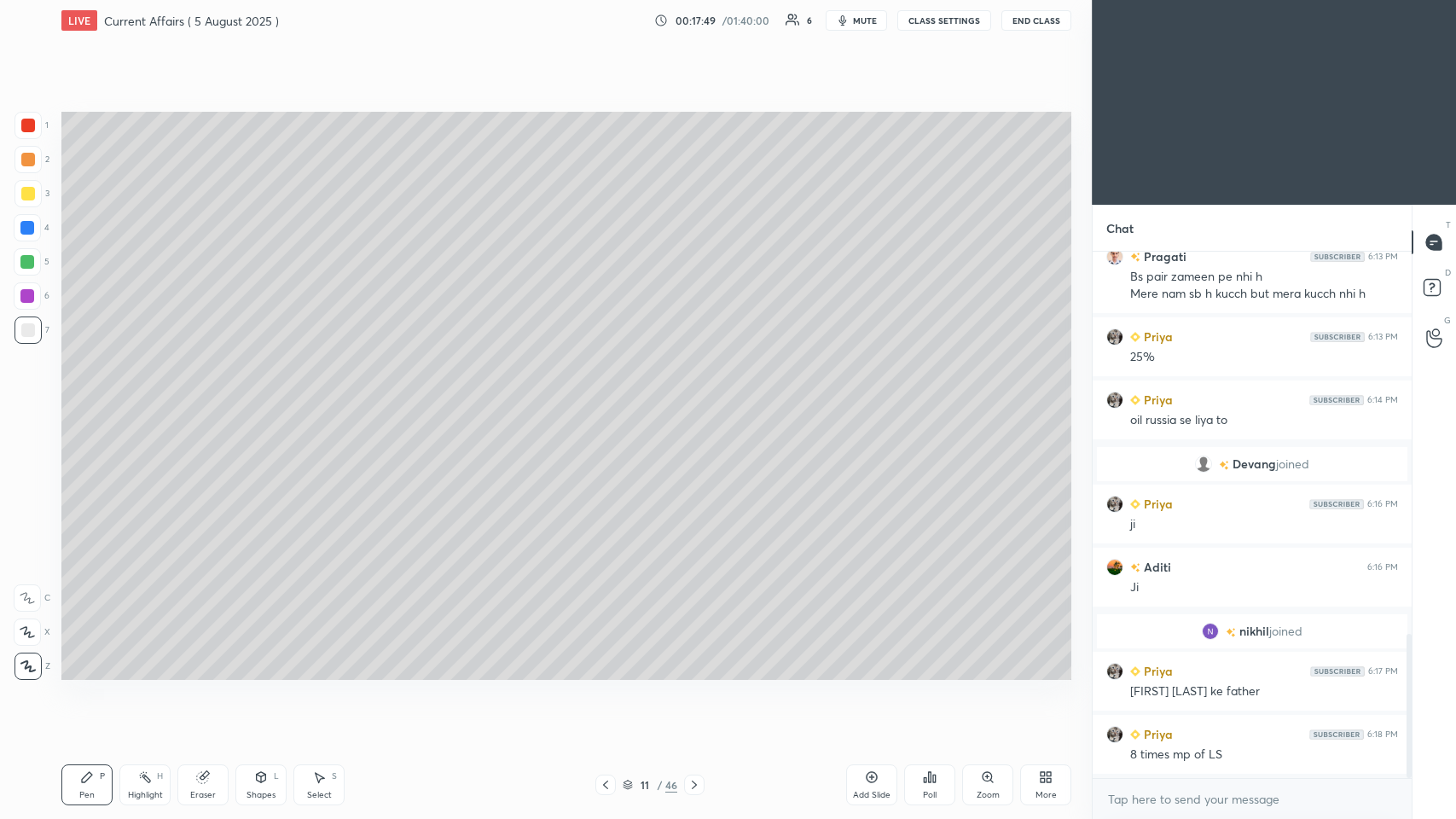 click 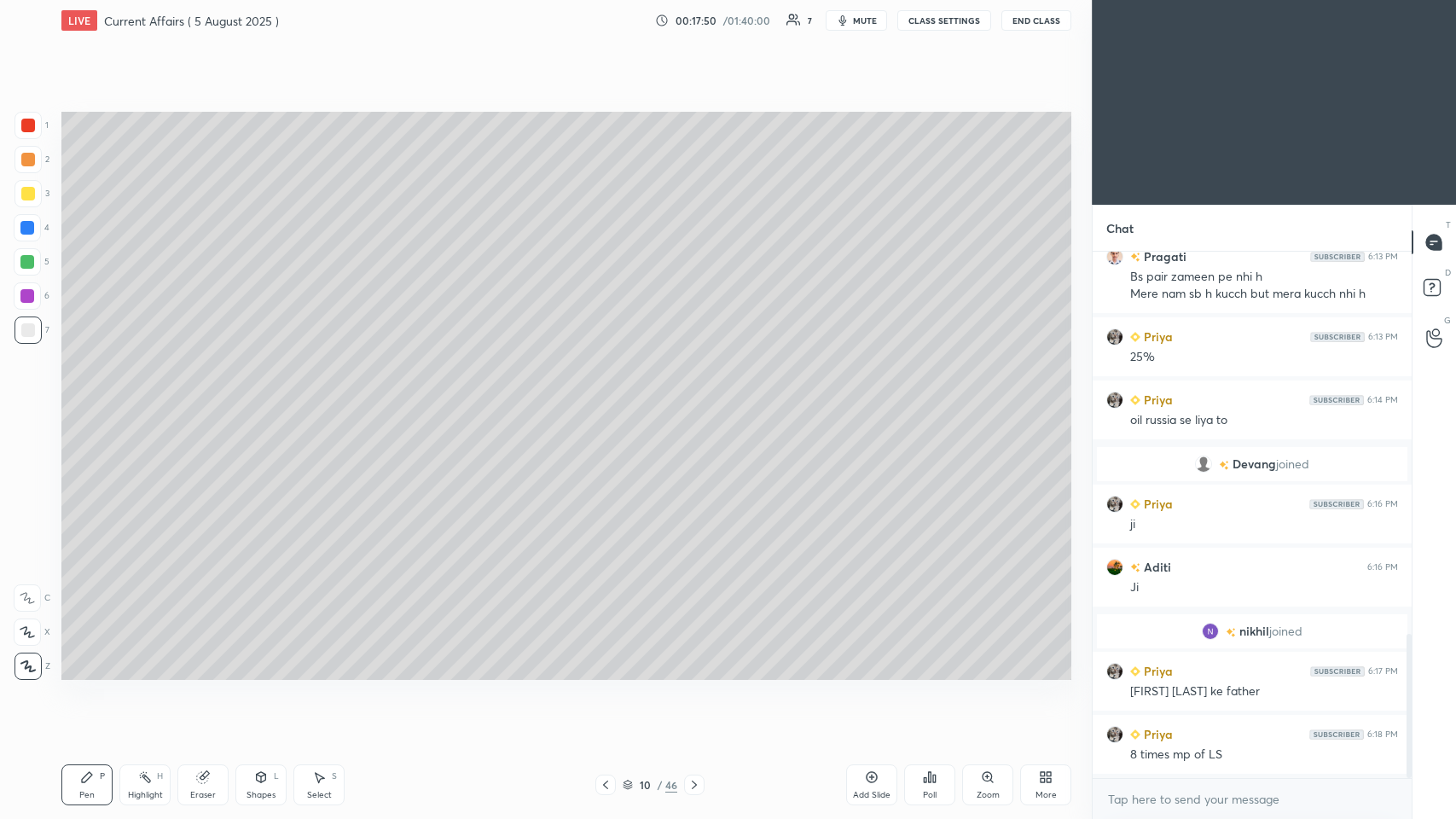 click 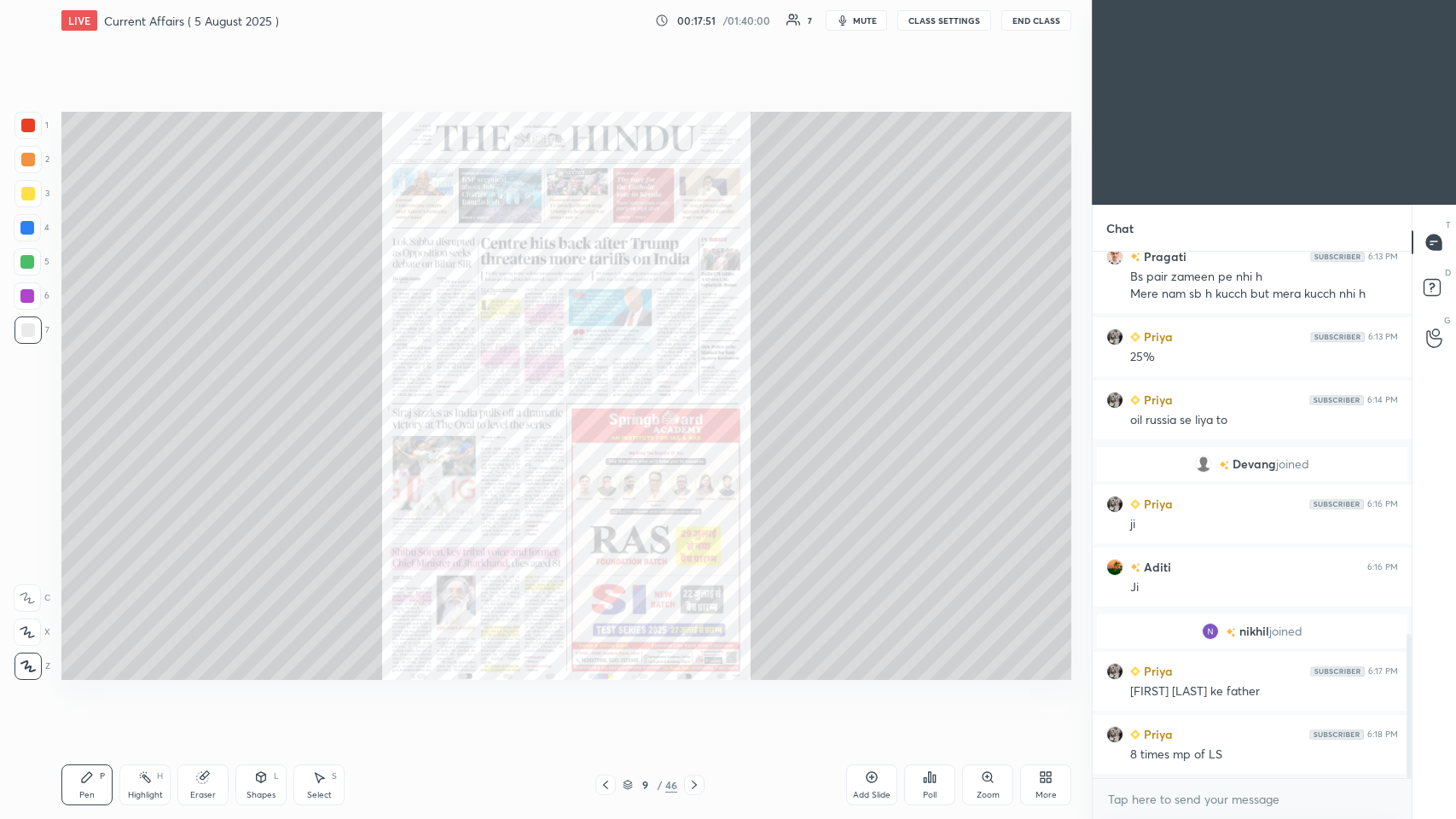click on "Zoom" at bounding box center (988, 785) 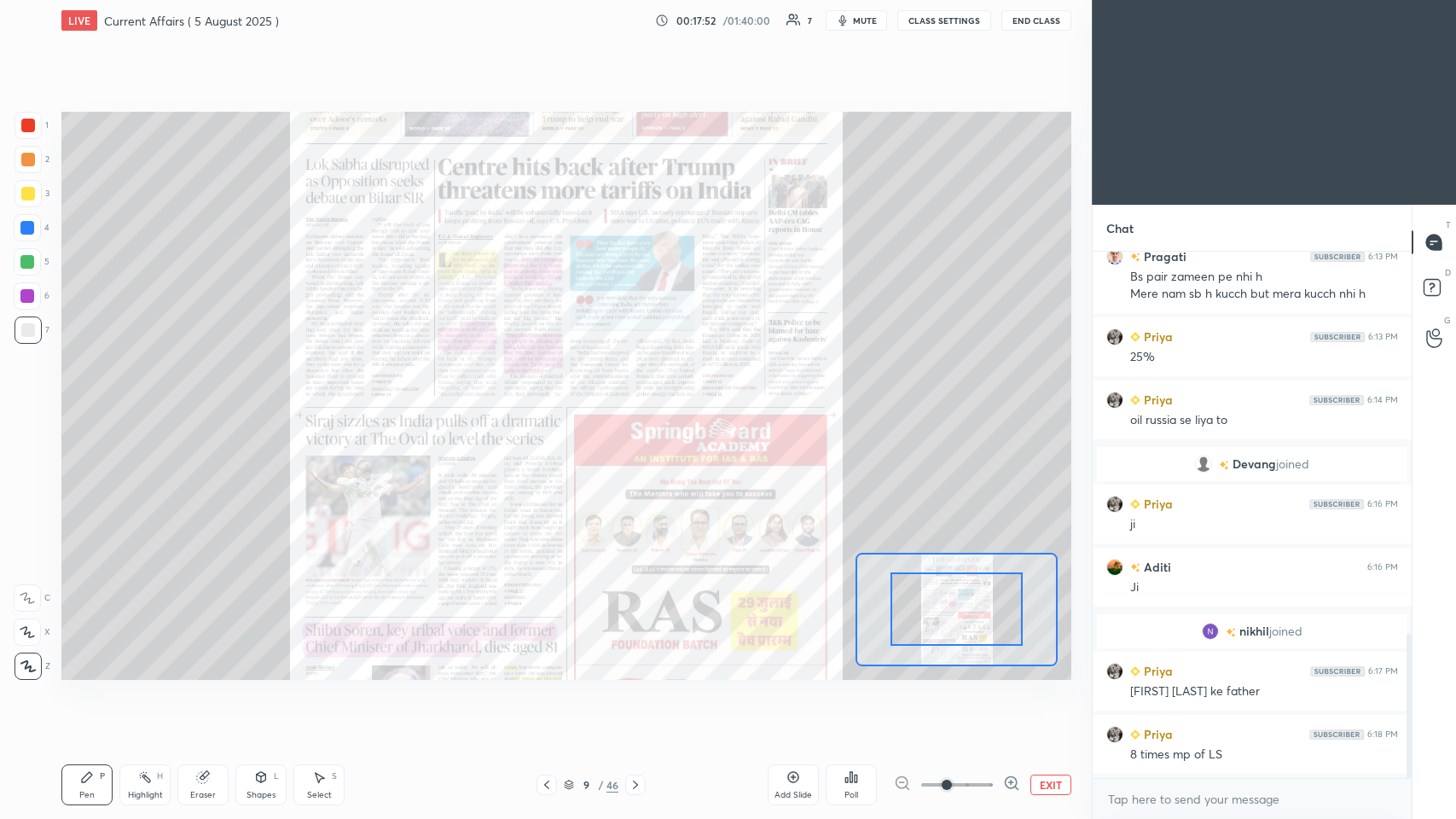 click 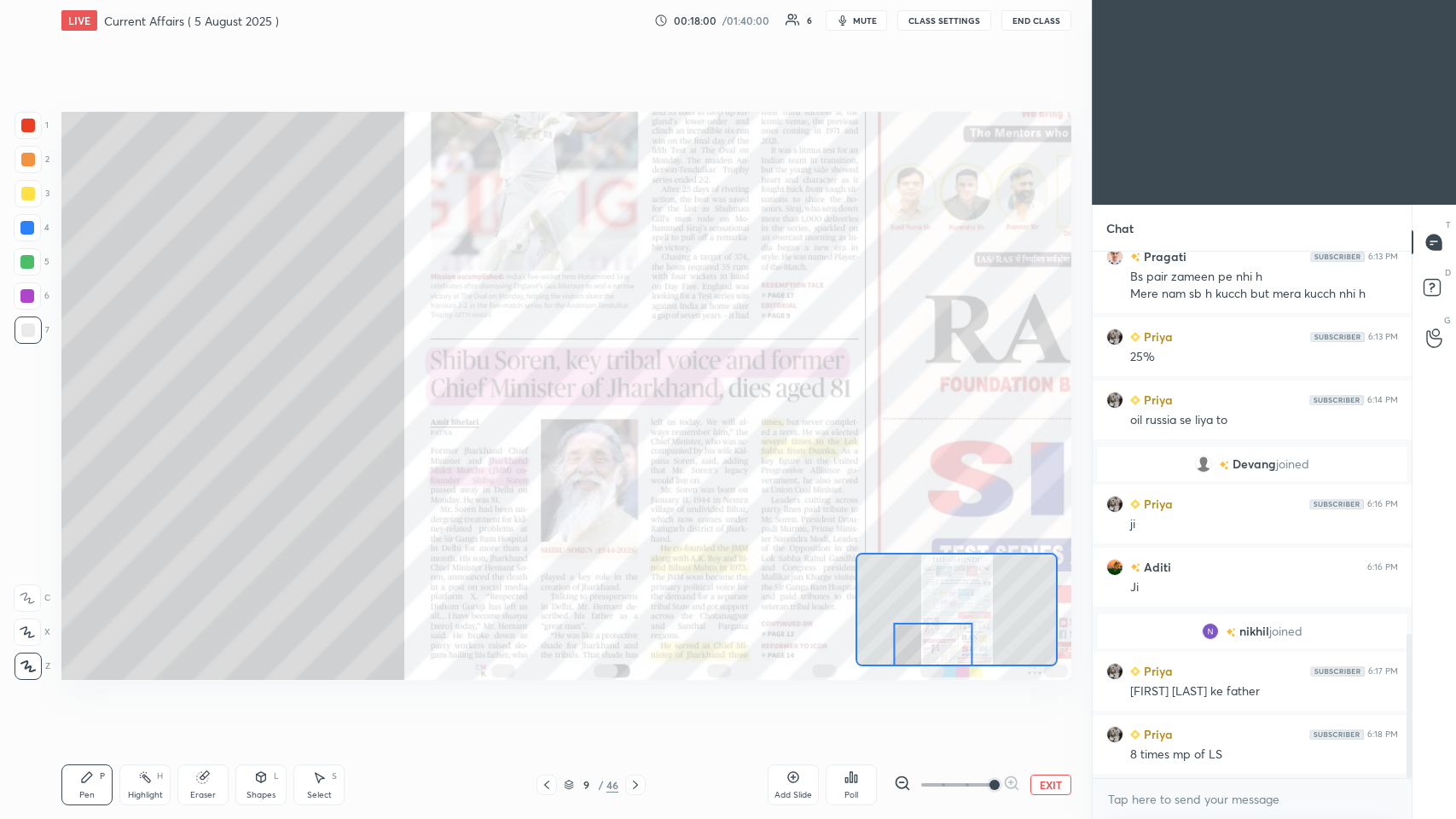 click at bounding box center (27, 228) 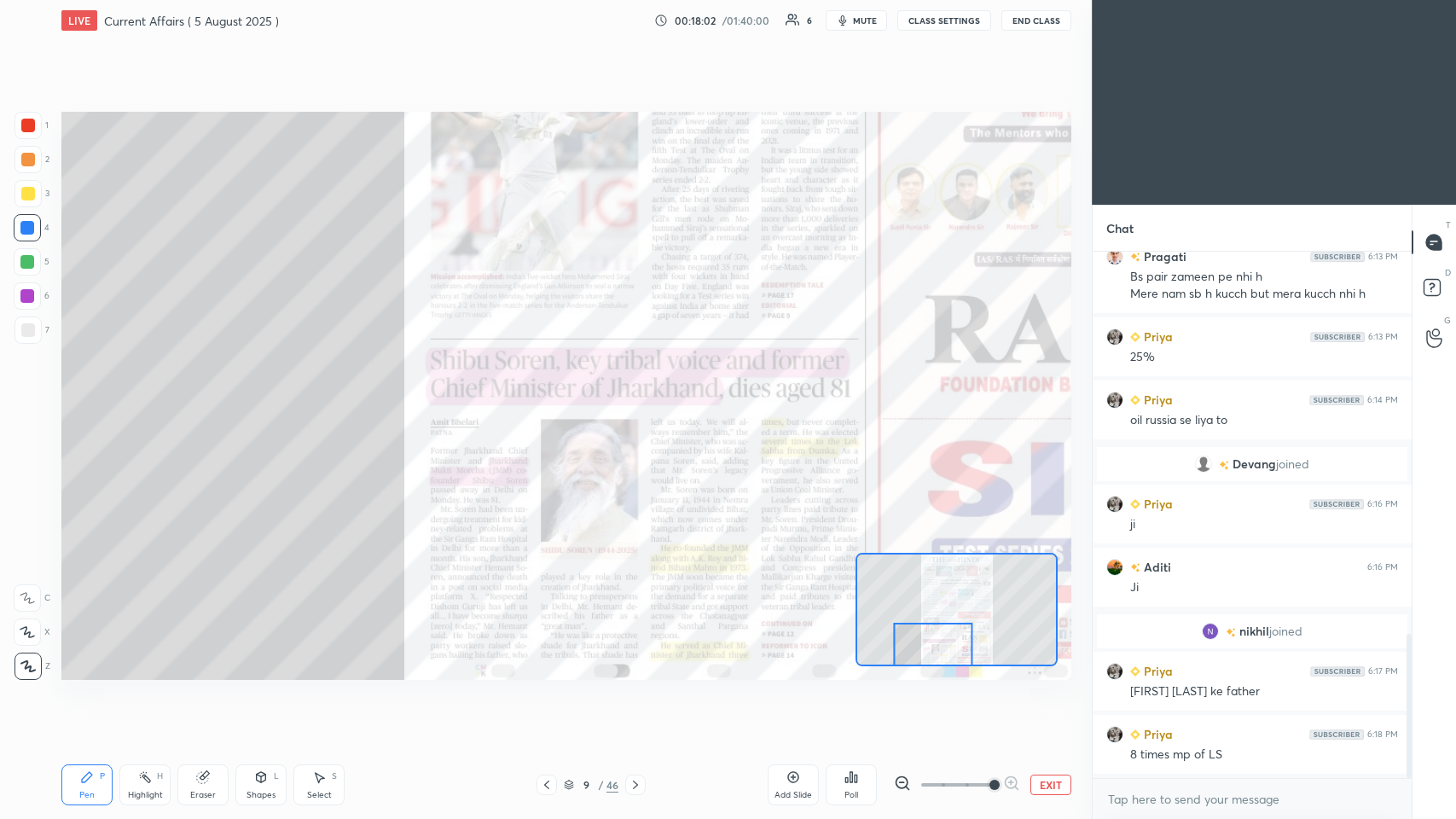 click 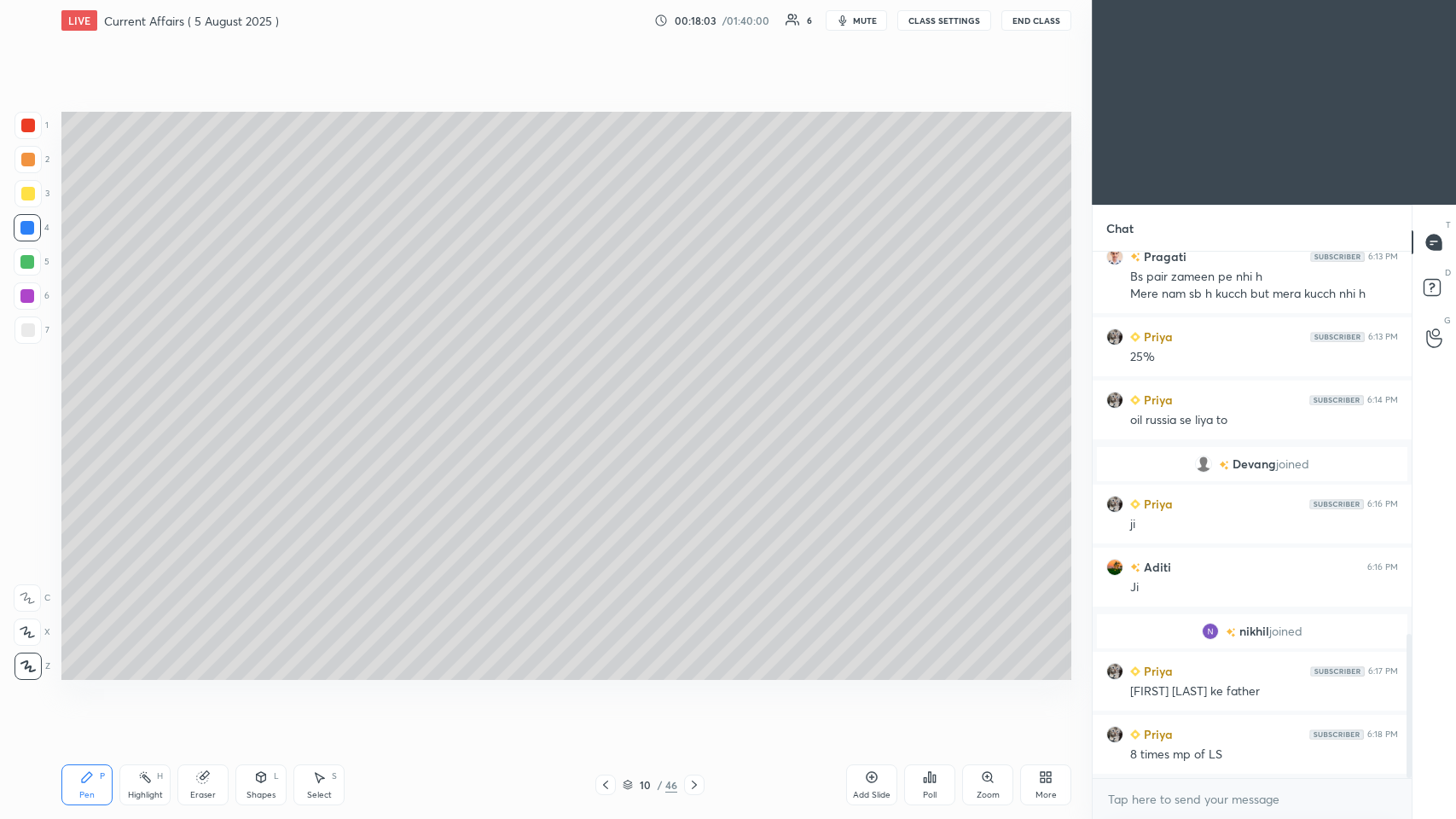 click on "10" at bounding box center [645, 785] 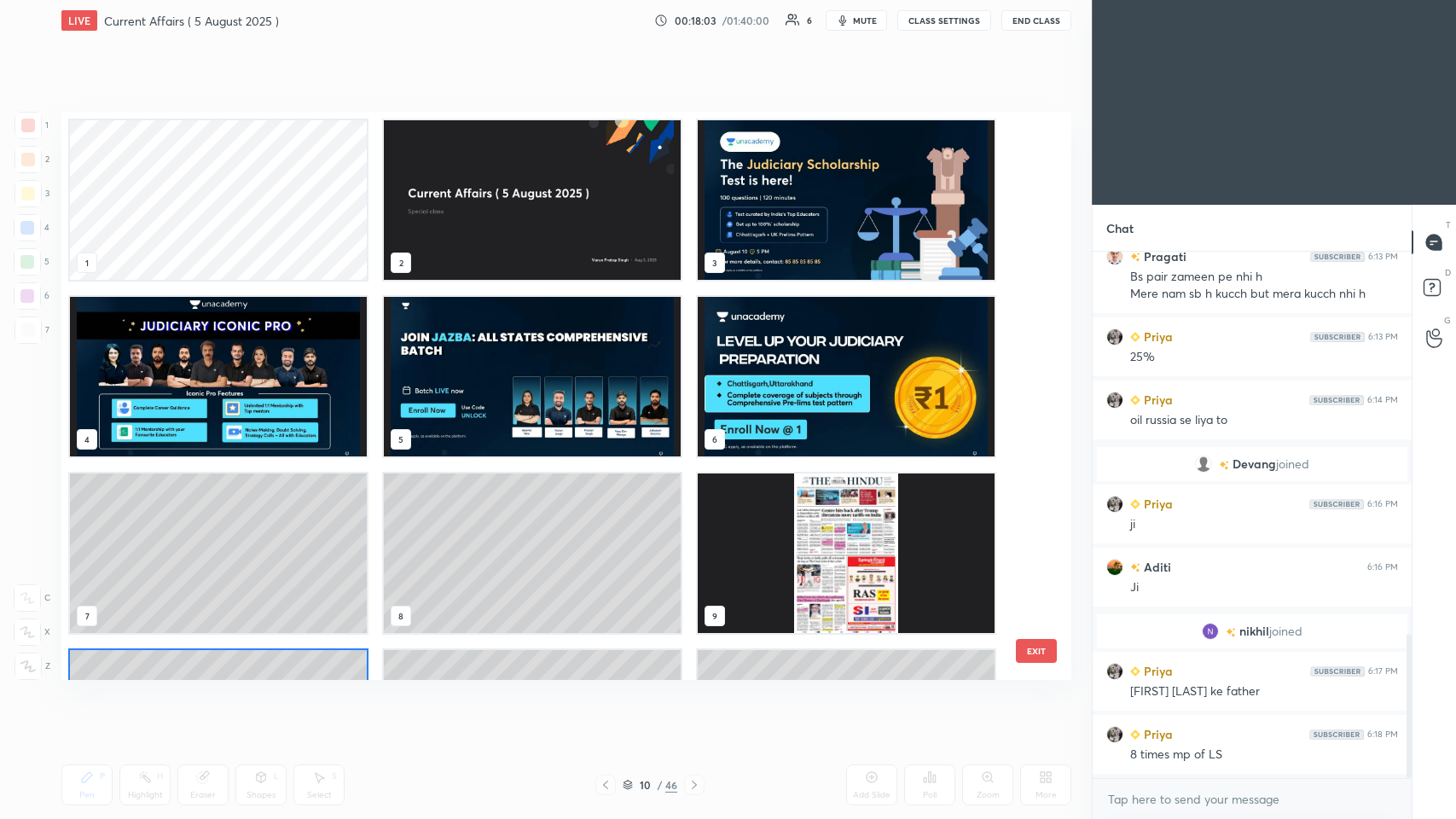 scroll, scrollTop: 137, scrollLeft: 0, axis: vertical 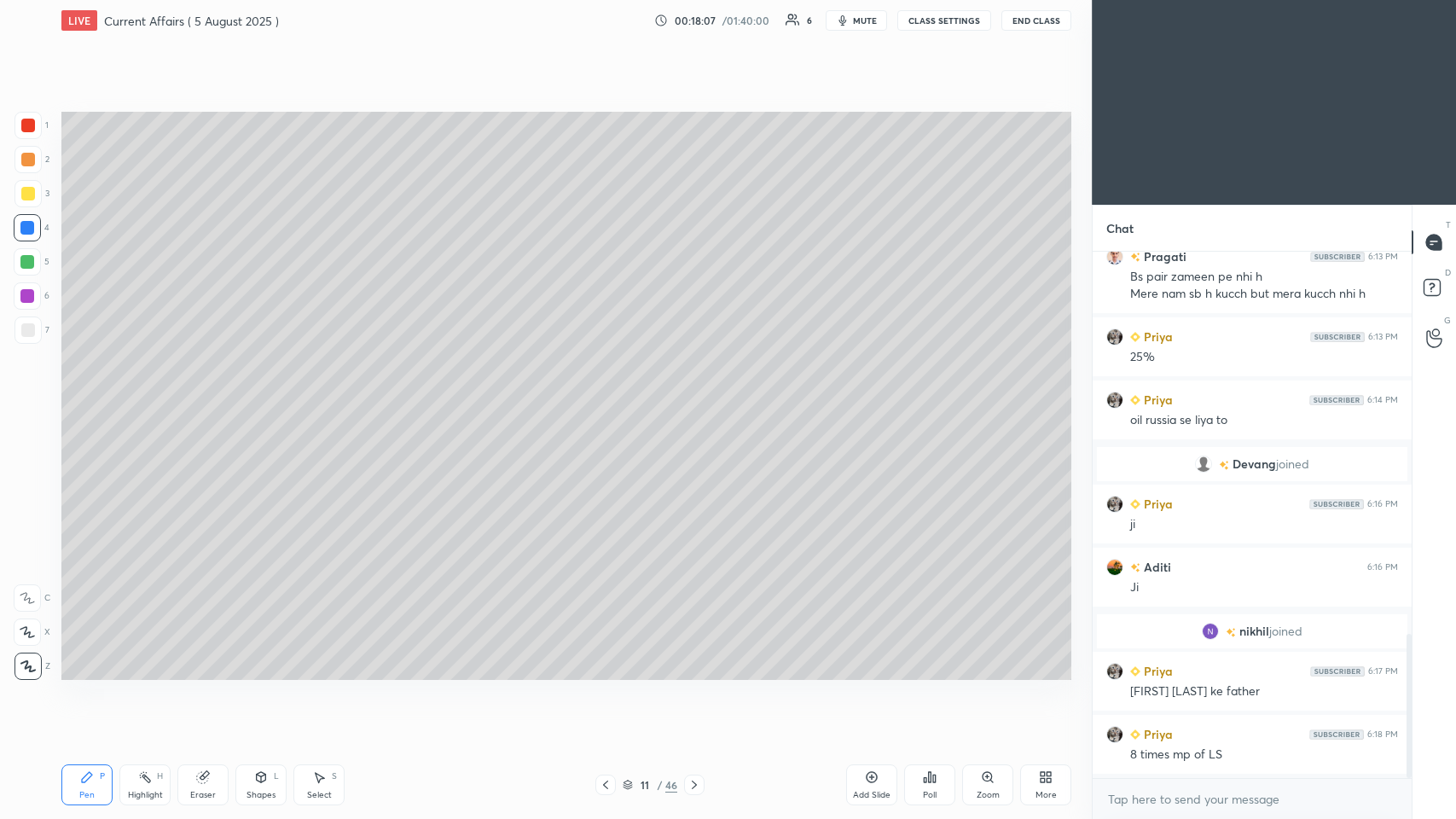 click at bounding box center (28, 330) 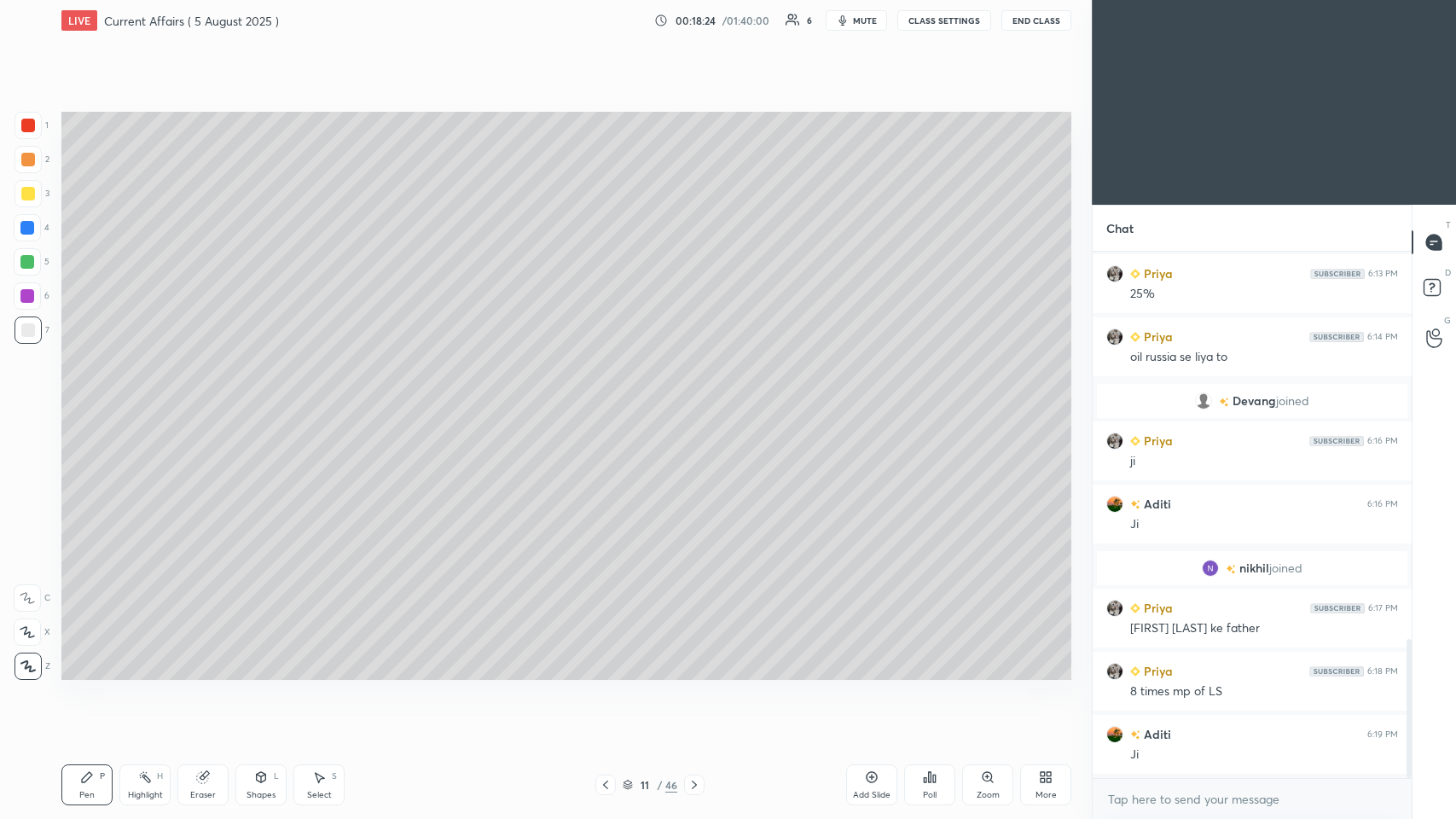 scroll, scrollTop: 1522, scrollLeft: 0, axis: vertical 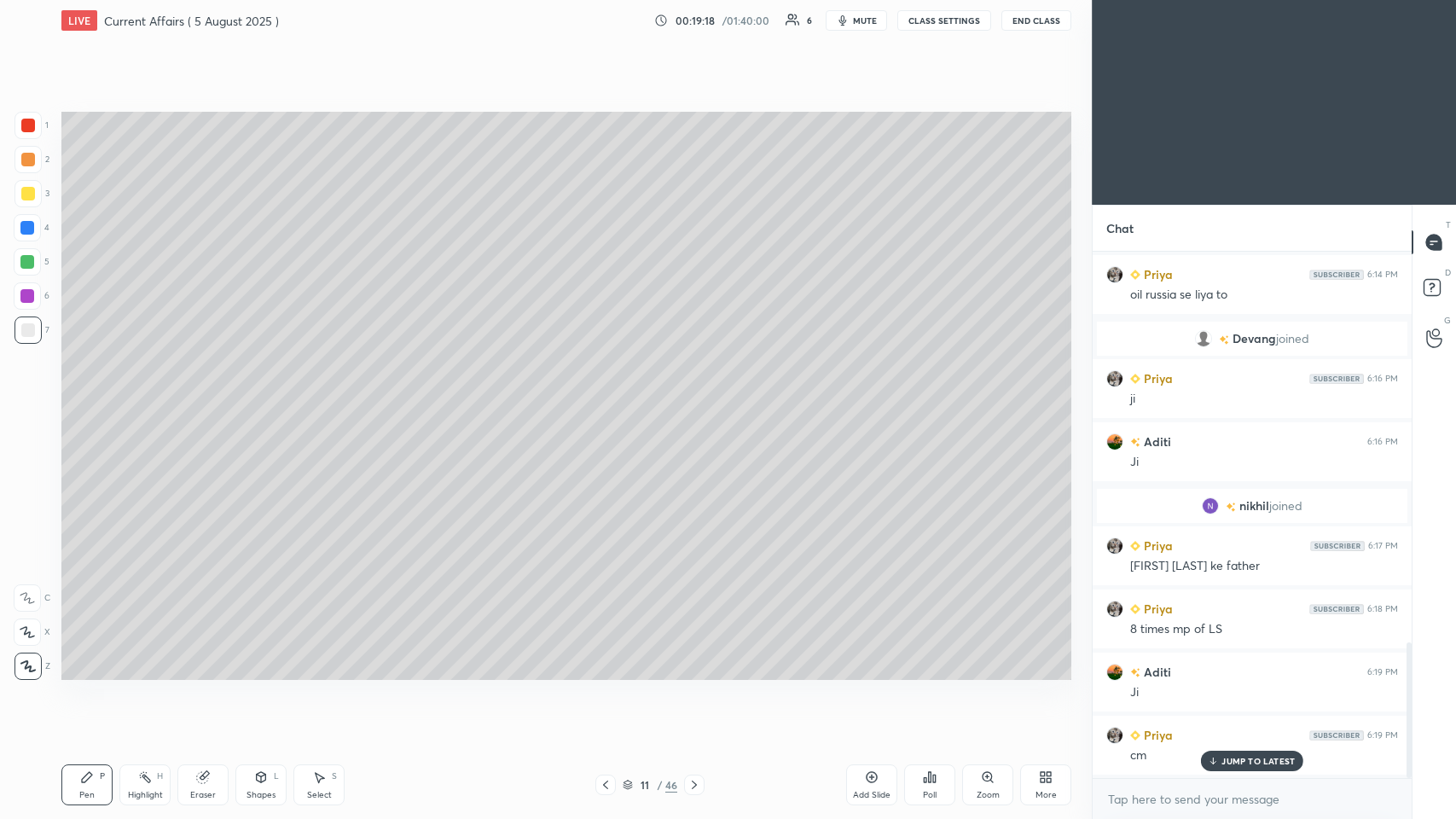 click at bounding box center [27, 296] 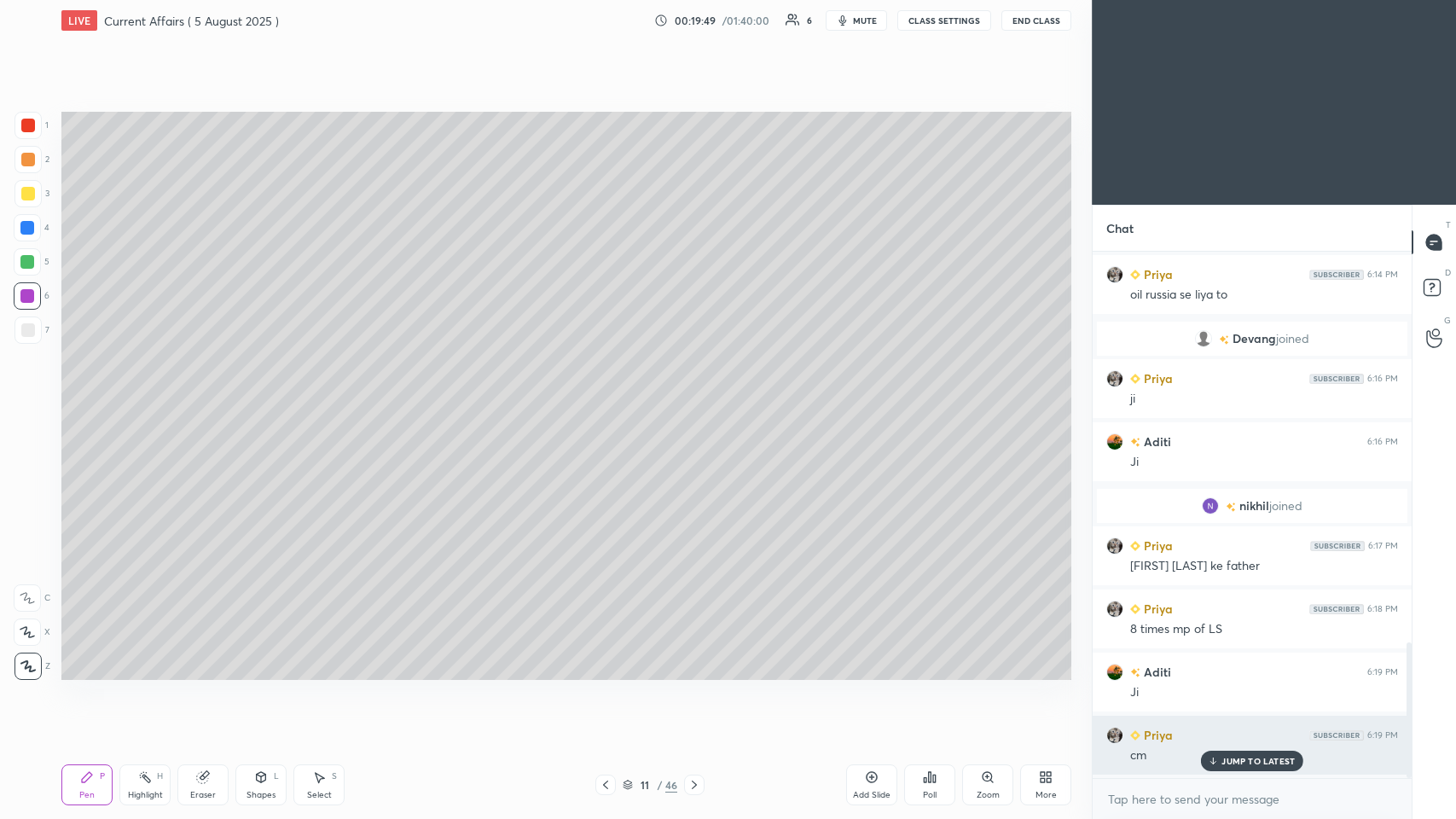 click on "JUMP TO LATEST" at bounding box center (1258, 761) 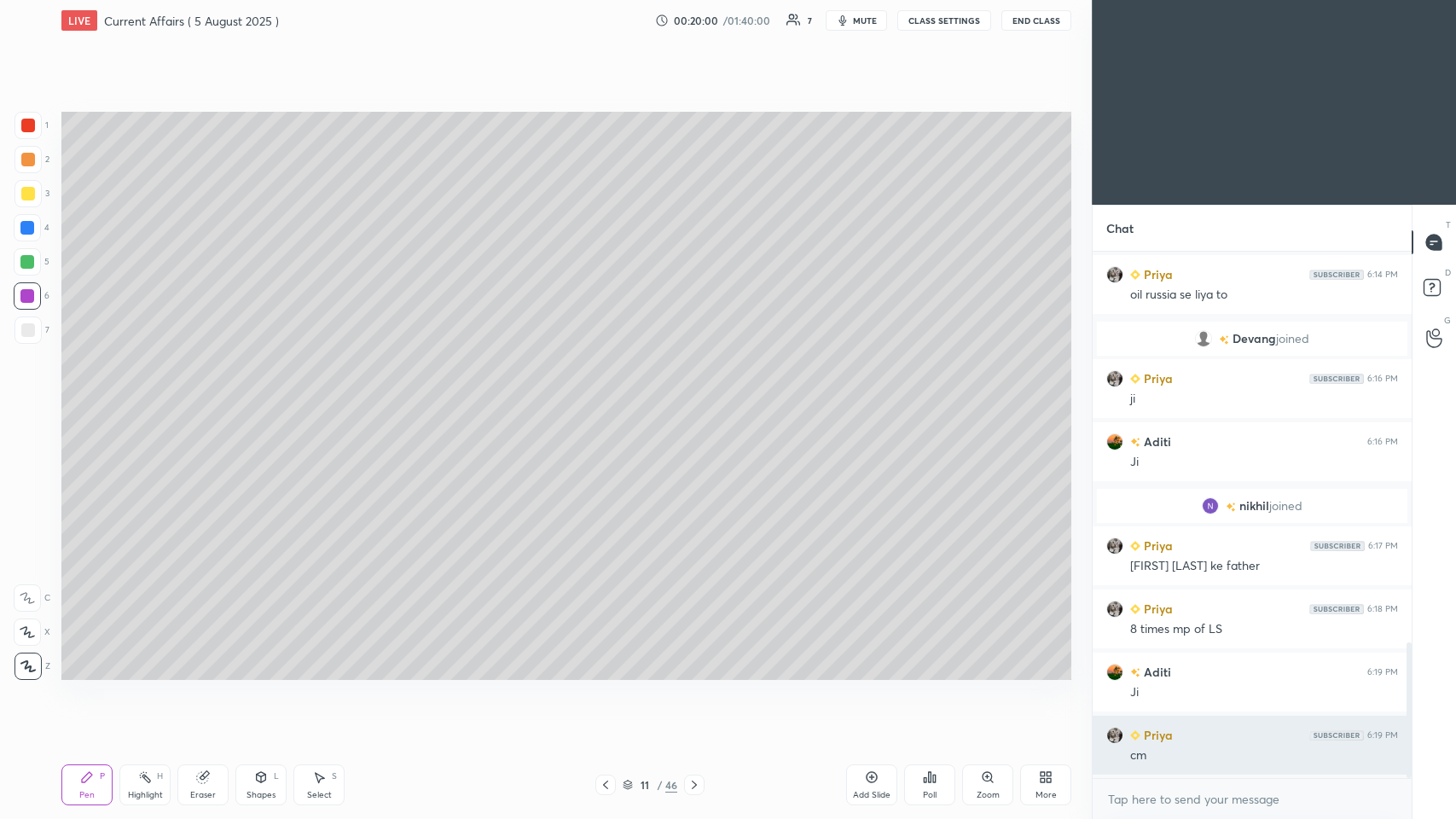 scroll, scrollTop: 1585, scrollLeft: 0, axis: vertical 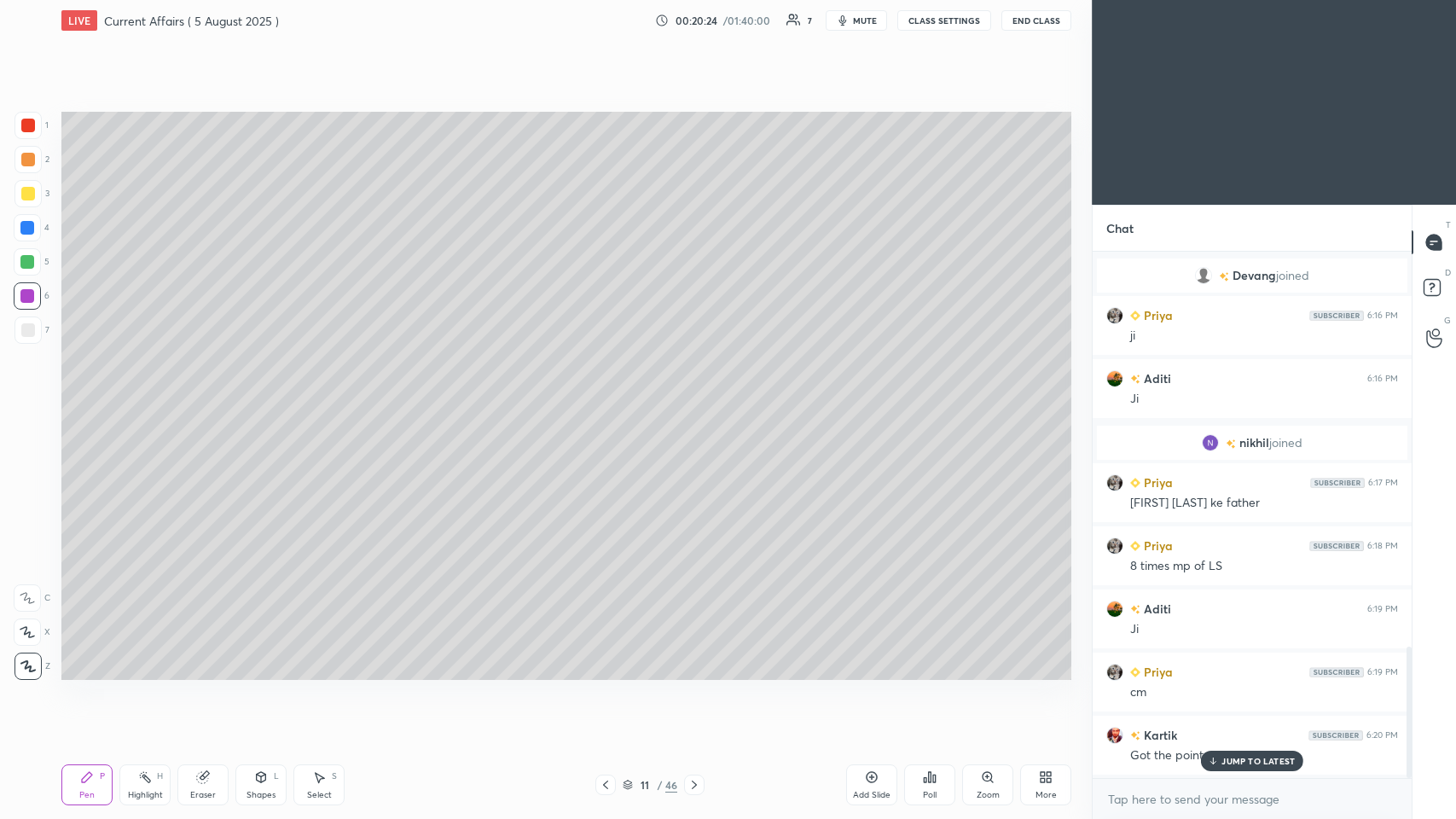 click at bounding box center (27, 262) 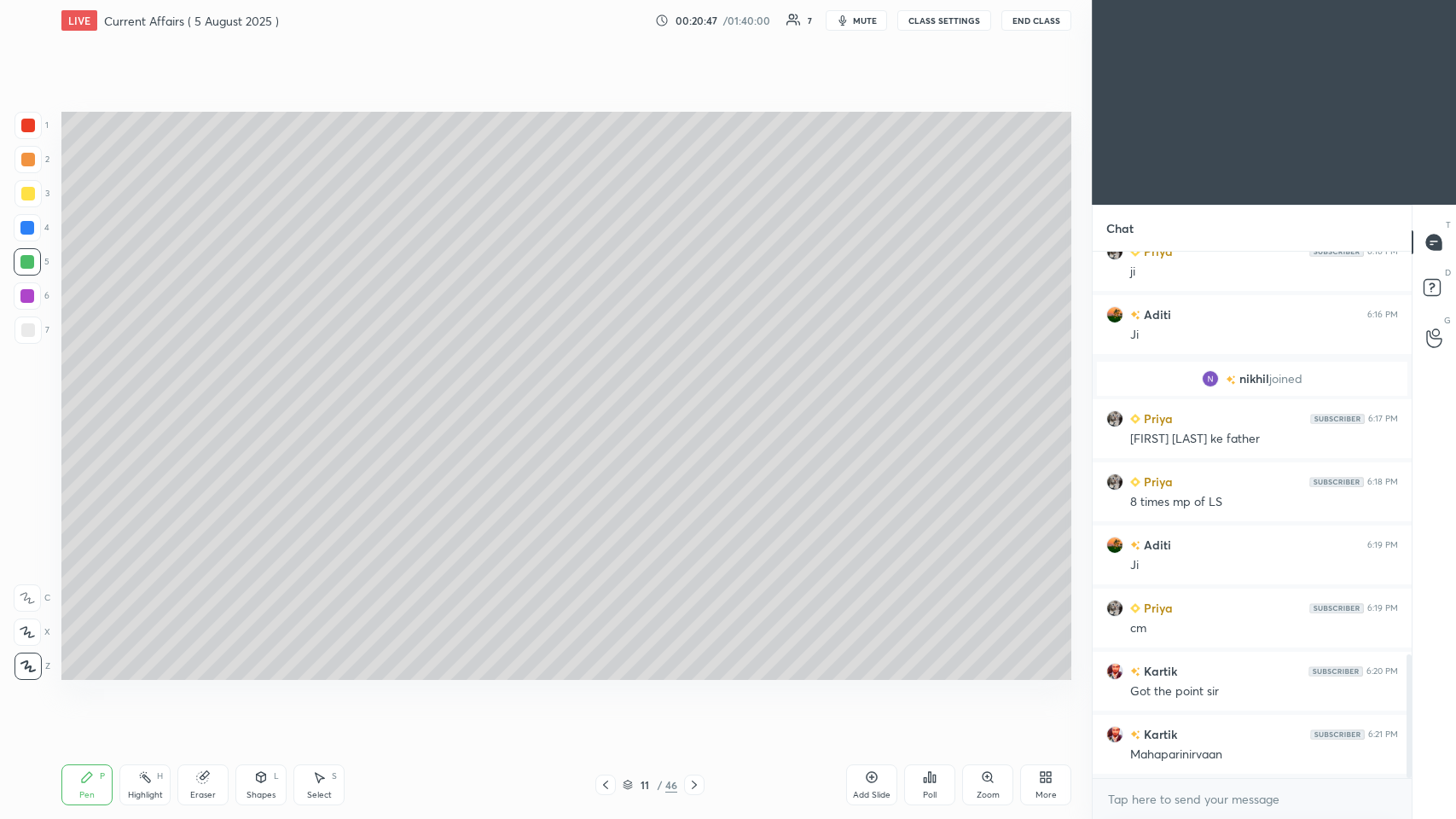 scroll, scrollTop: 1712, scrollLeft: 0, axis: vertical 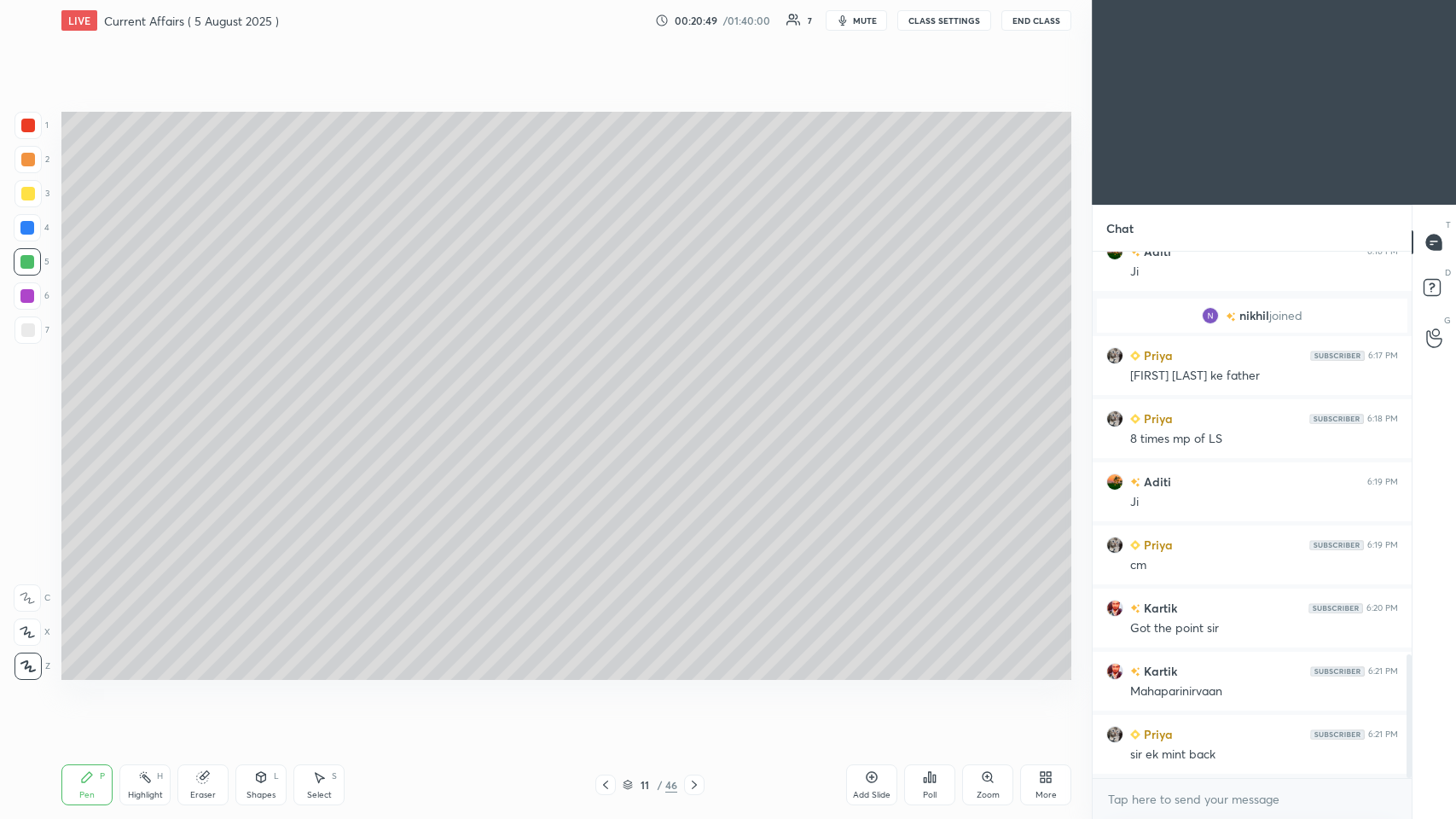 click 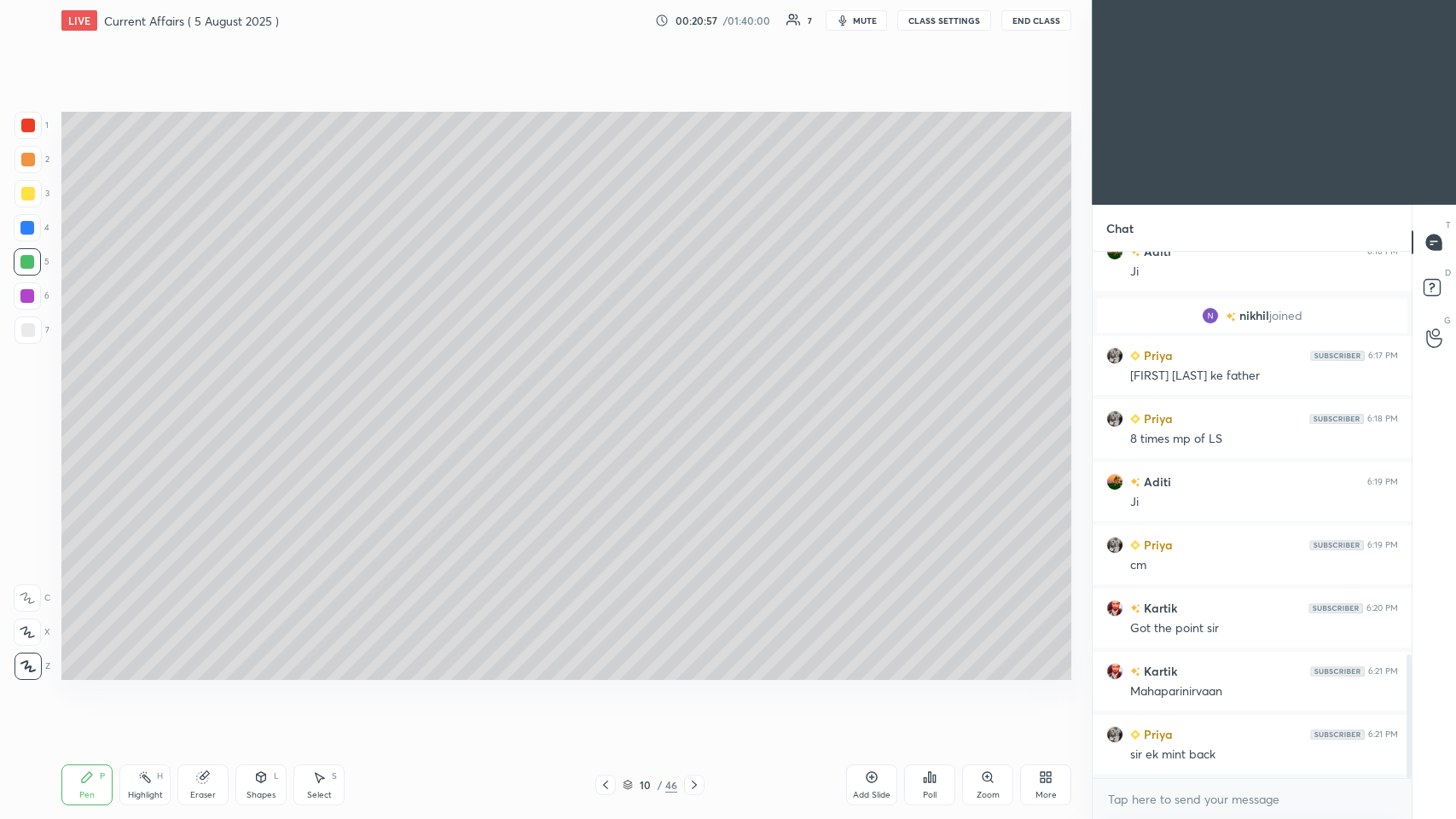 scroll, scrollTop: 1728, scrollLeft: 0, axis: vertical 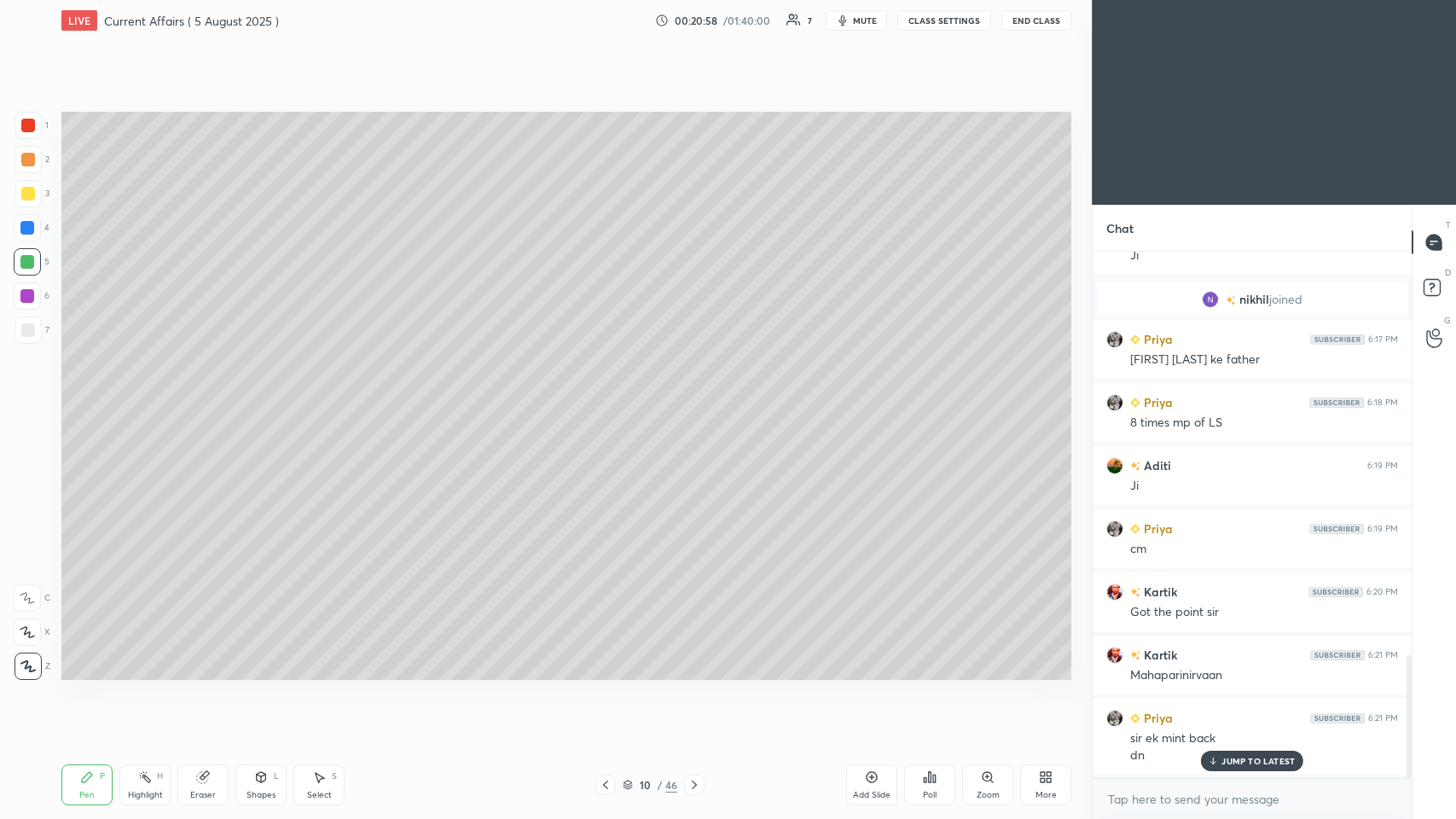 click 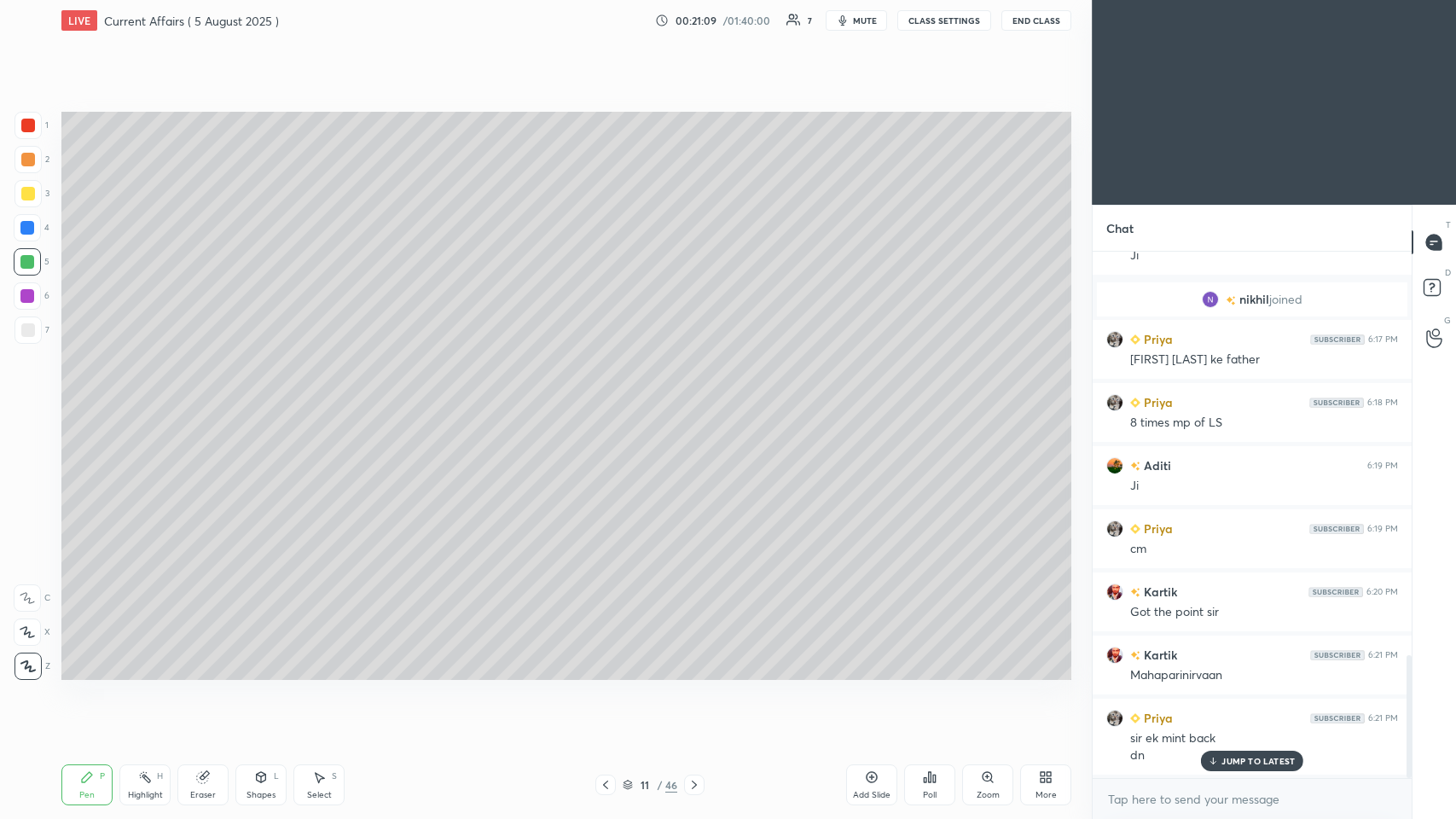 click 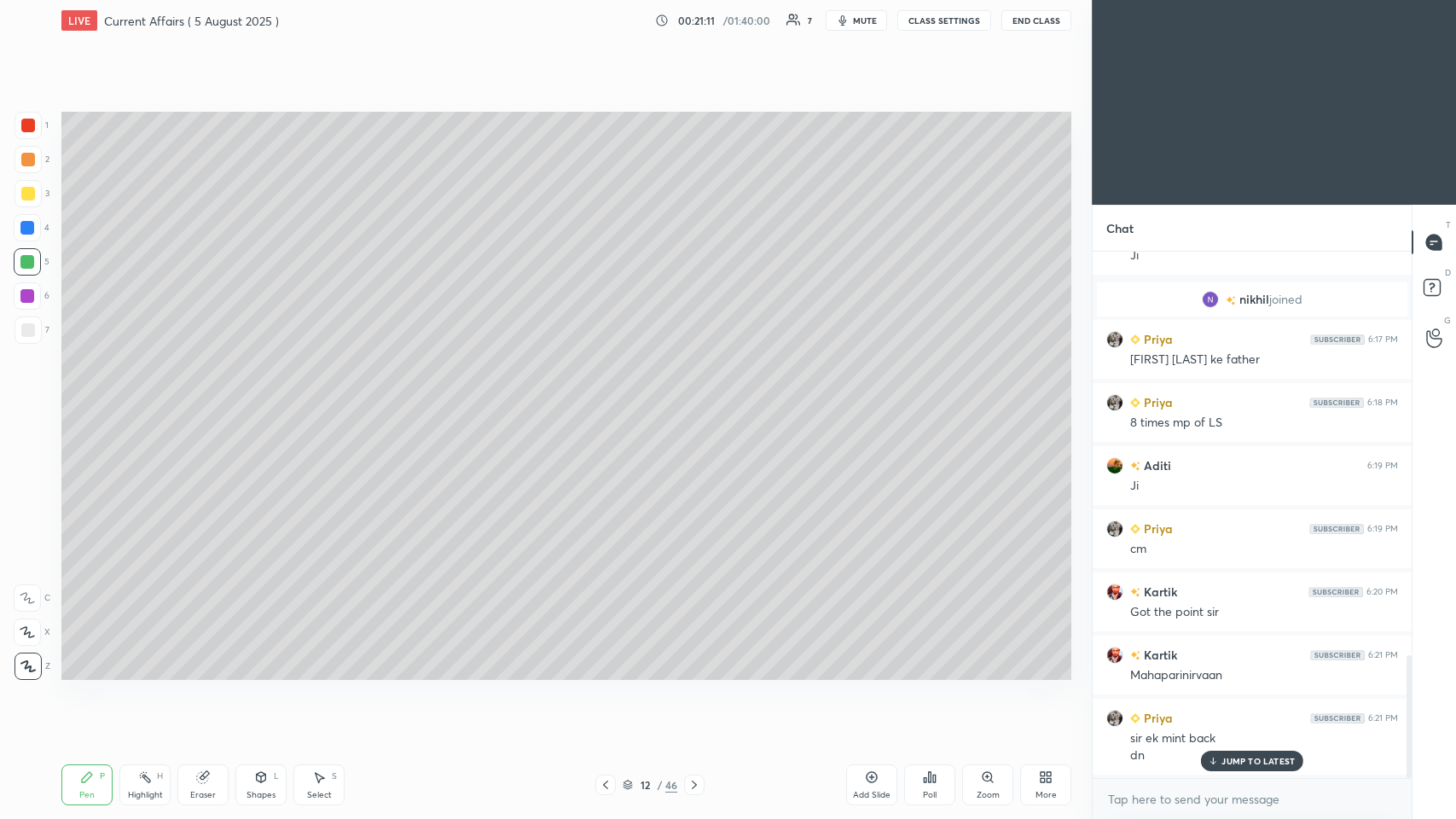 click 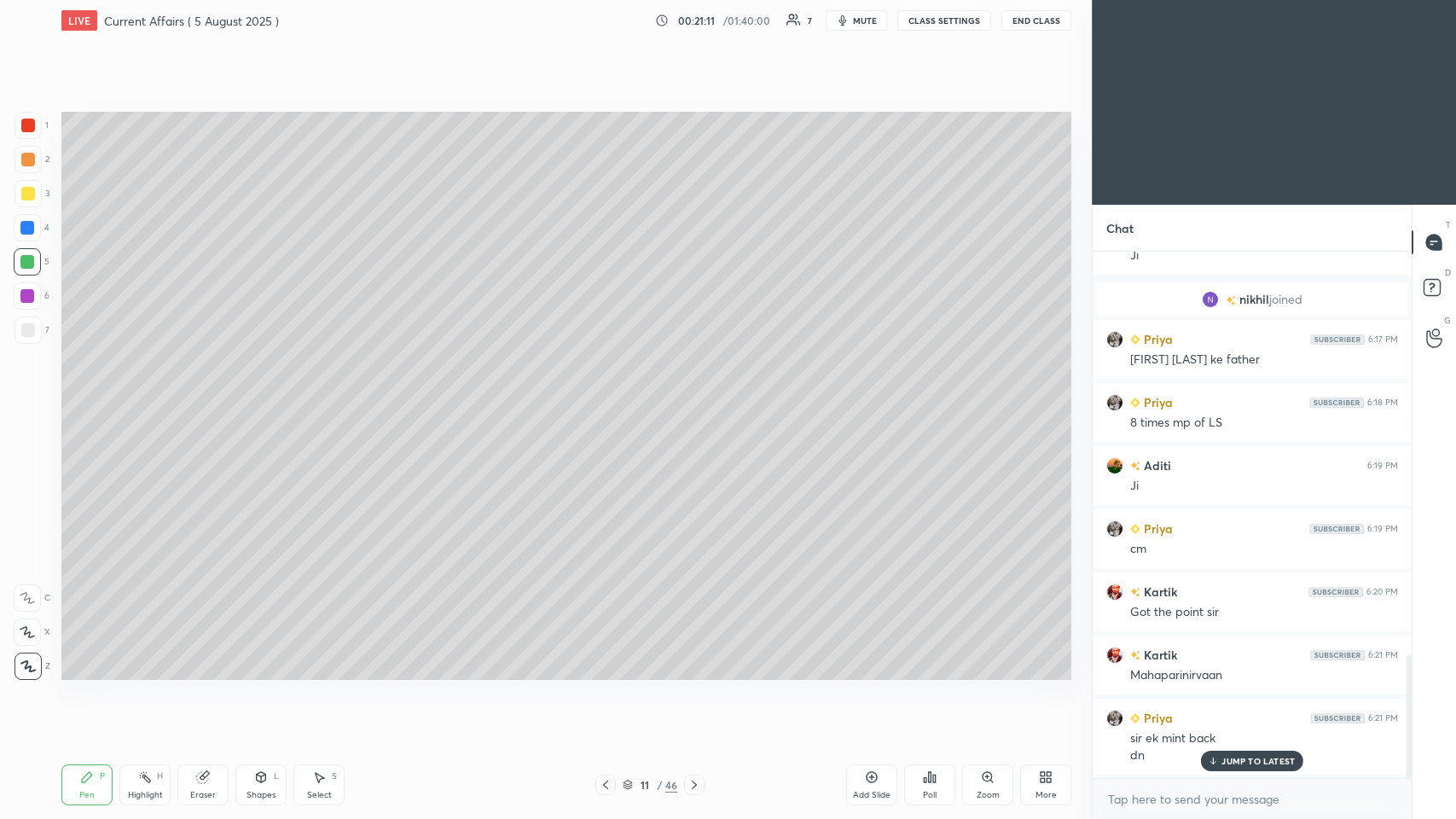 click 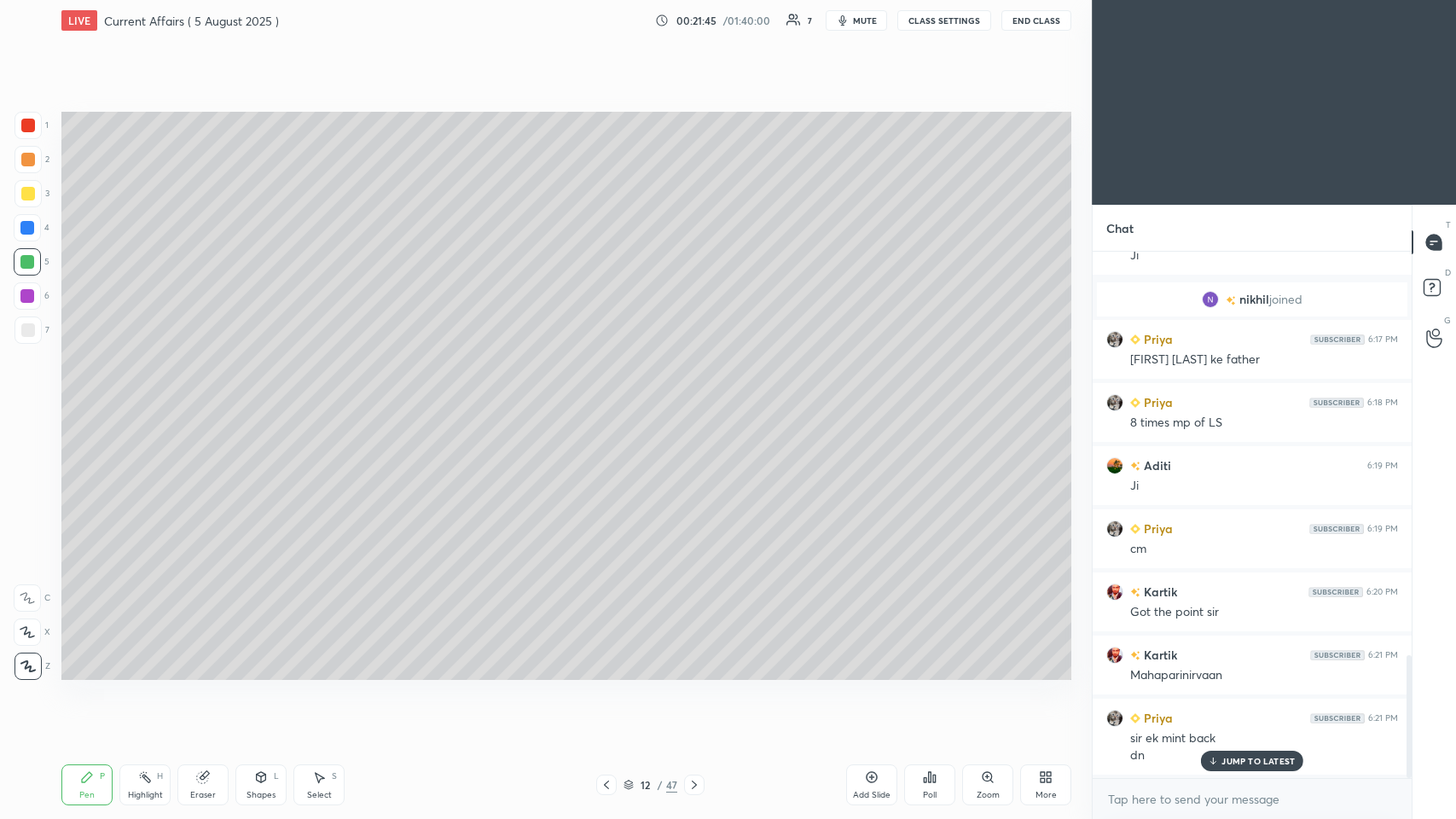 click at bounding box center (28, 330) 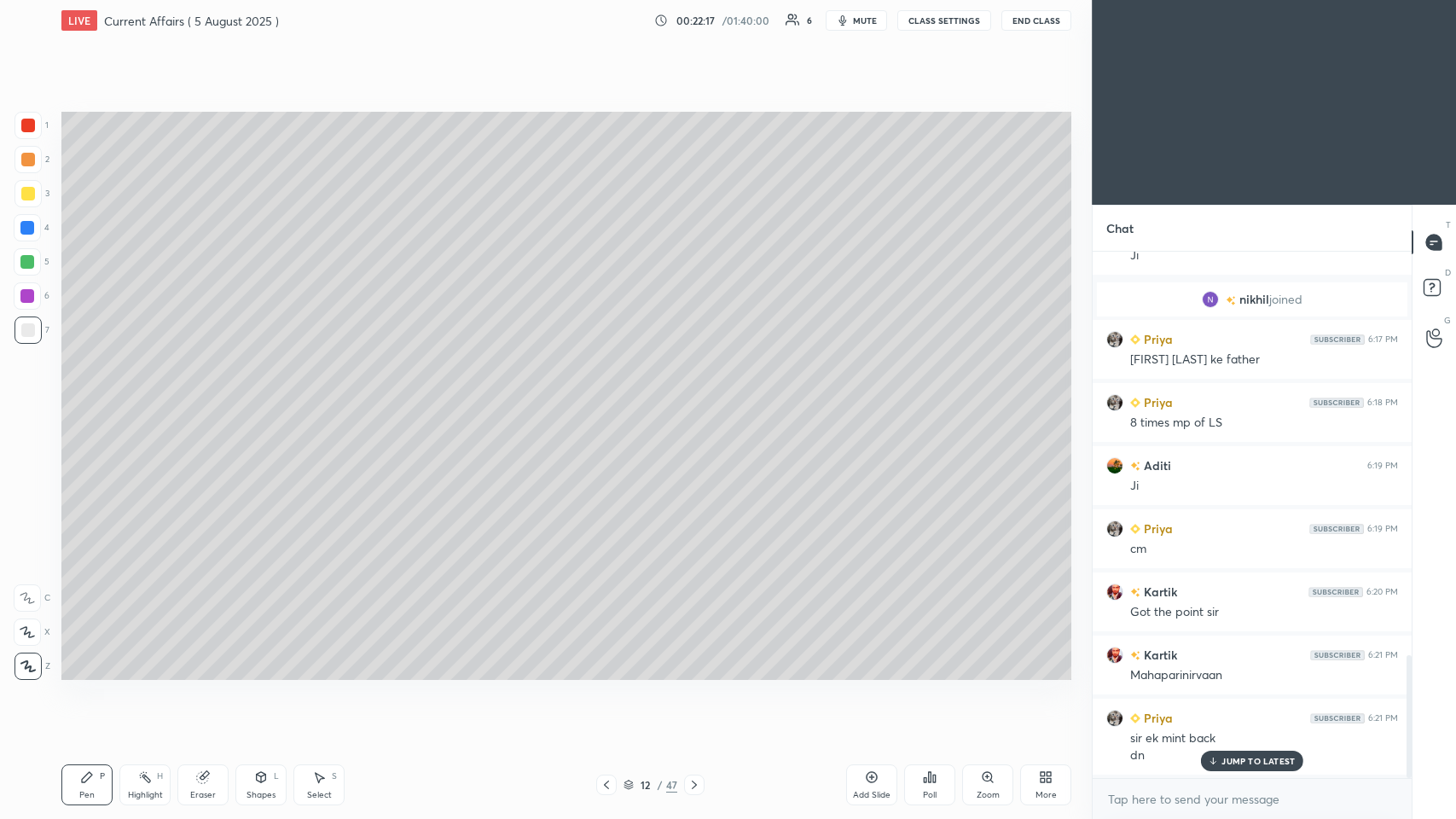 click at bounding box center [27, 228] 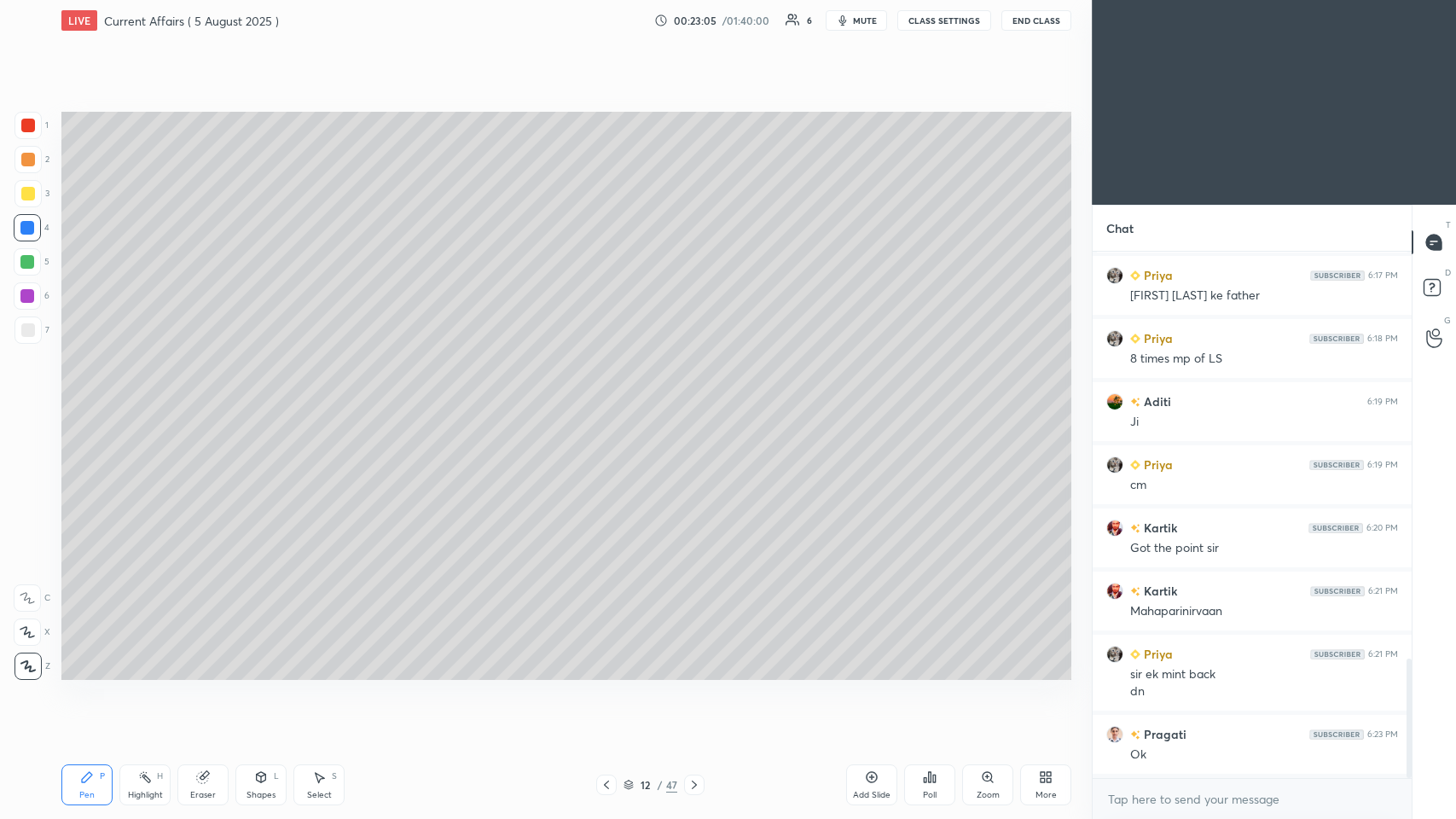scroll, scrollTop: 1856, scrollLeft: 0, axis: vertical 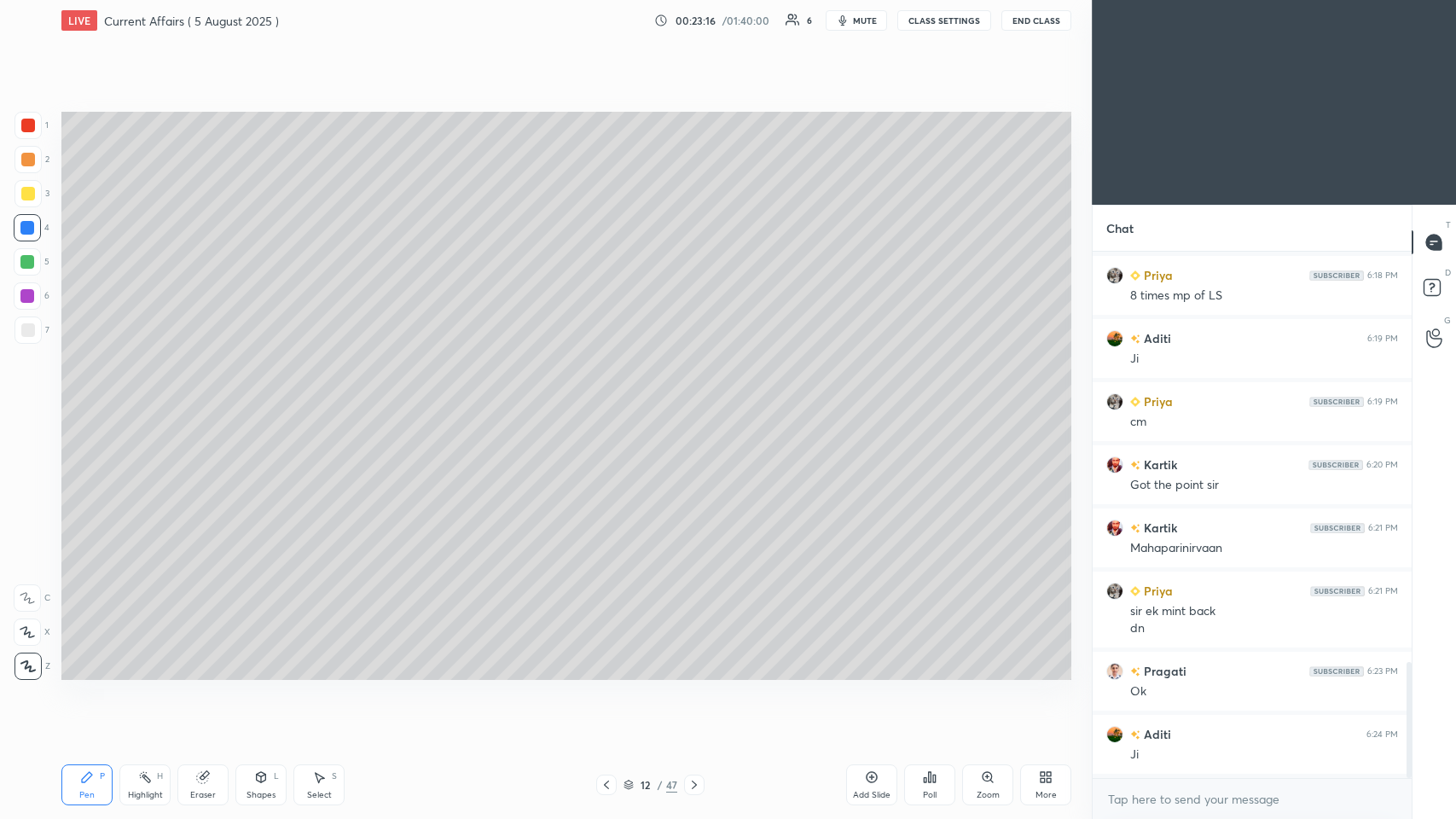 click on "Add Slide" at bounding box center (872, 785) 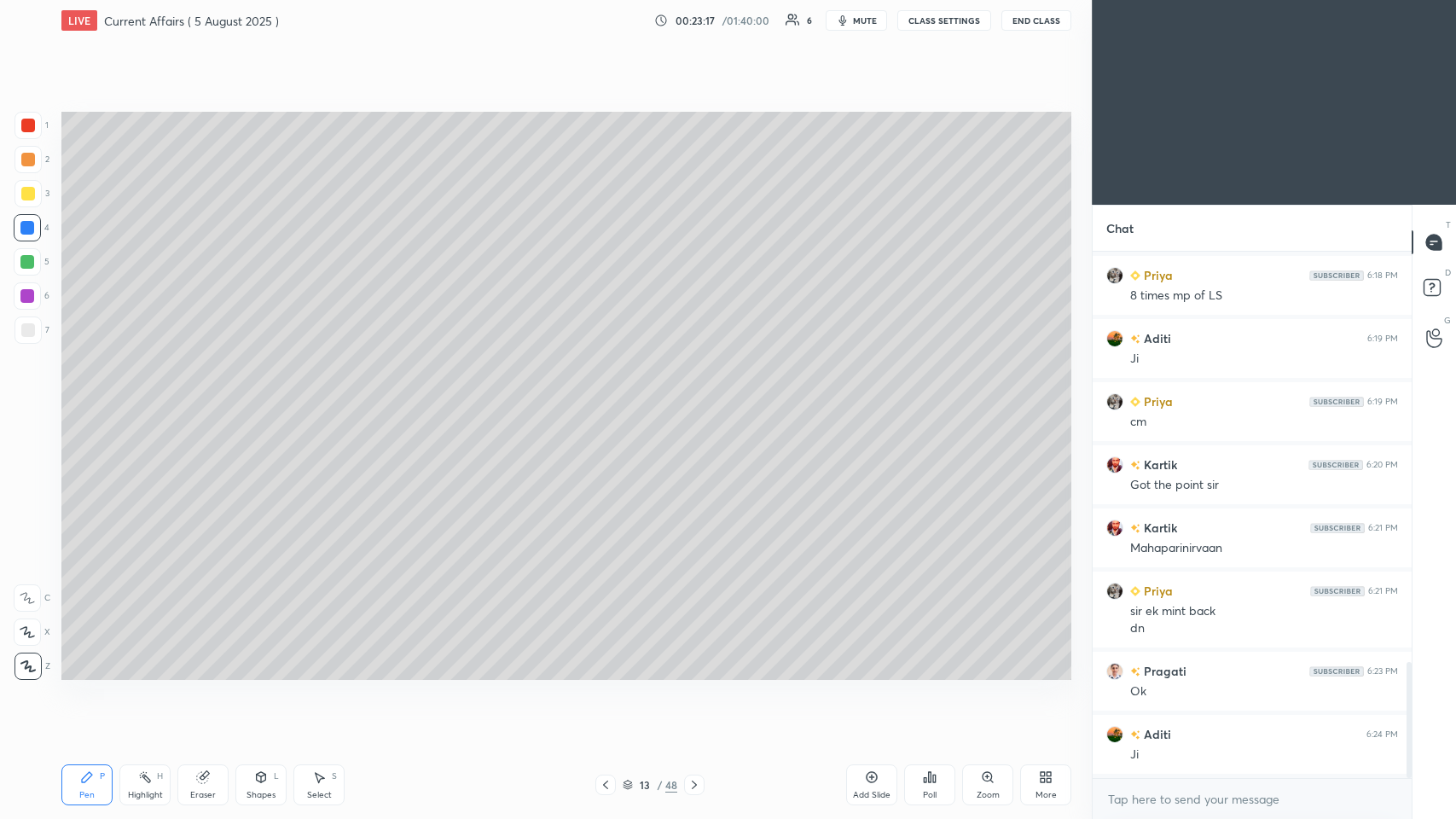 click at bounding box center [28, 125] 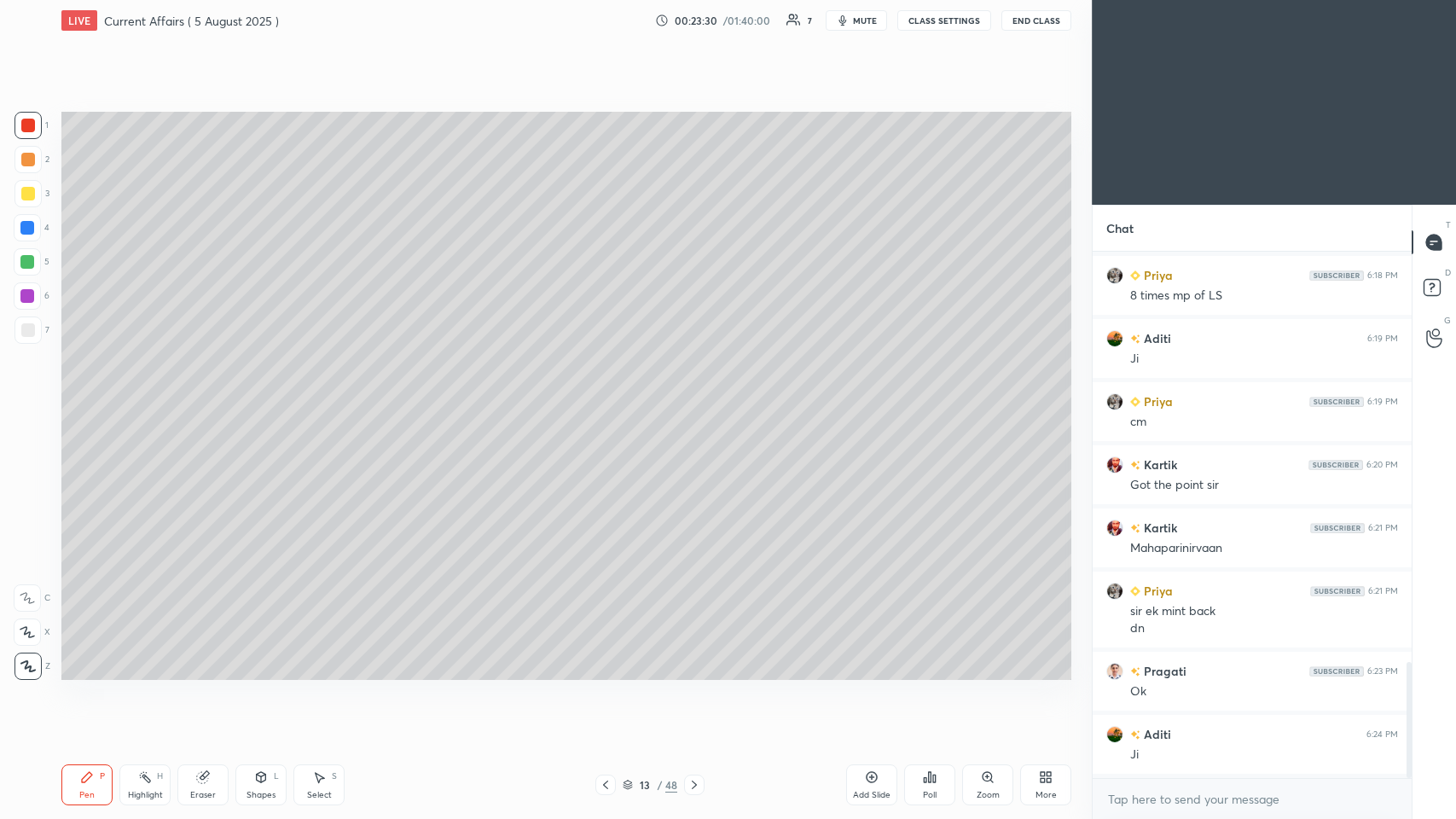 click at bounding box center (28, 330) 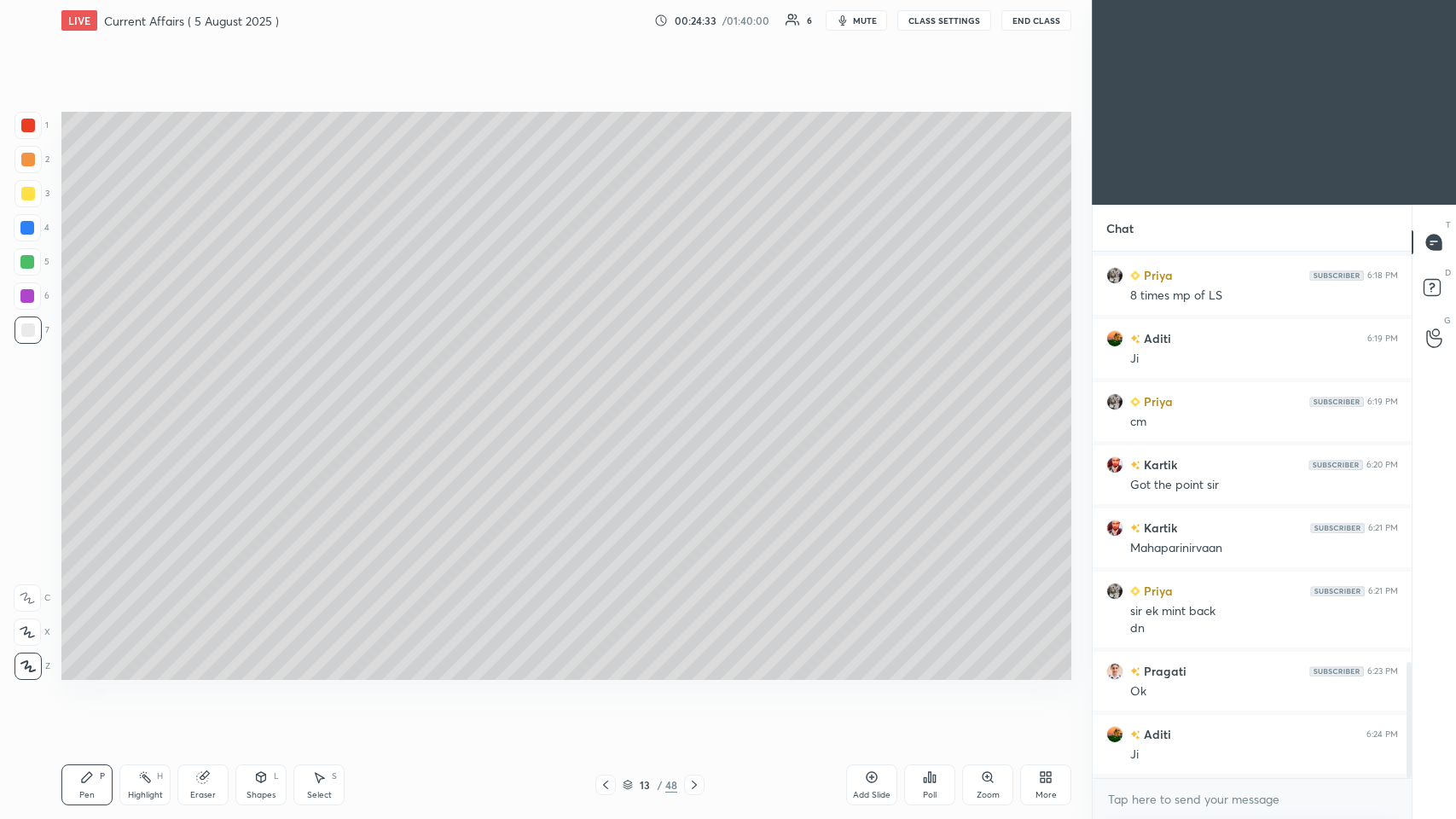 click at bounding box center [27, 296] 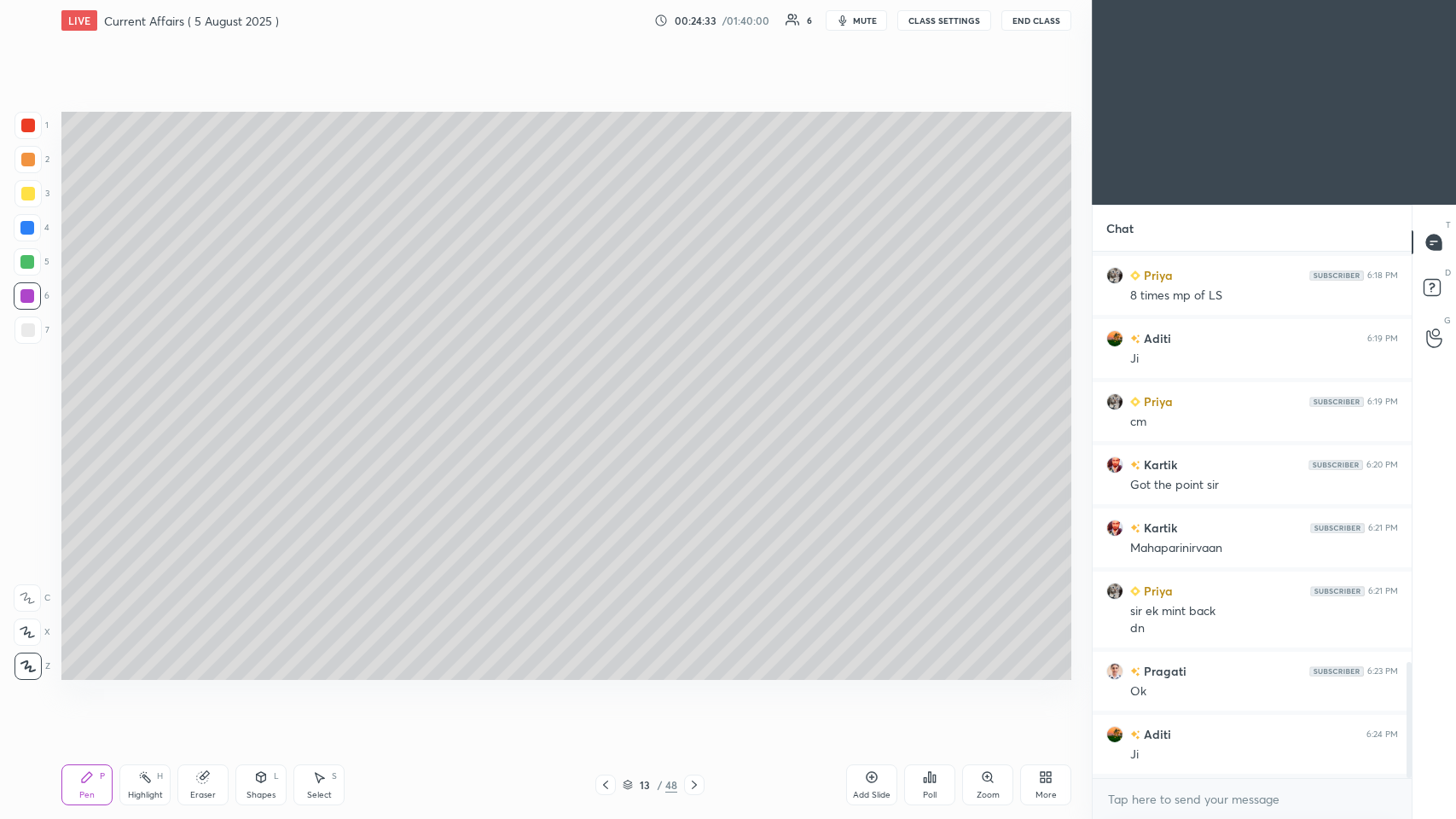 scroll, scrollTop: 1918, scrollLeft: 0, axis: vertical 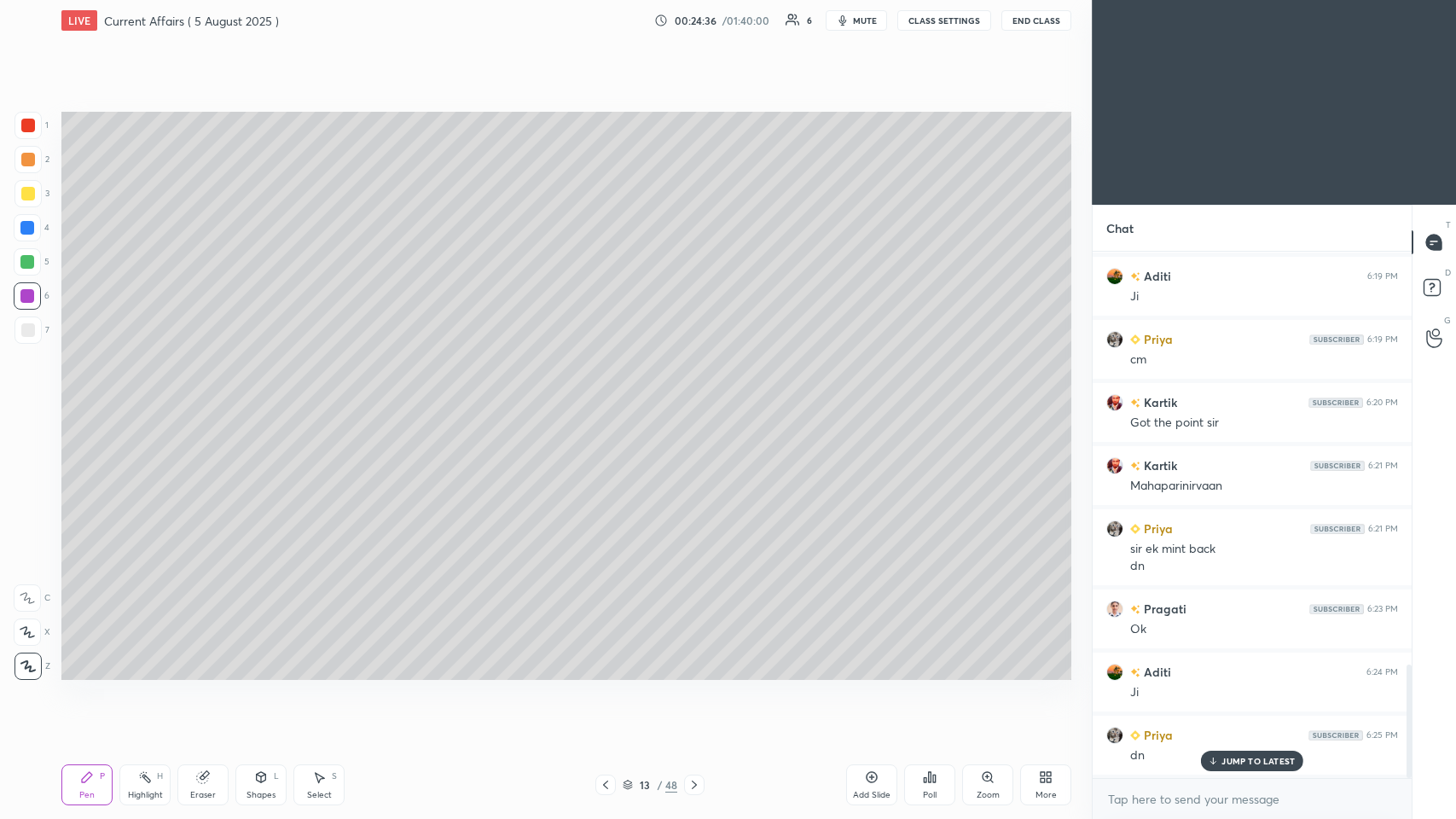 click 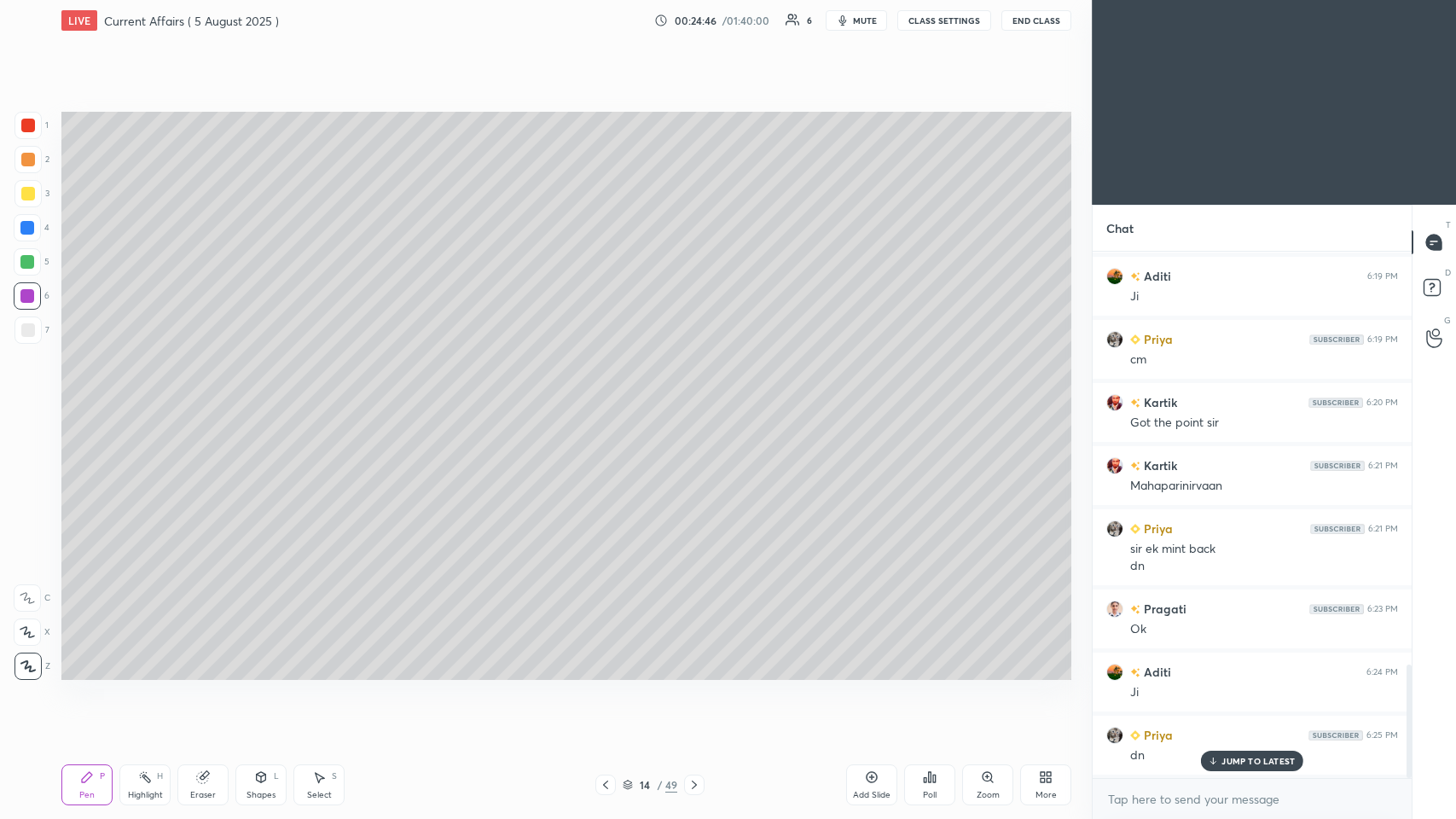 click at bounding box center (28, 330) 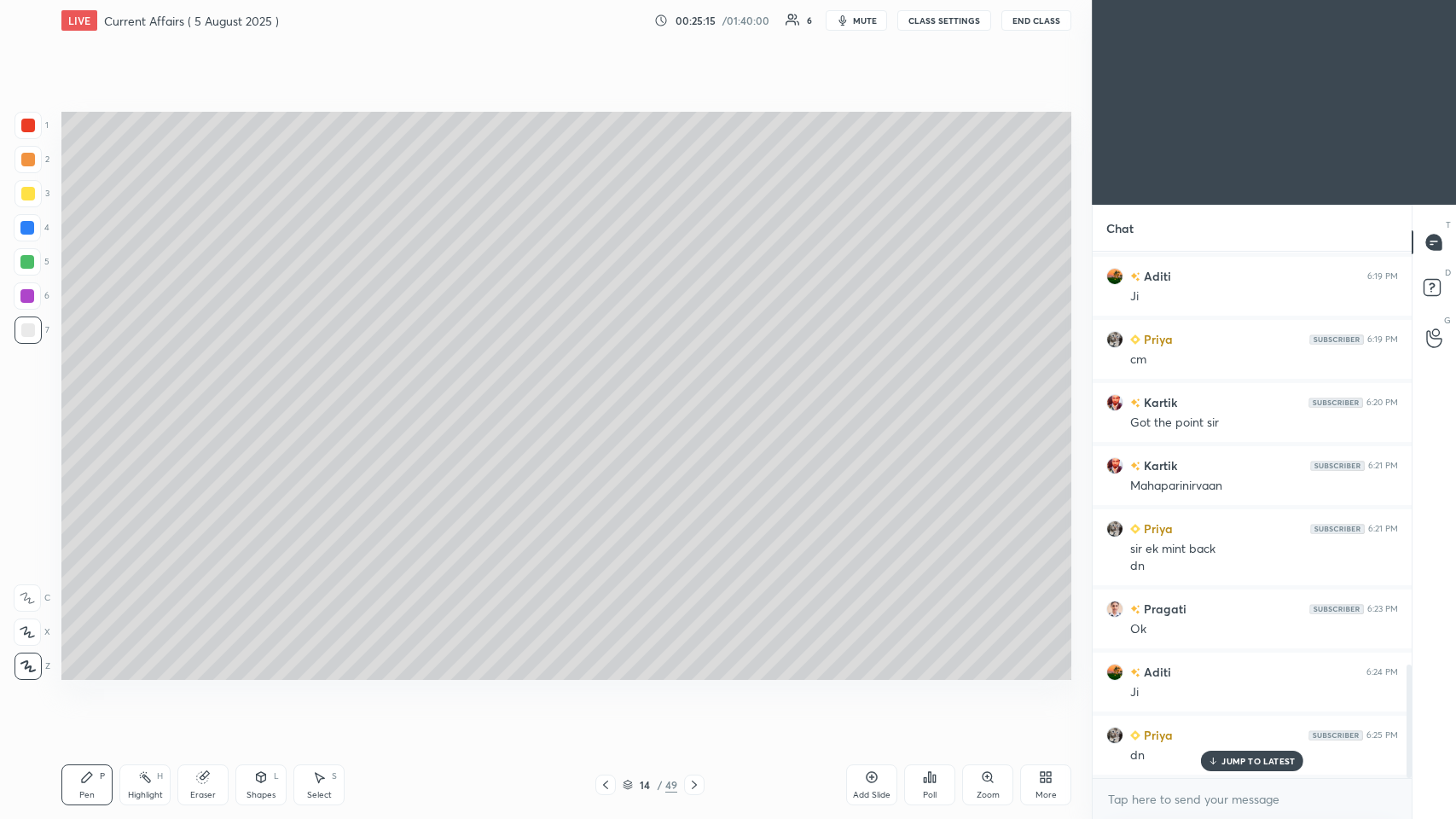 click 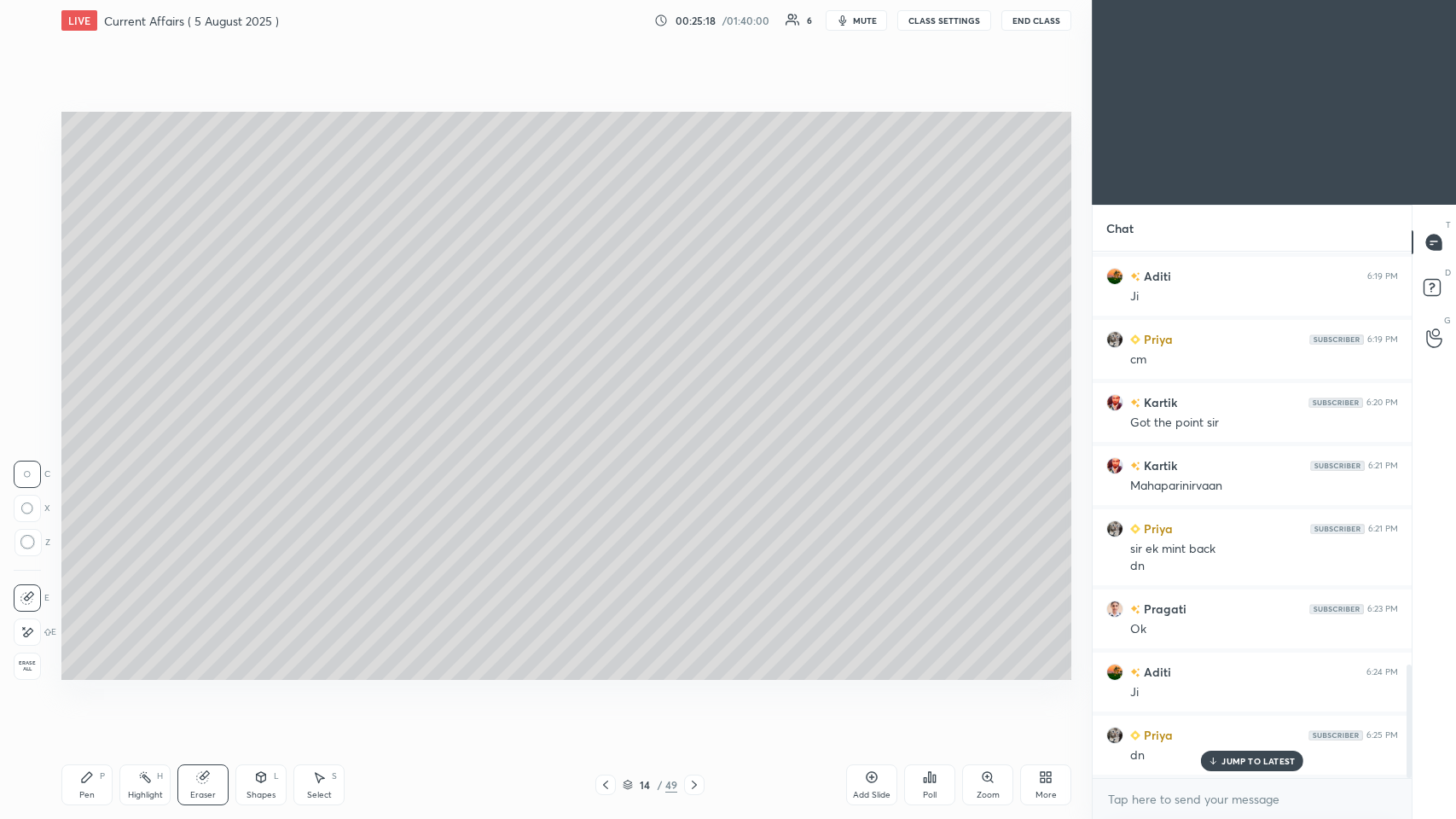 click 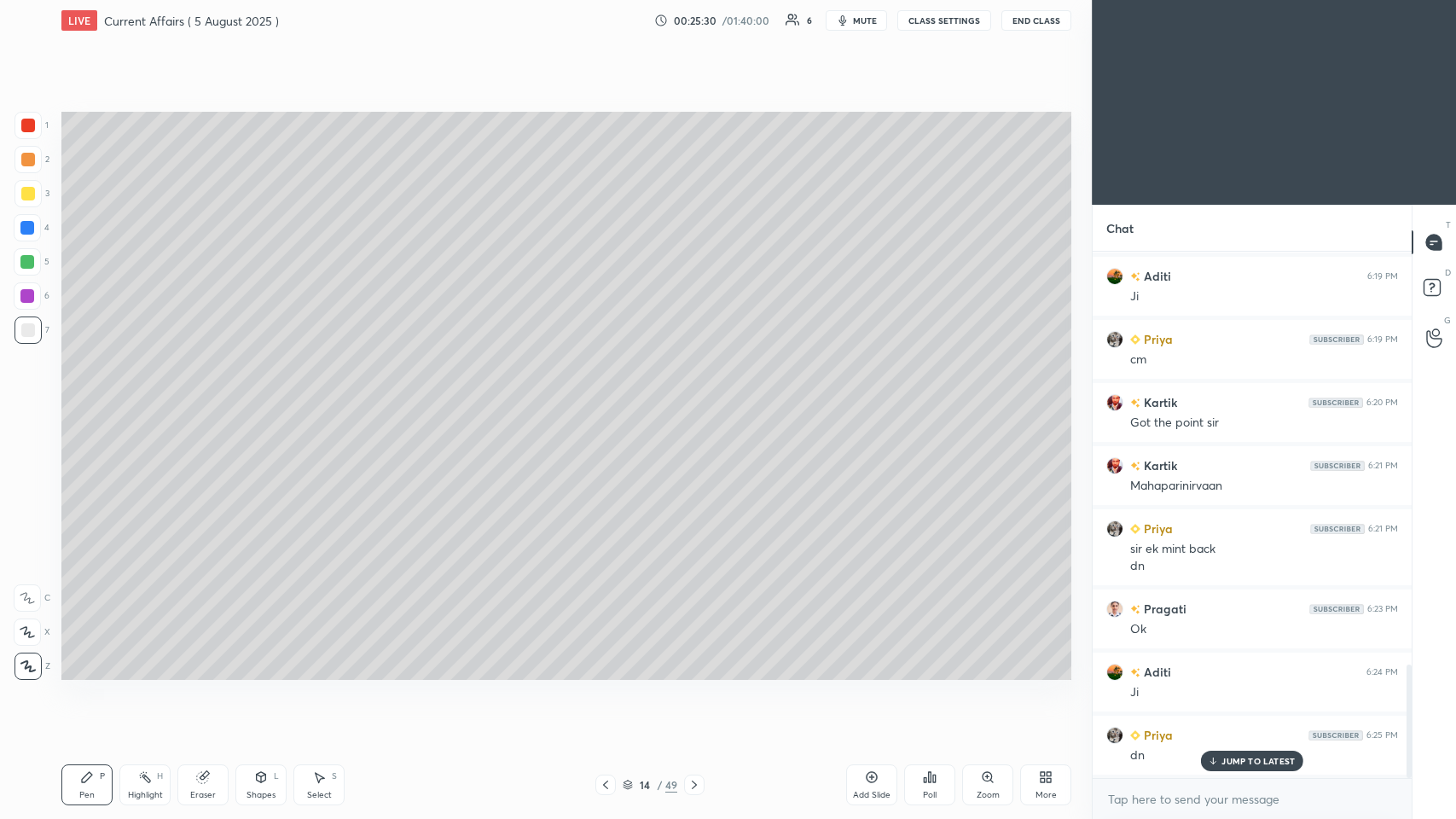 click at bounding box center [27, 262] 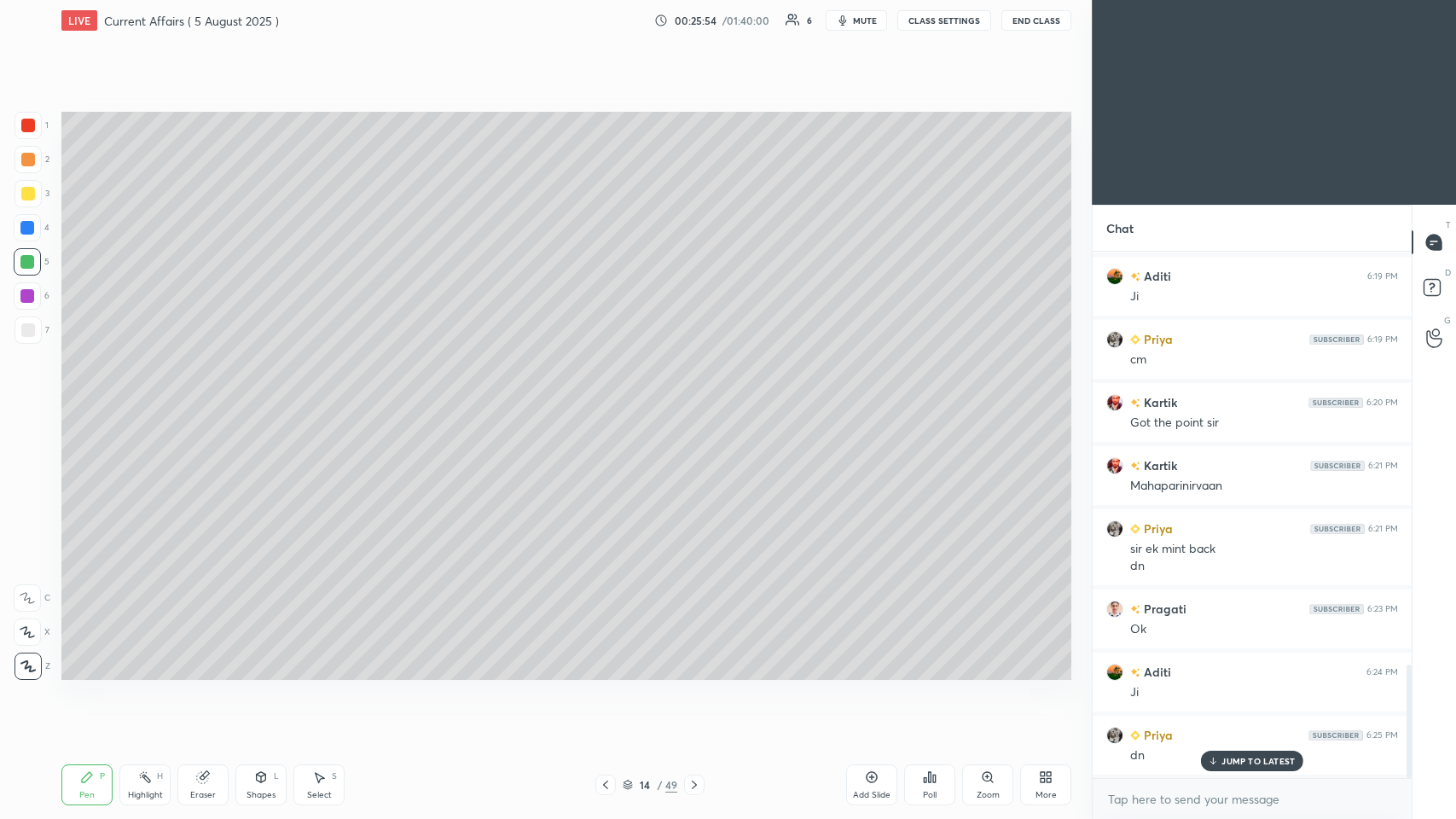 click 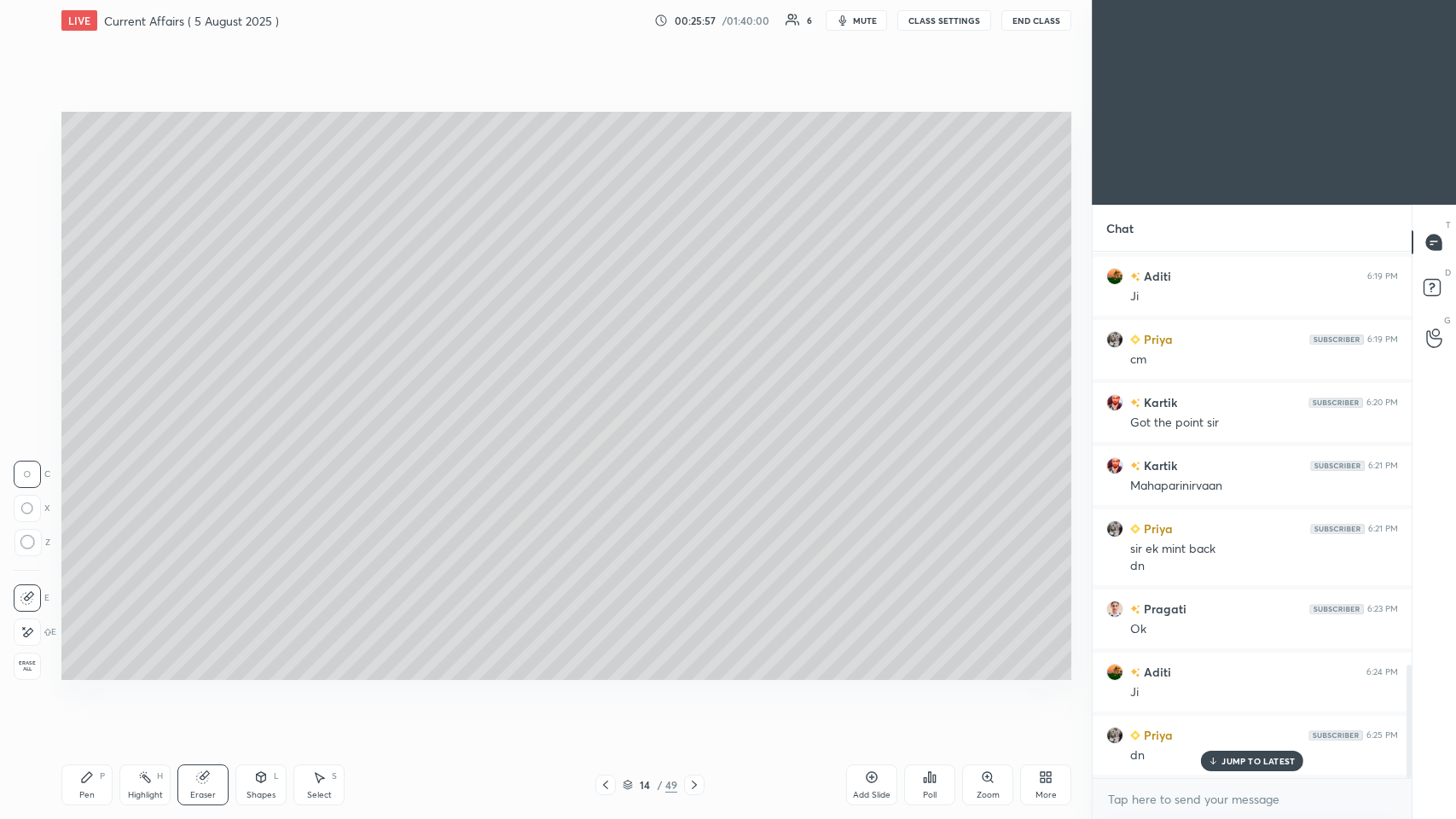 click 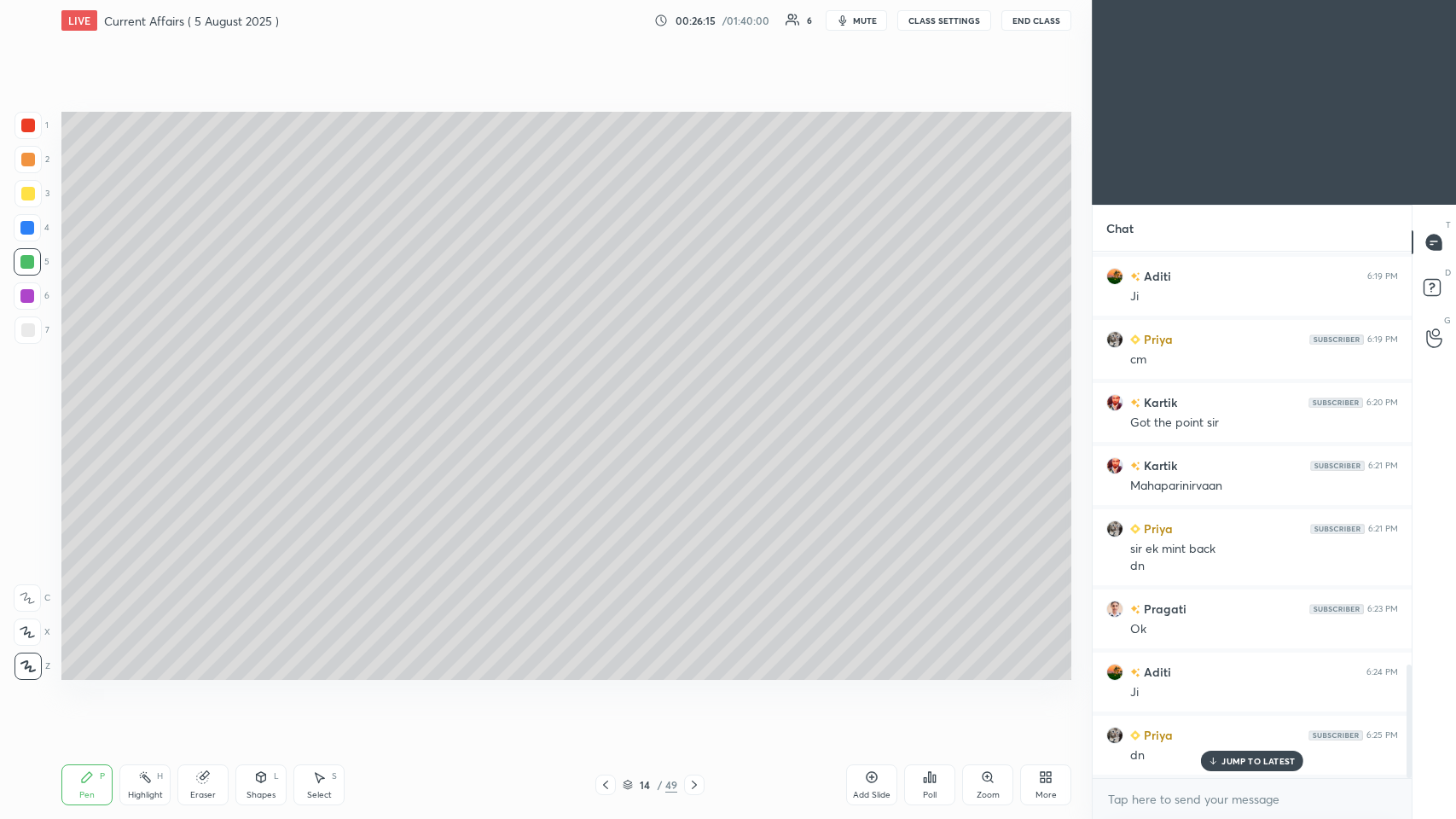 click at bounding box center (28, 330) 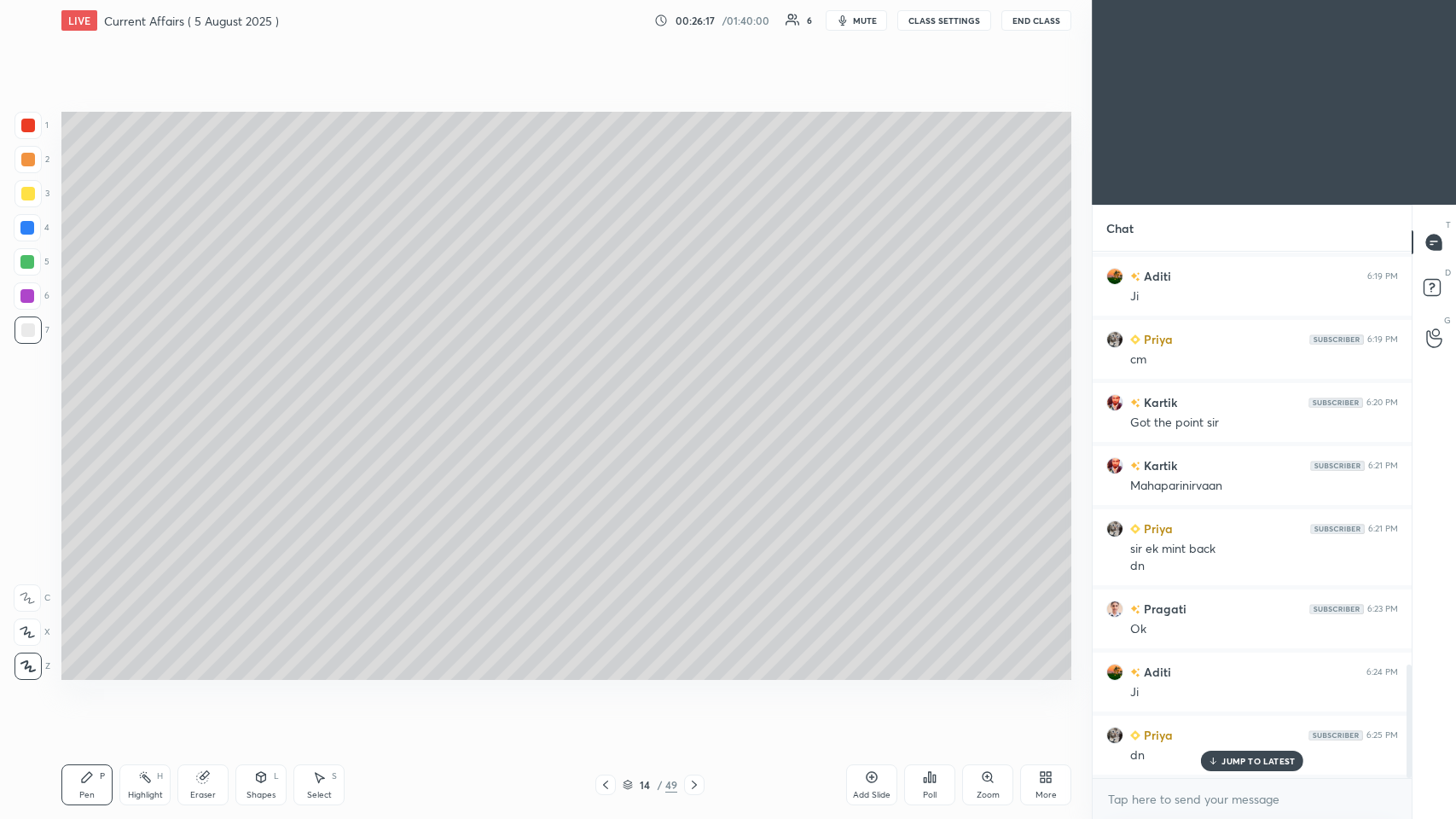 click at bounding box center [28, 194] 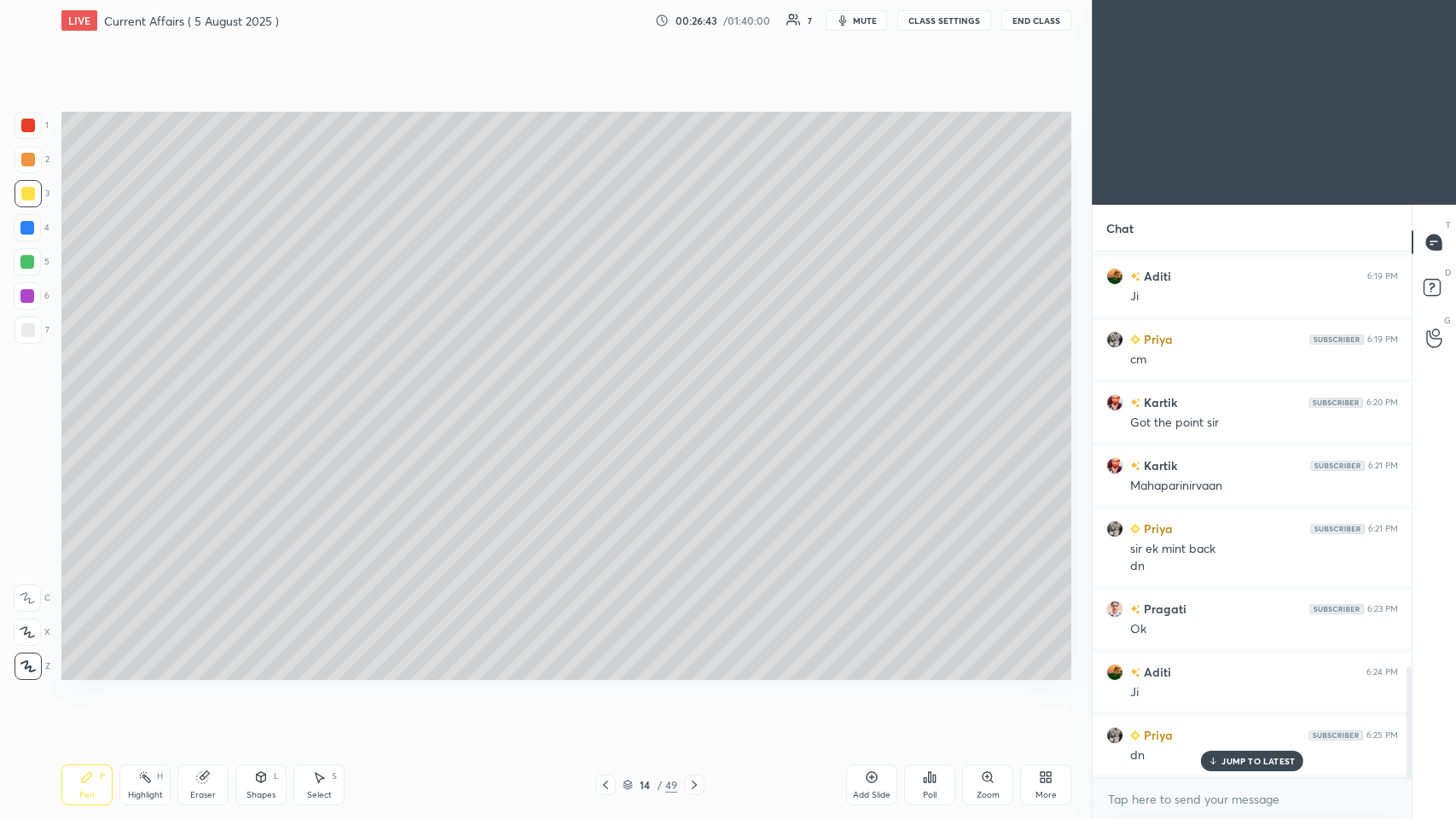 scroll, scrollTop: 1981, scrollLeft: 0, axis: vertical 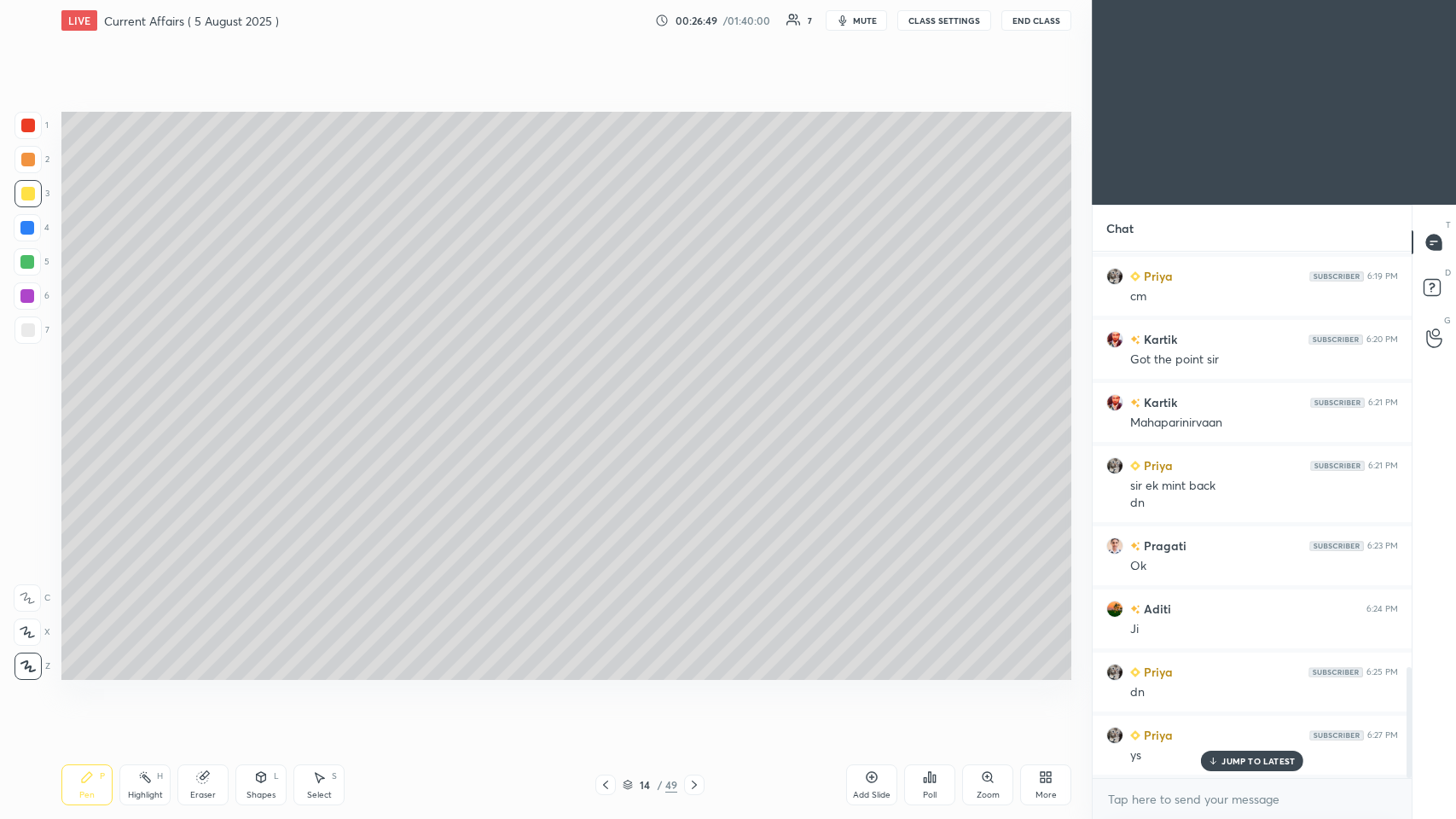 click on "Add Slide" at bounding box center (872, 785) 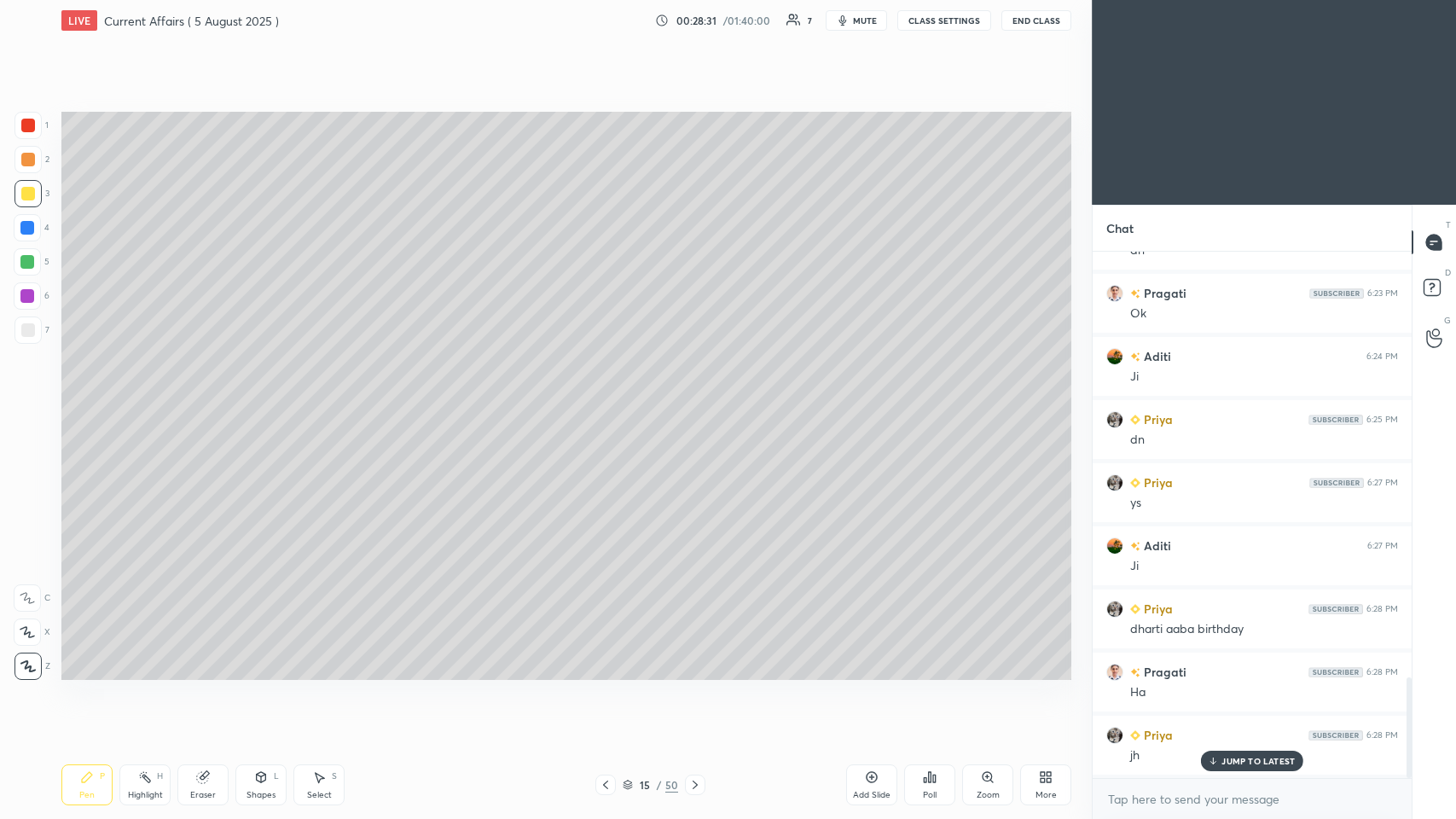 scroll, scrollTop: 2297, scrollLeft: 0, axis: vertical 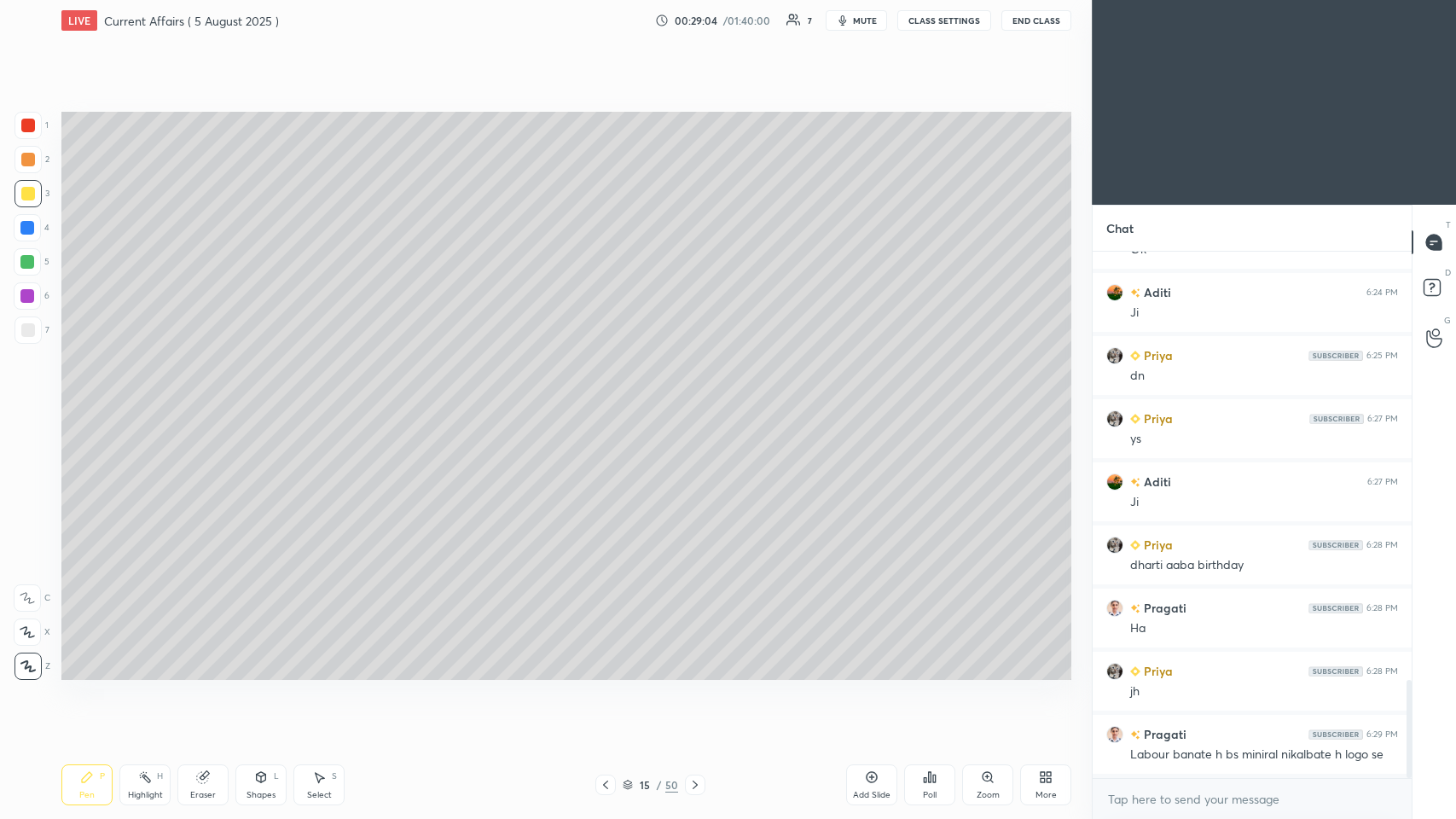 click at bounding box center [27, 228] 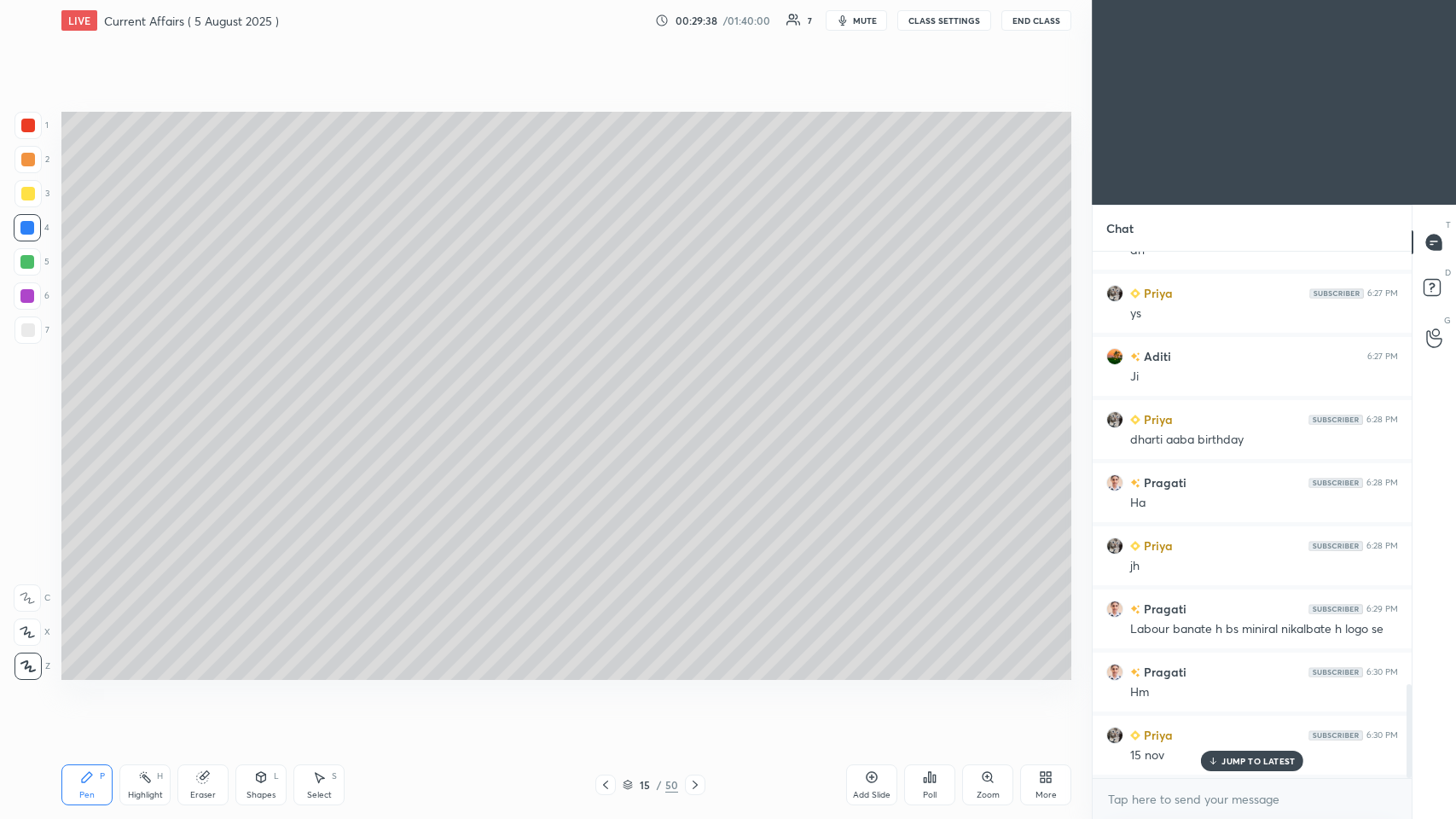 scroll, scrollTop: 2486, scrollLeft: 0, axis: vertical 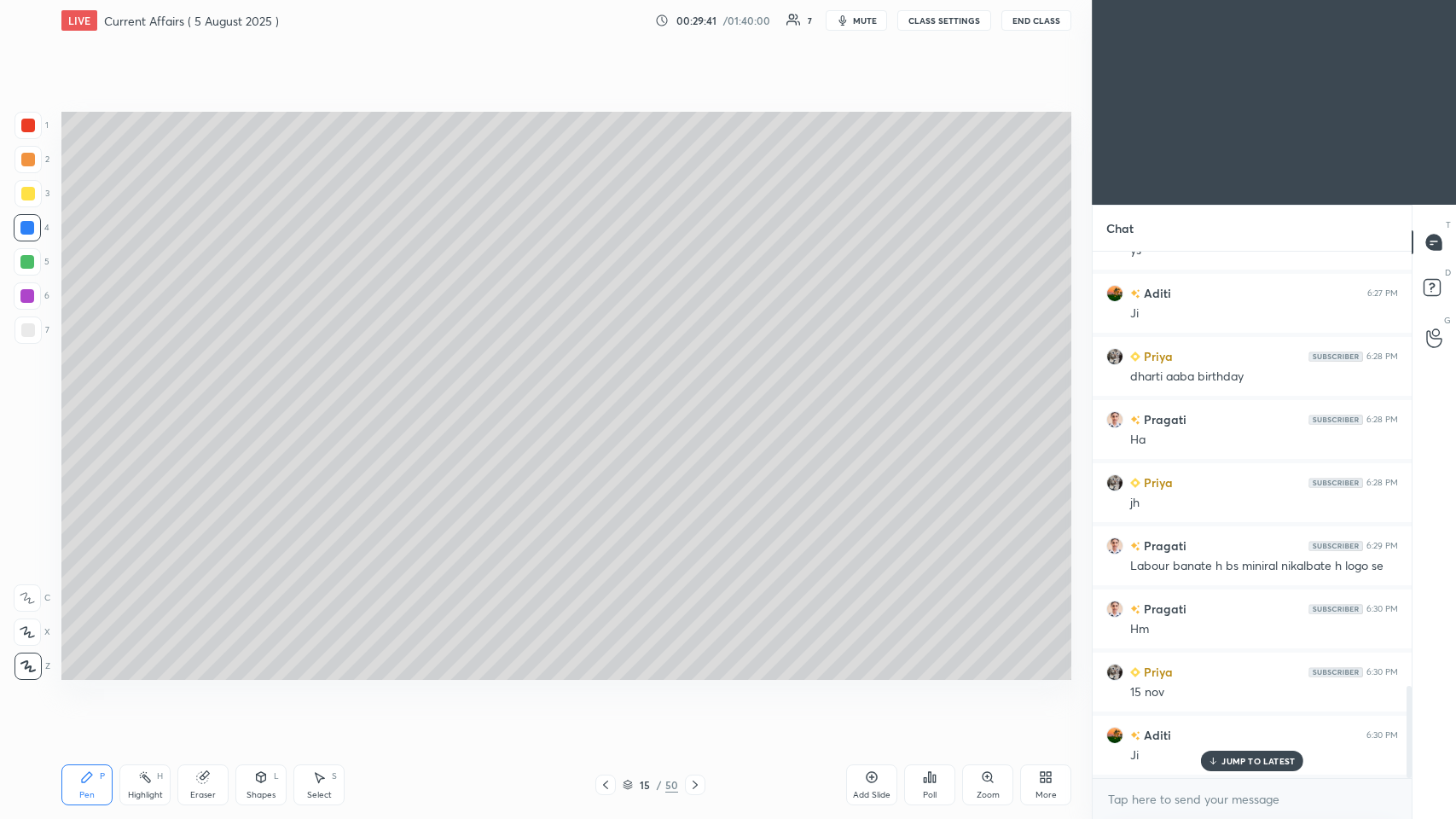 click at bounding box center (28, 330) 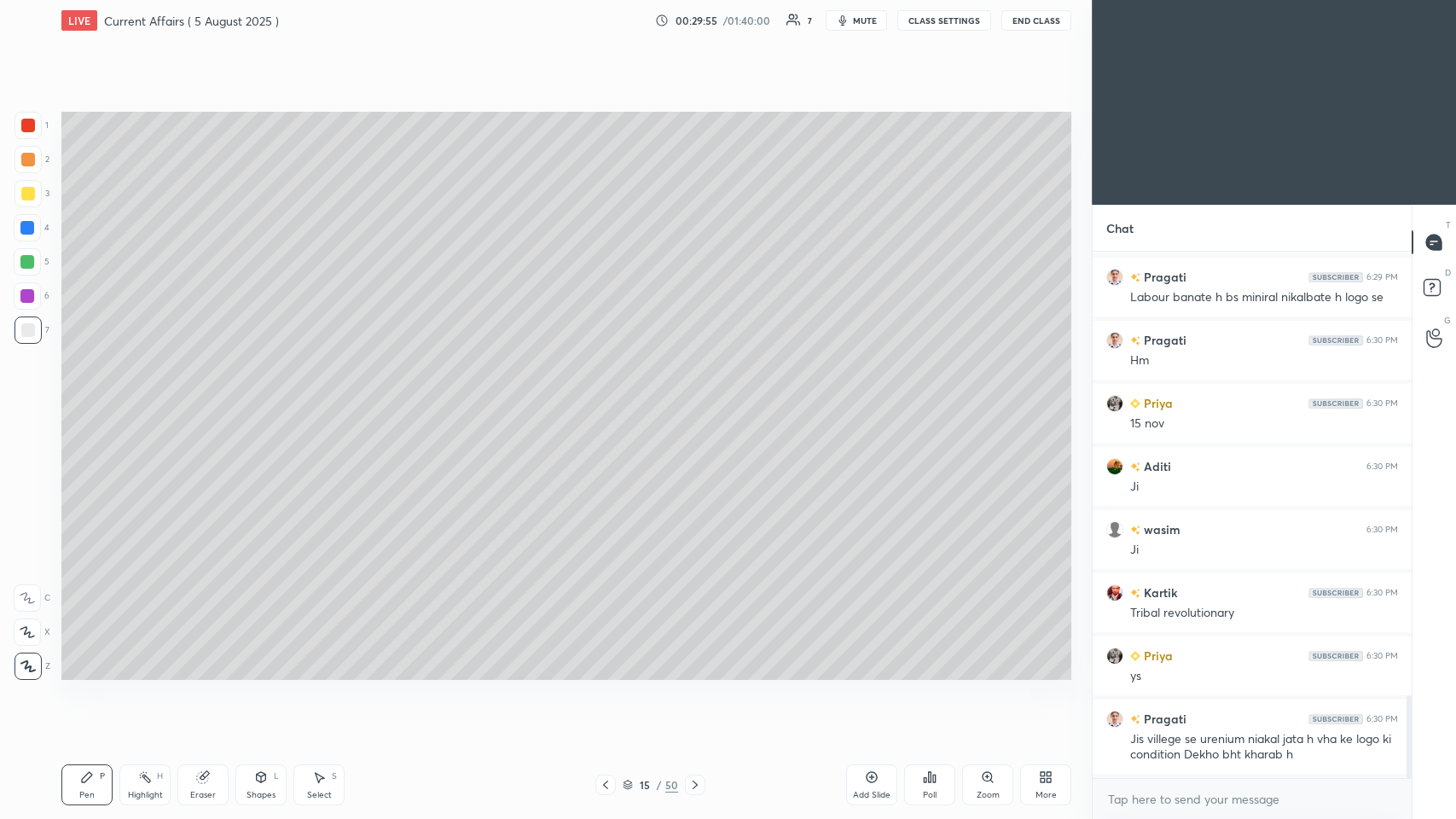scroll, scrollTop: 2818, scrollLeft: 0, axis: vertical 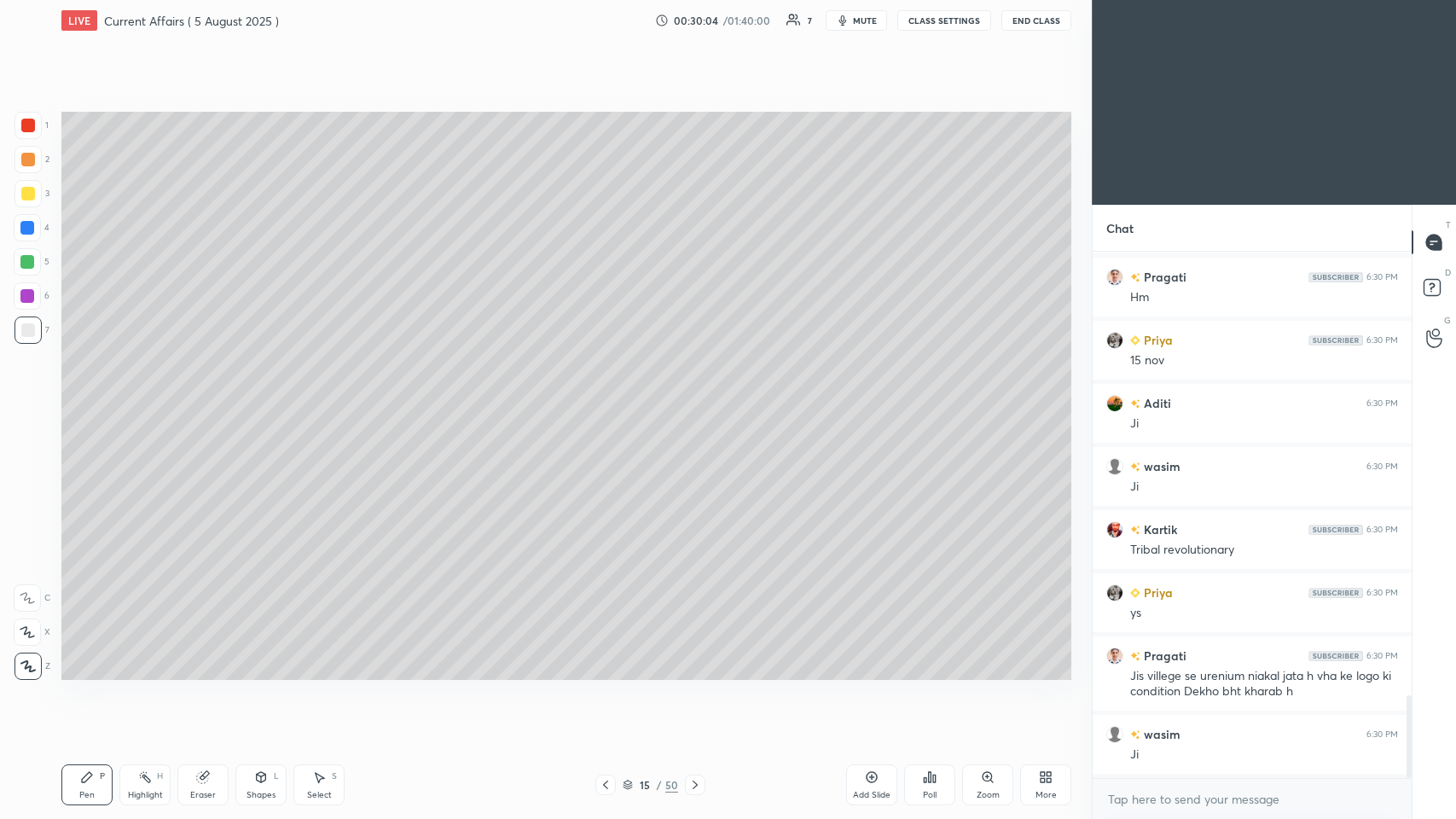 click 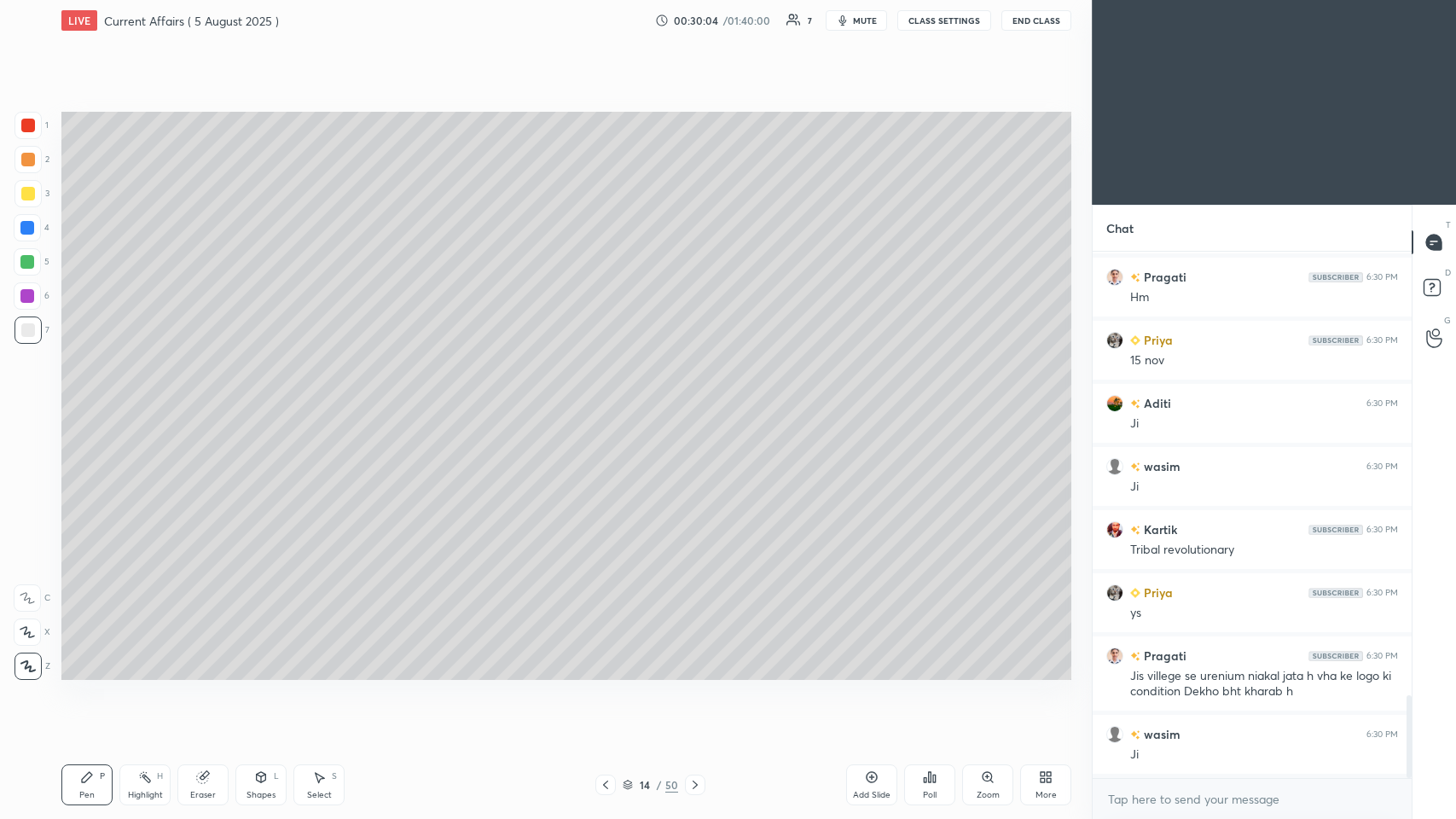 click 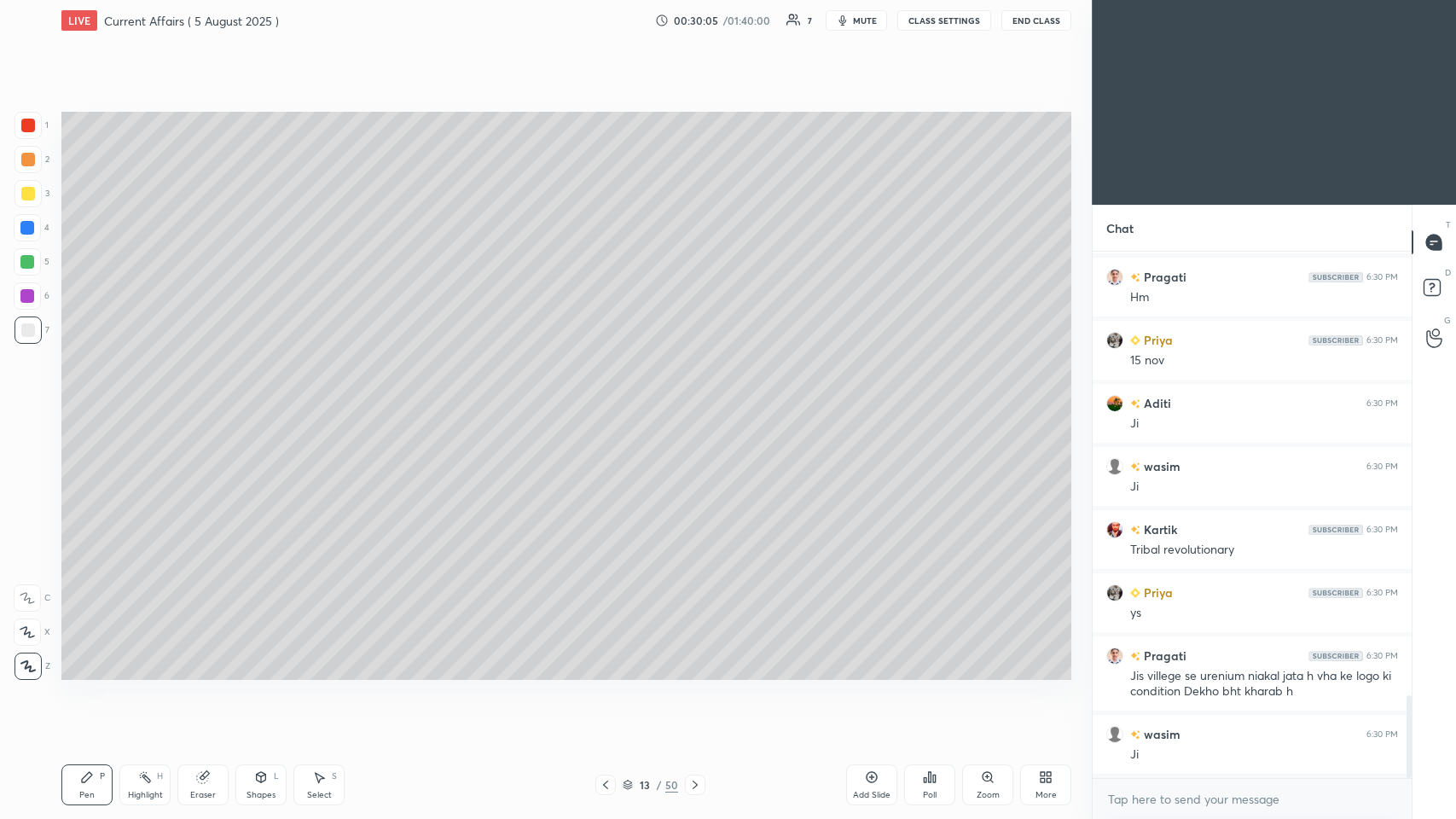 click 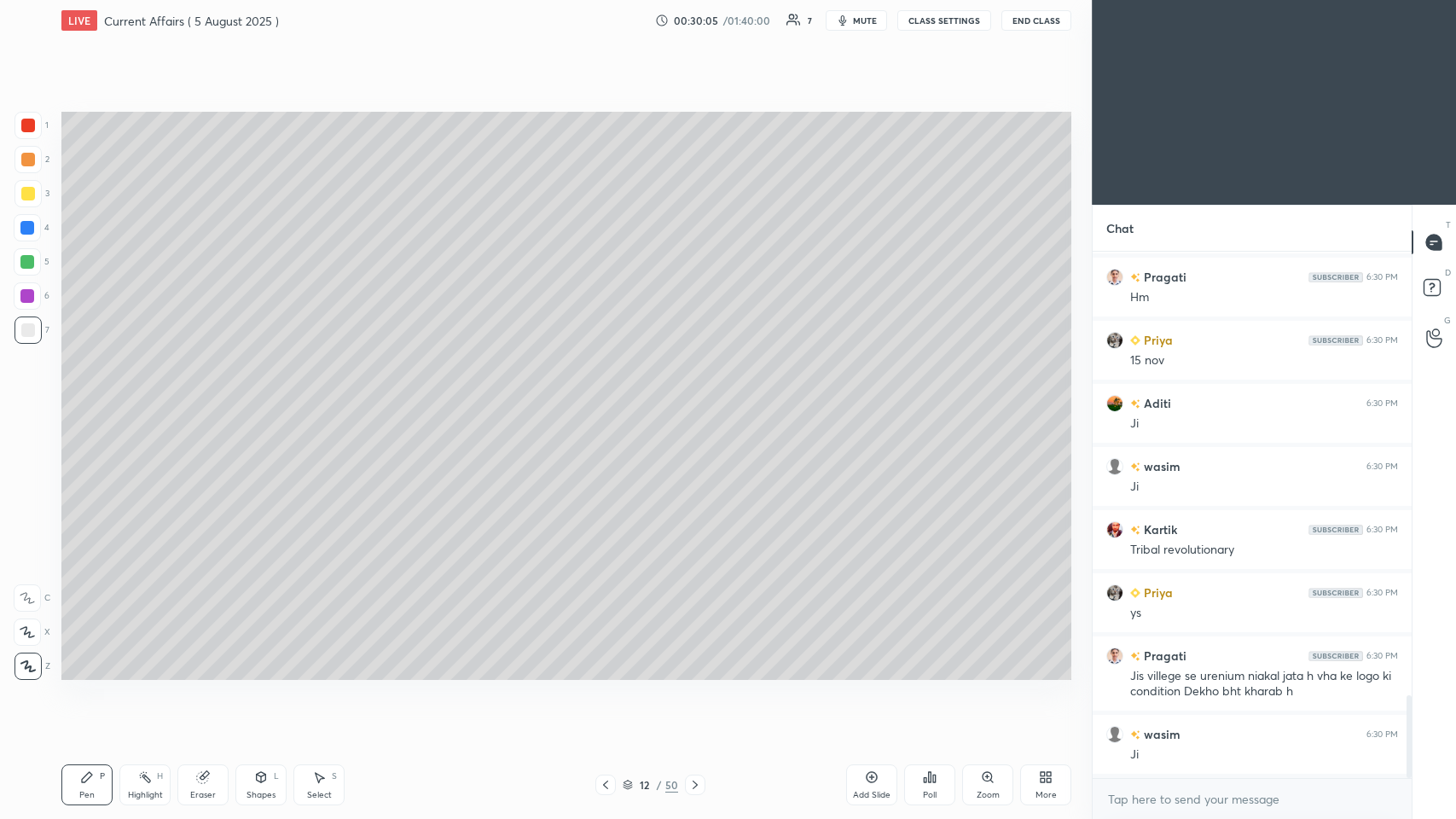 click 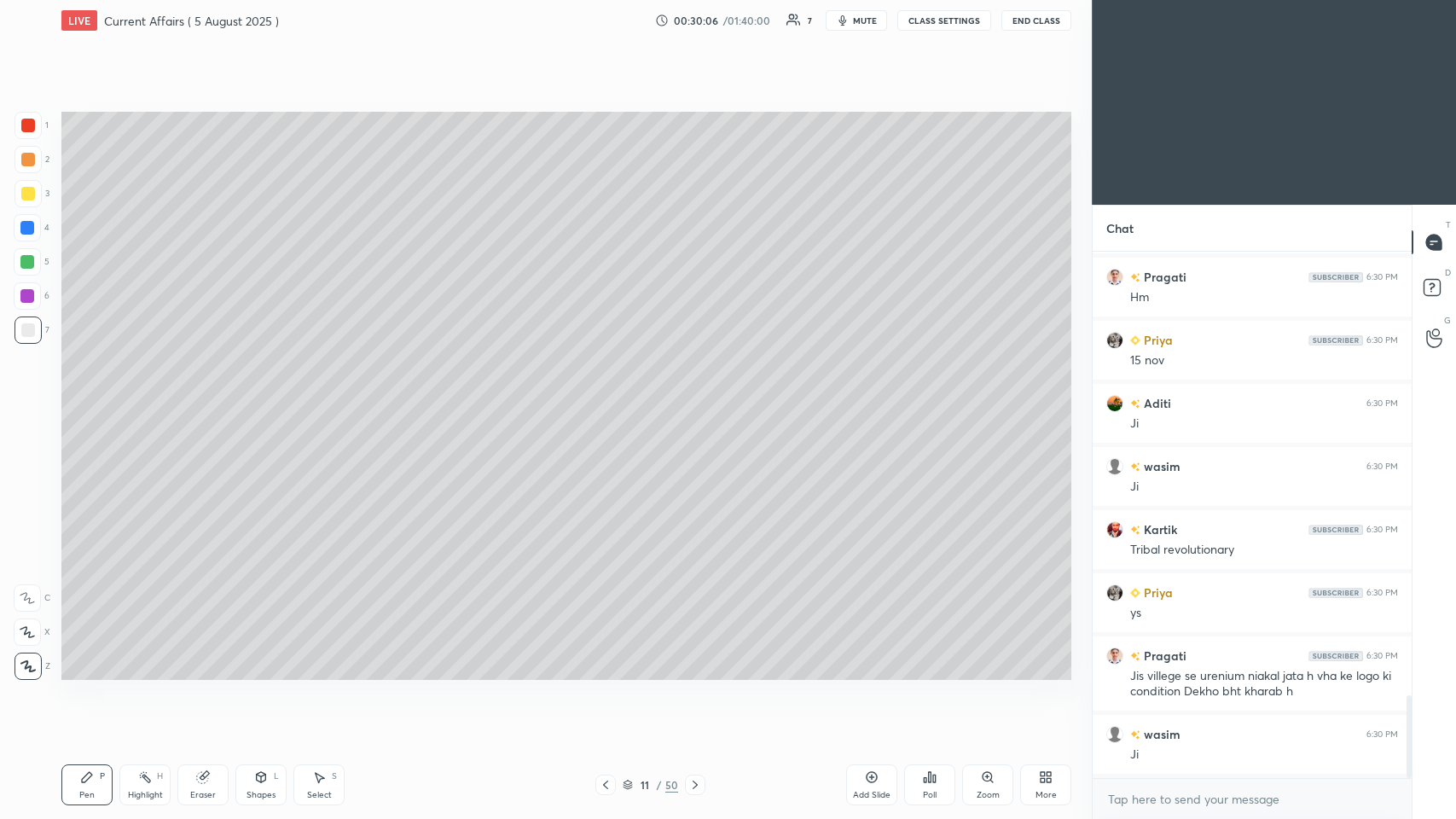 click 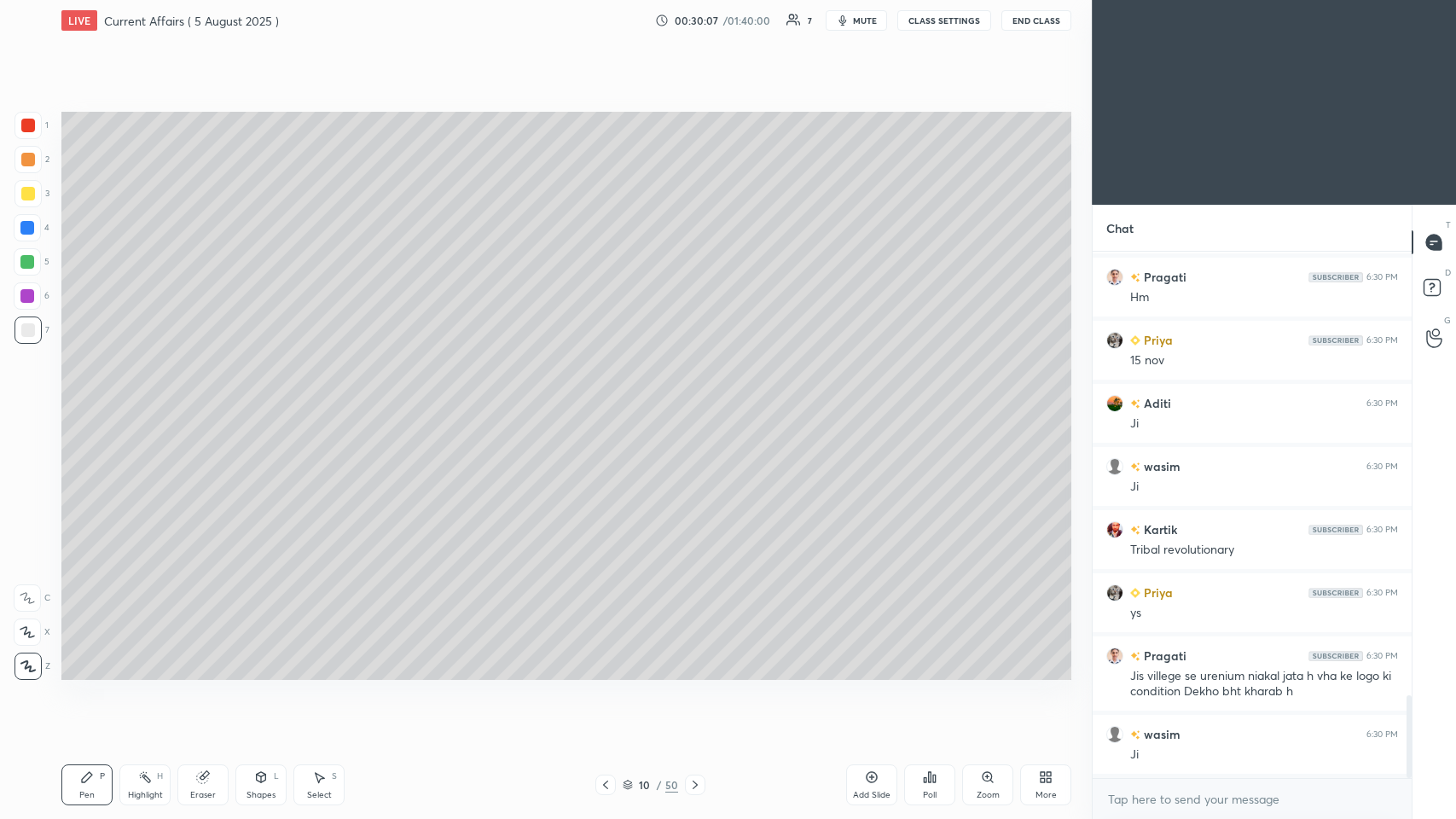 click 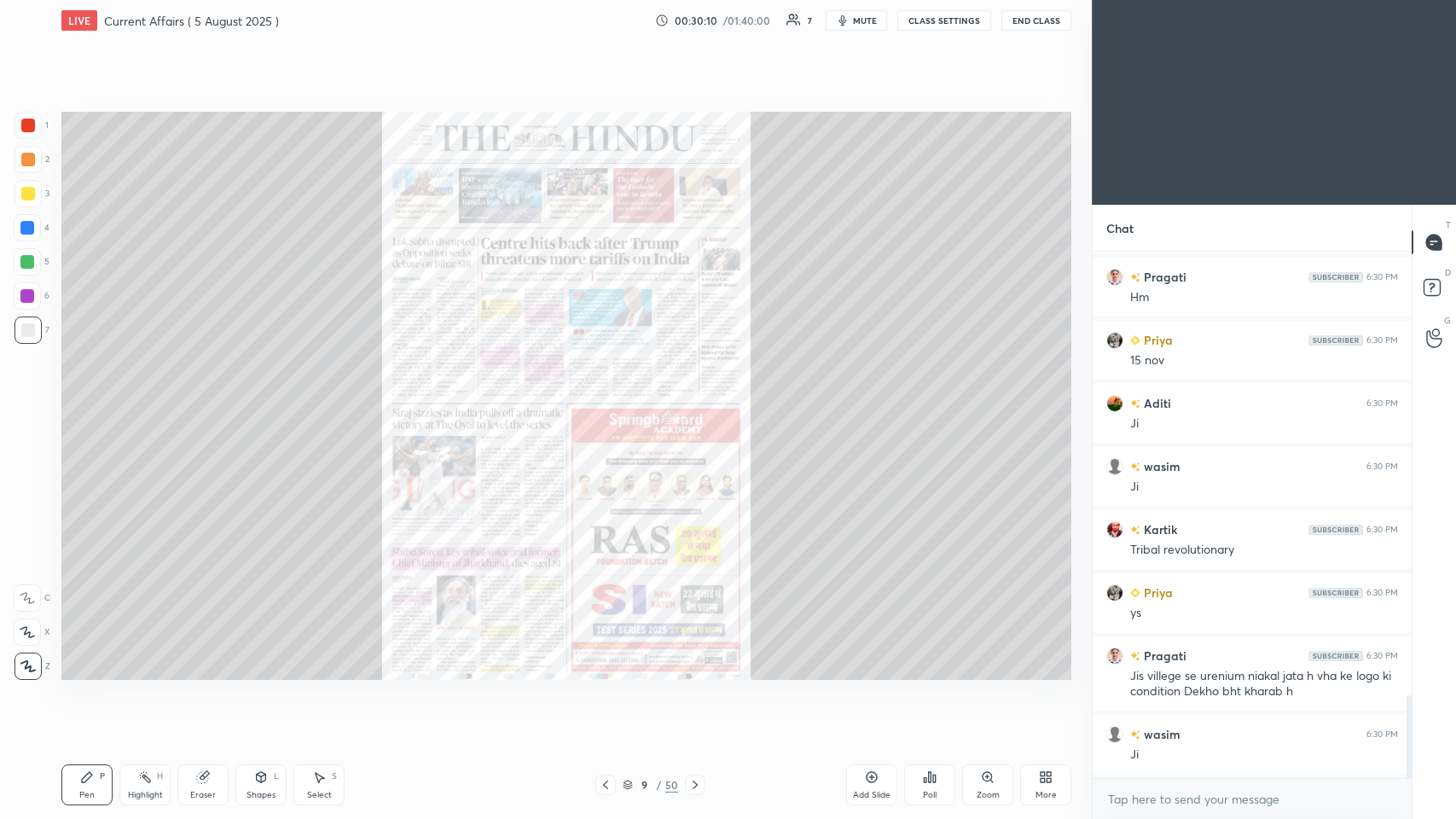 click 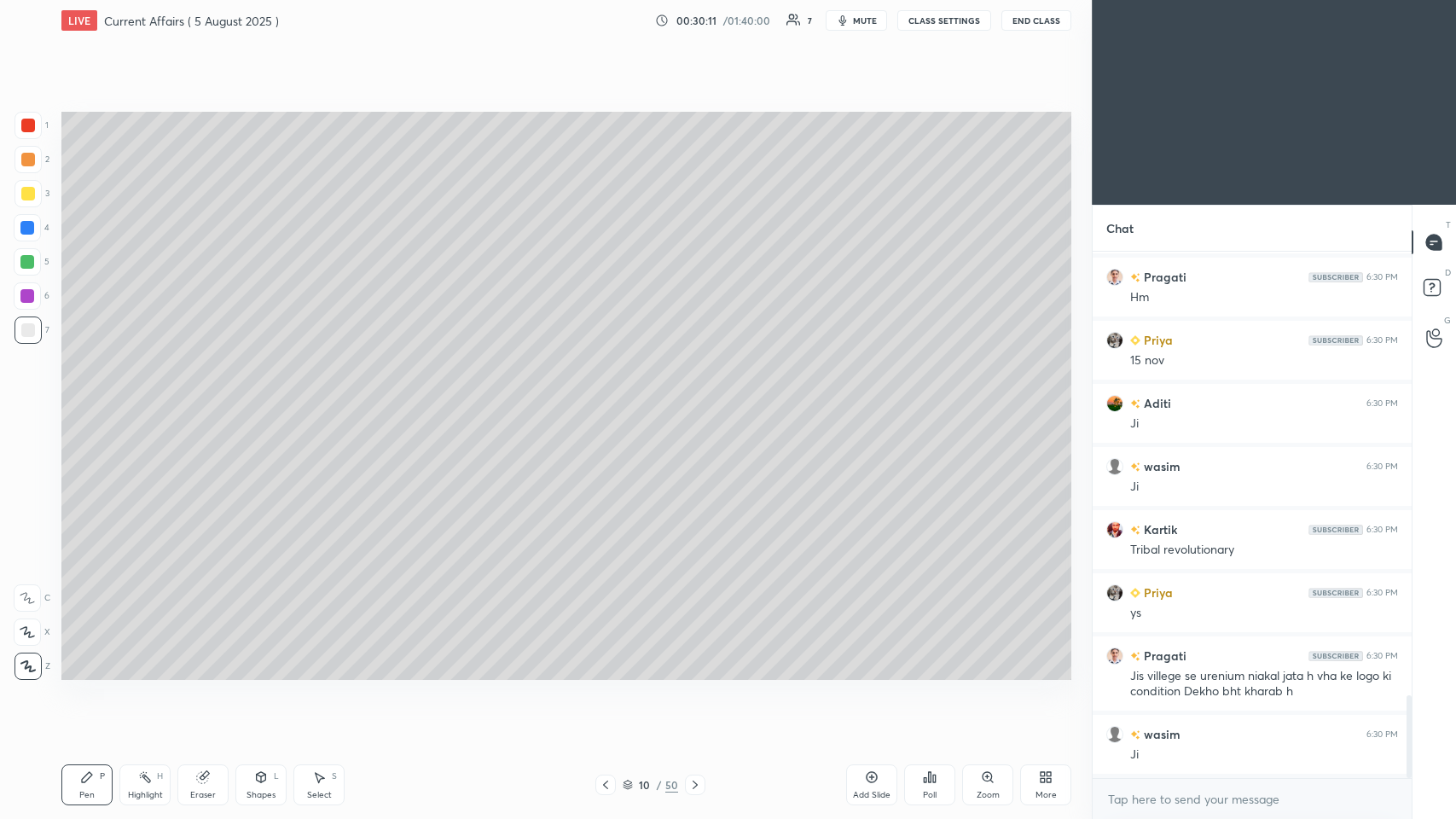 click 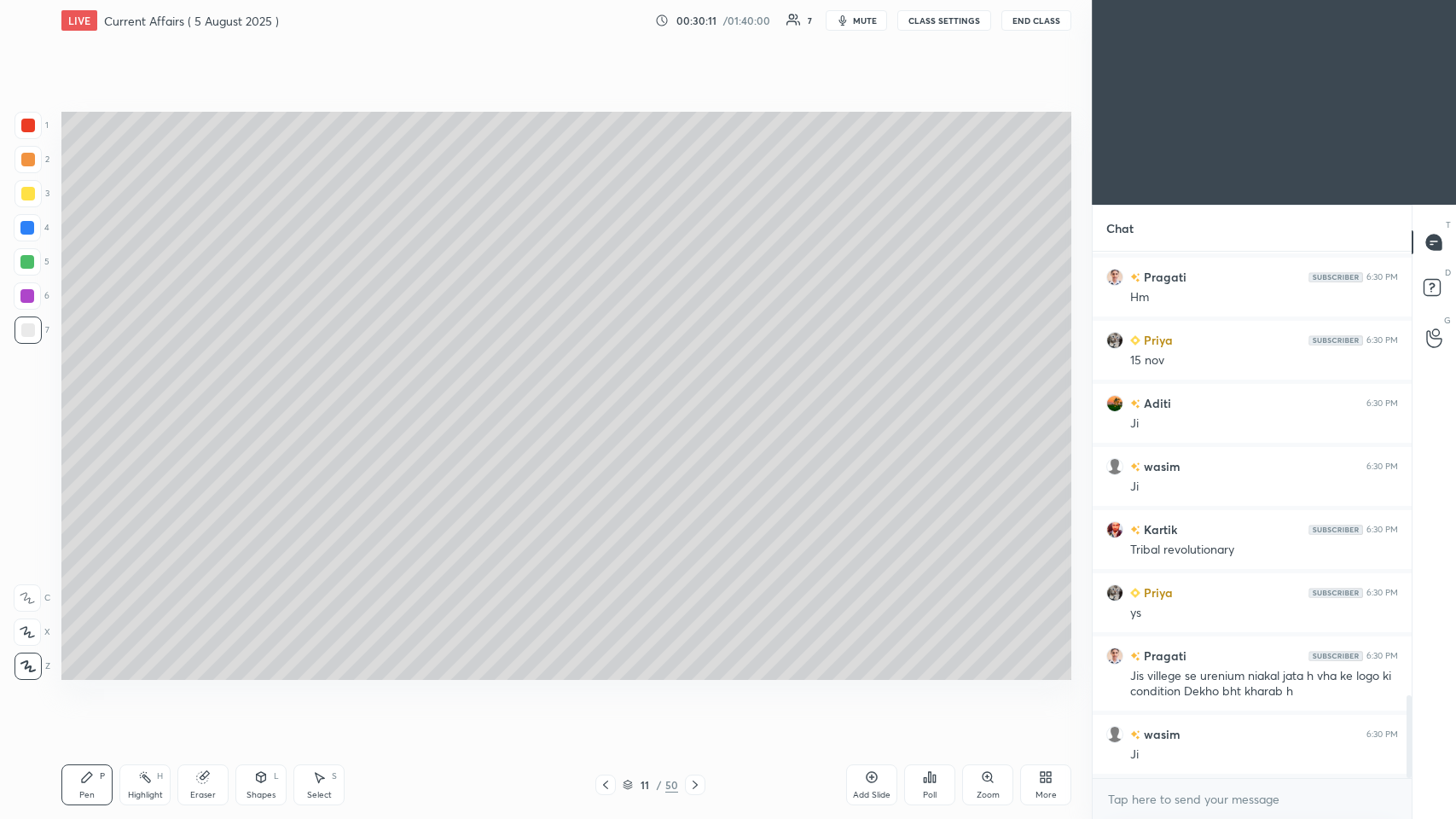 click 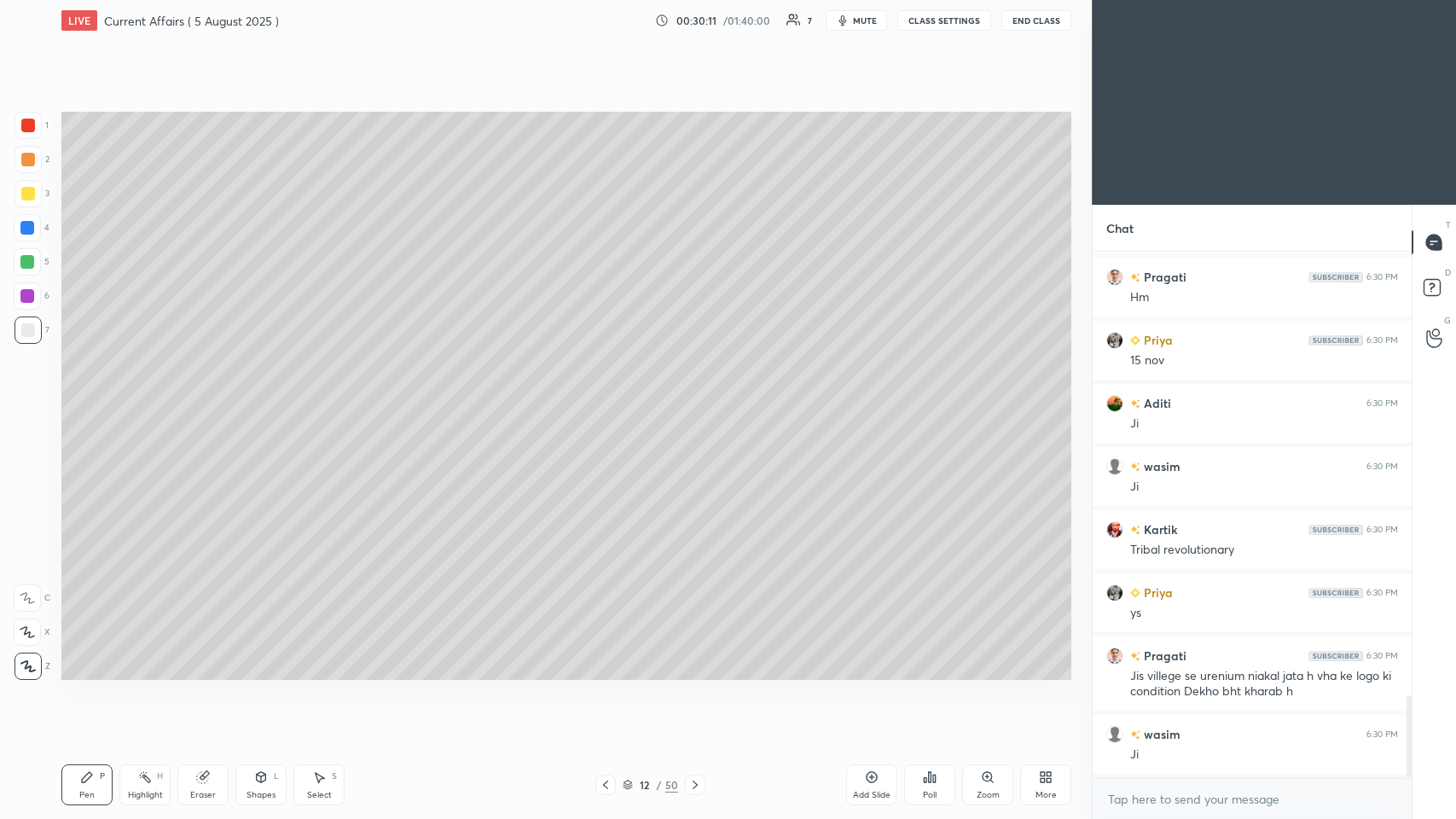 click 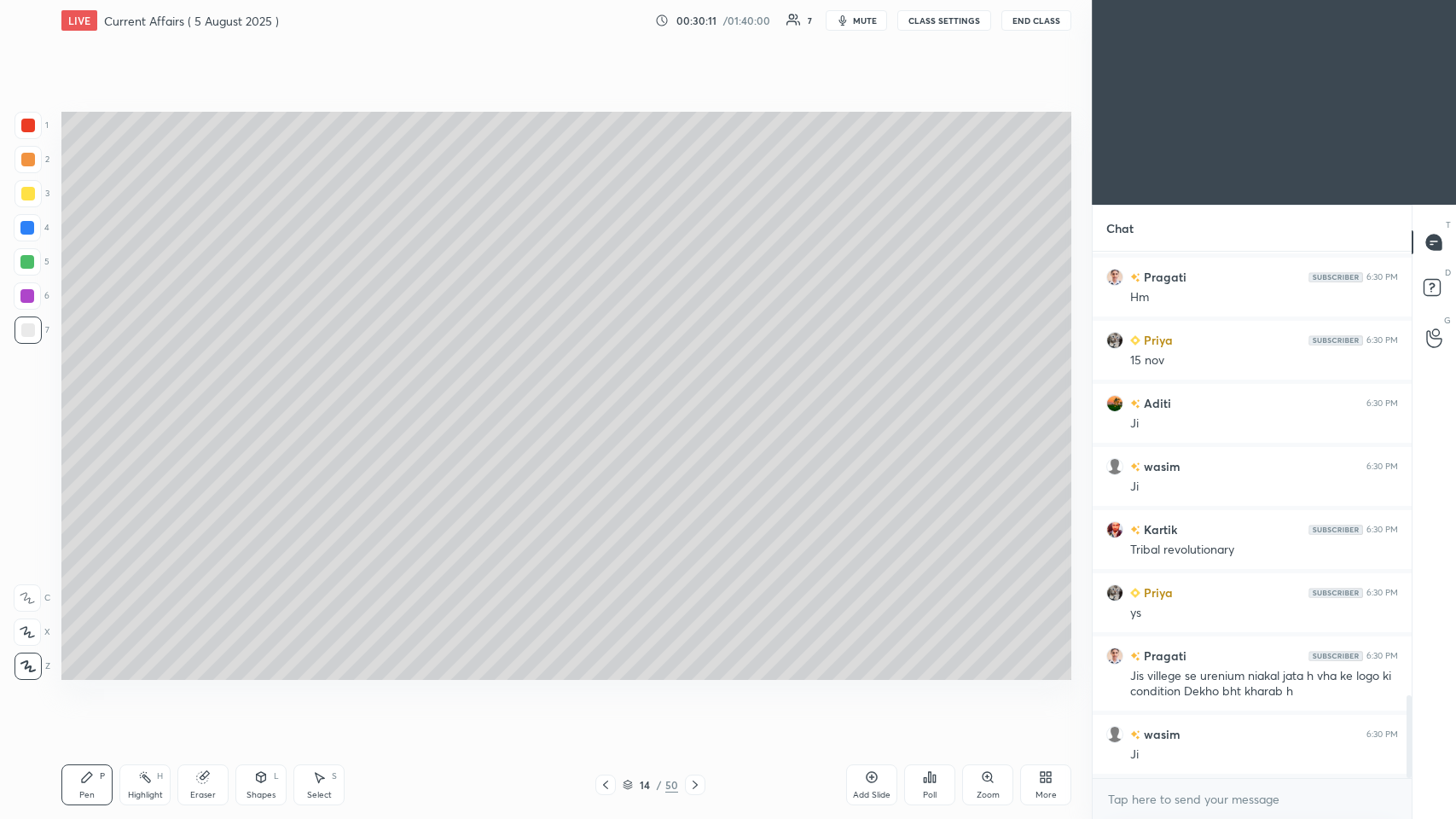 click at bounding box center (695, 785) 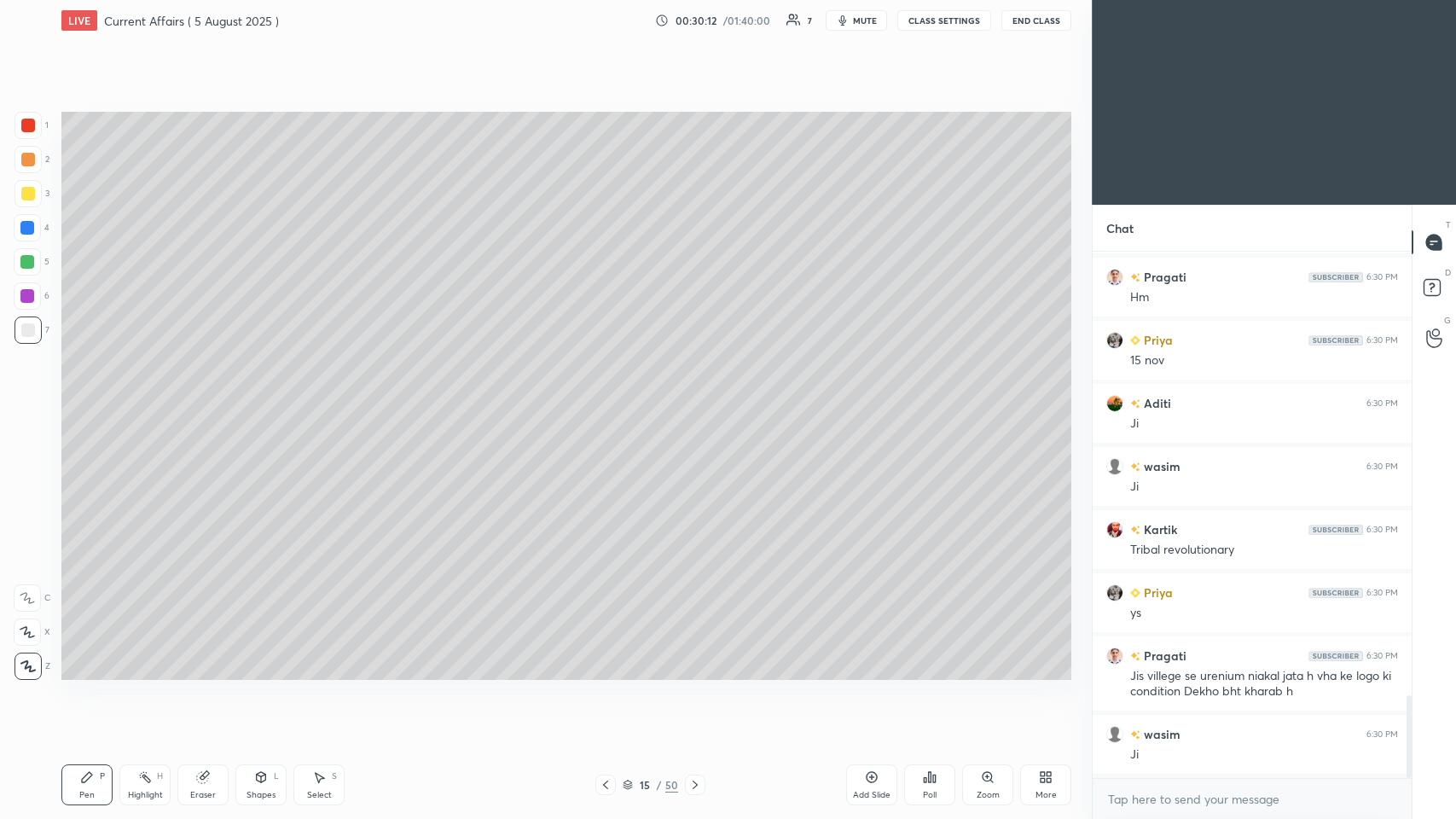 click at bounding box center [695, 785] 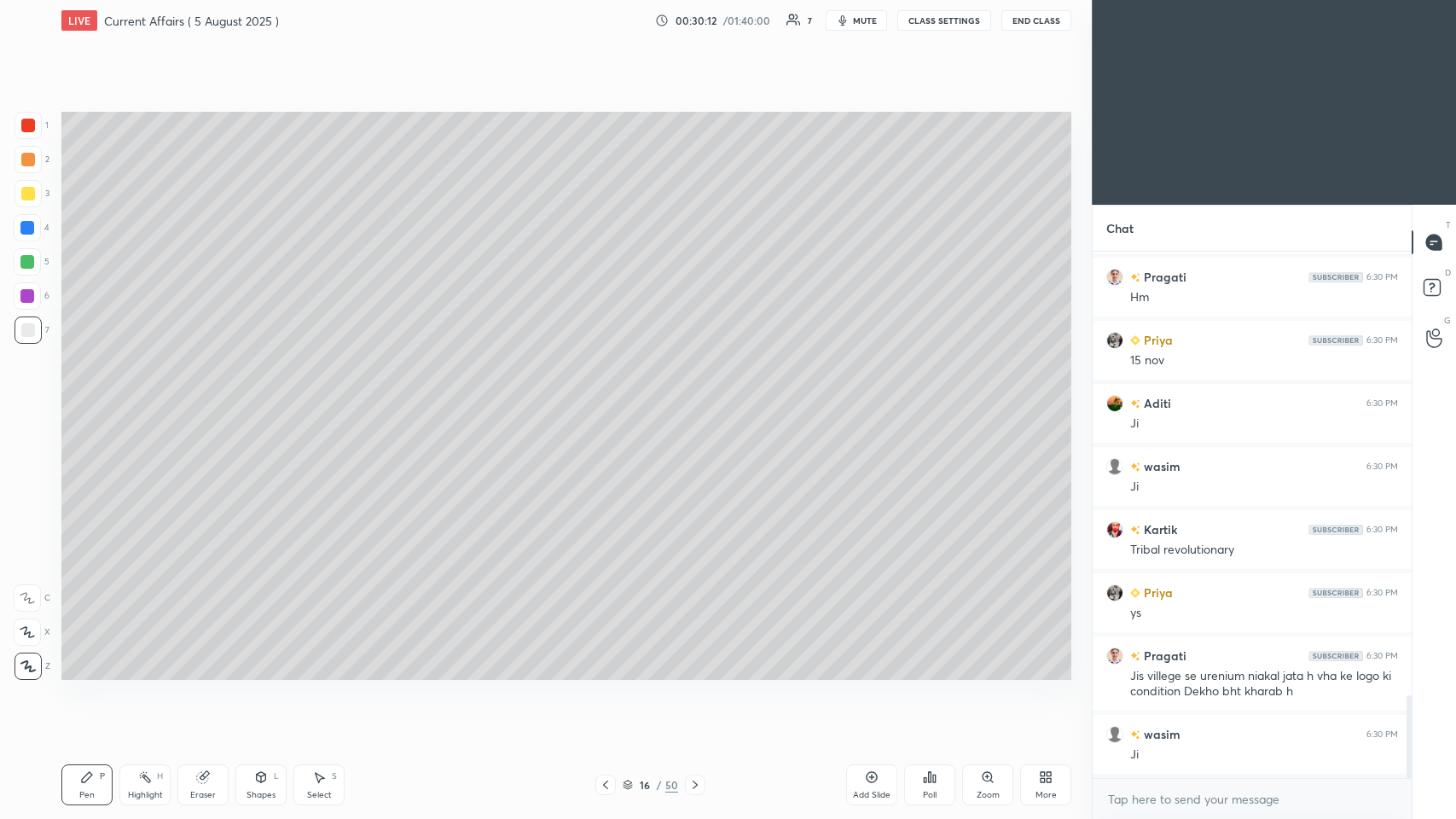 click at bounding box center (695, 785) 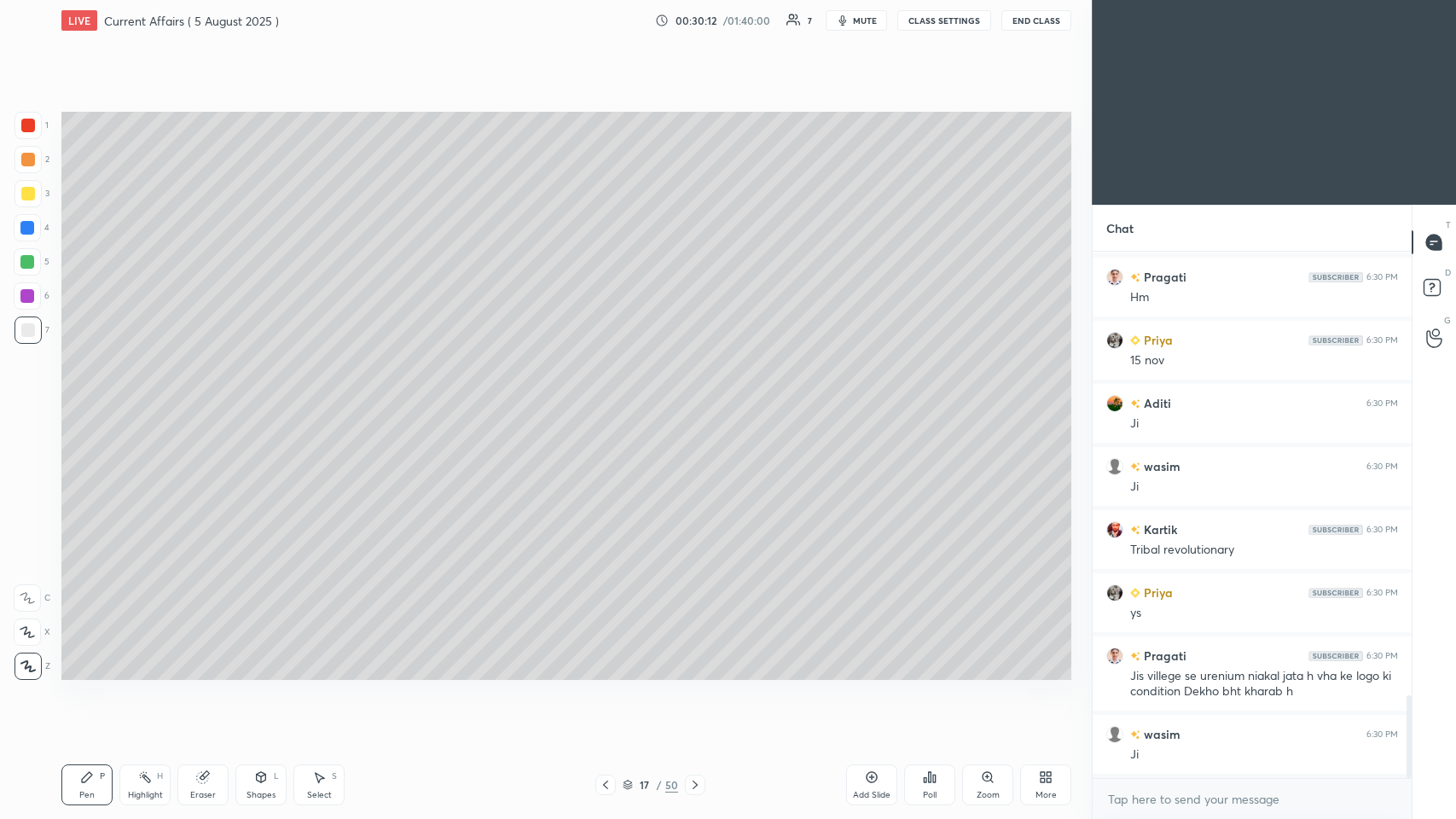 click at bounding box center (695, 785) 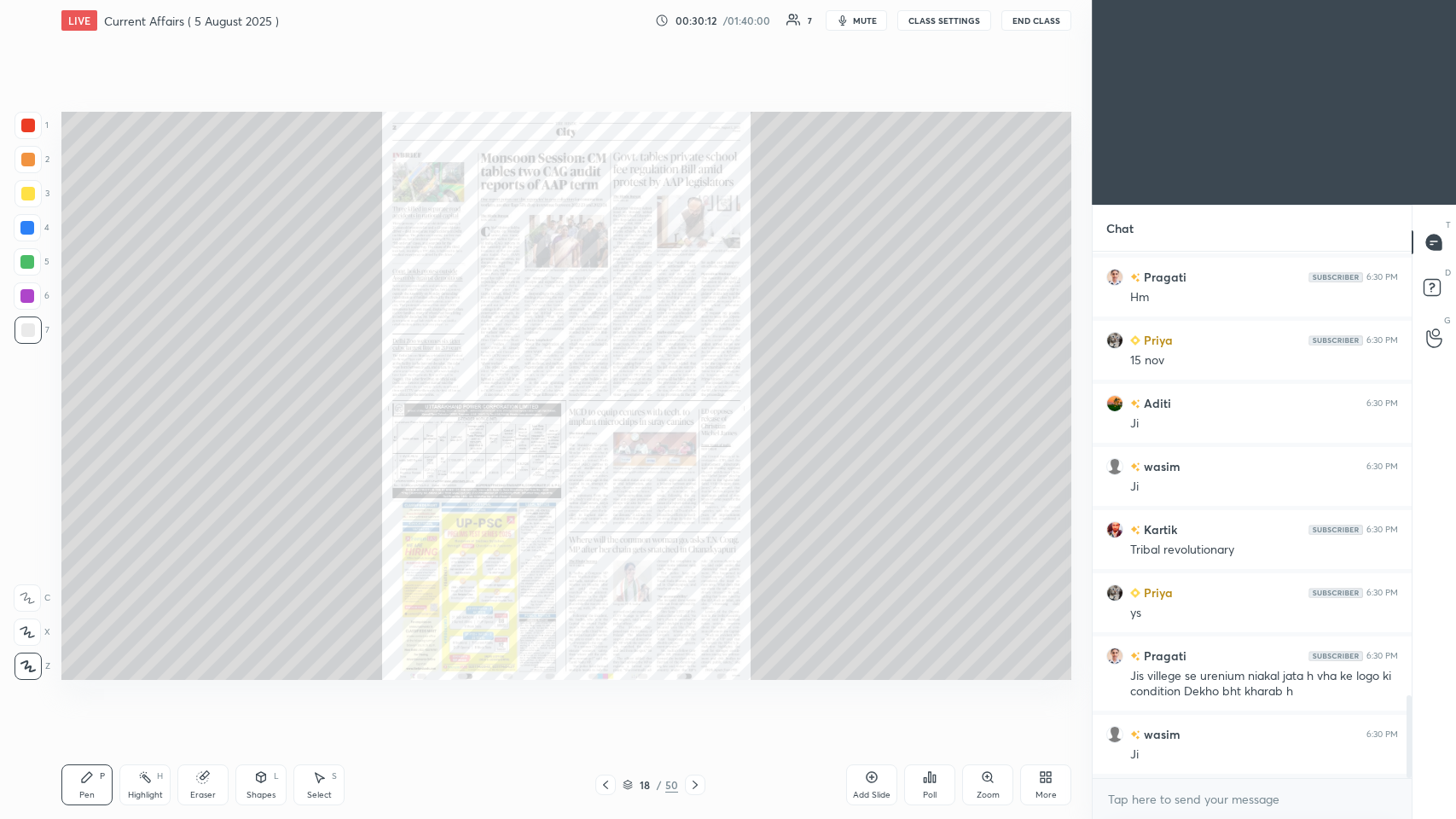 click at bounding box center [695, 785] 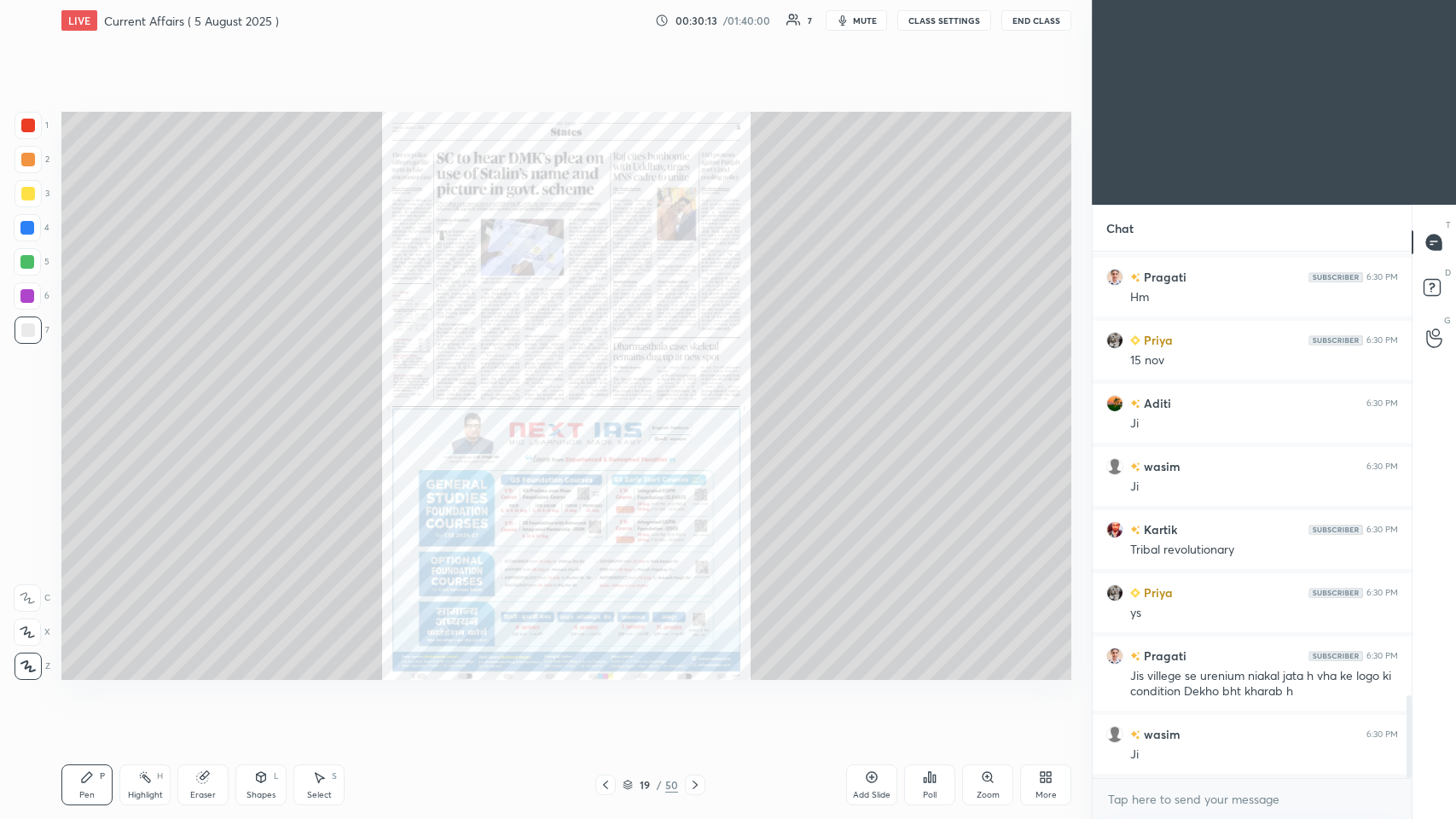 click 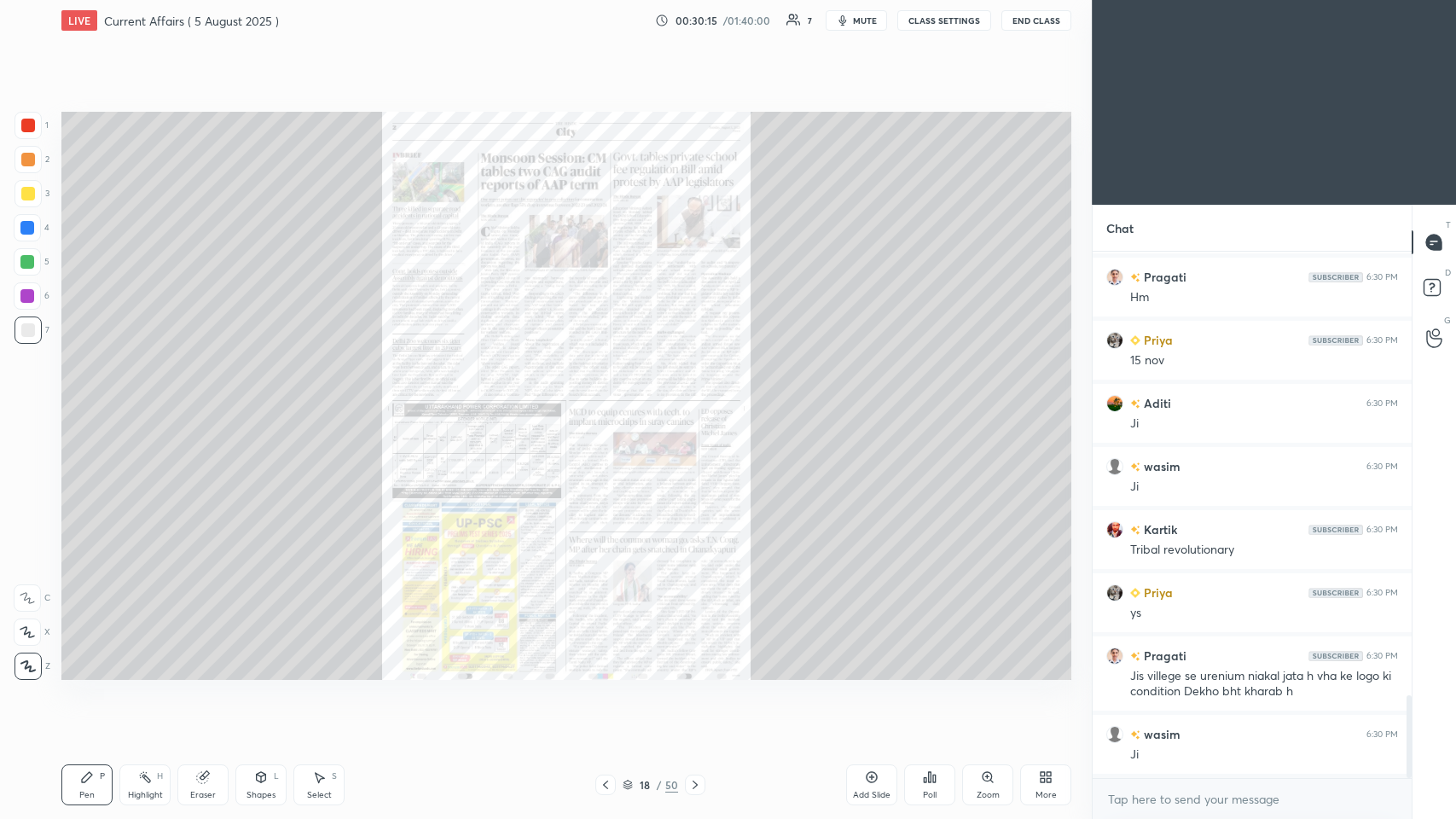 click 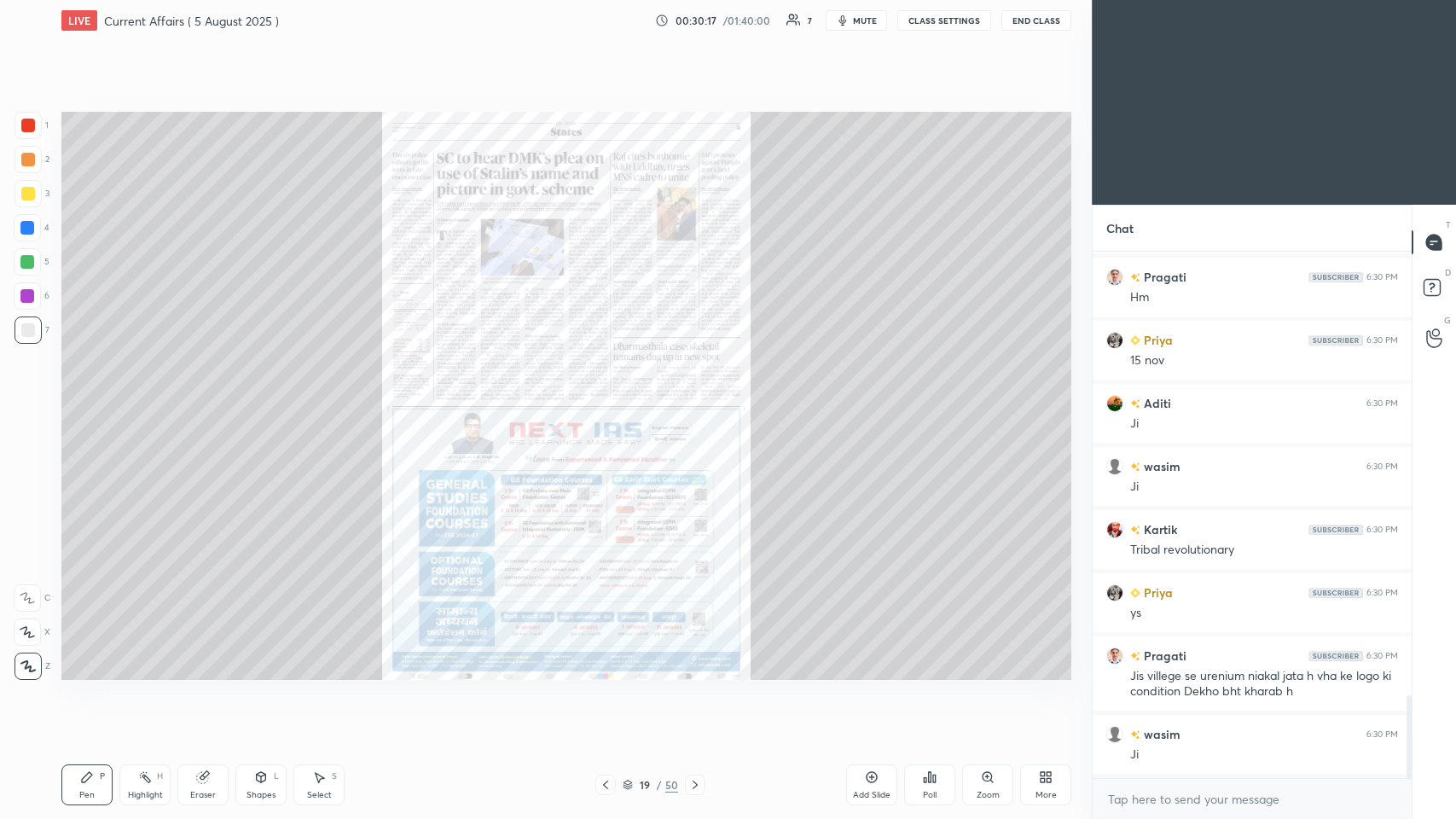 click 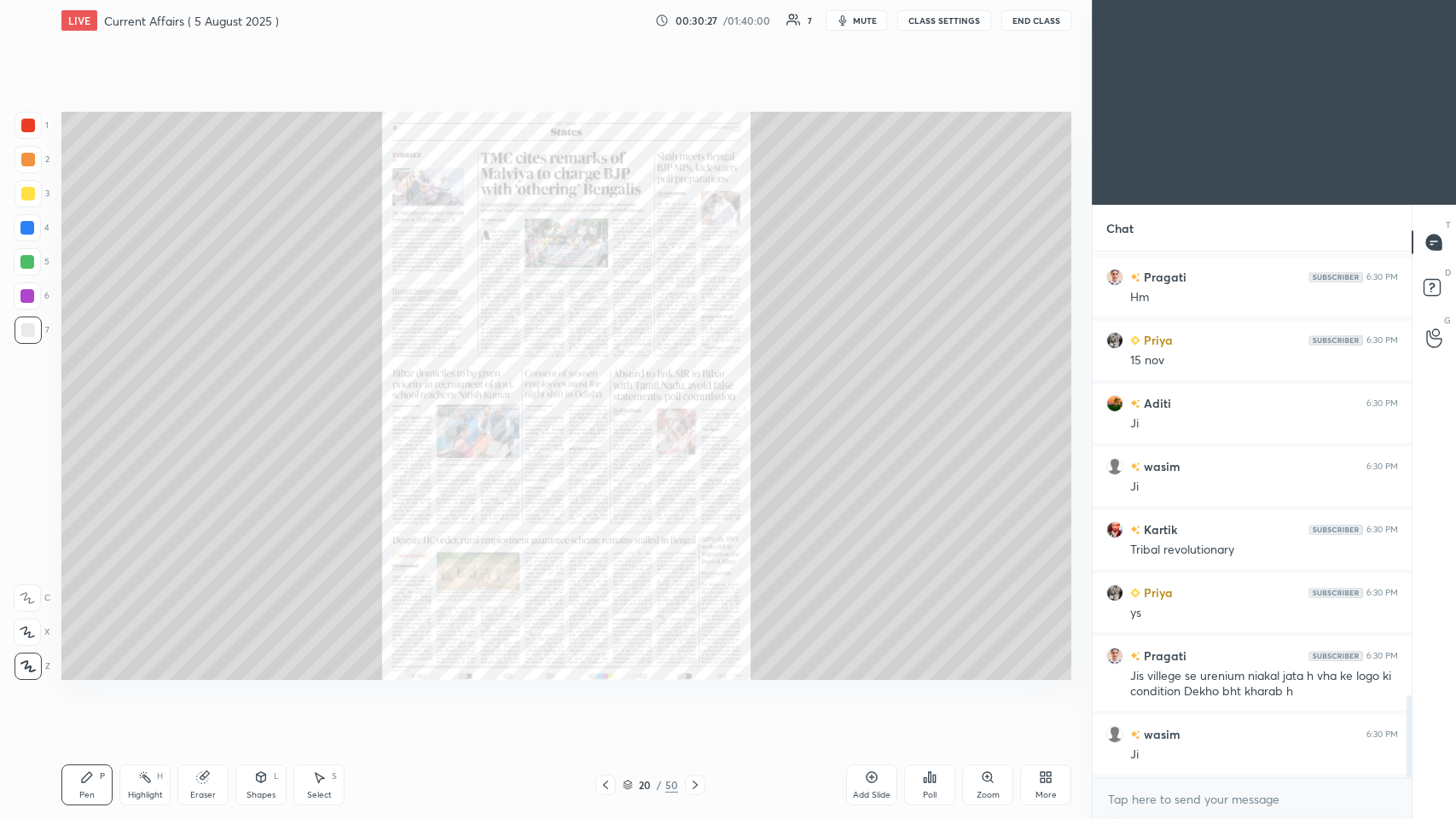 click 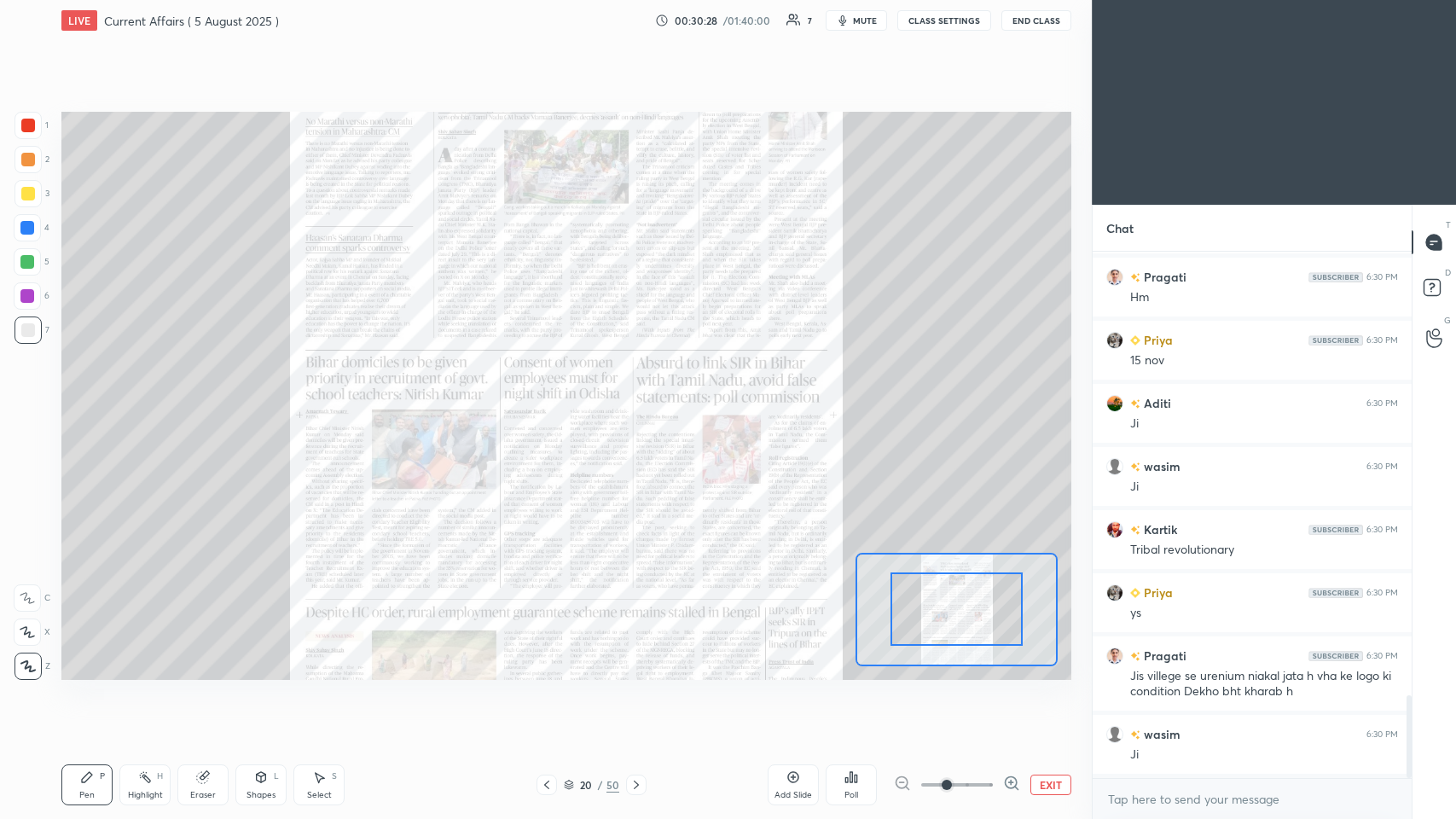 click 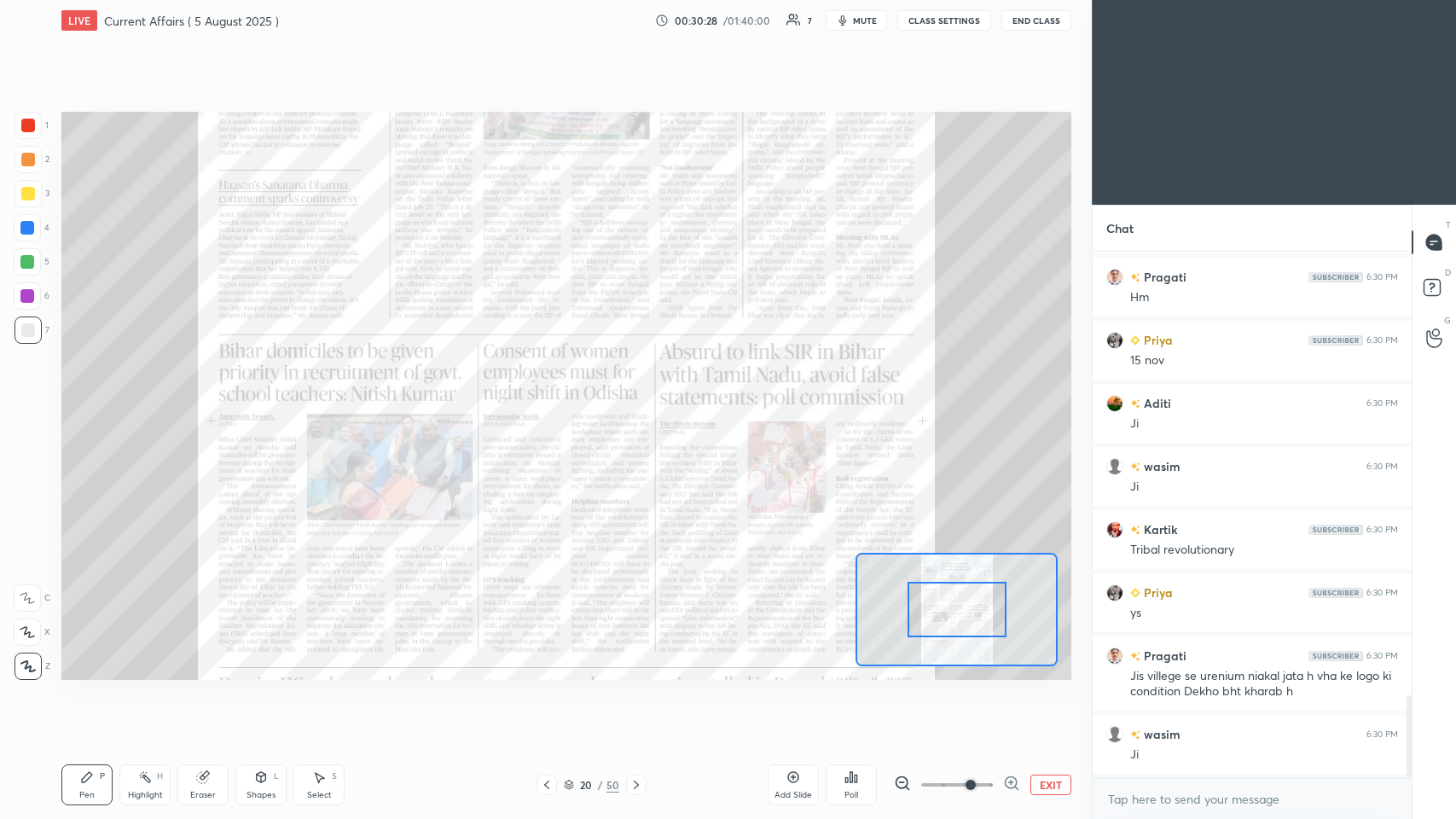 click 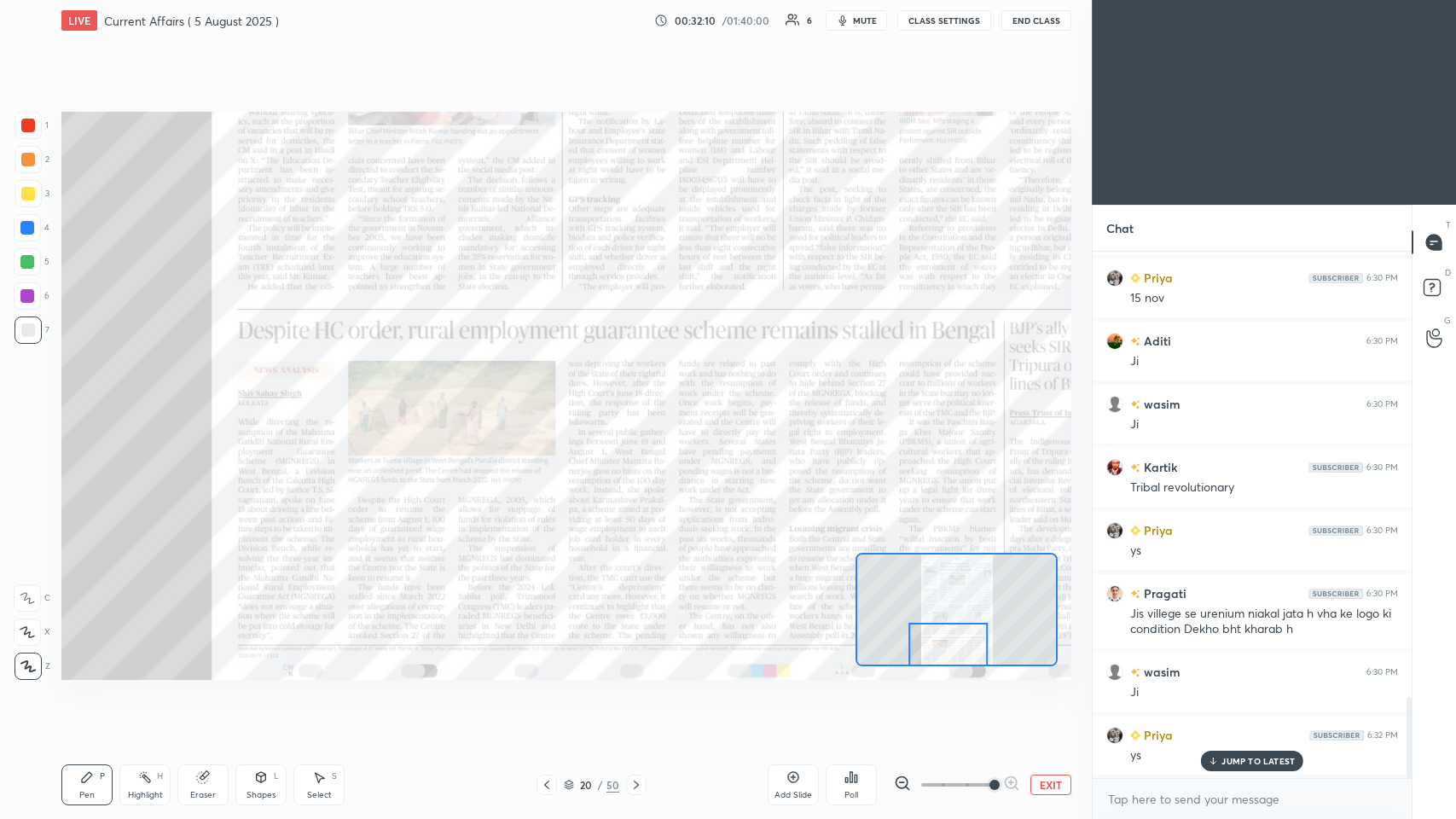 scroll, scrollTop: 2943, scrollLeft: 0, axis: vertical 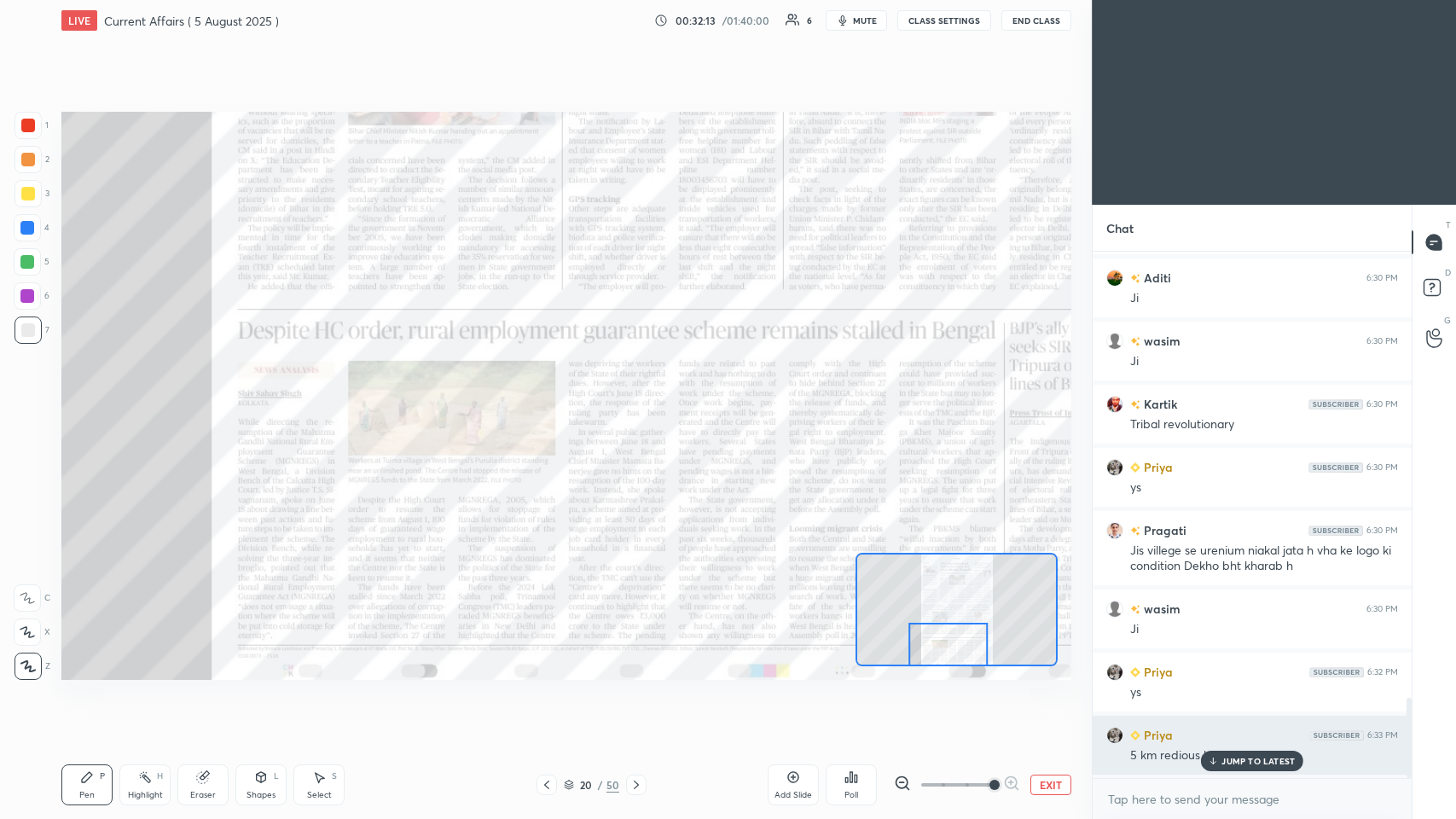 click on "JUMP TO LATEST" at bounding box center (1252, 761) 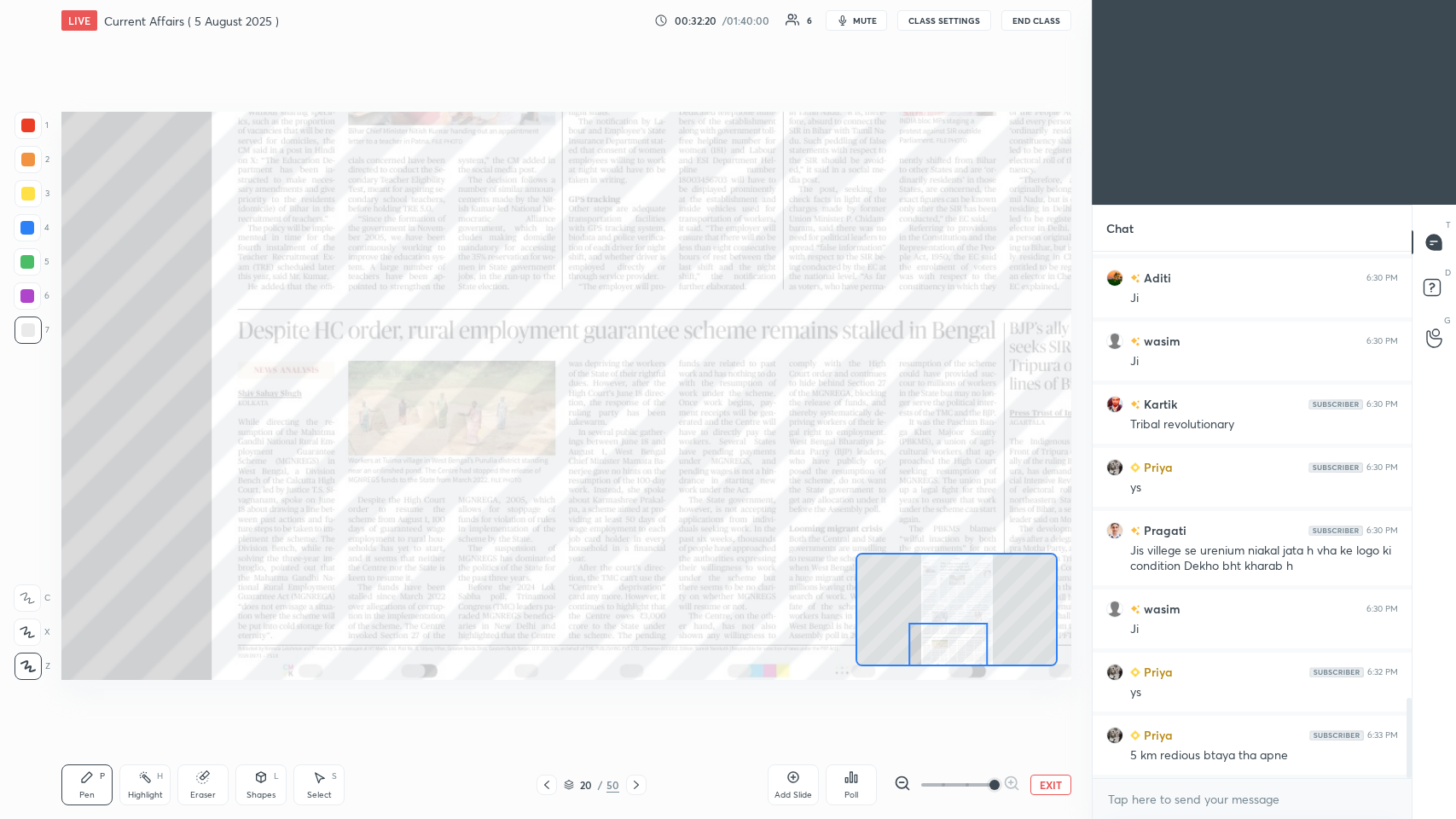 click at bounding box center (27, 228) 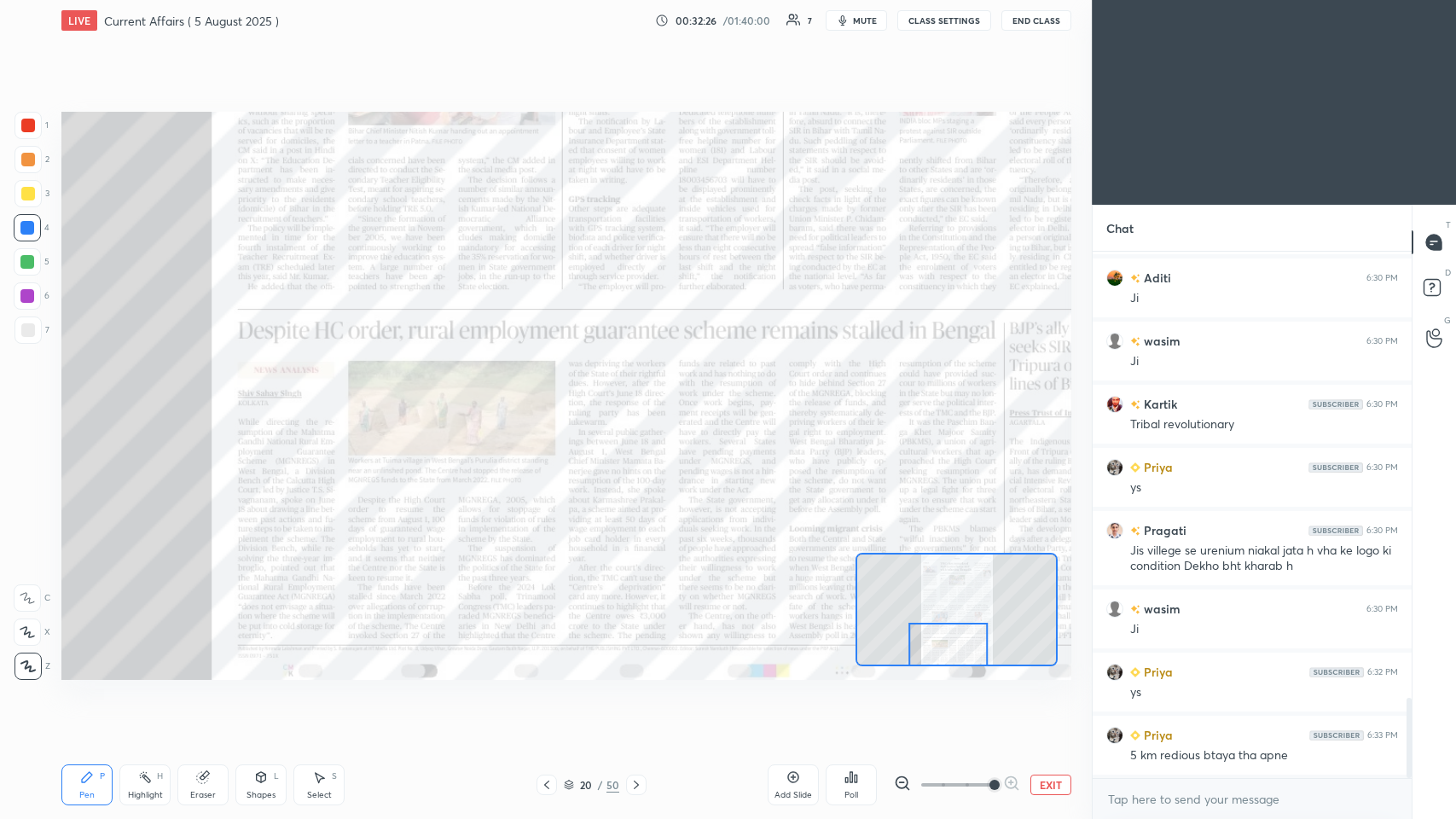 scroll, scrollTop: 2961, scrollLeft: 0, axis: vertical 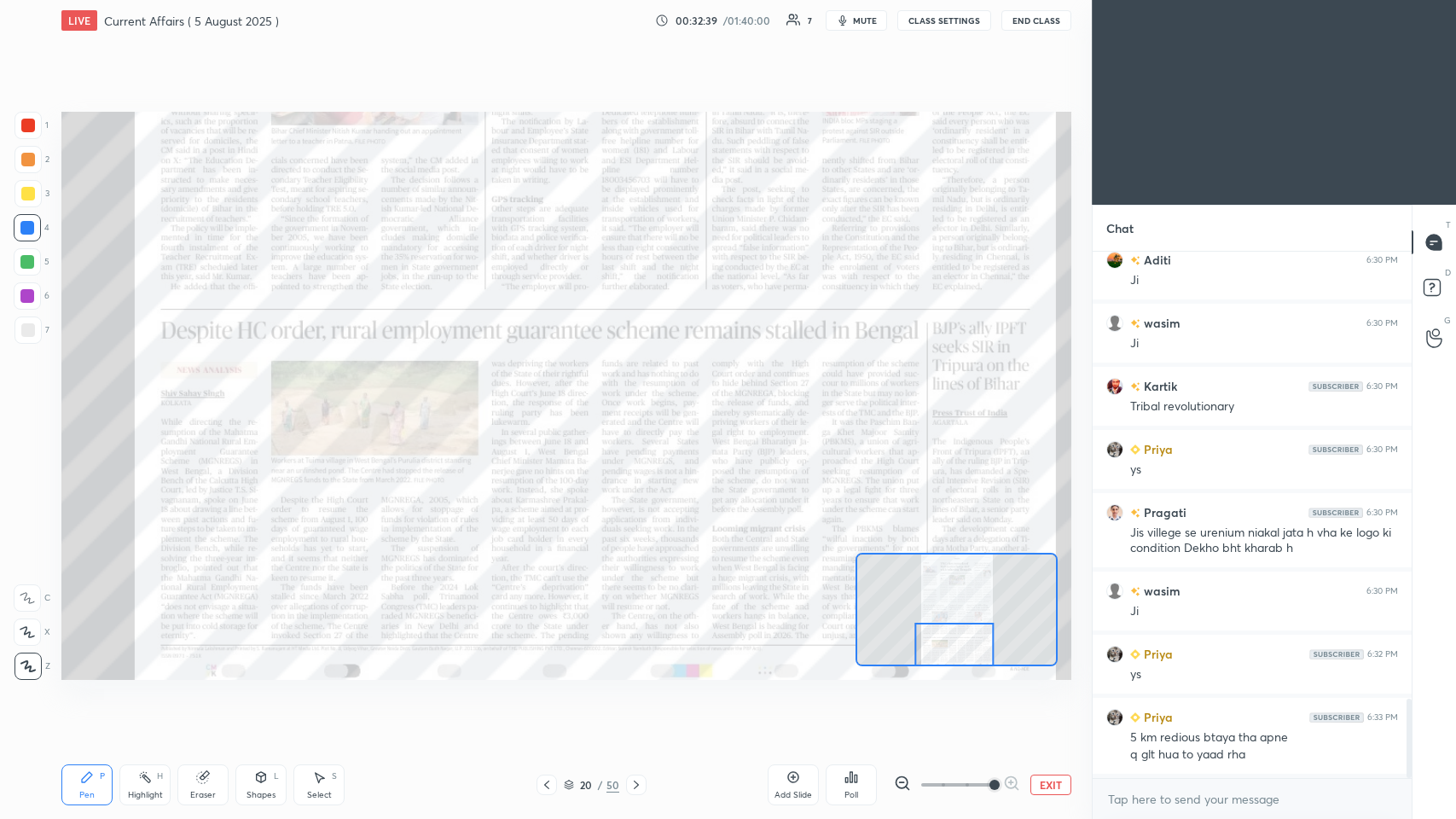 click 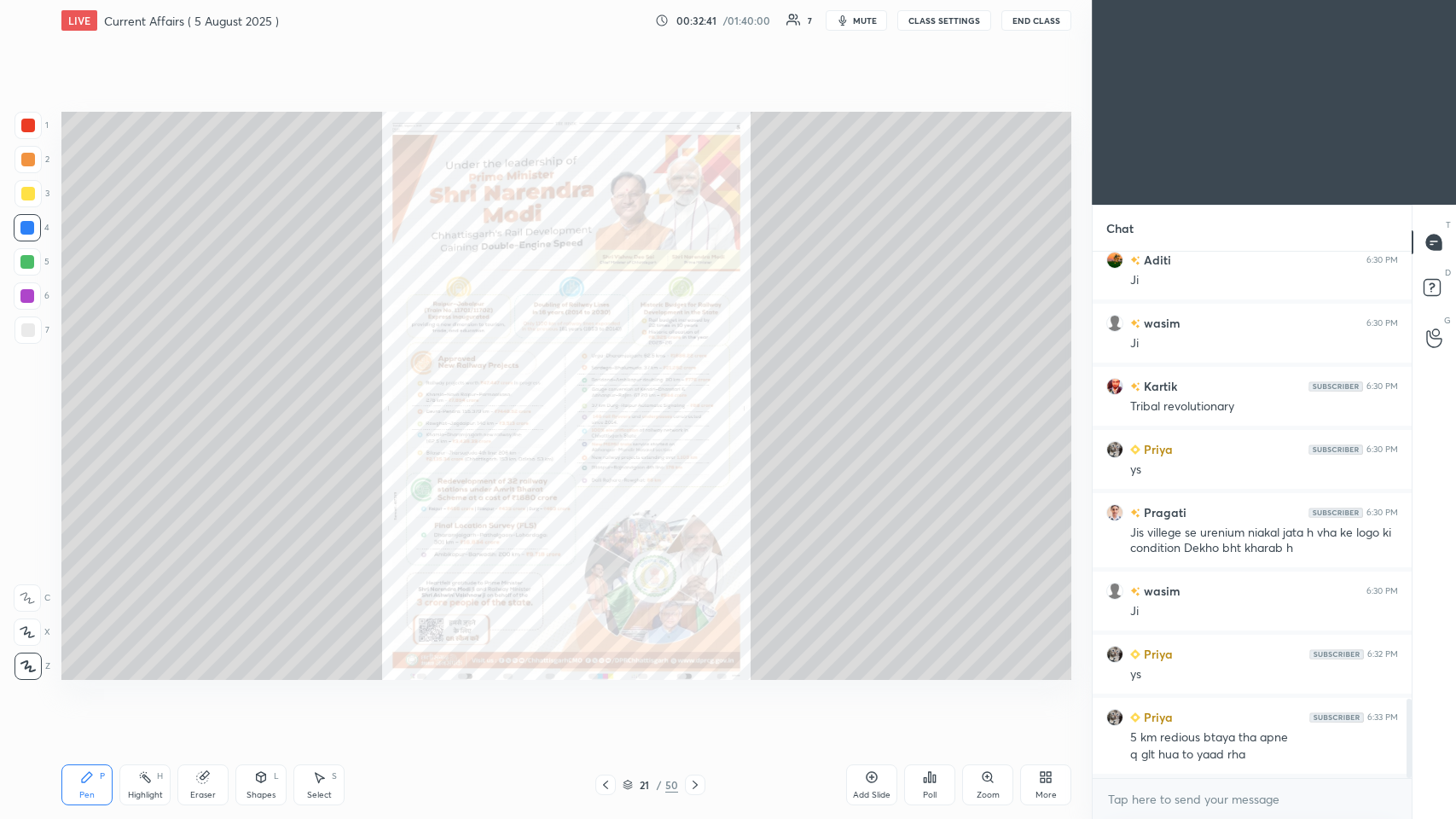 click 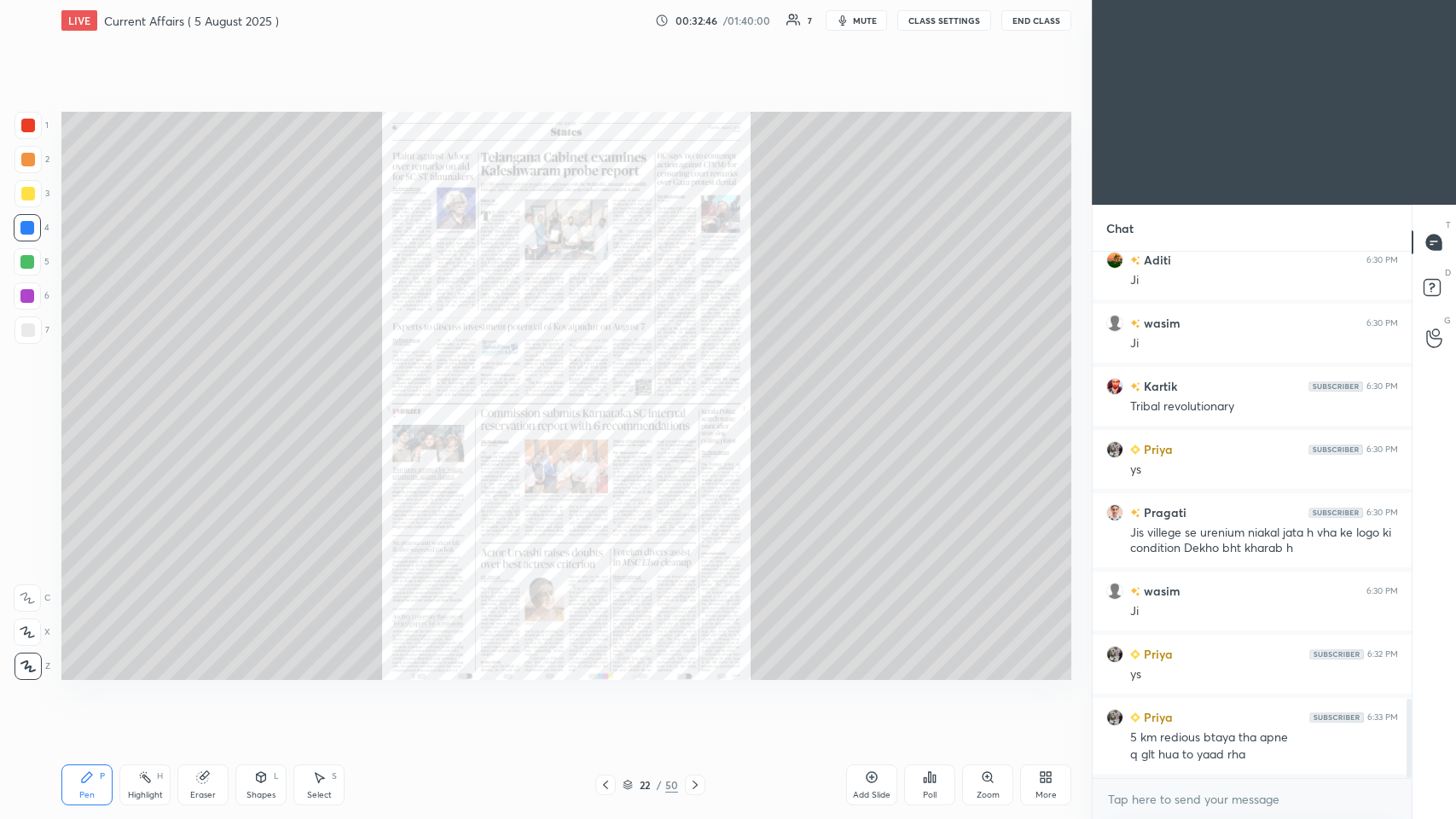 click 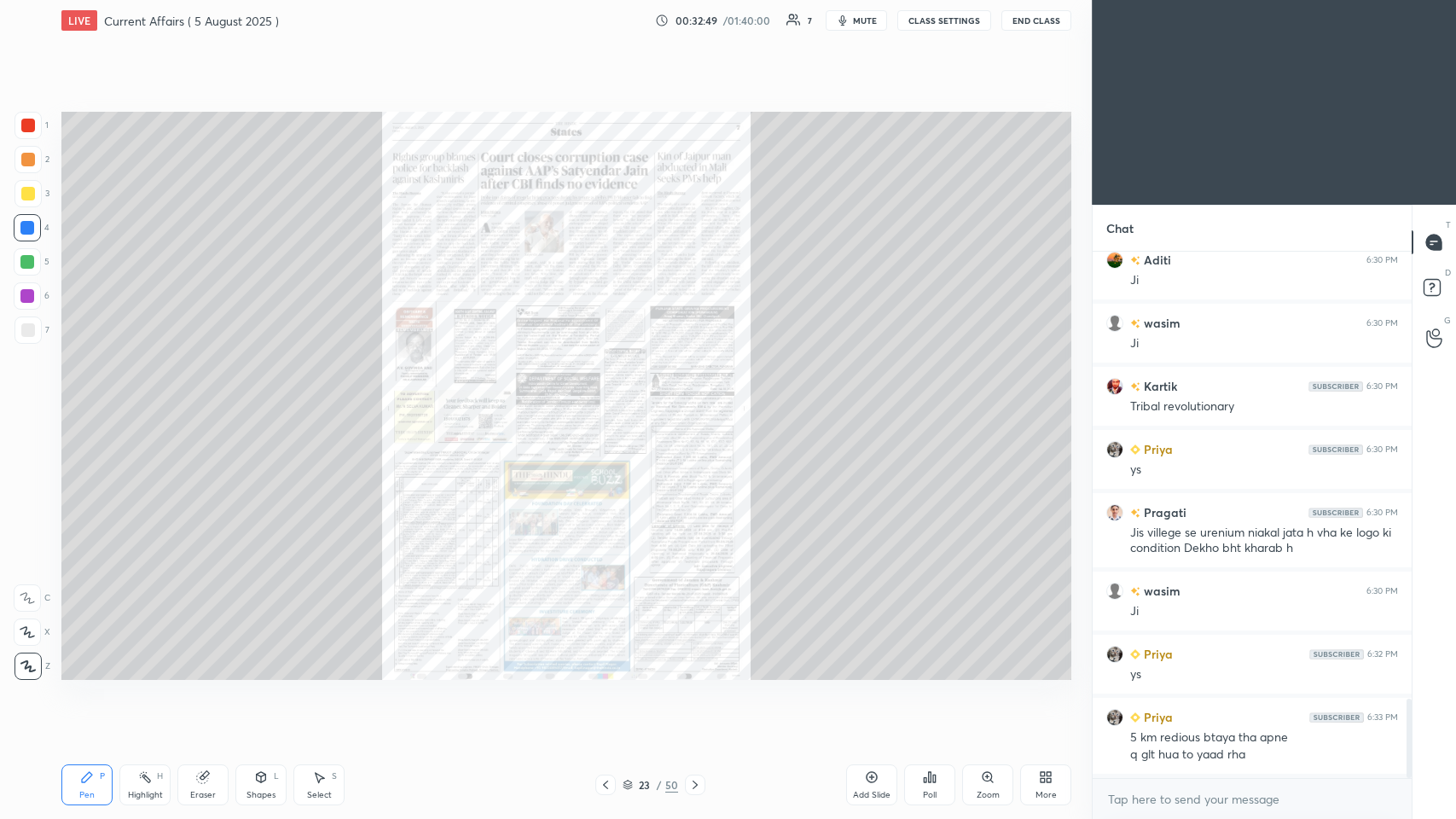 click 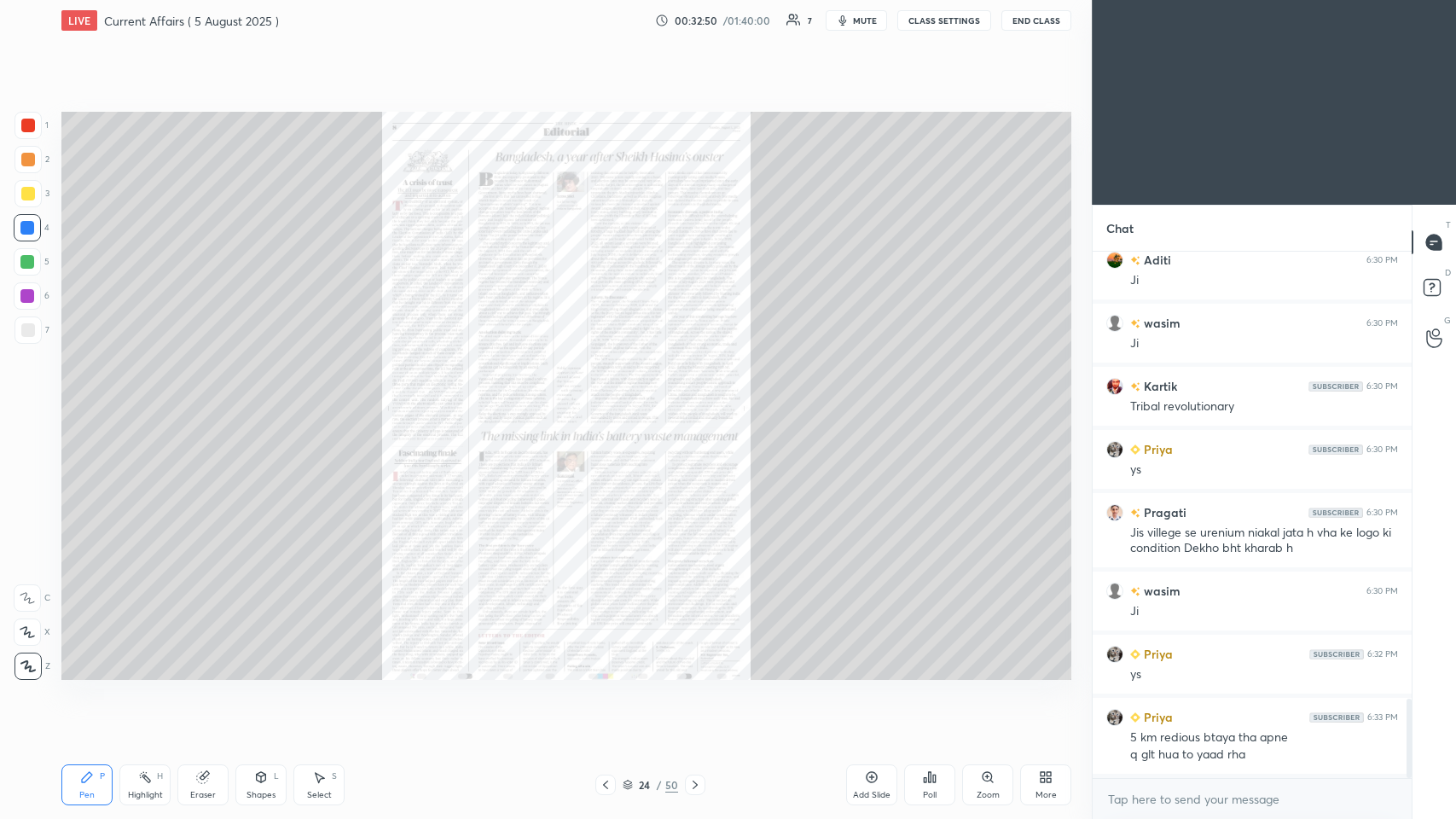 scroll, scrollTop: 3002, scrollLeft: 0, axis: vertical 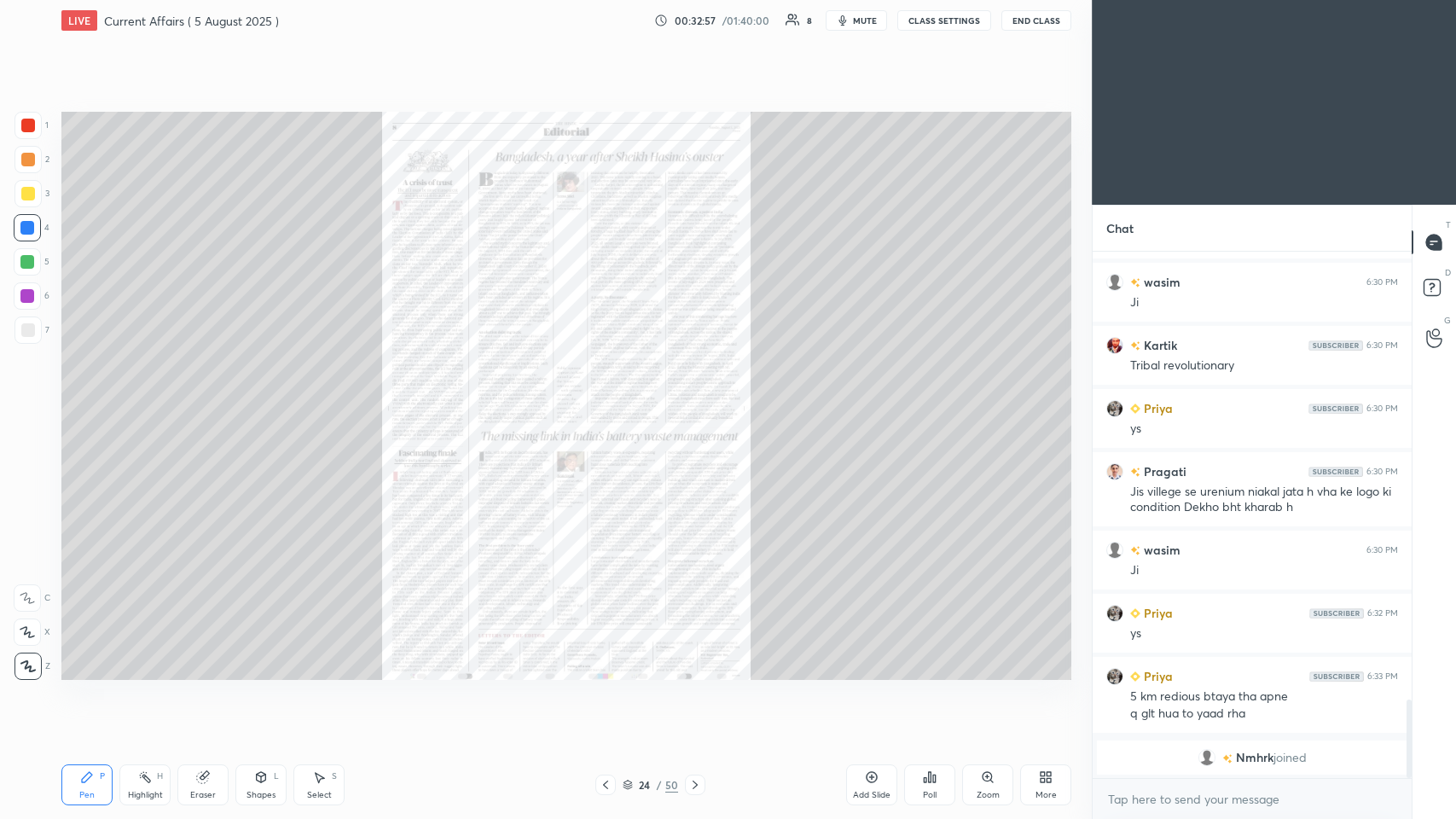 click 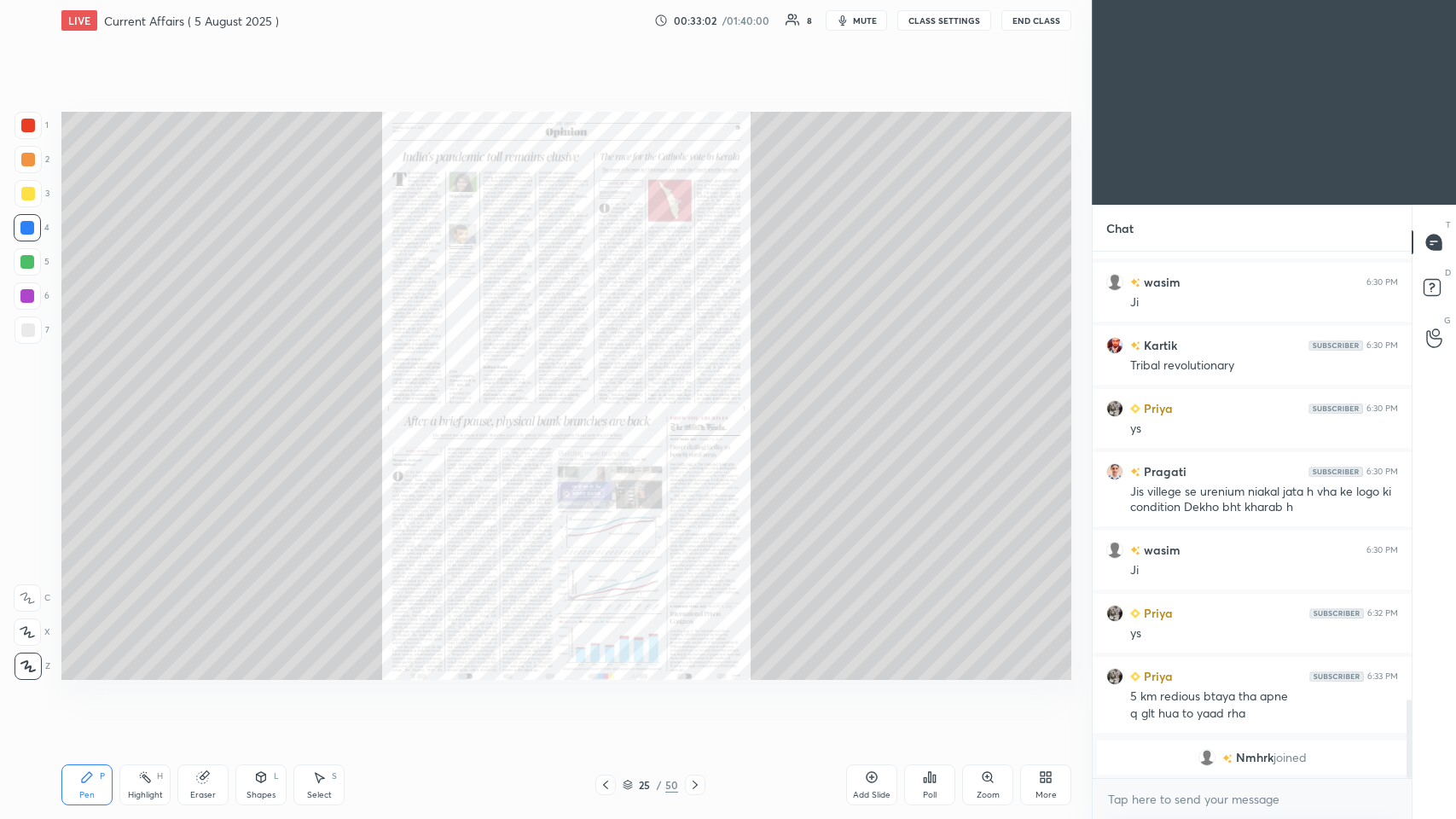 click 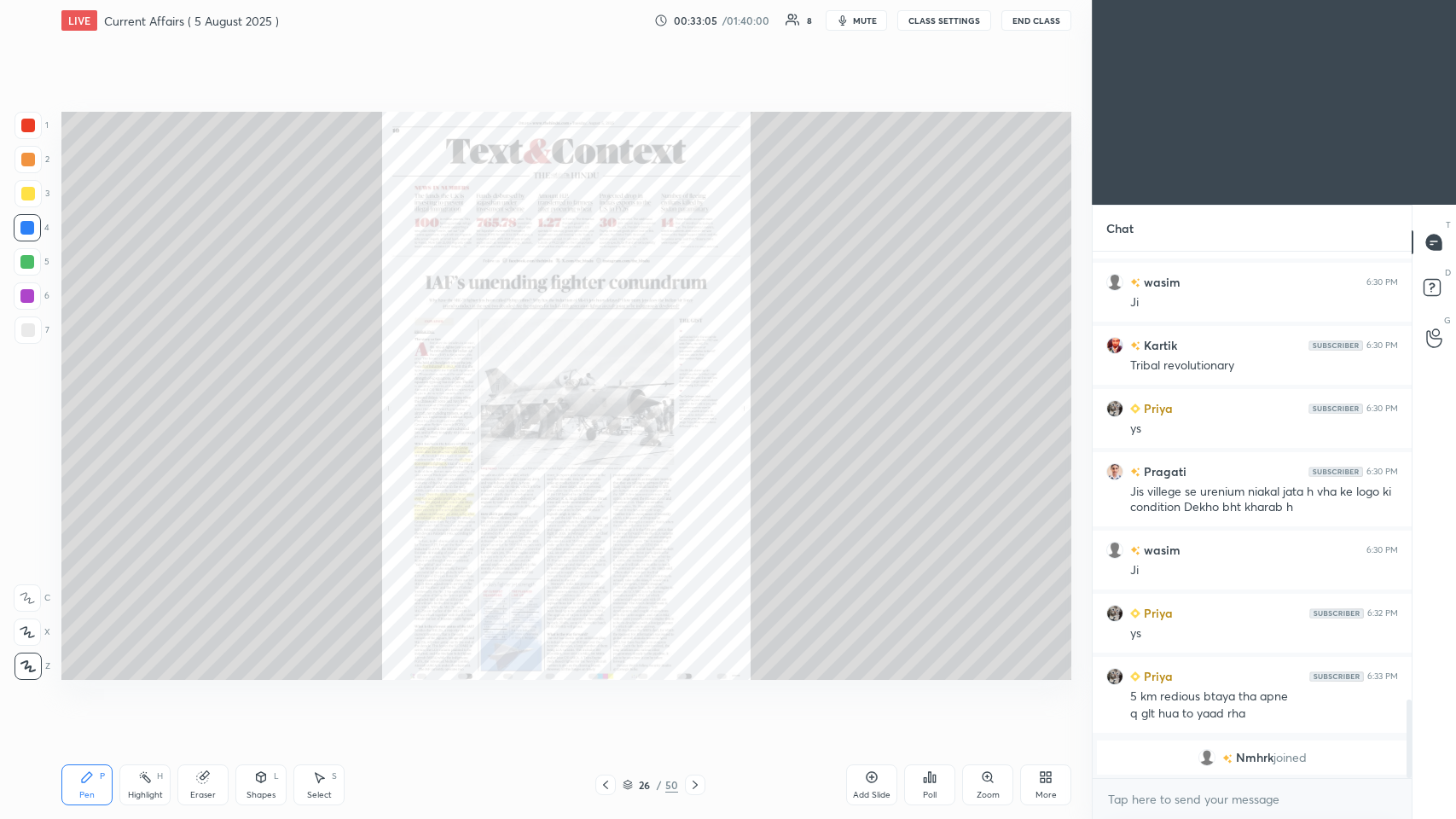 click on "Zoom" at bounding box center (988, 785) 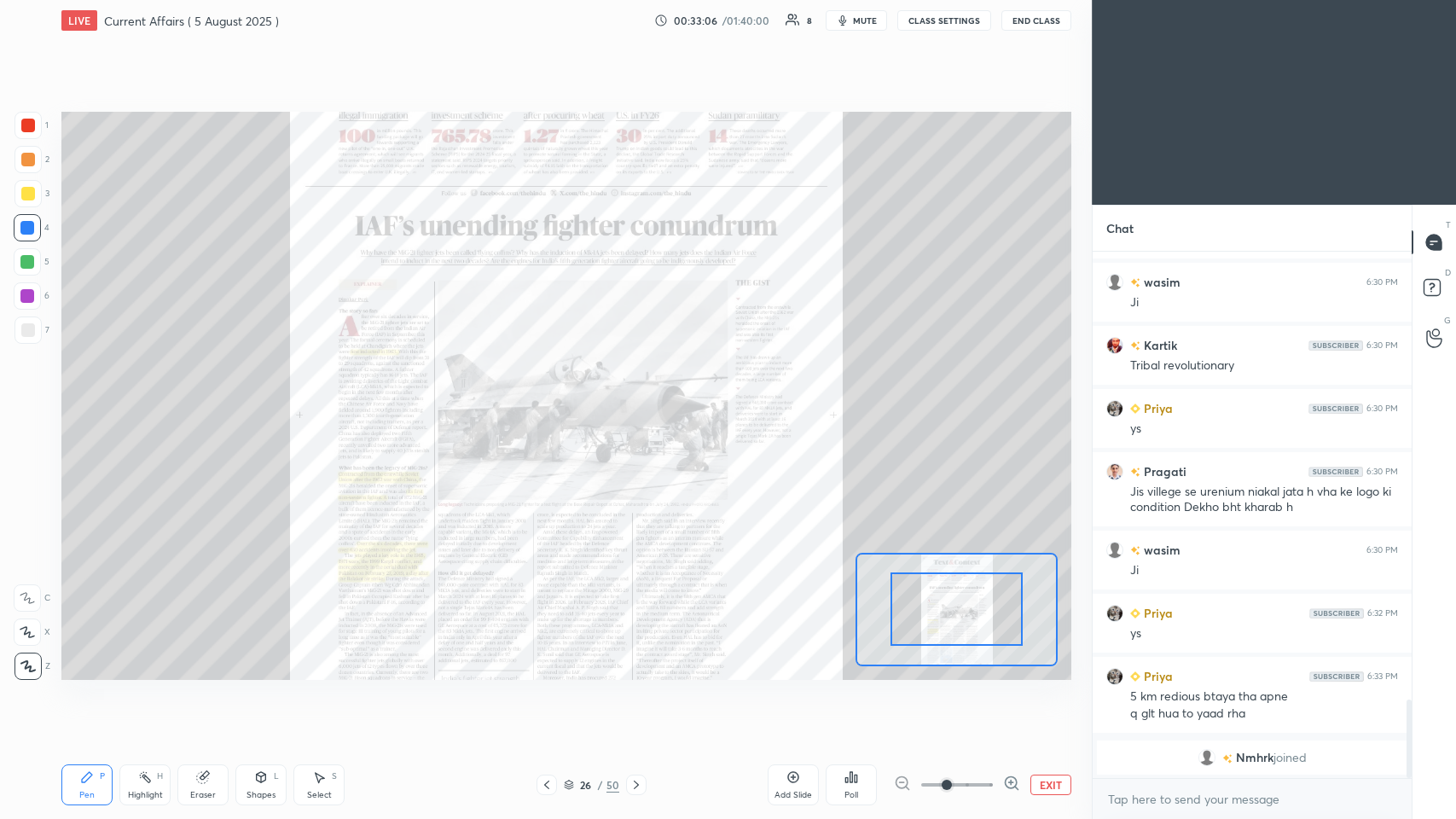 click 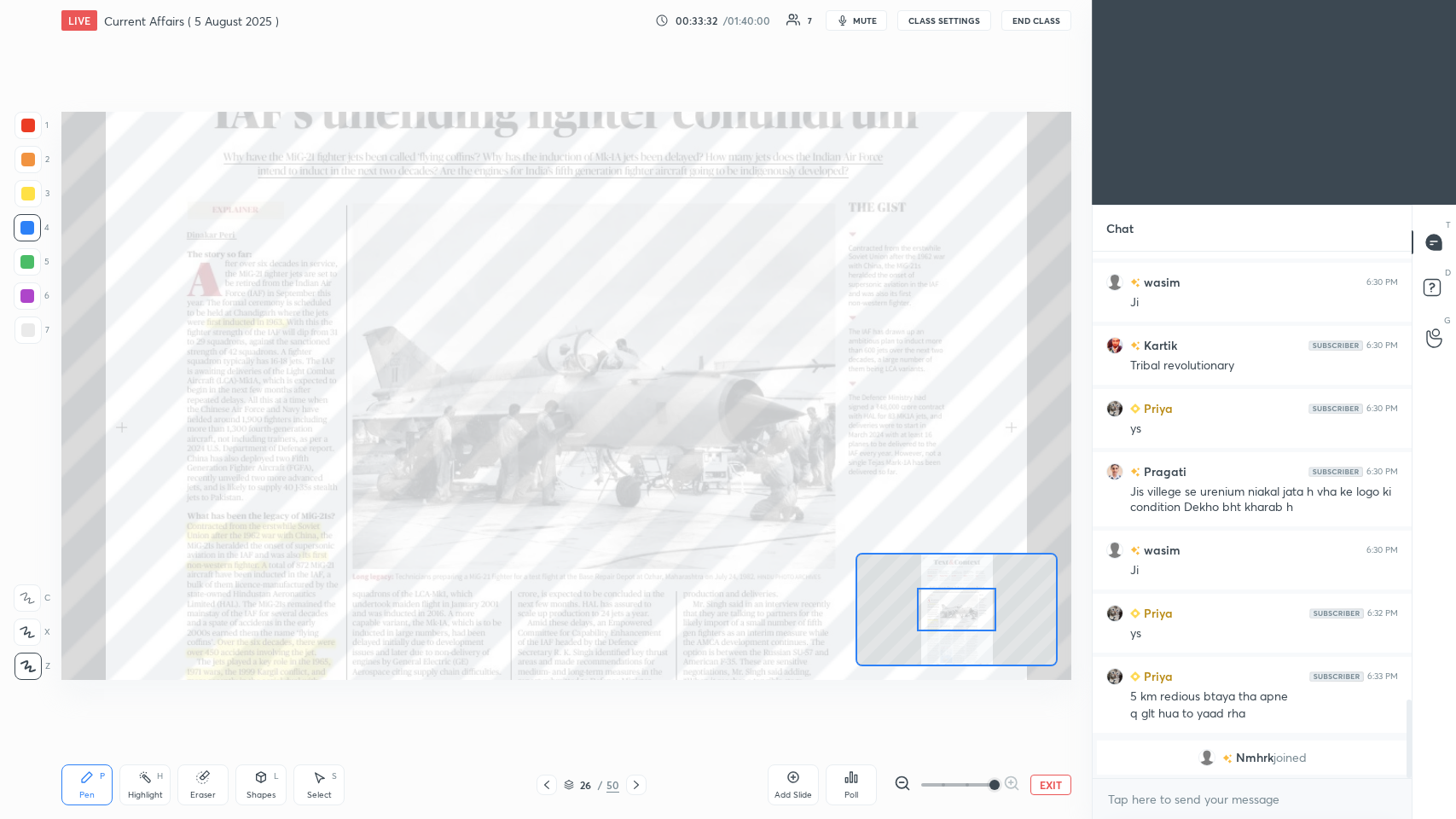 scroll, scrollTop: 2616, scrollLeft: 0, axis: vertical 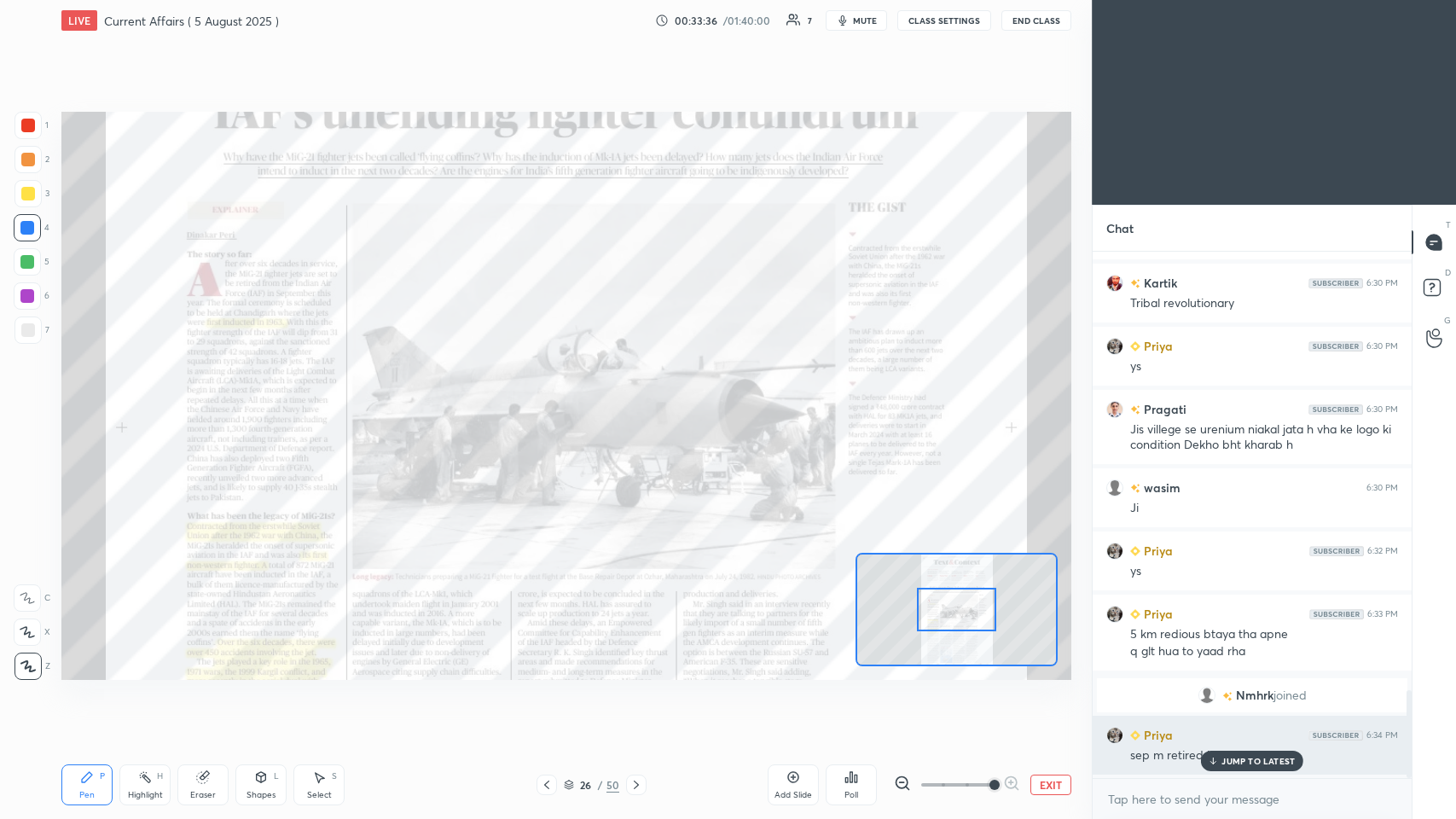 click 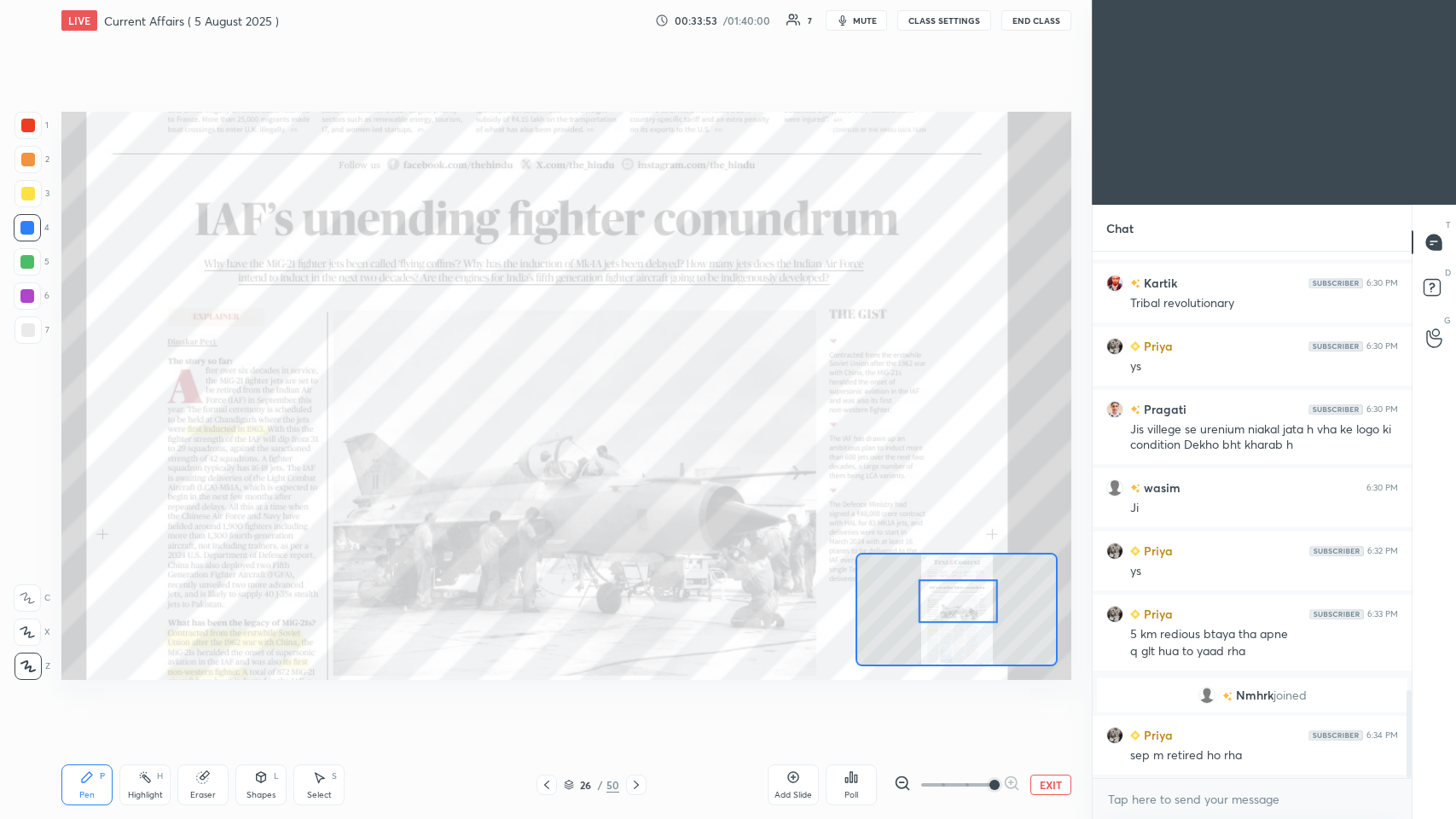 scroll, scrollTop: 2634, scrollLeft: 0, axis: vertical 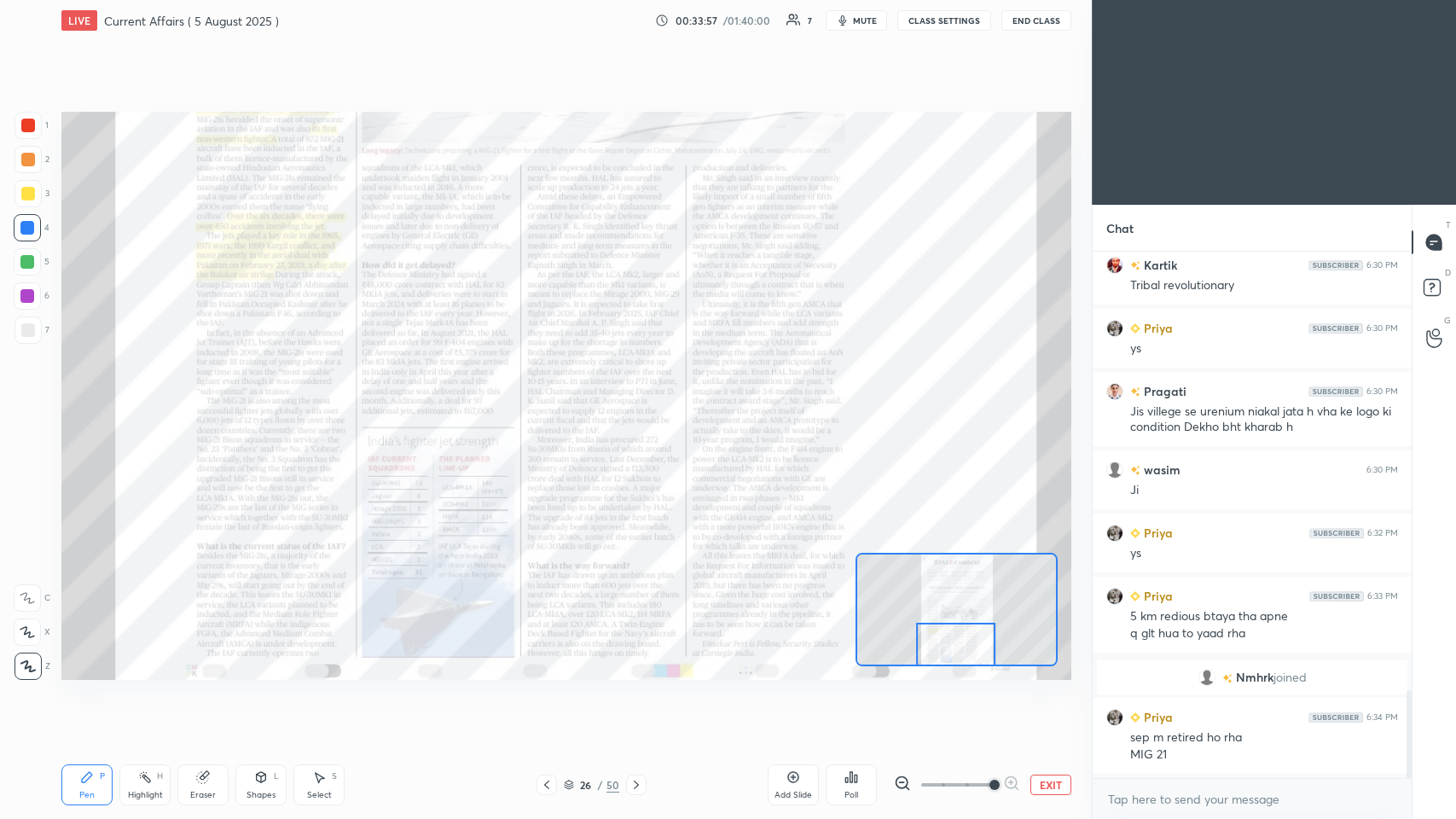 click 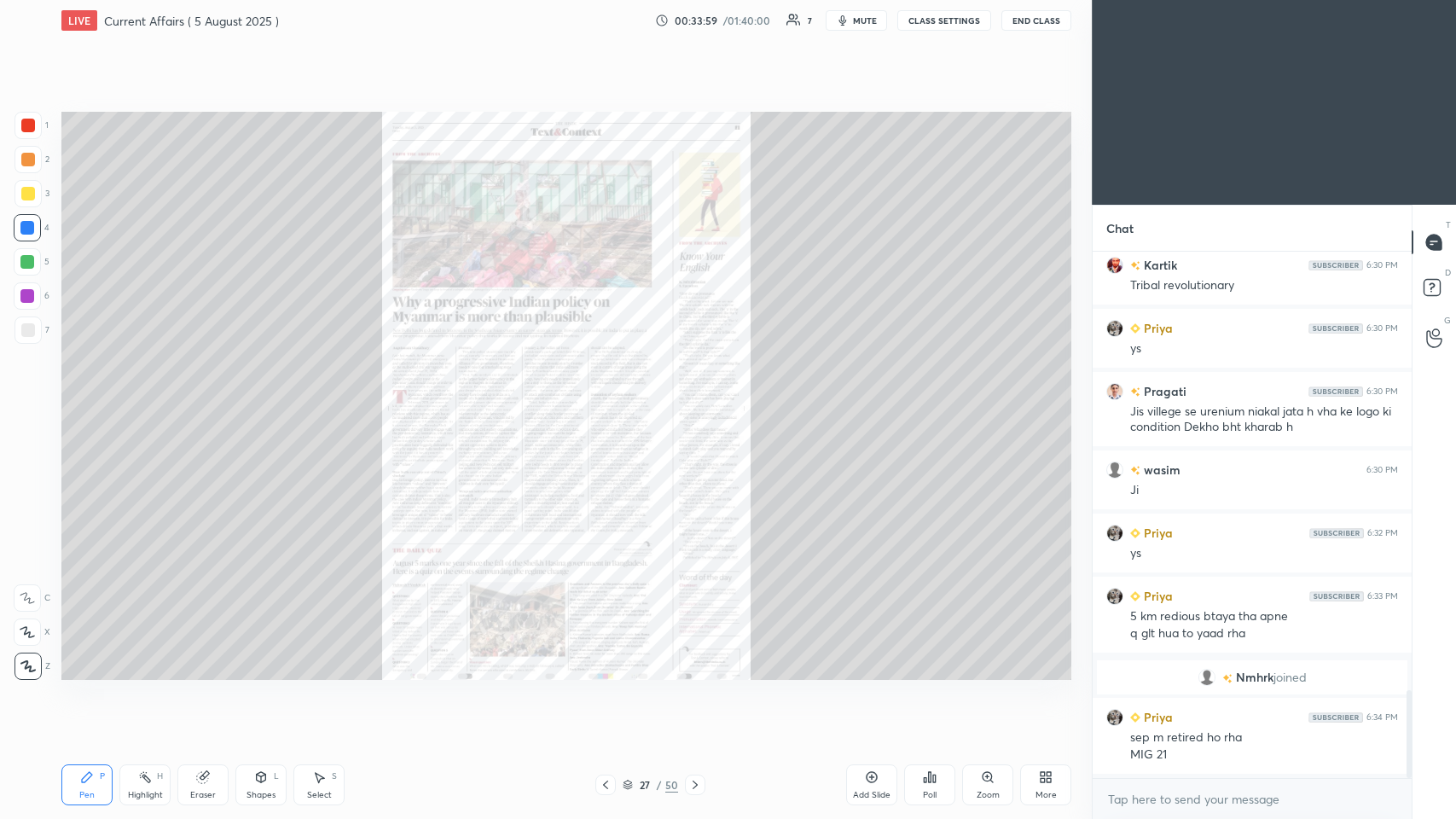 click 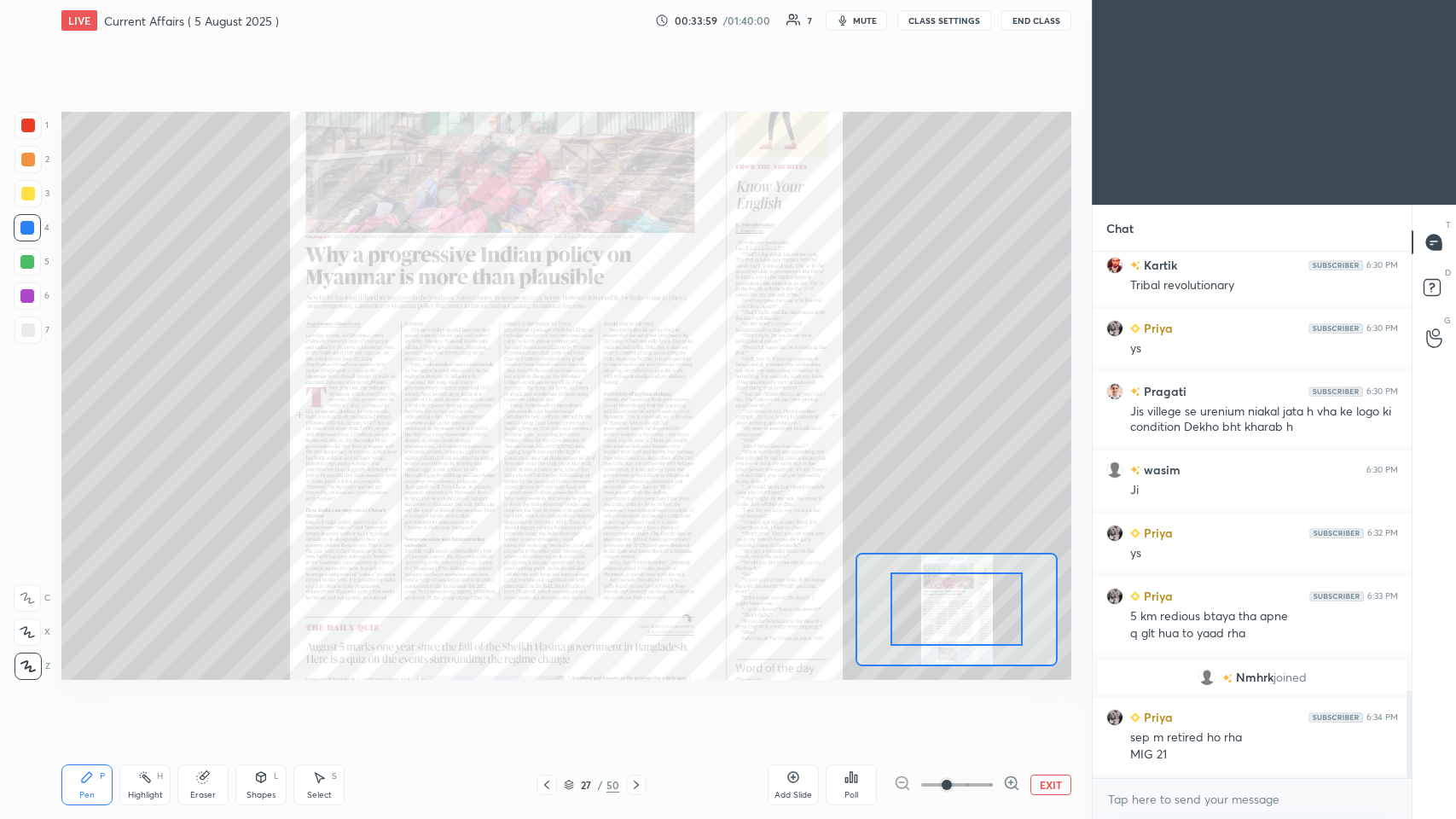 click 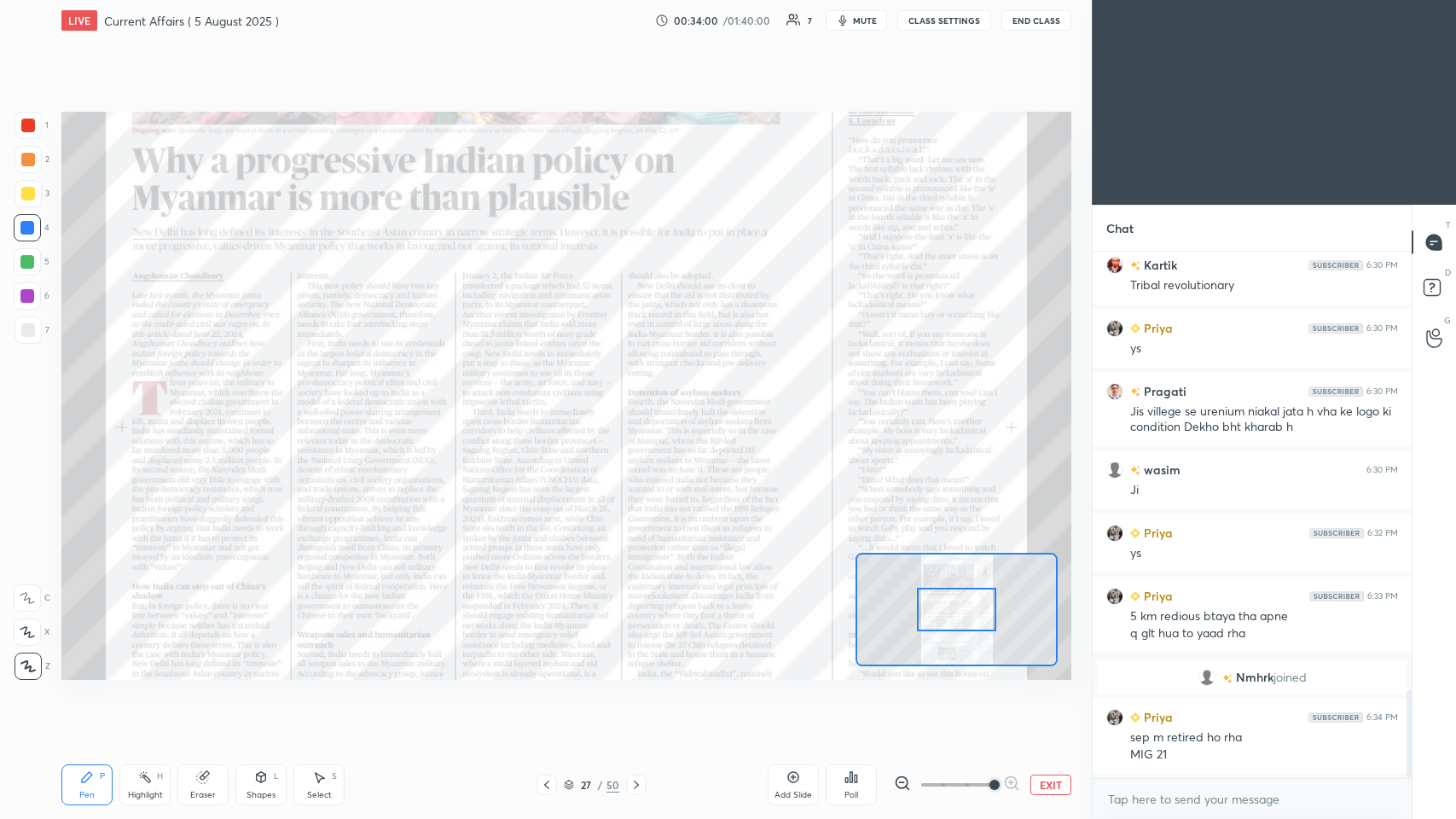 click at bounding box center [957, 785] 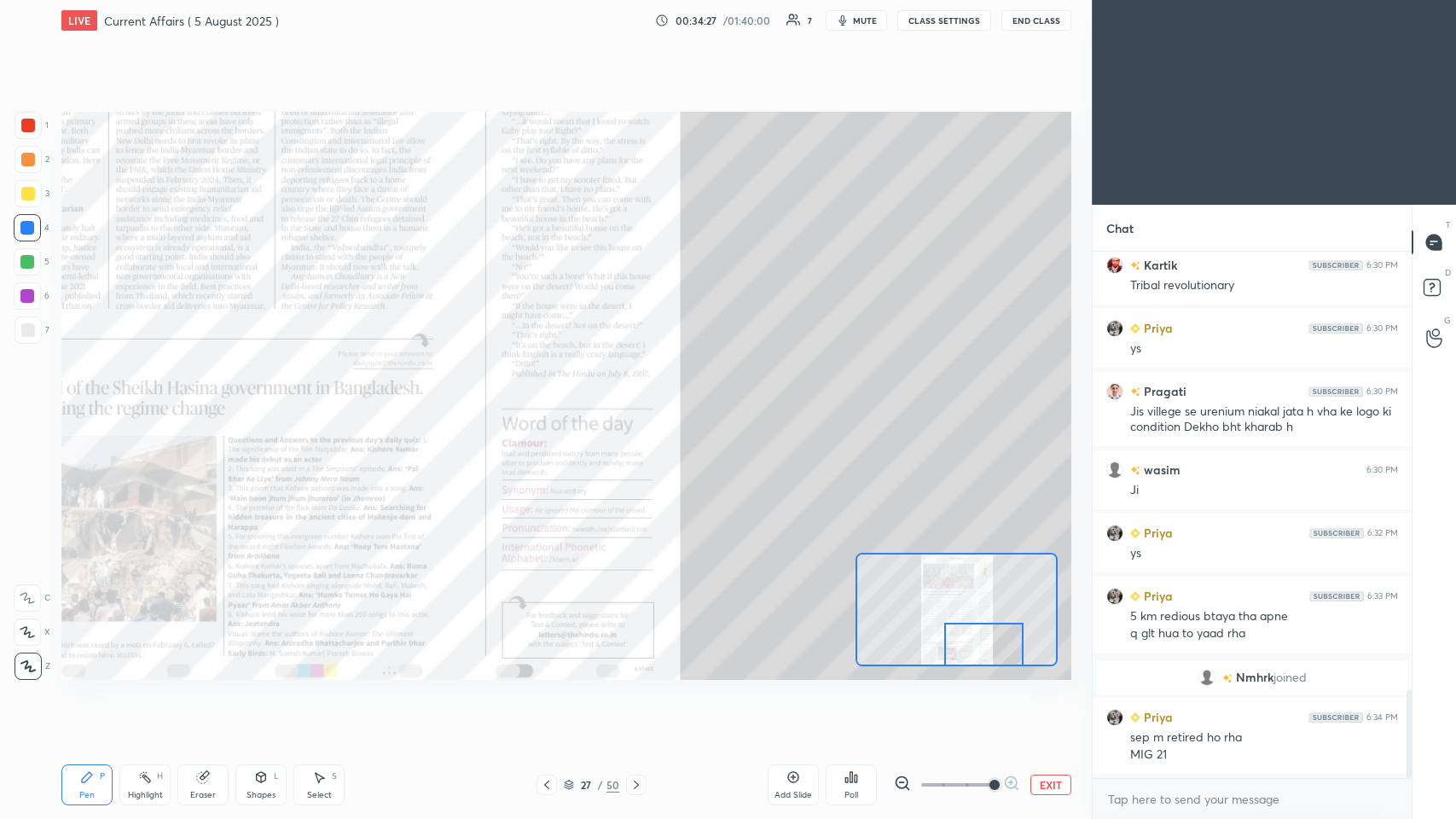 click 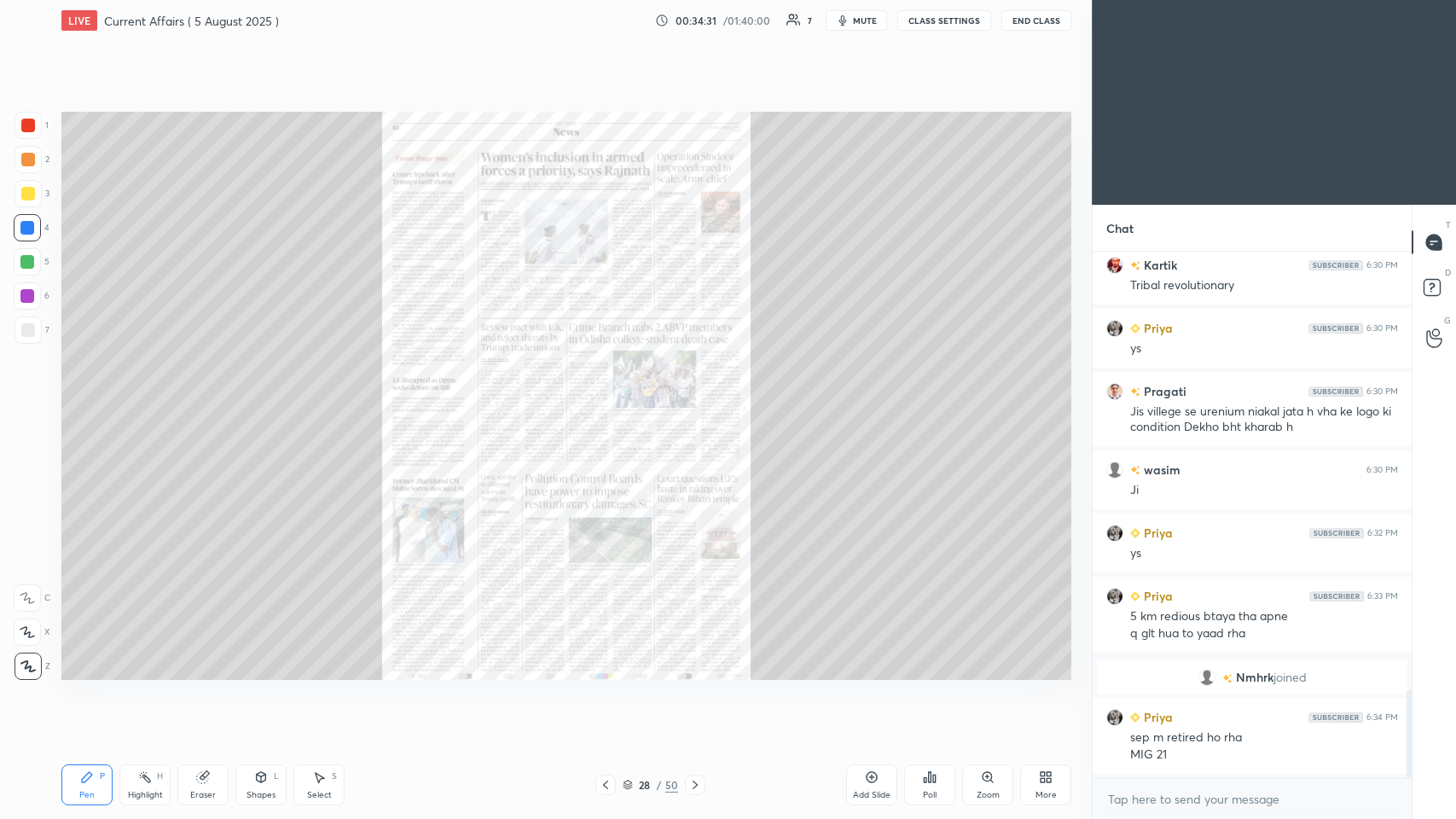 click 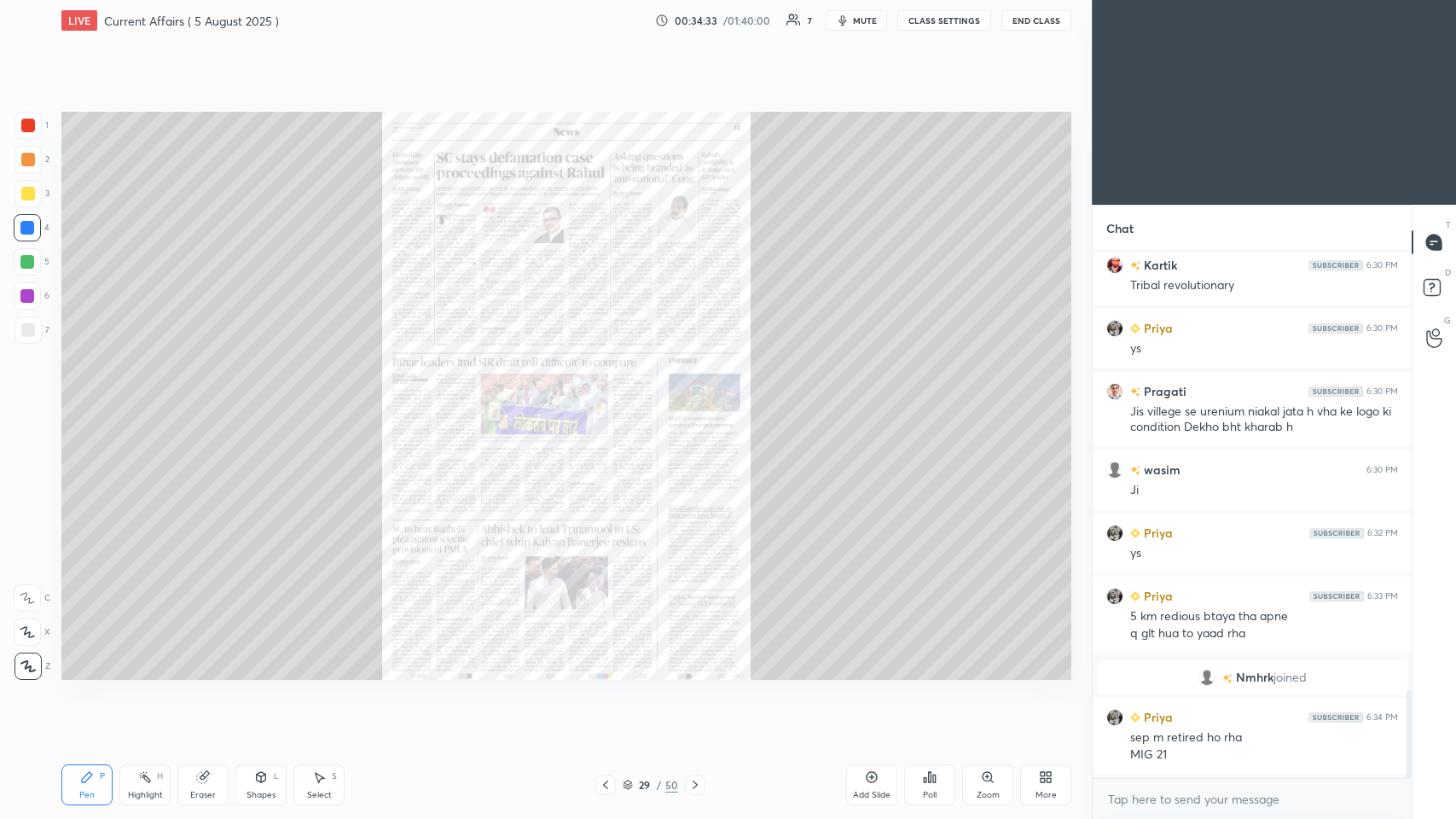 scroll, scrollTop: 2675, scrollLeft: 0, axis: vertical 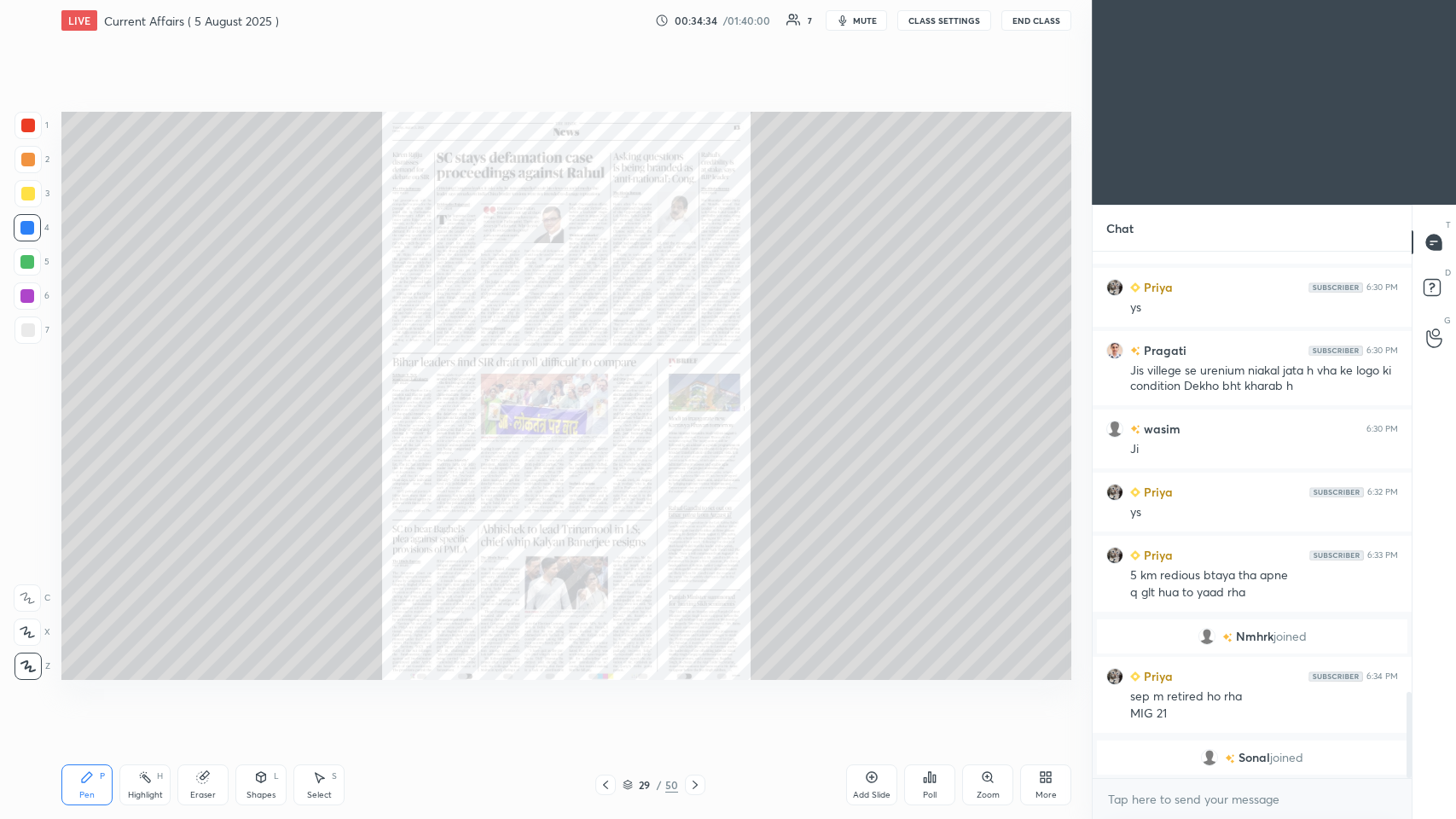 click 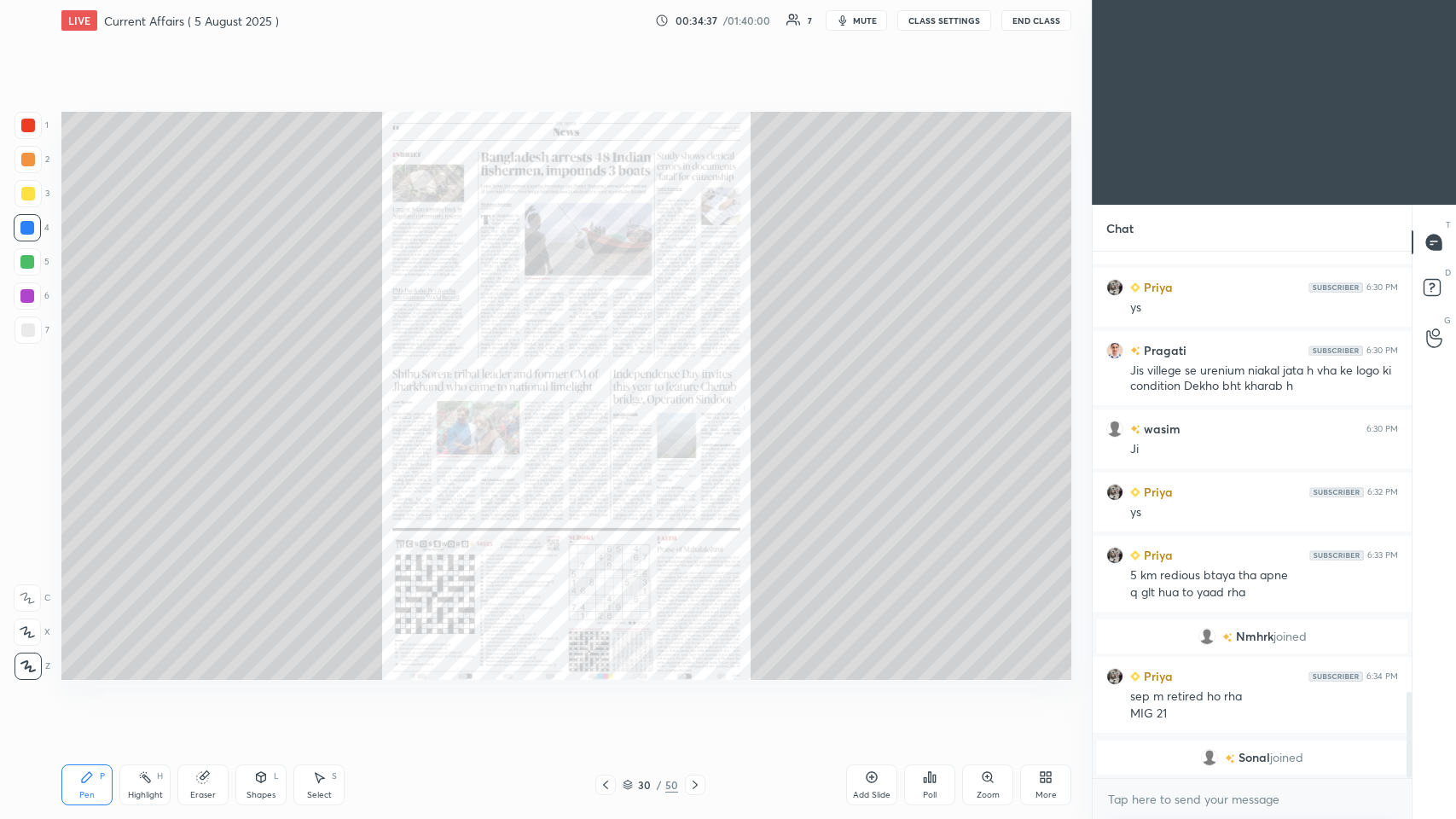 click 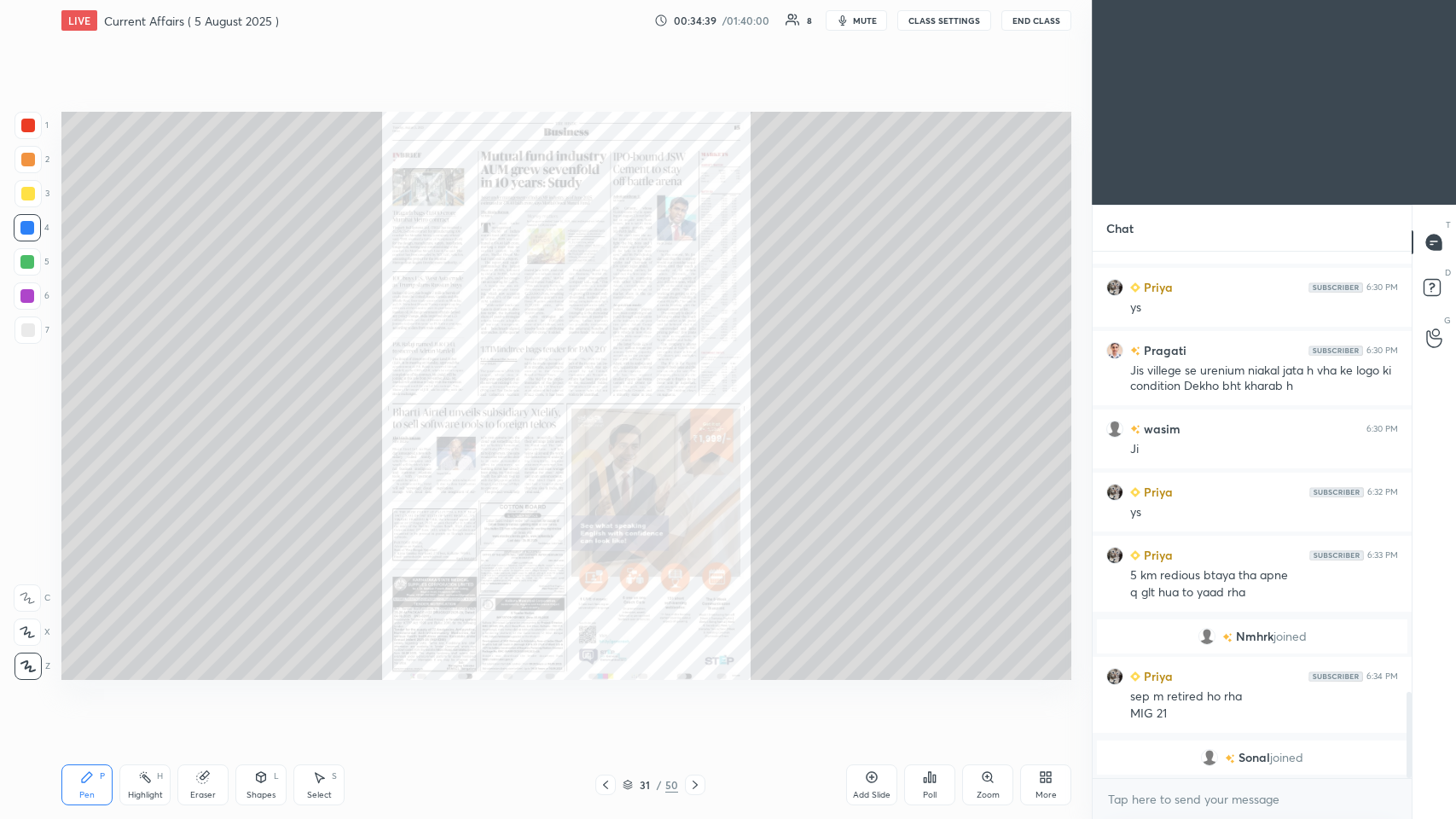 click 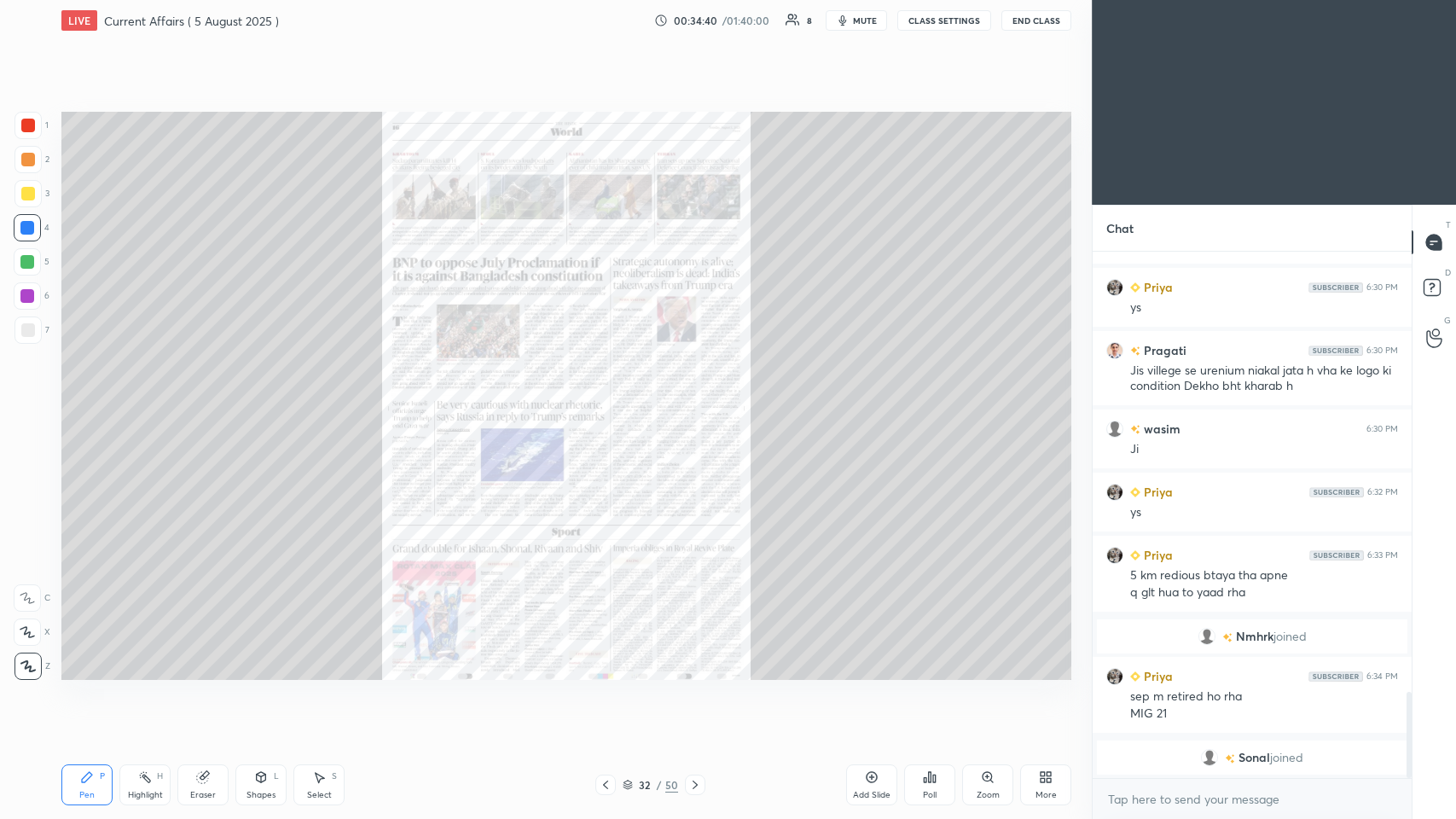 click 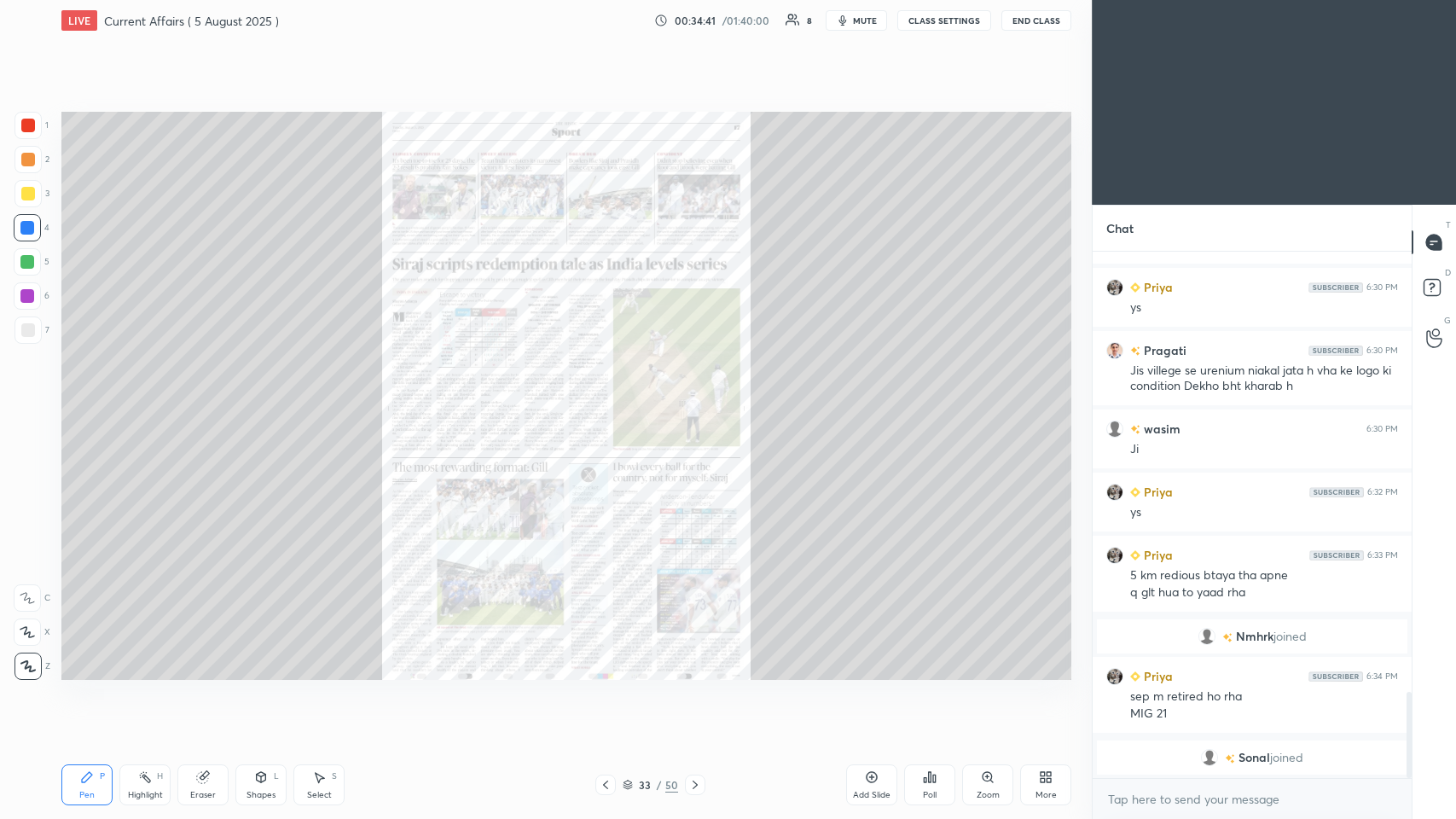 click 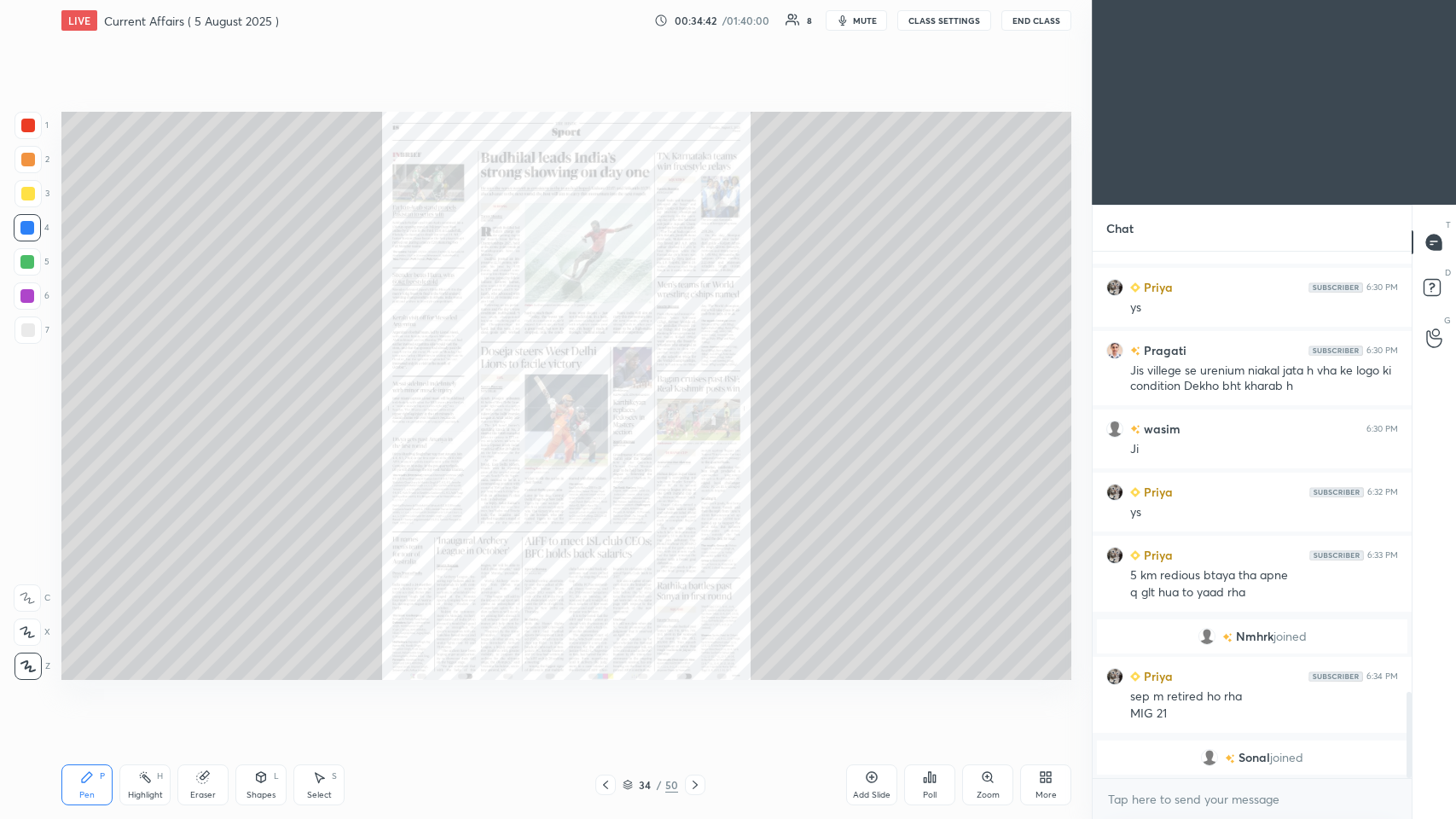 click 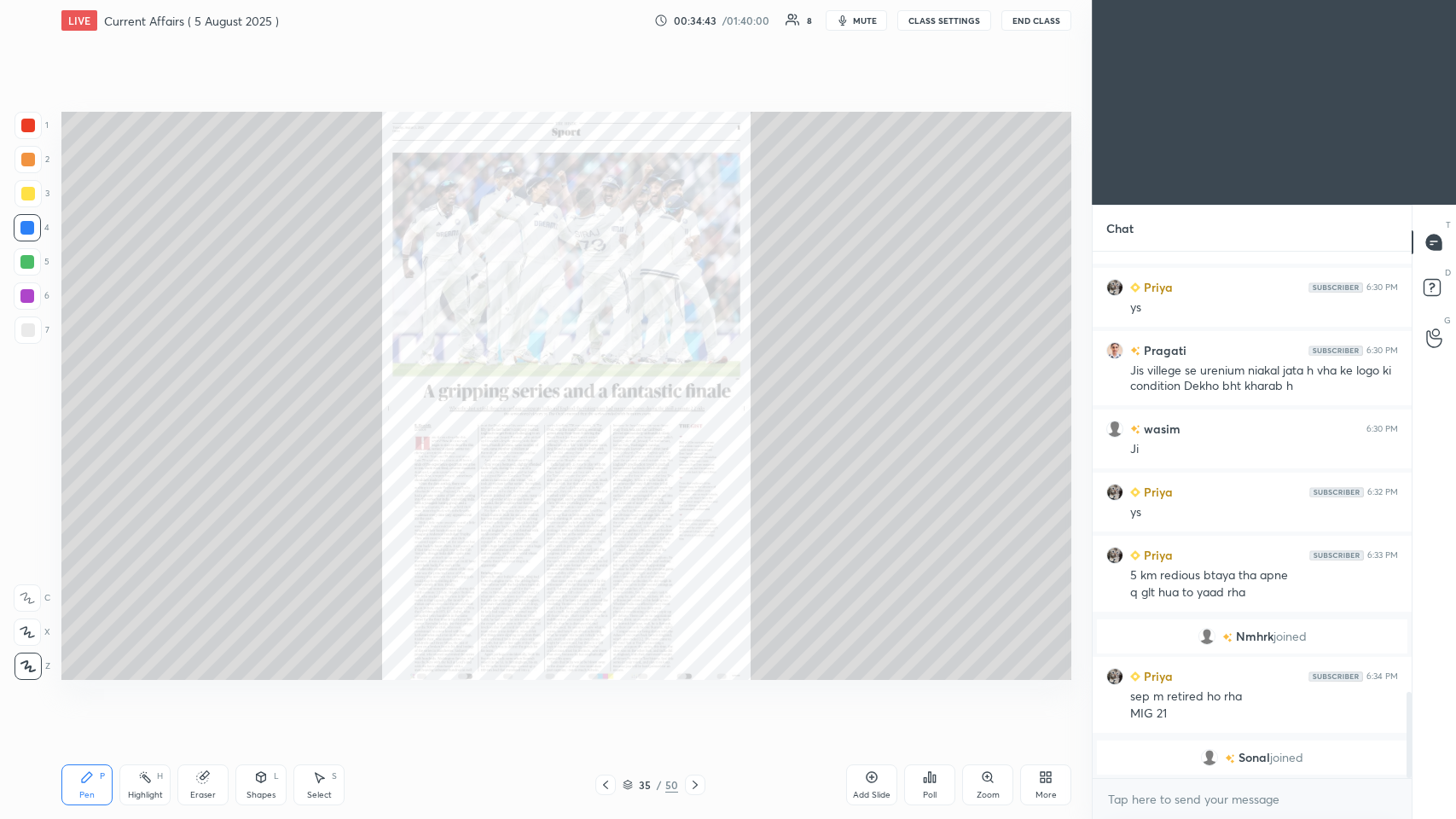 click 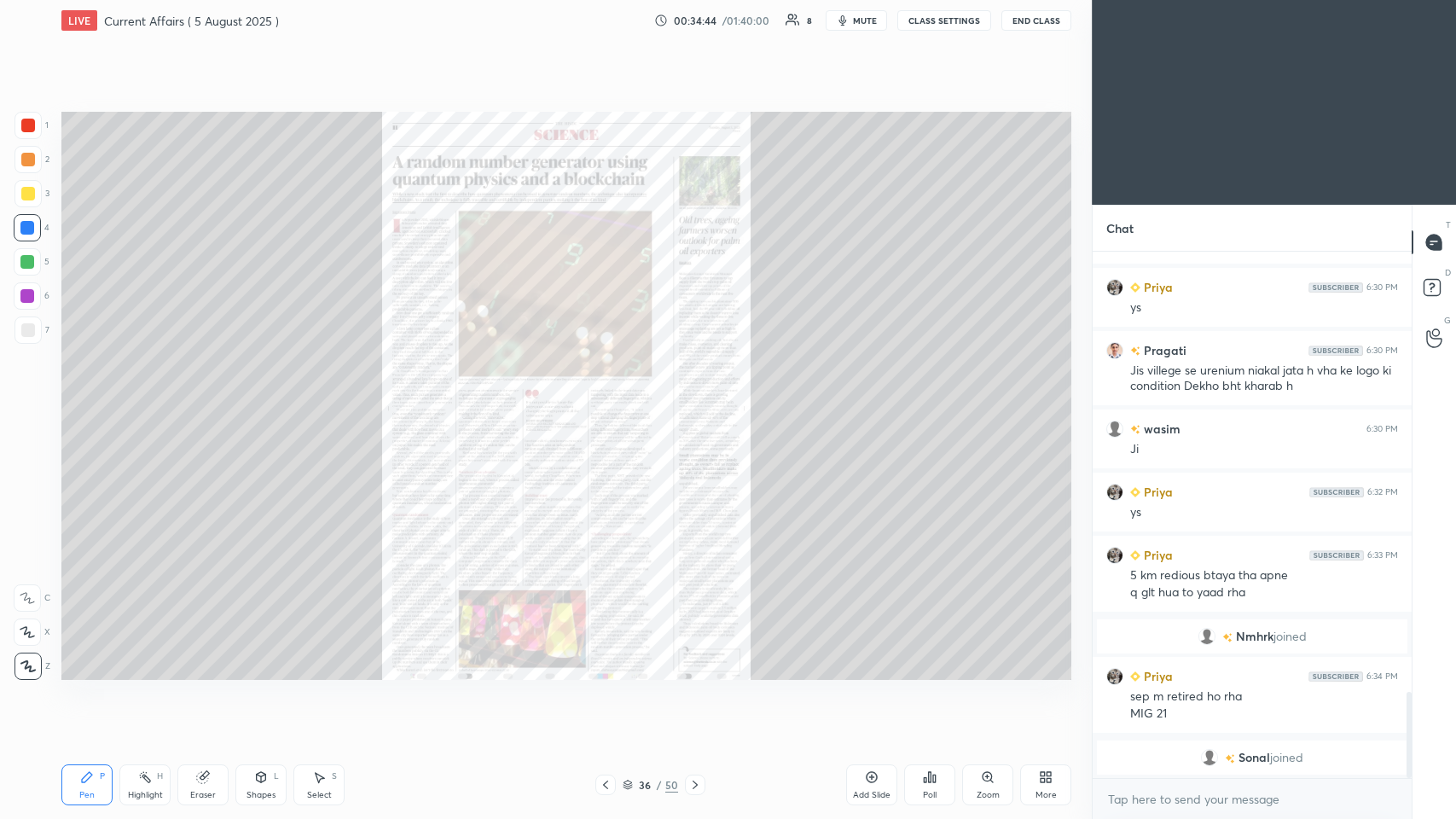 click 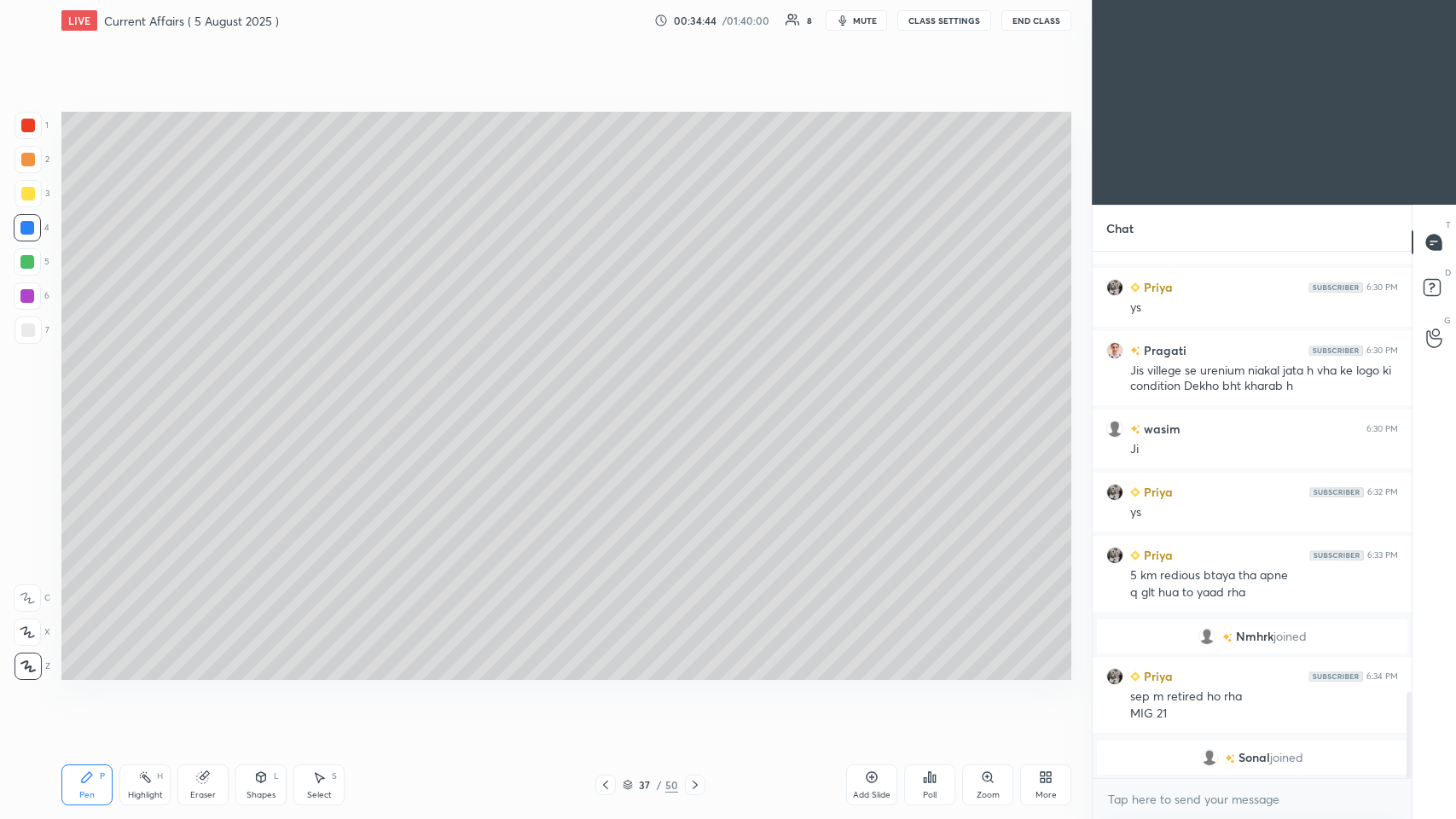 click 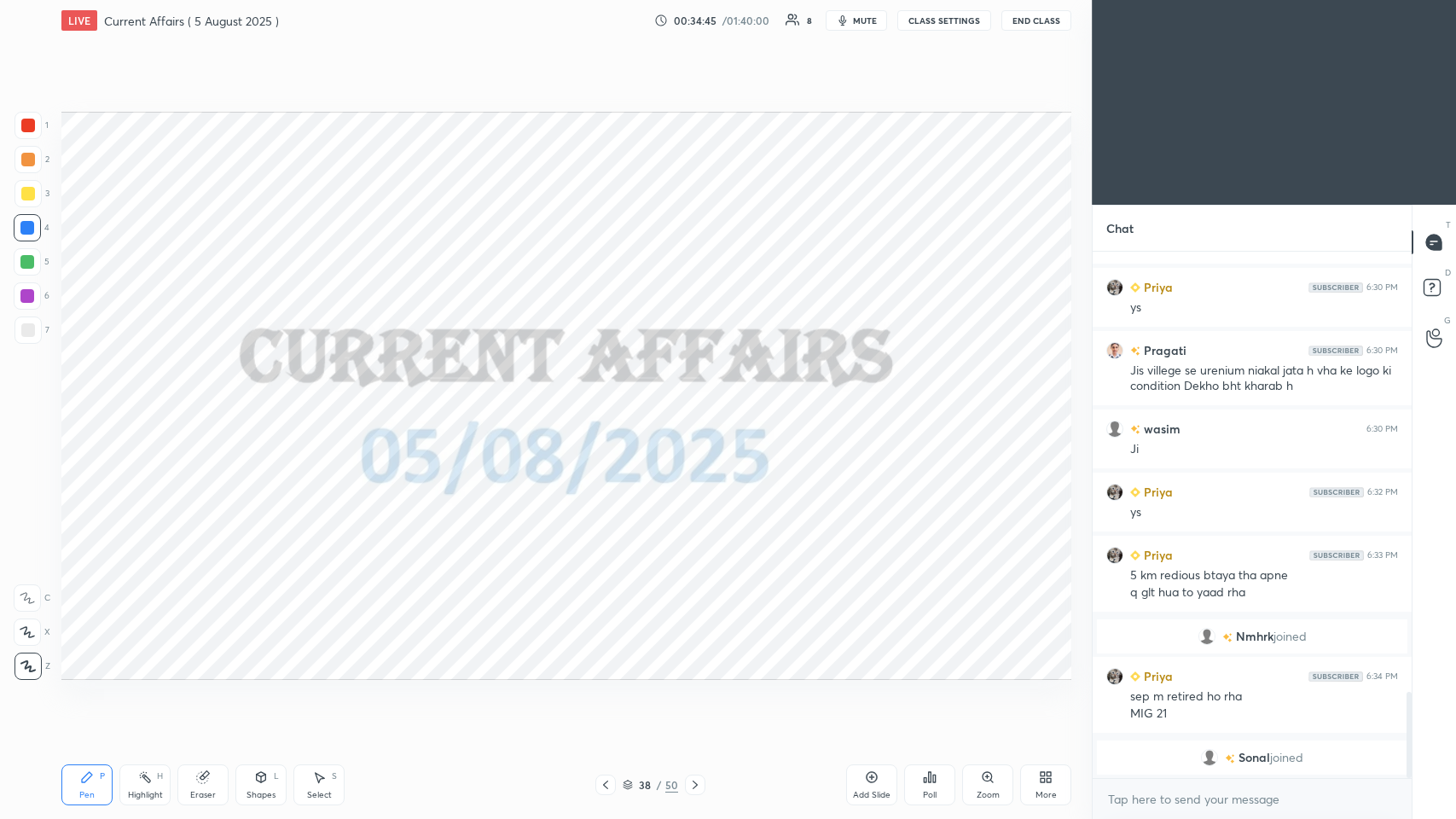 click 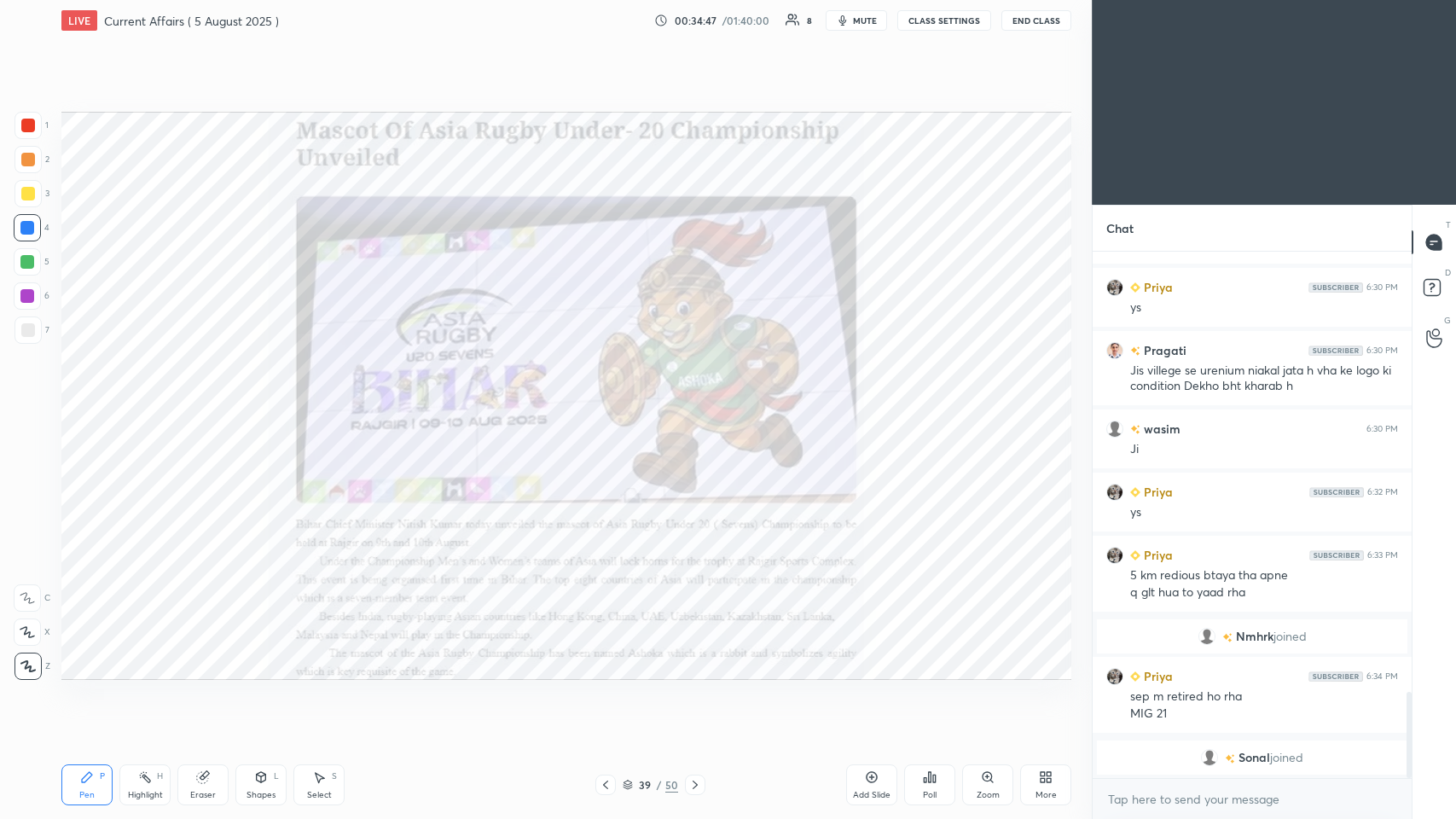click at bounding box center [28, 125] 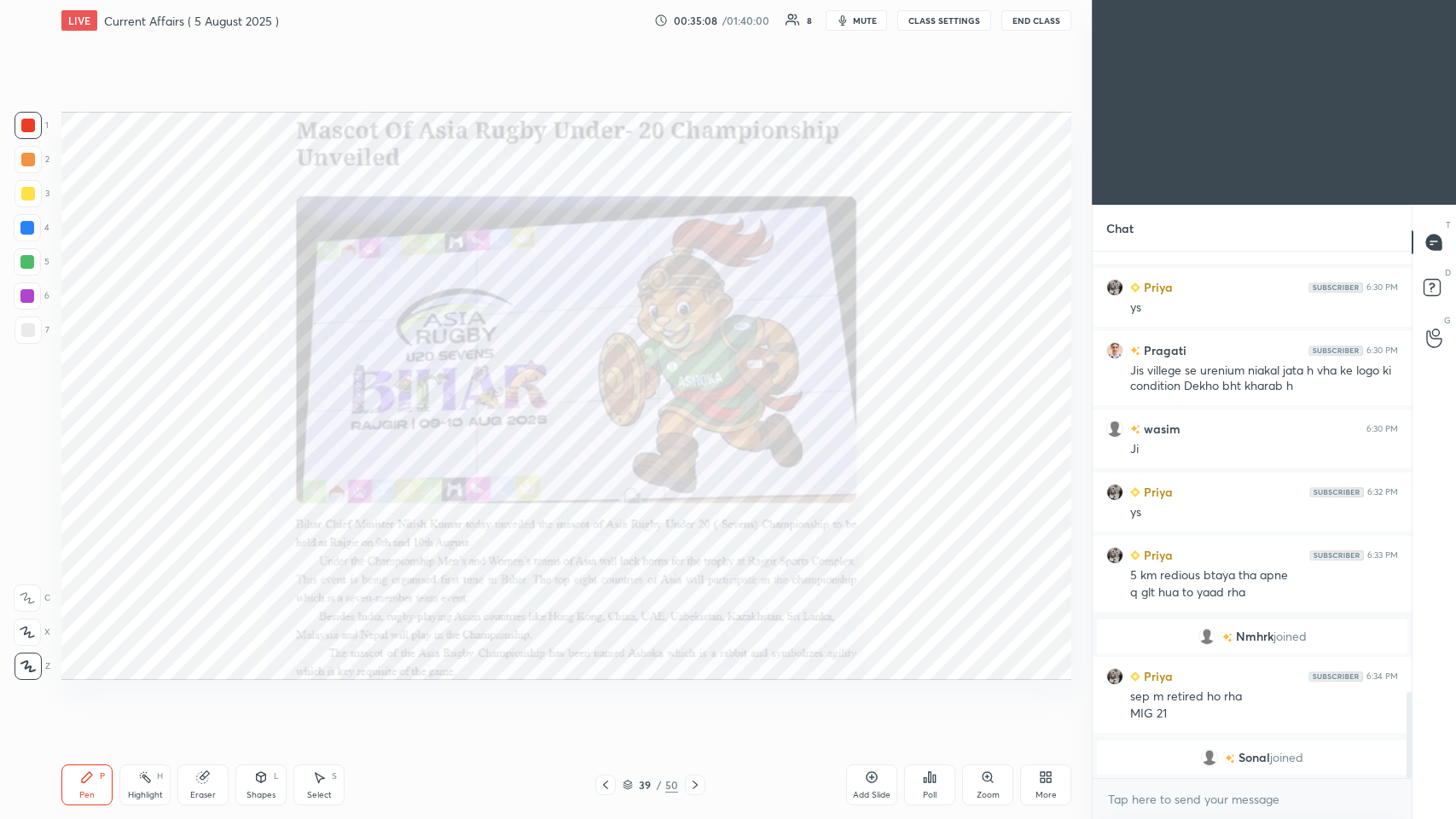 click 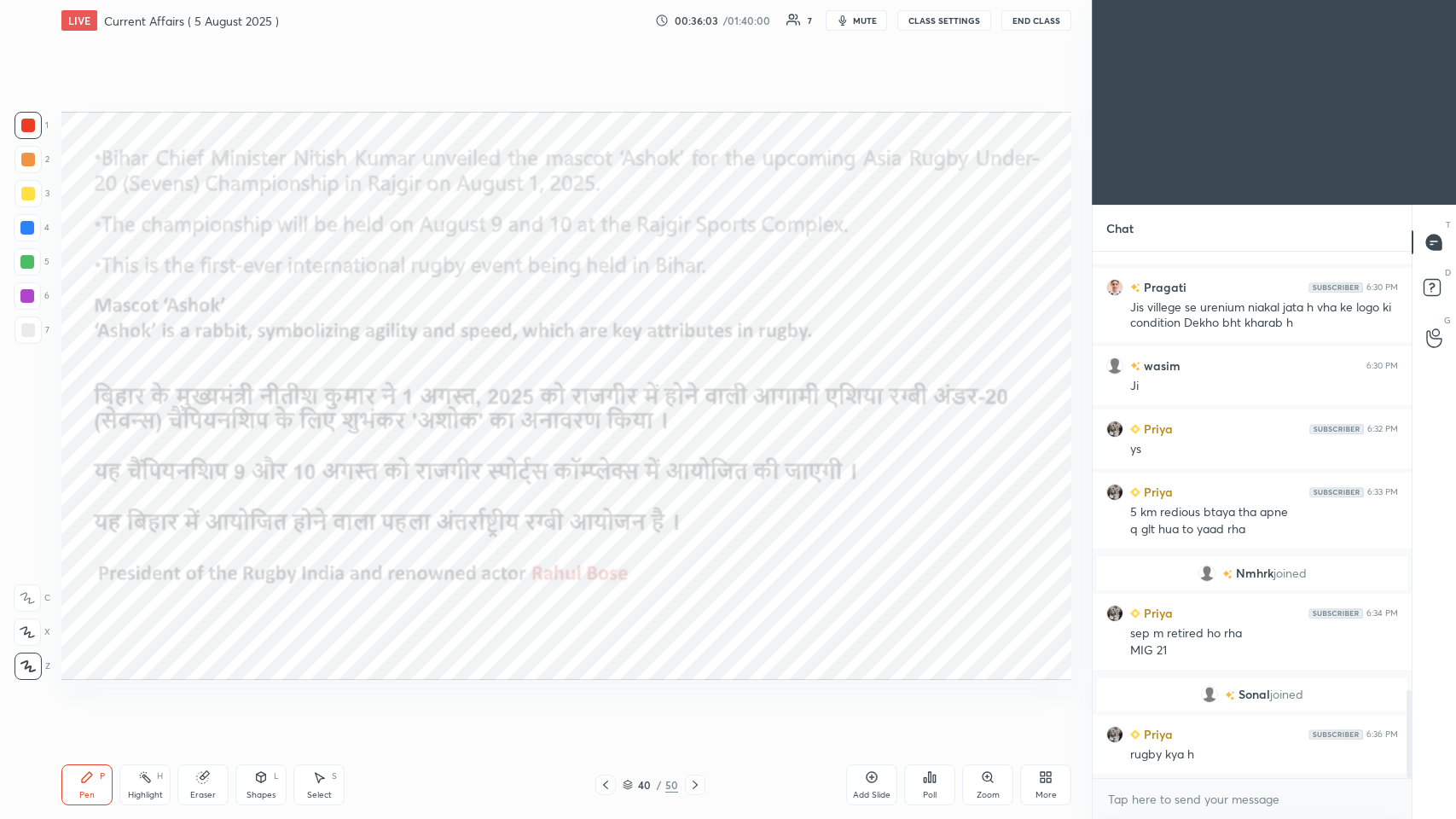 scroll, scrollTop: 2681, scrollLeft: 0, axis: vertical 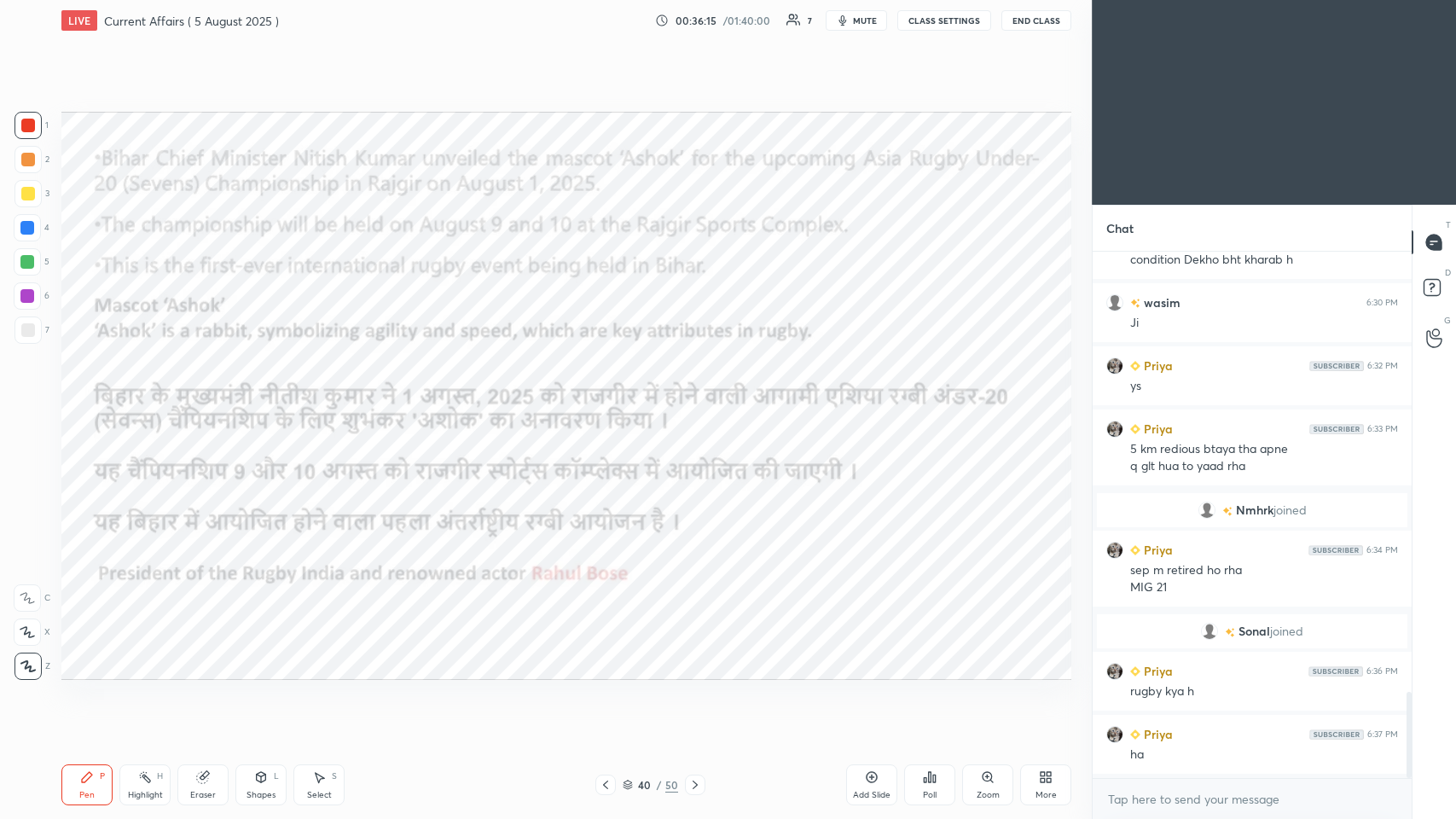 click on "Add Slide" at bounding box center [872, 785] 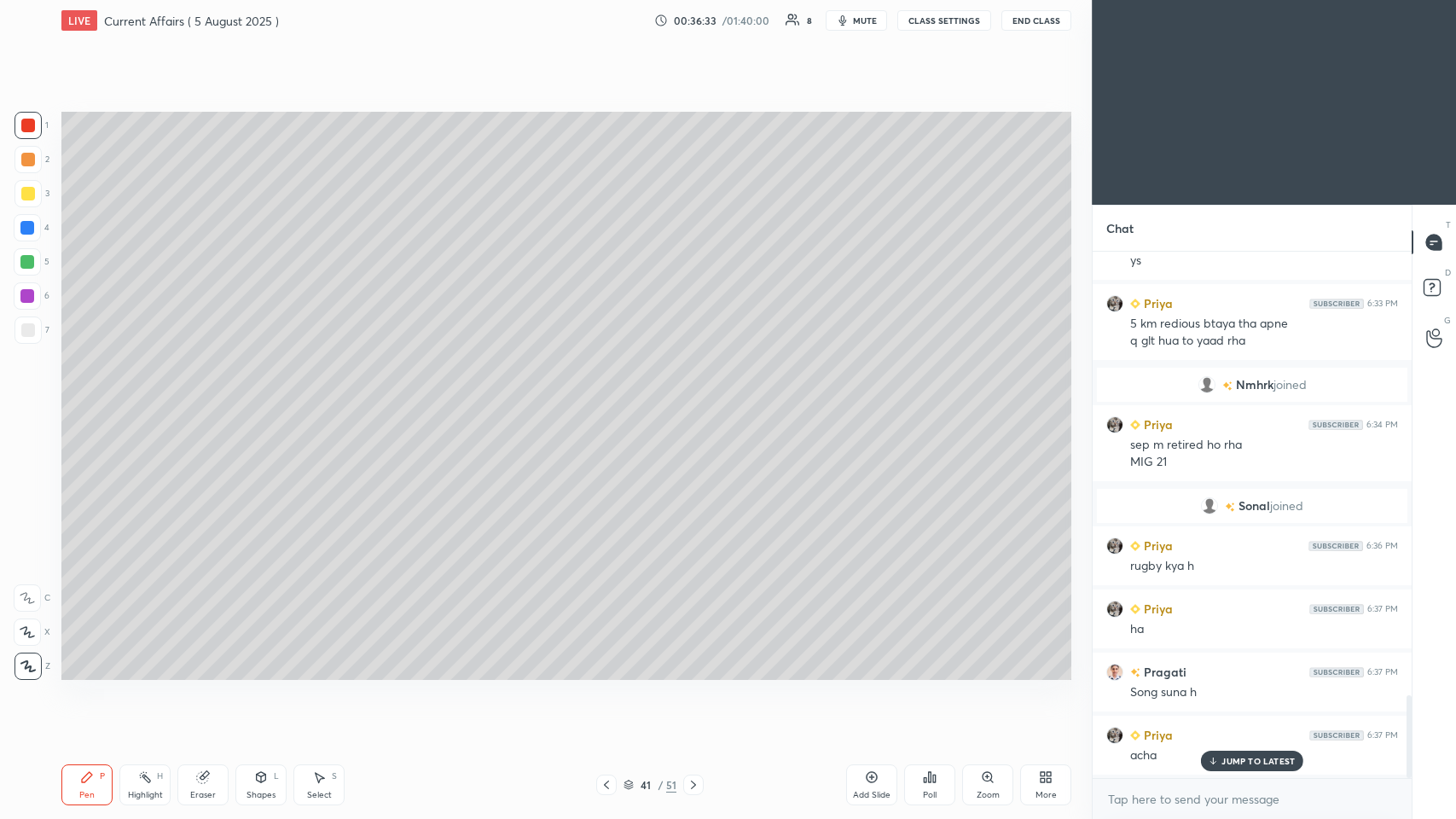 scroll, scrollTop: 2848, scrollLeft: 0, axis: vertical 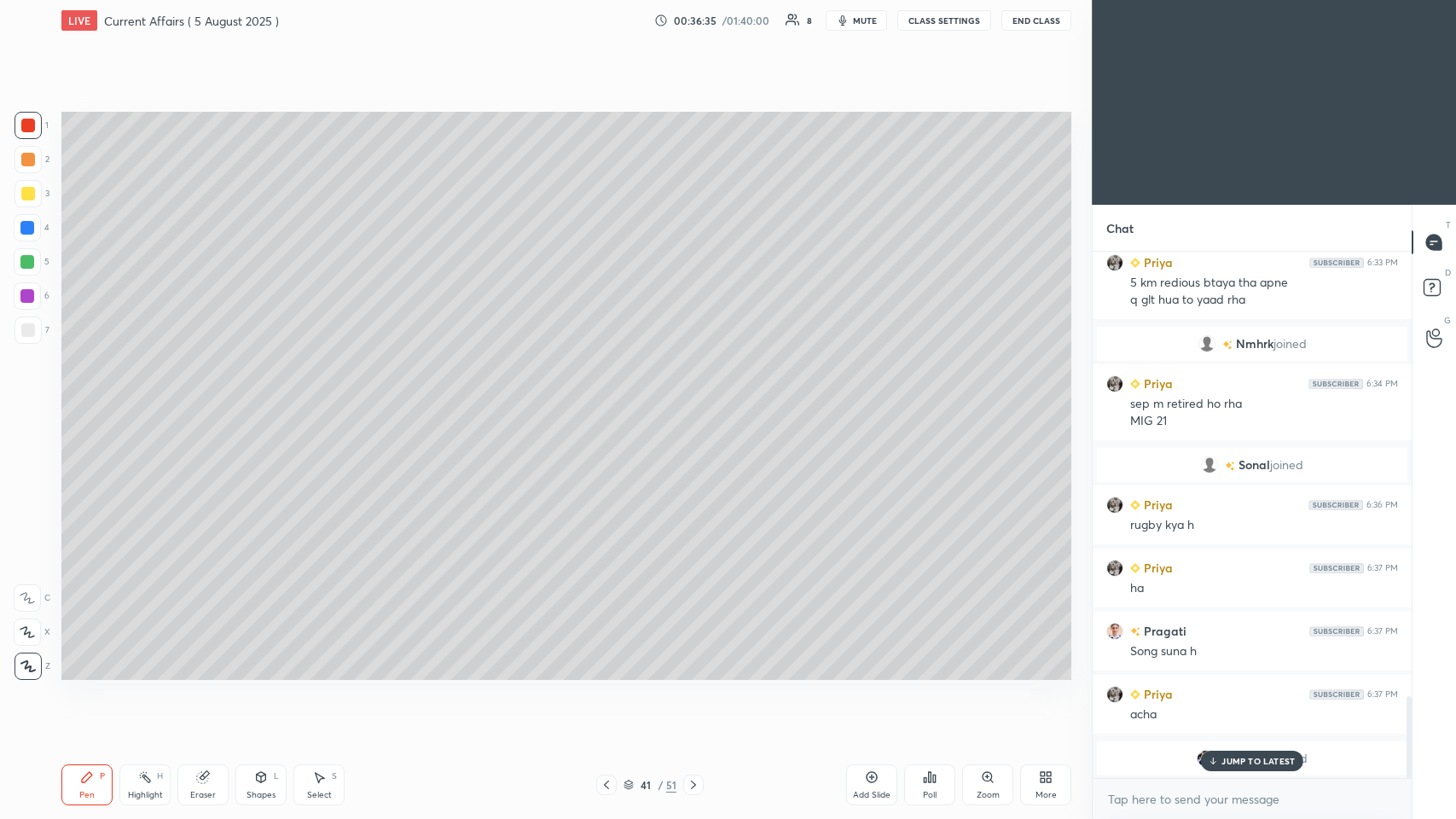 click on "JUMP TO LATEST" at bounding box center (1258, 761) 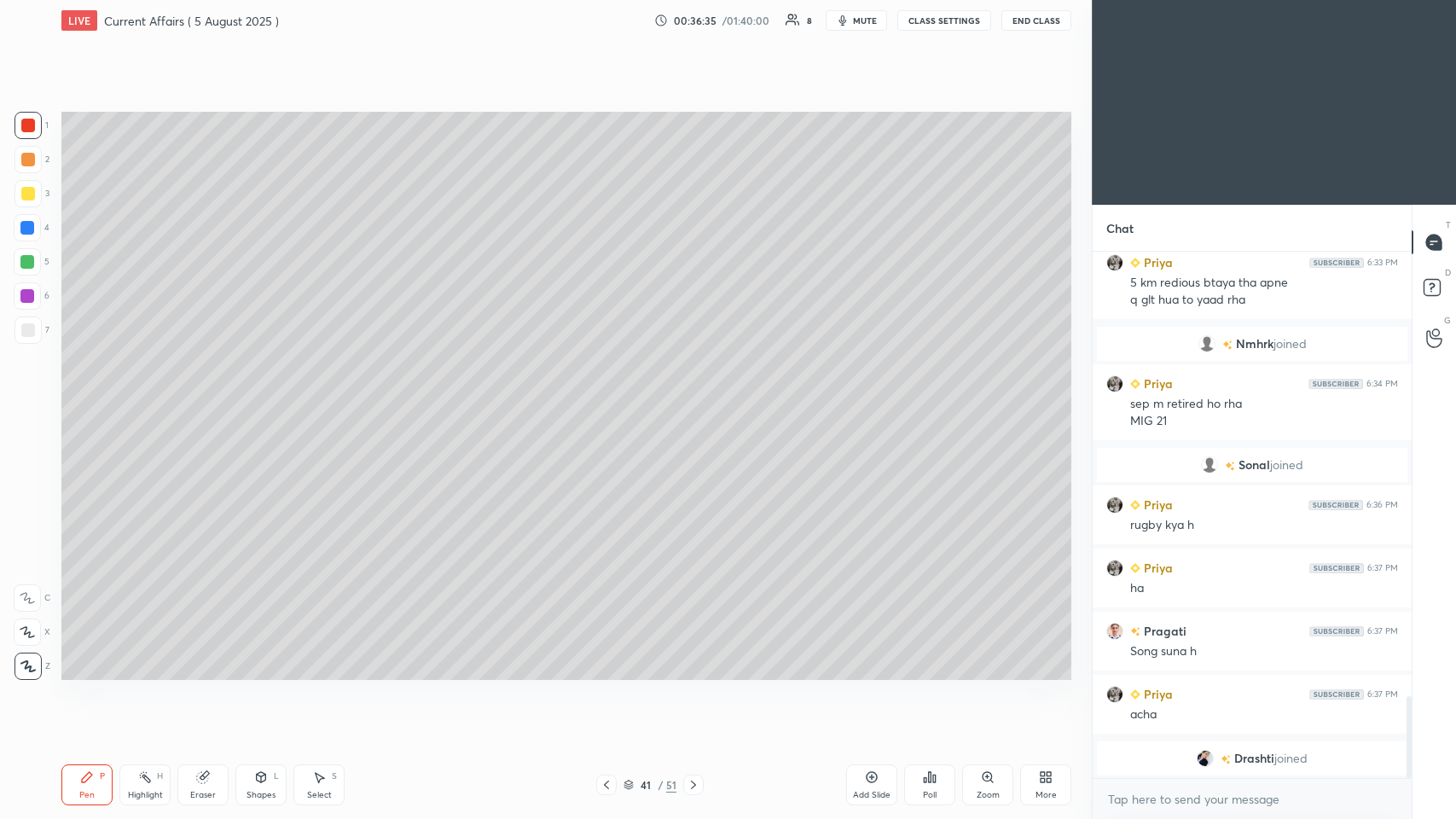 scroll, scrollTop: 2912, scrollLeft: 0, axis: vertical 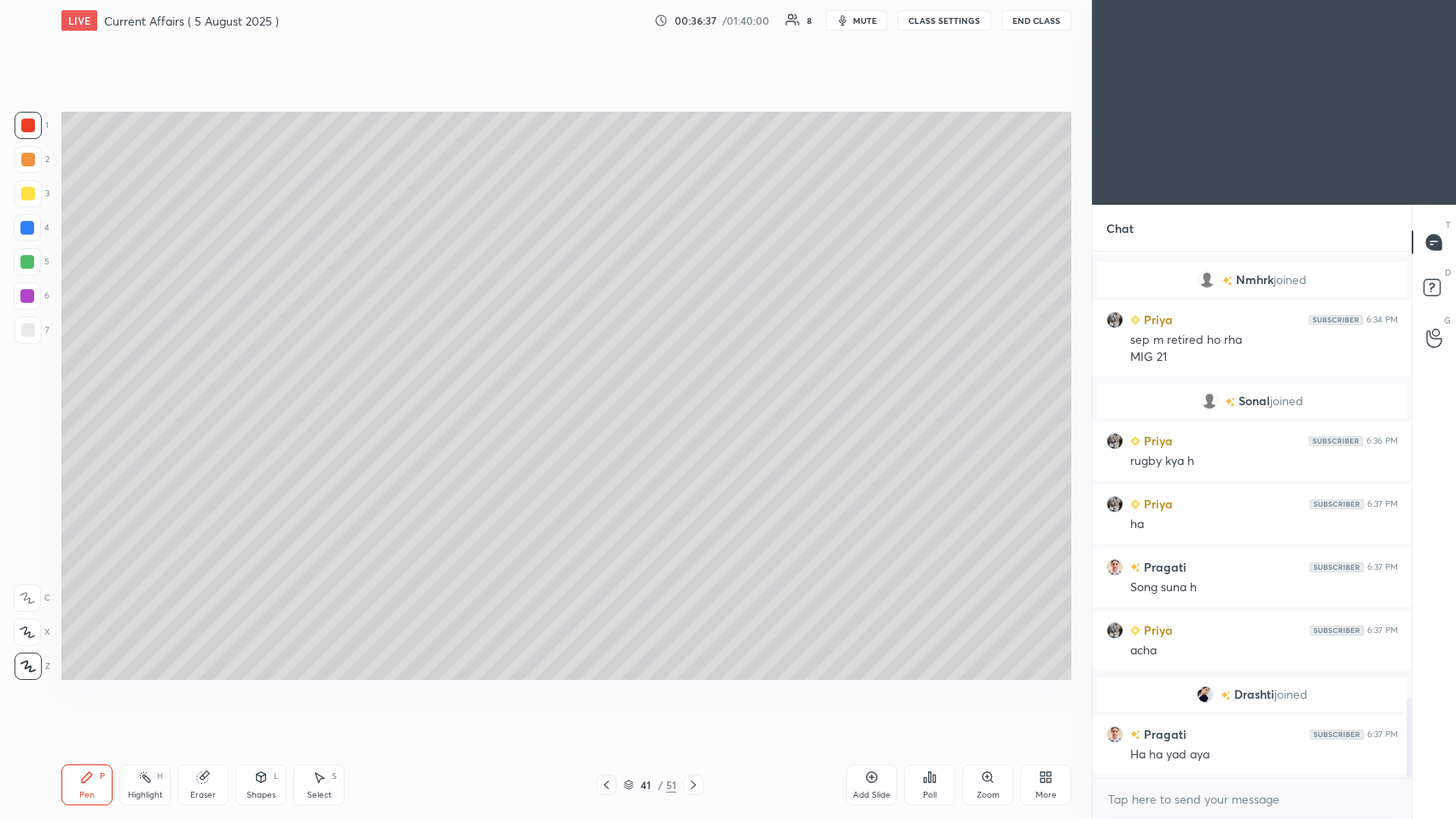 click 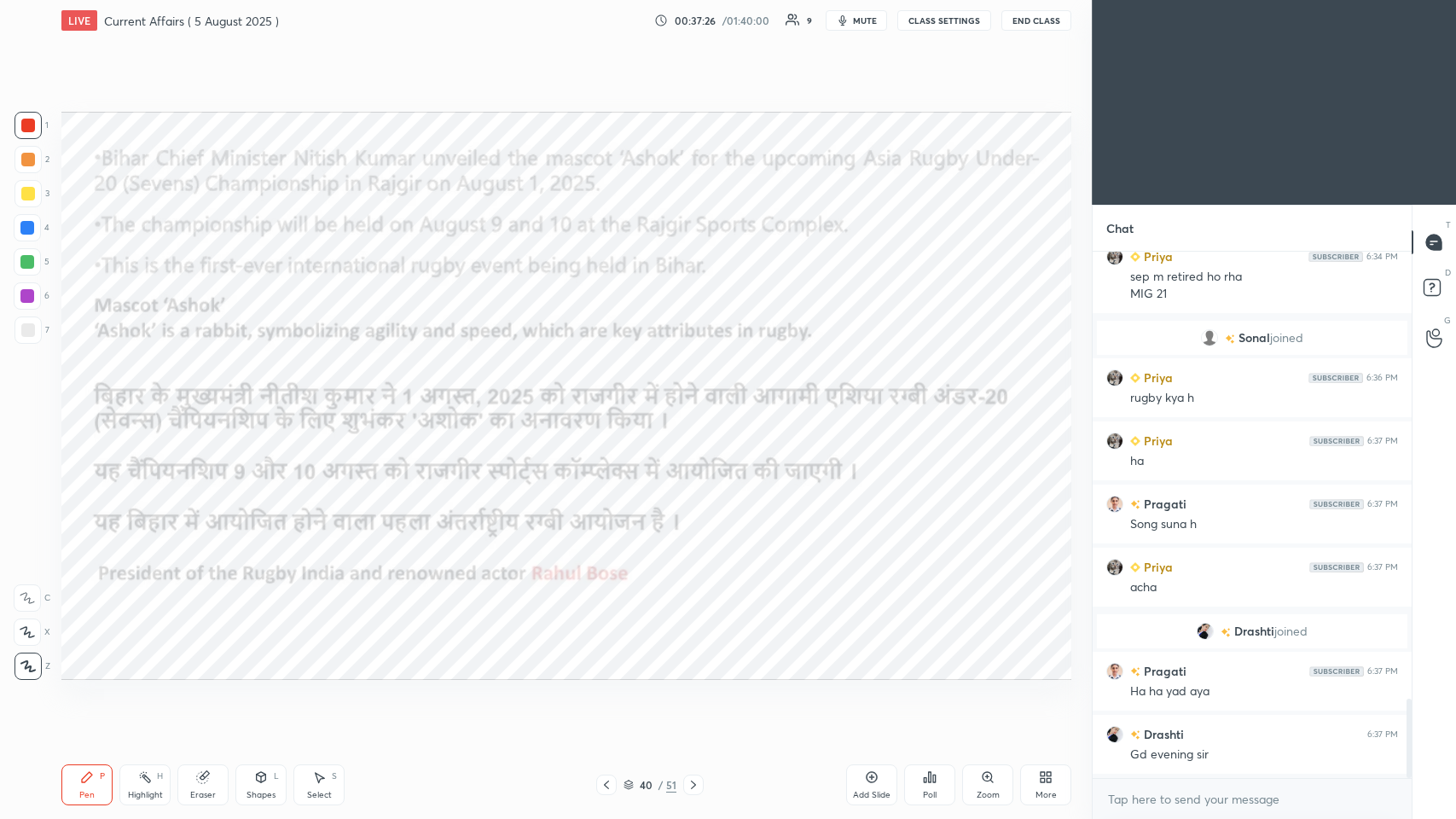 scroll, scrollTop: 3037, scrollLeft: 0, axis: vertical 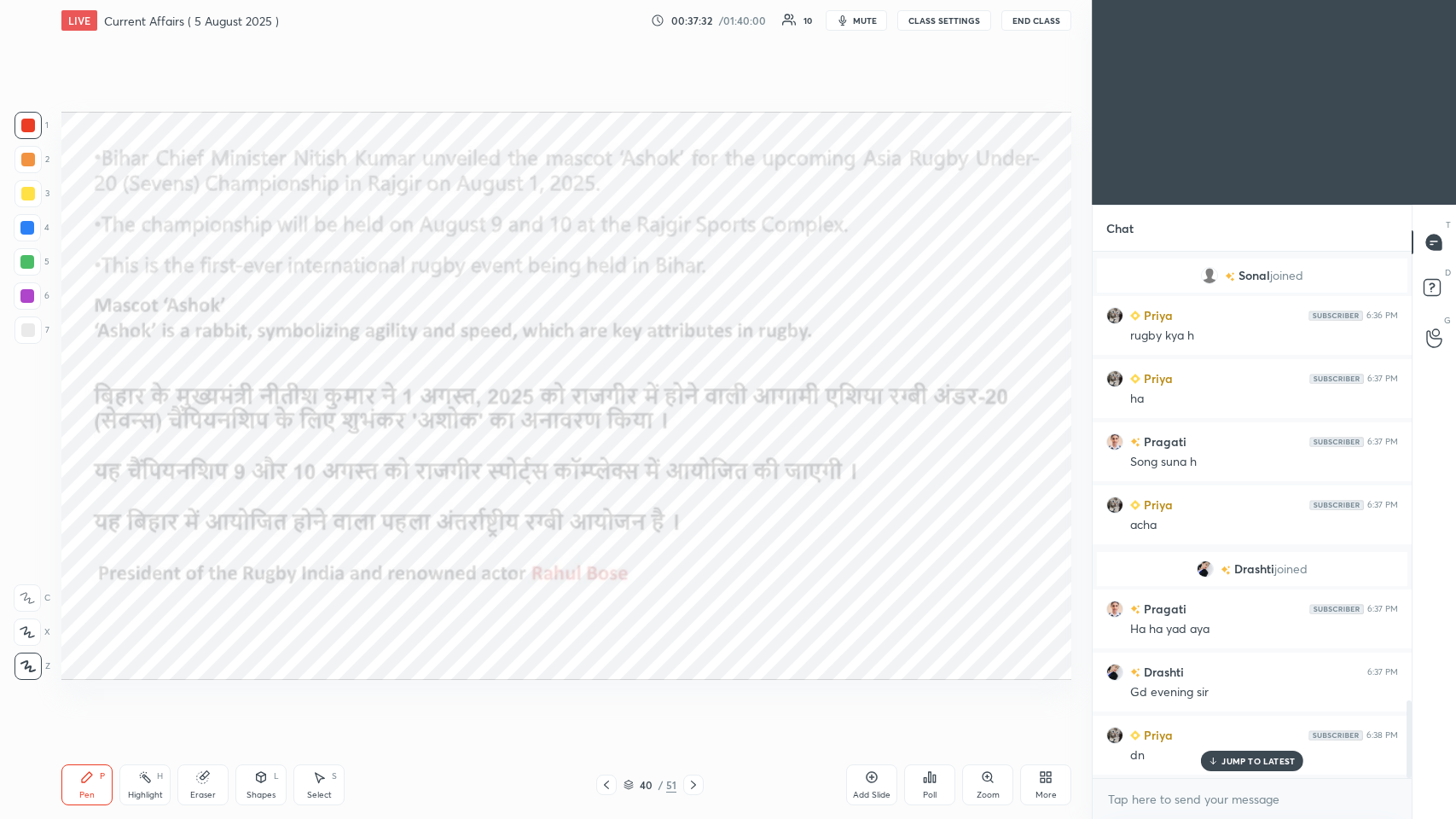 click 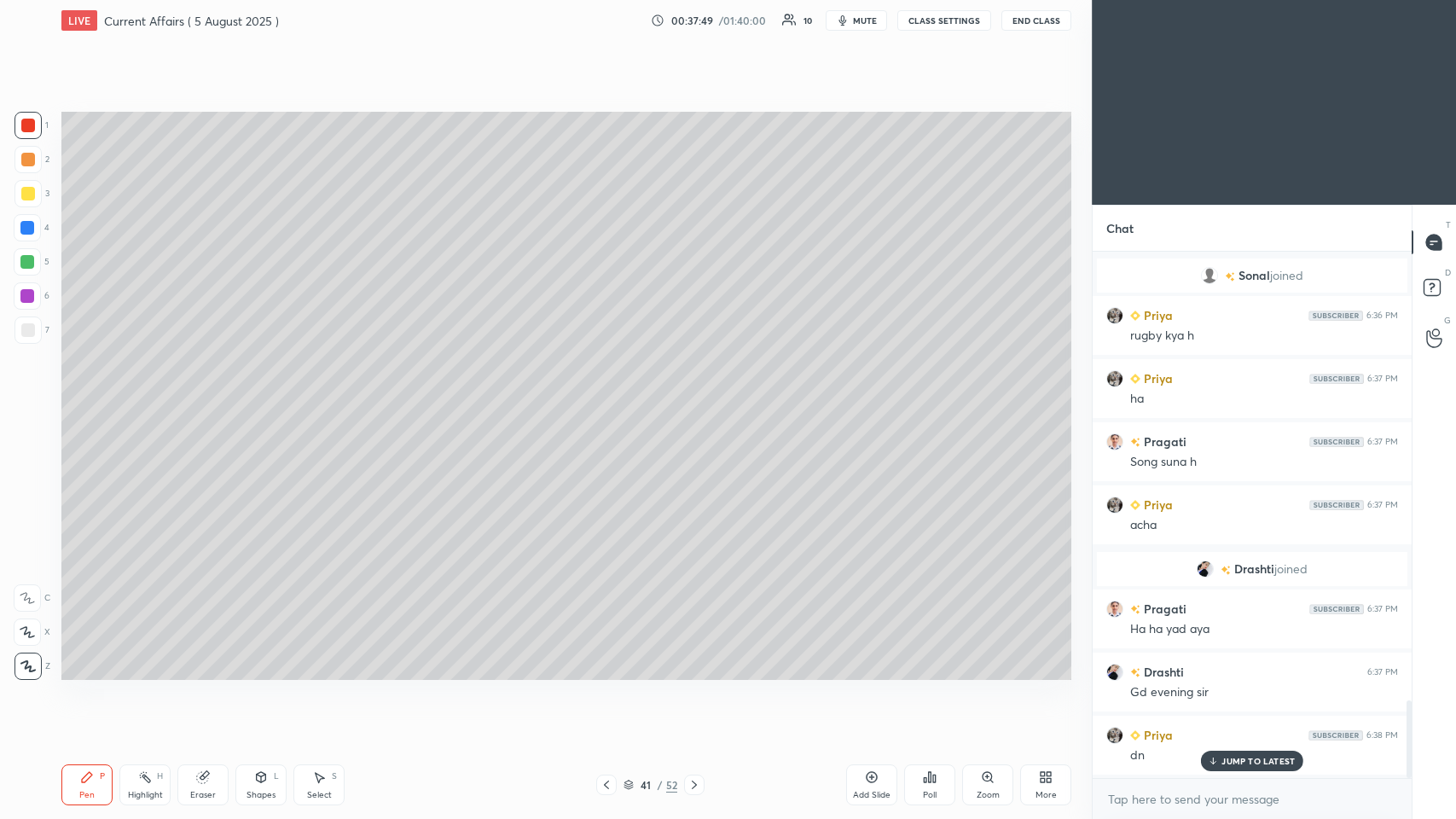 click at bounding box center (28, 330) 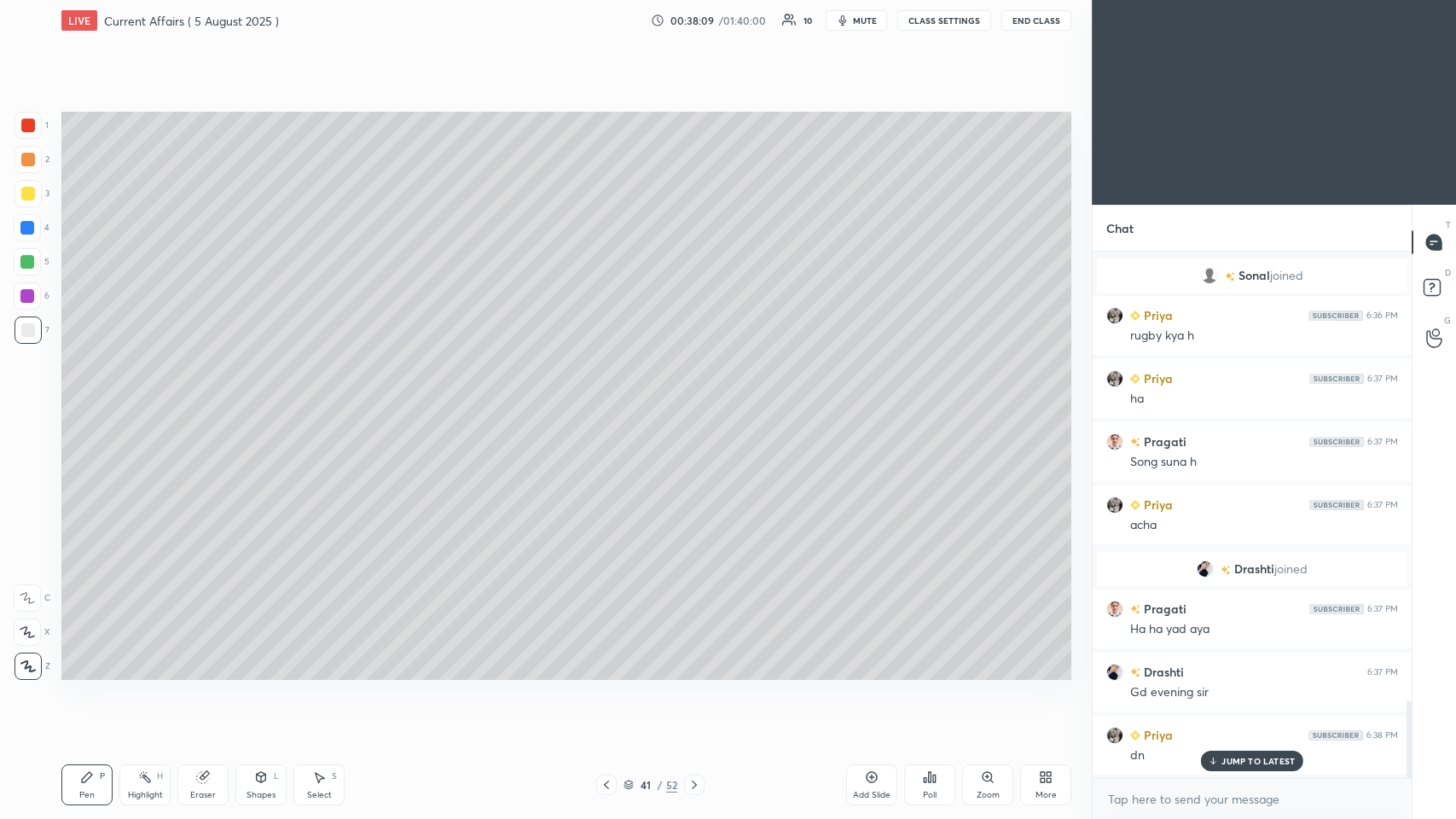 click 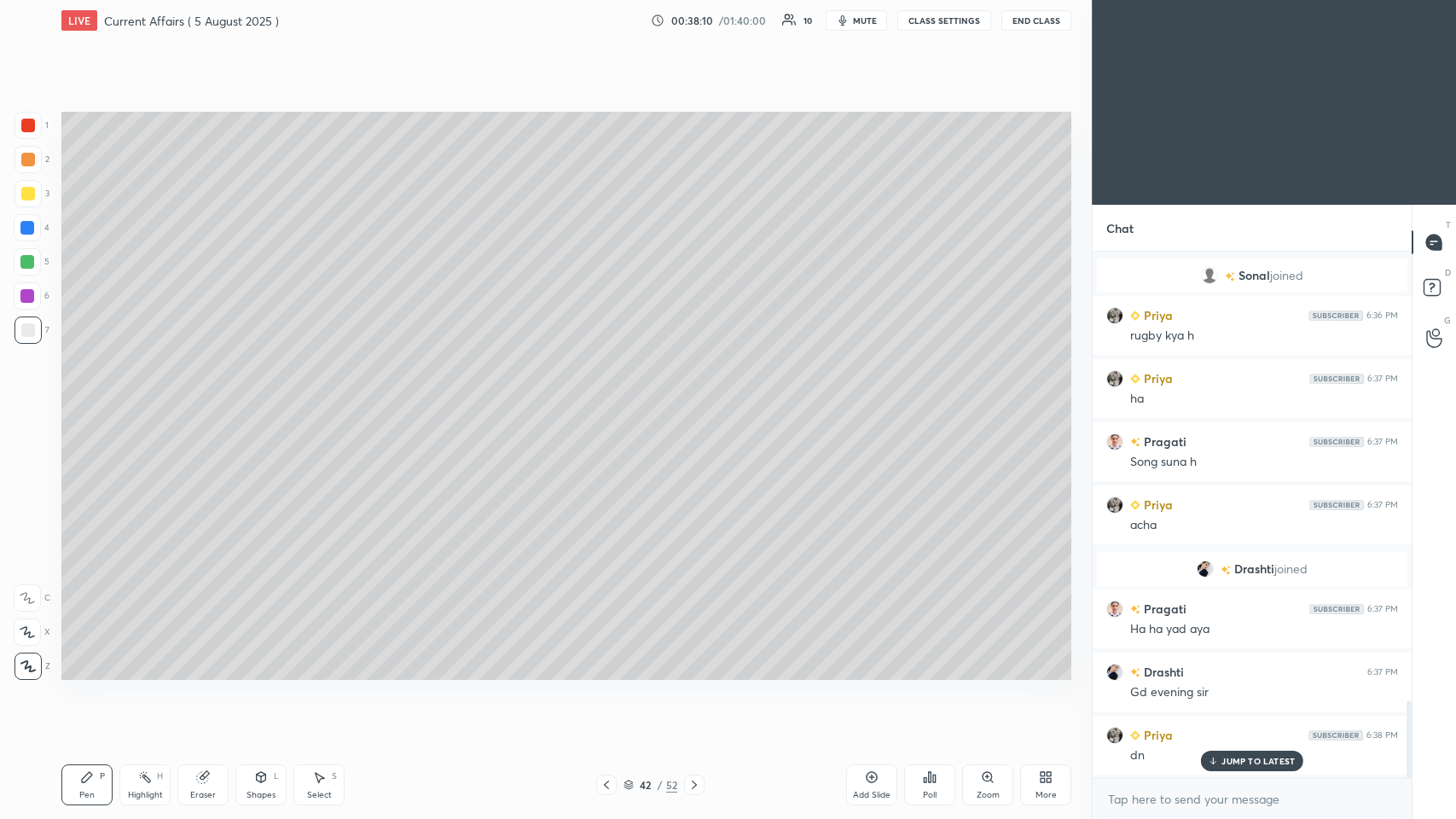 click 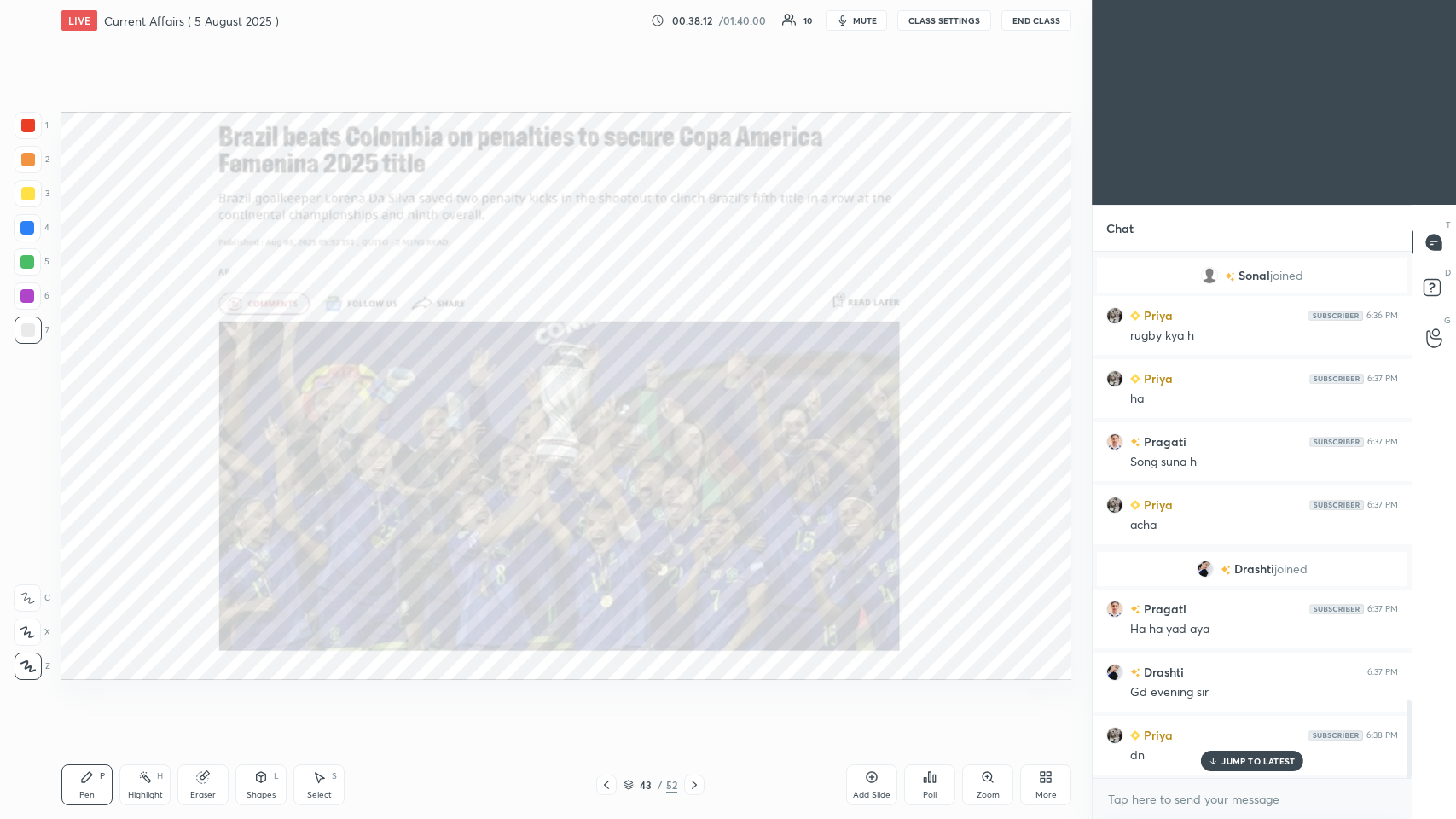 click at bounding box center (28, 125) 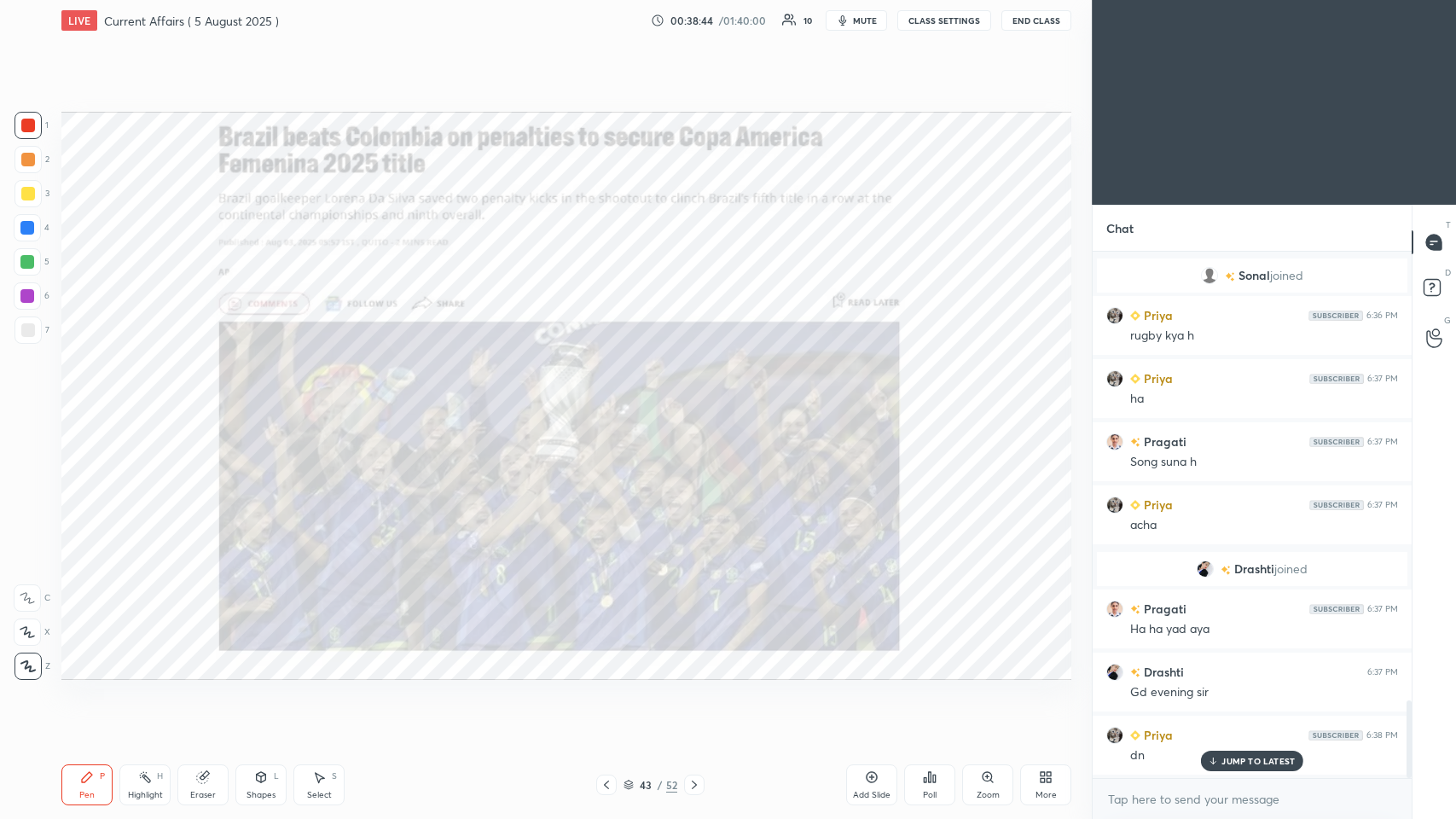 click 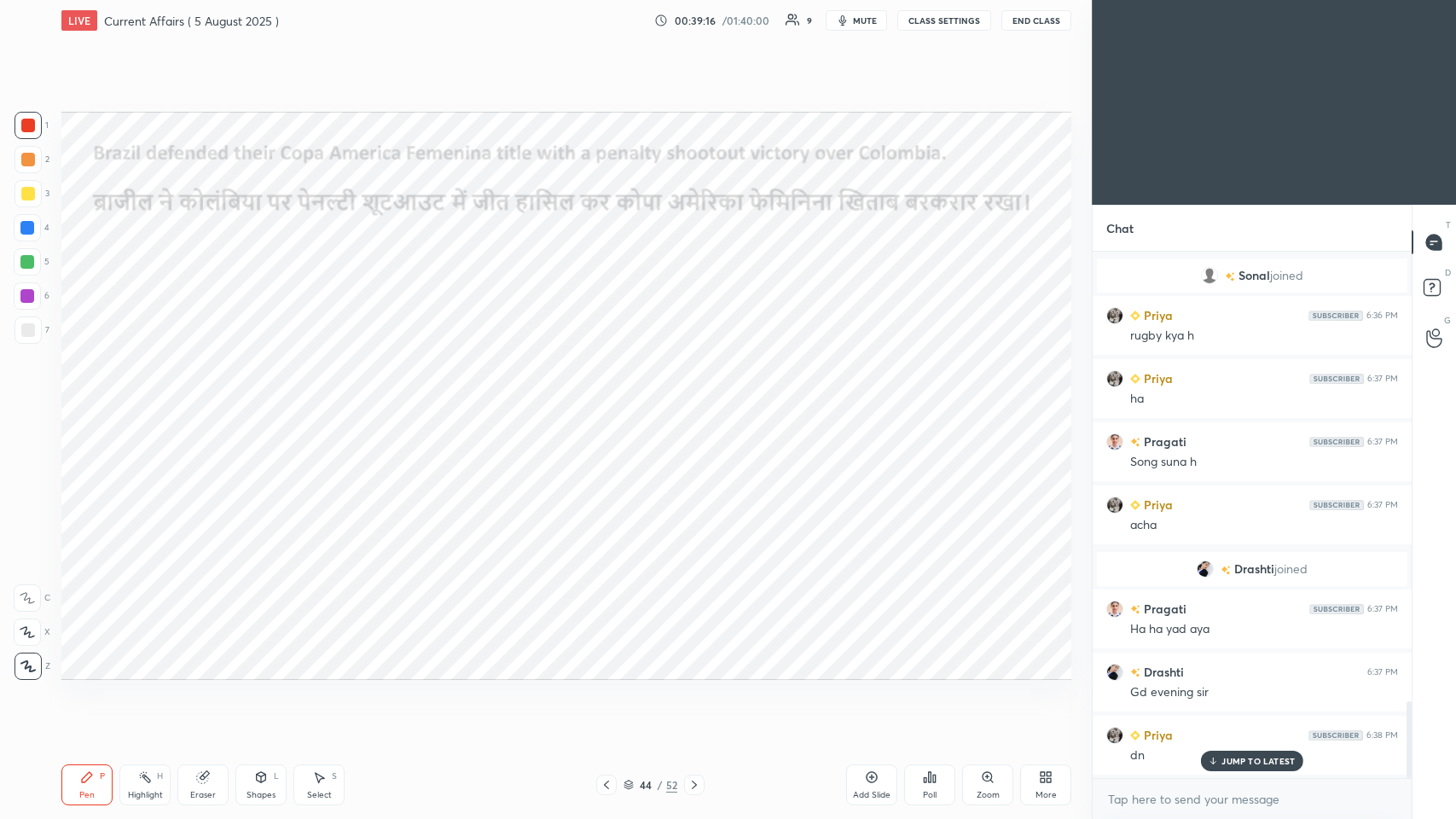 scroll, scrollTop: 3100, scrollLeft: 0, axis: vertical 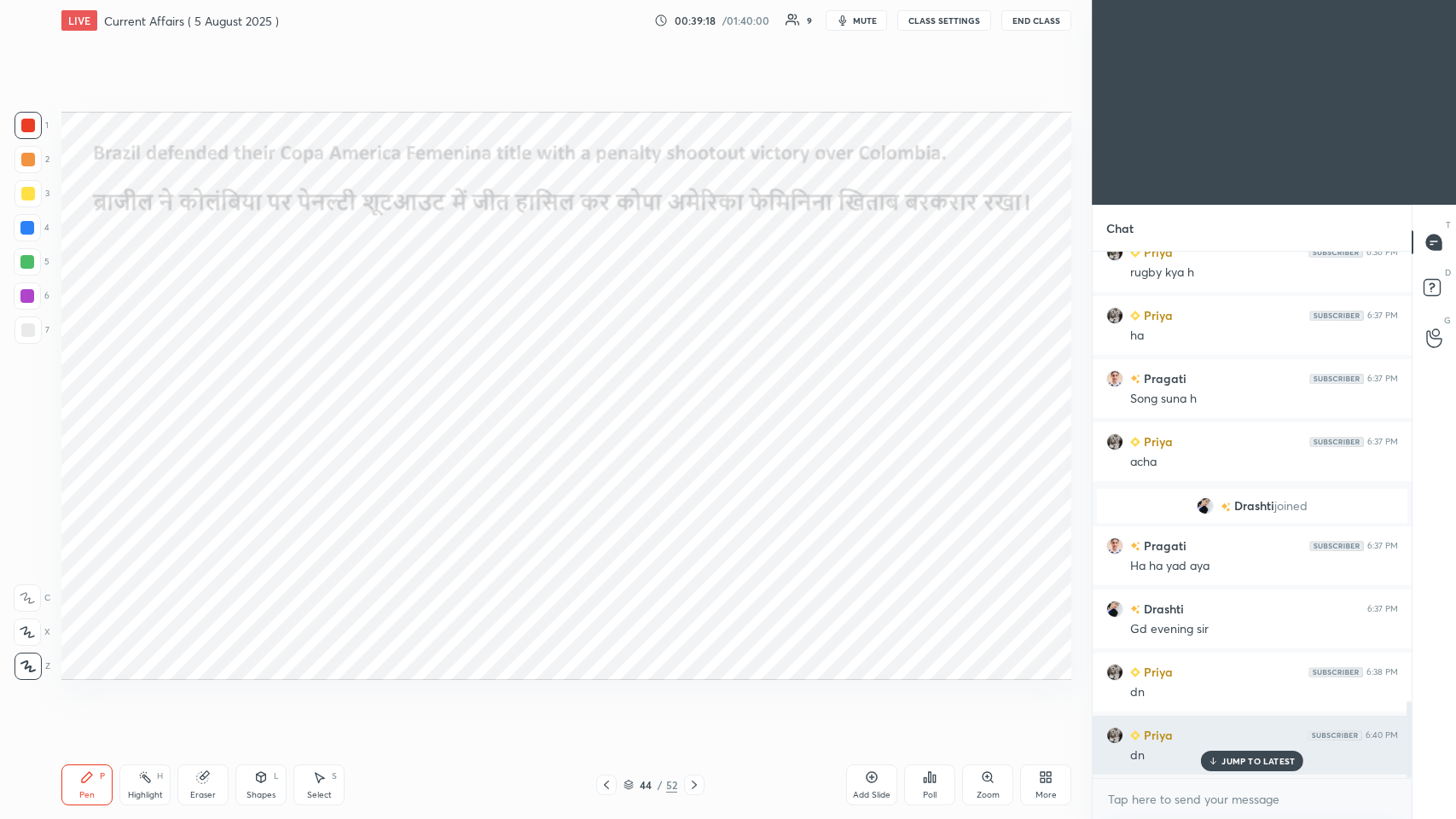 click on "JUMP TO LATEST" at bounding box center [1258, 761] 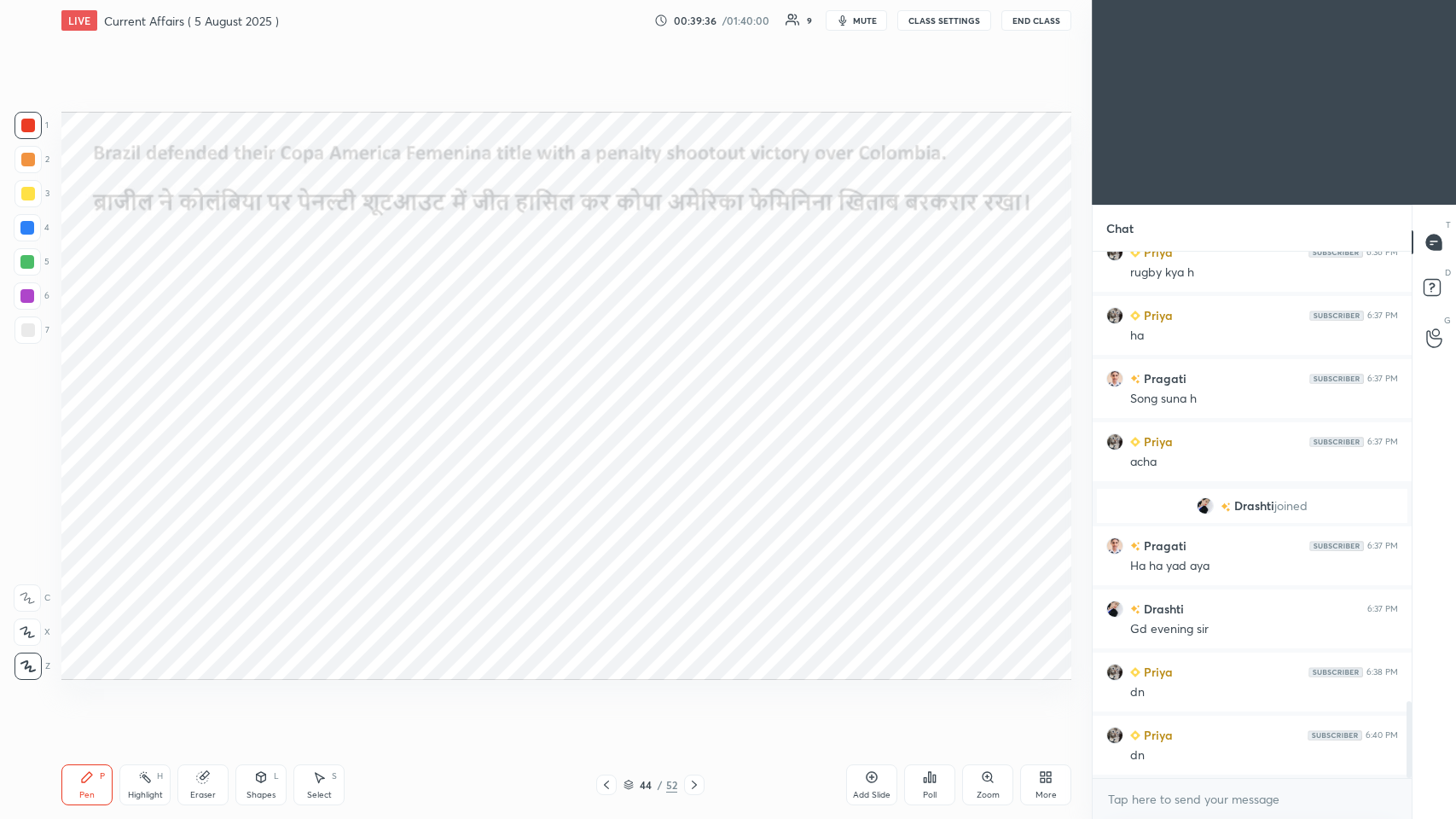 scroll, scrollTop: 3164, scrollLeft: 0, axis: vertical 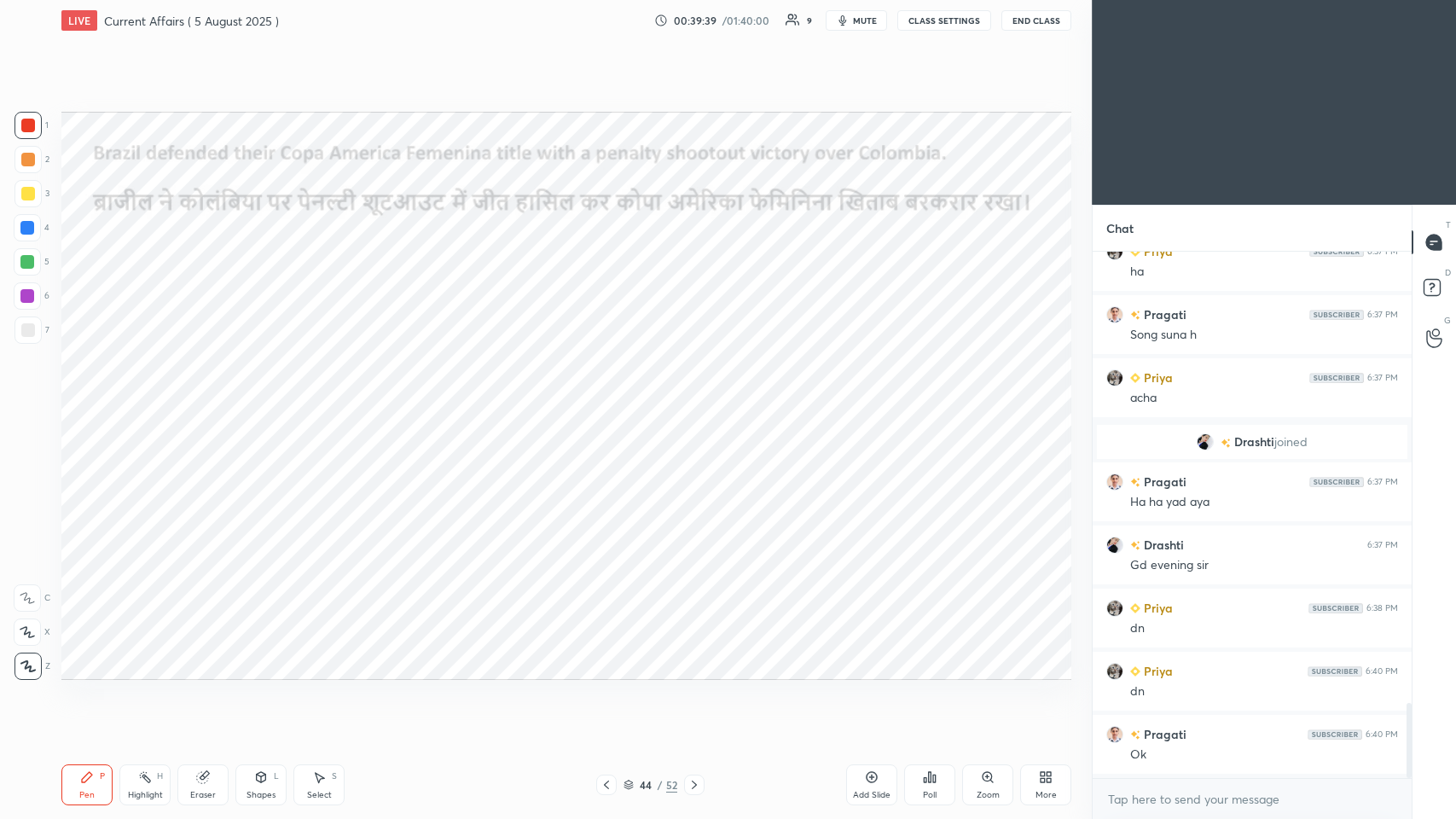 click at bounding box center (27, 296) 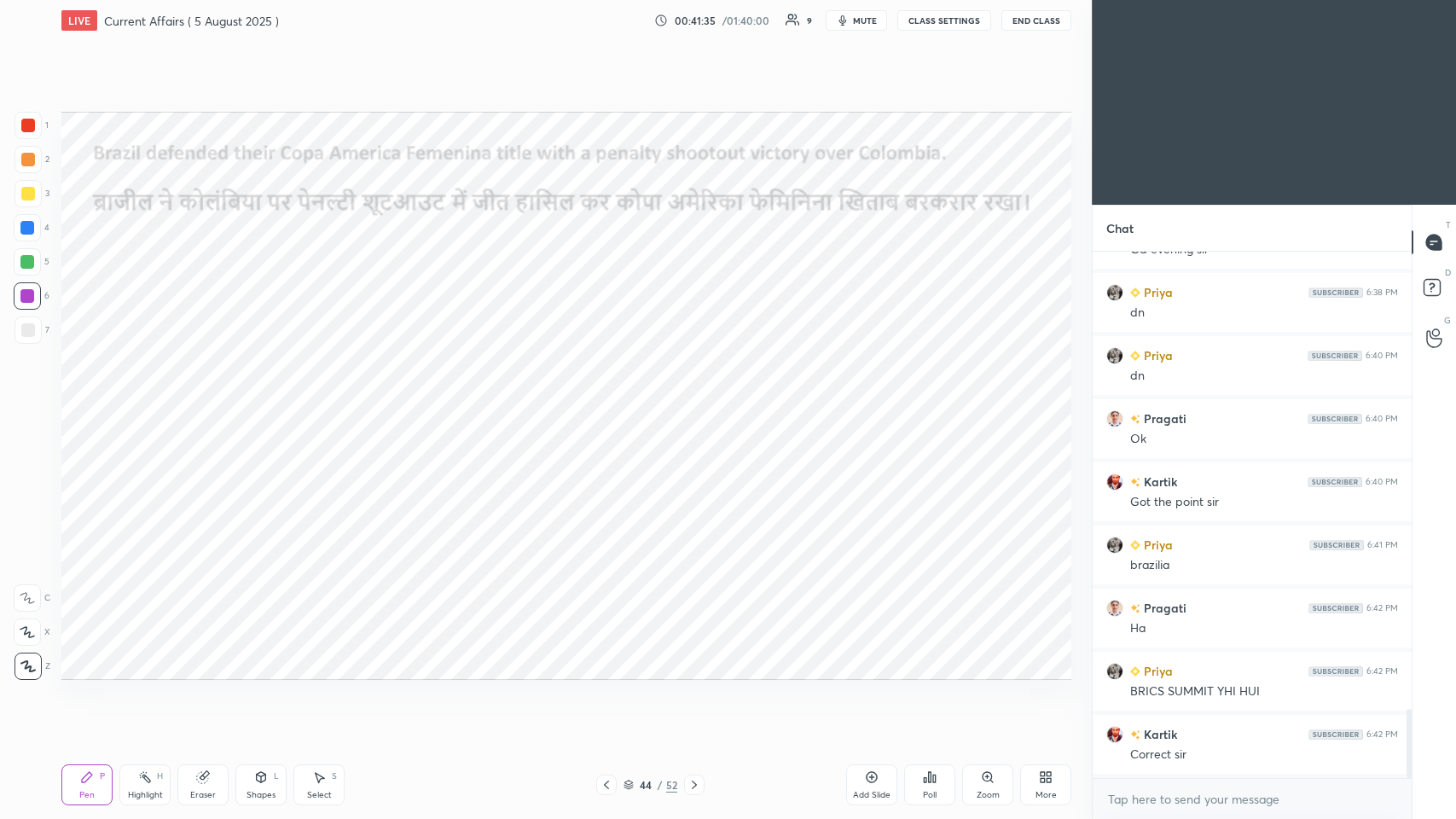 scroll, scrollTop: 3542, scrollLeft: 0, axis: vertical 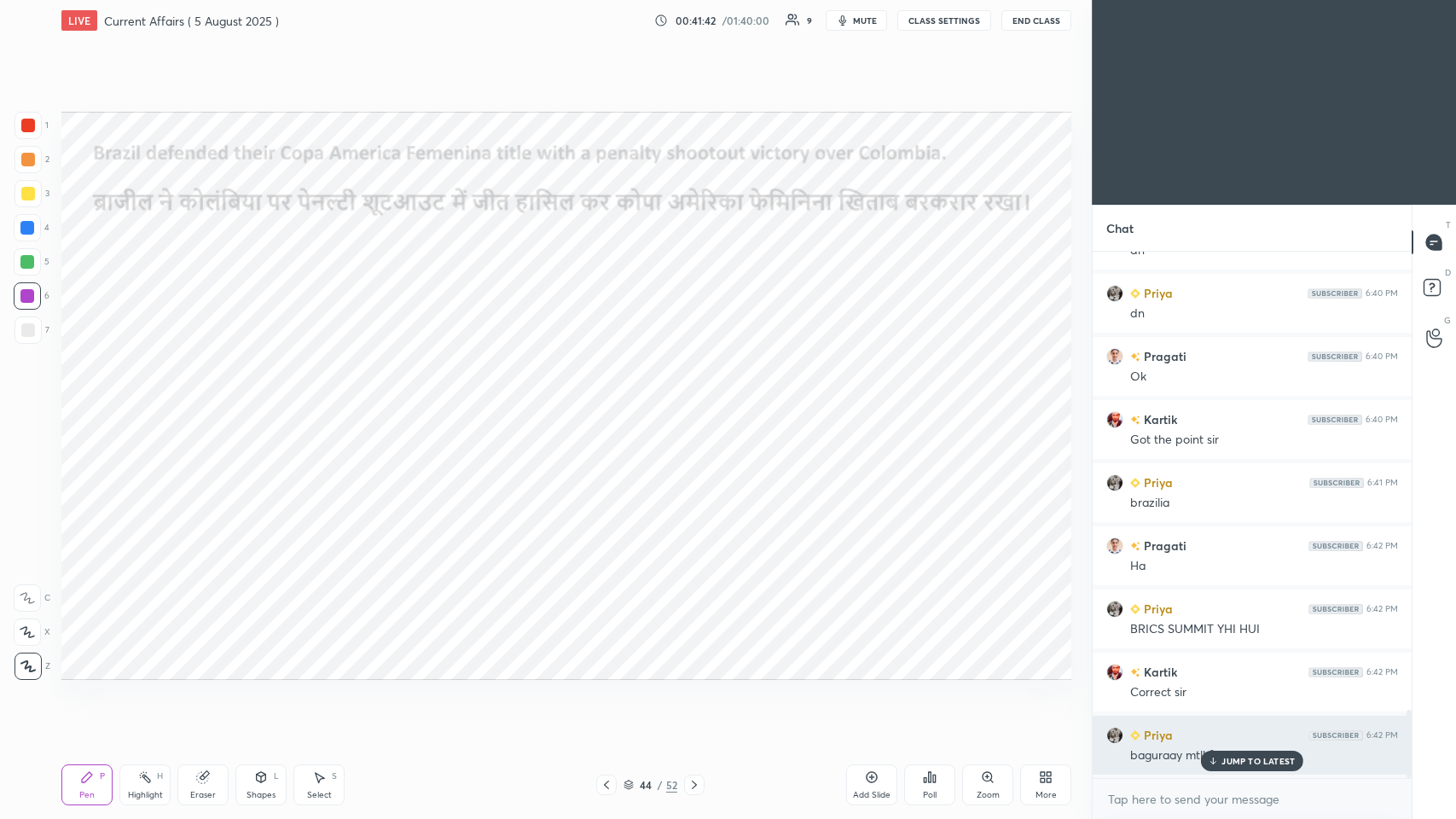 click 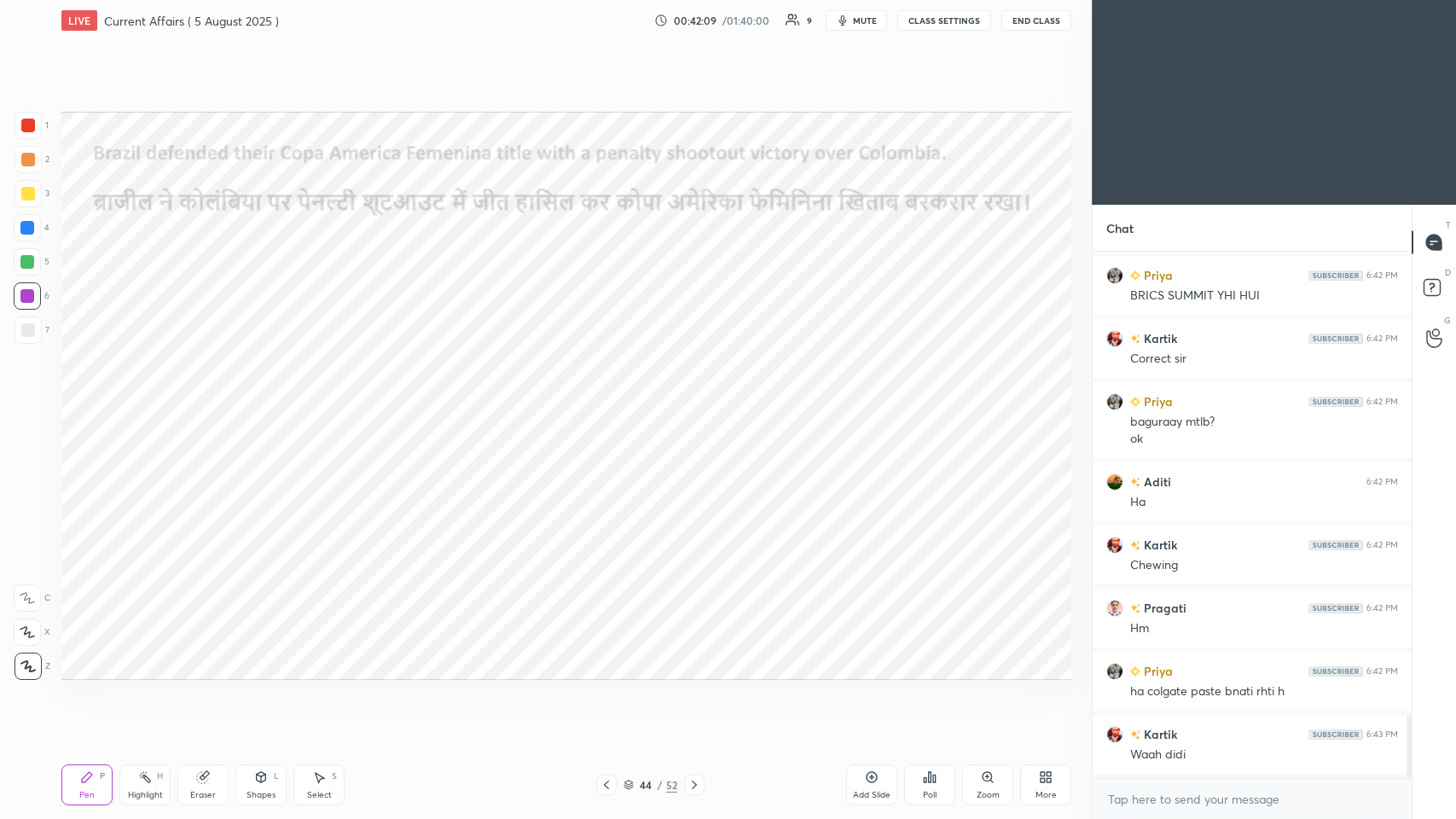 scroll, scrollTop: 3938, scrollLeft: 0, axis: vertical 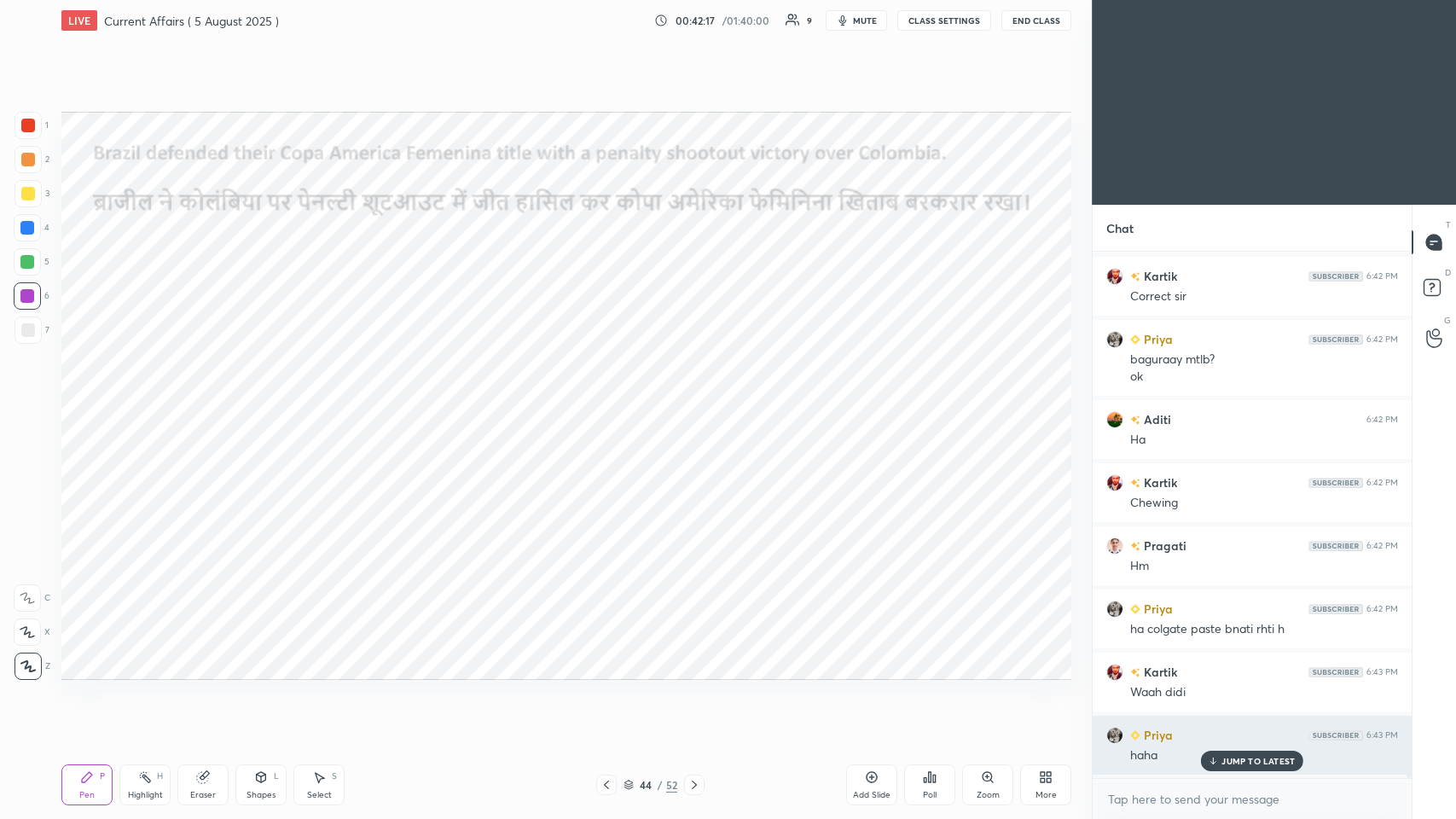 click on "JUMP TO LATEST" at bounding box center [1258, 761] 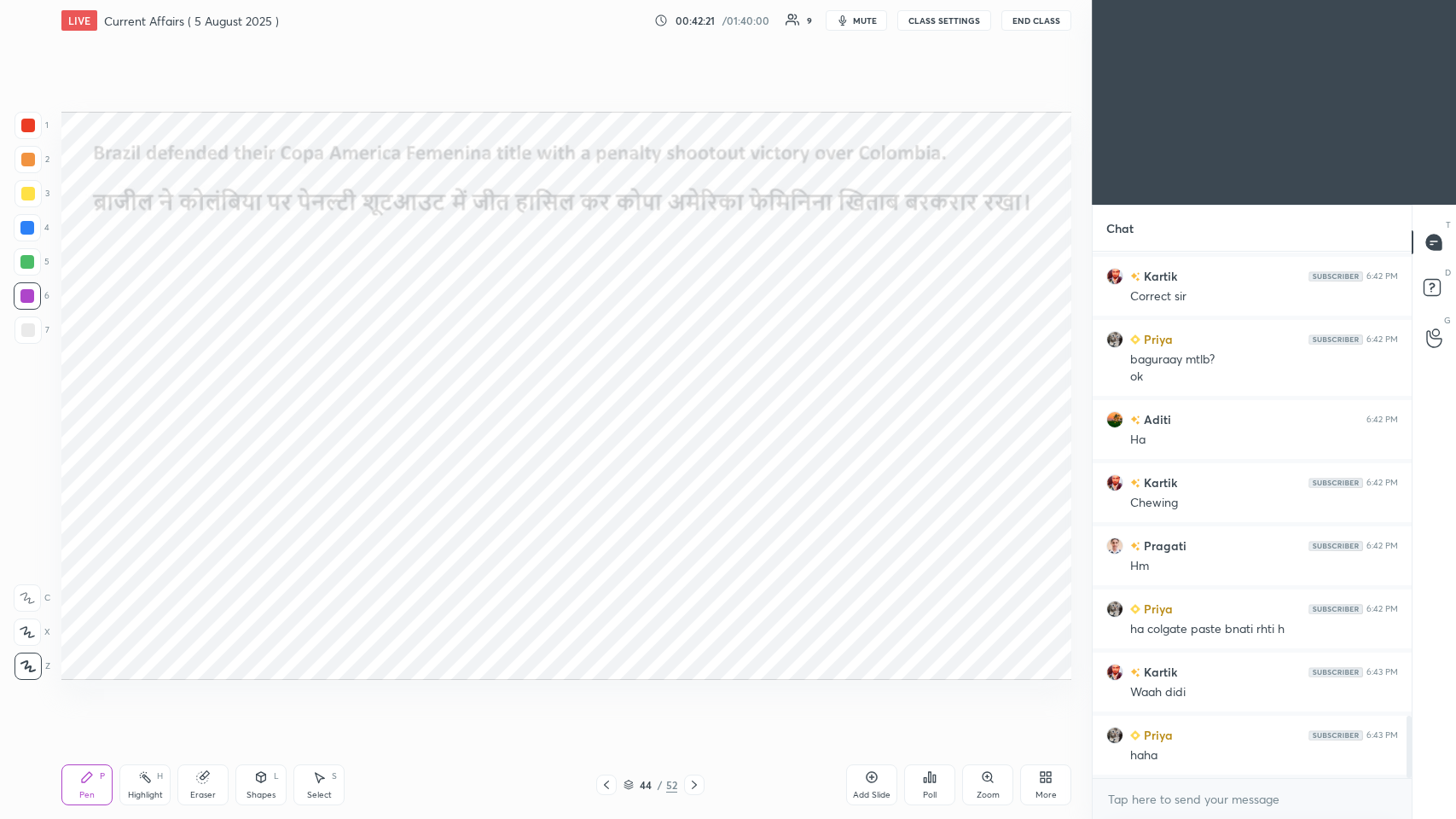 click 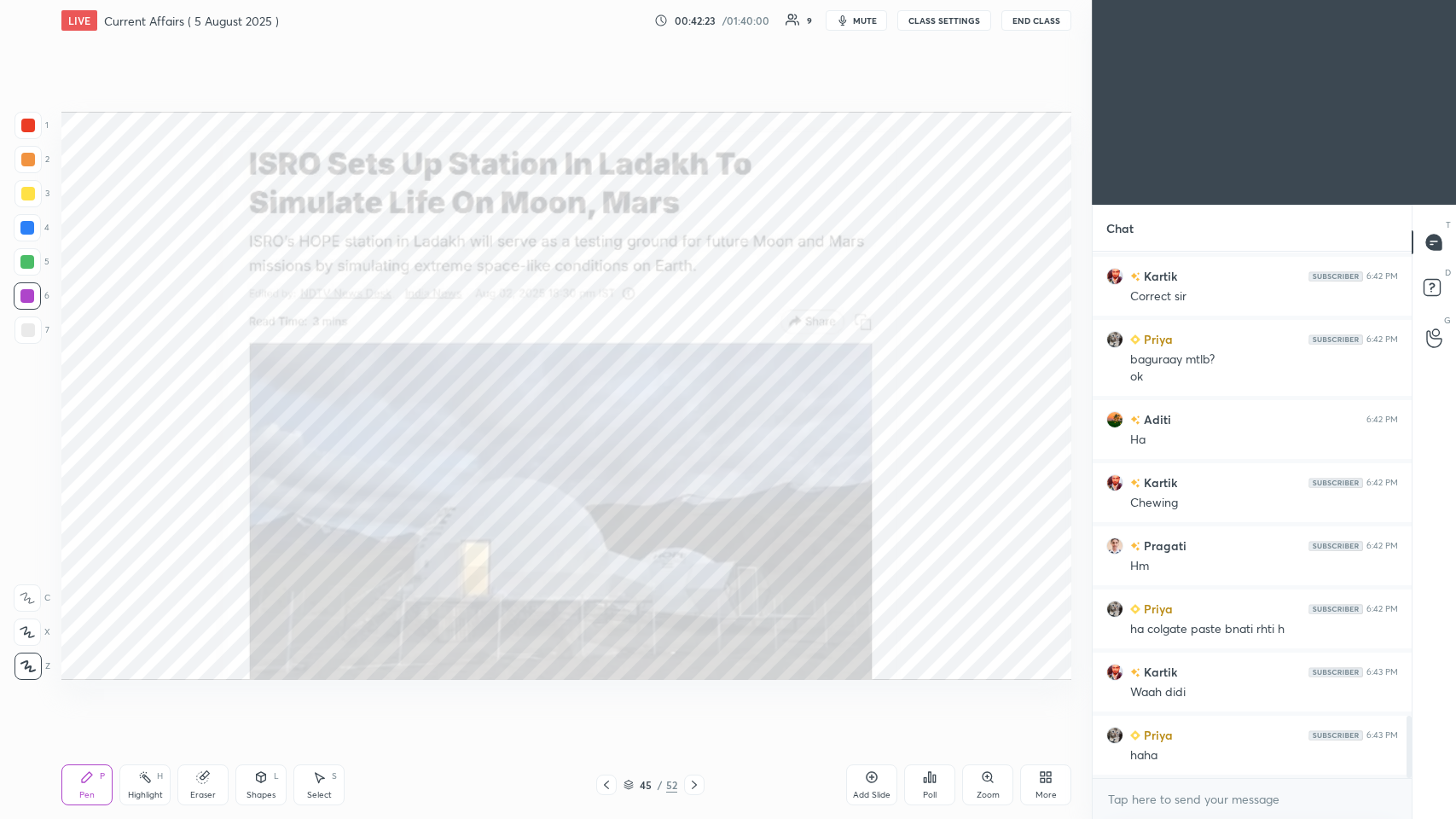 click at bounding box center (28, 125) 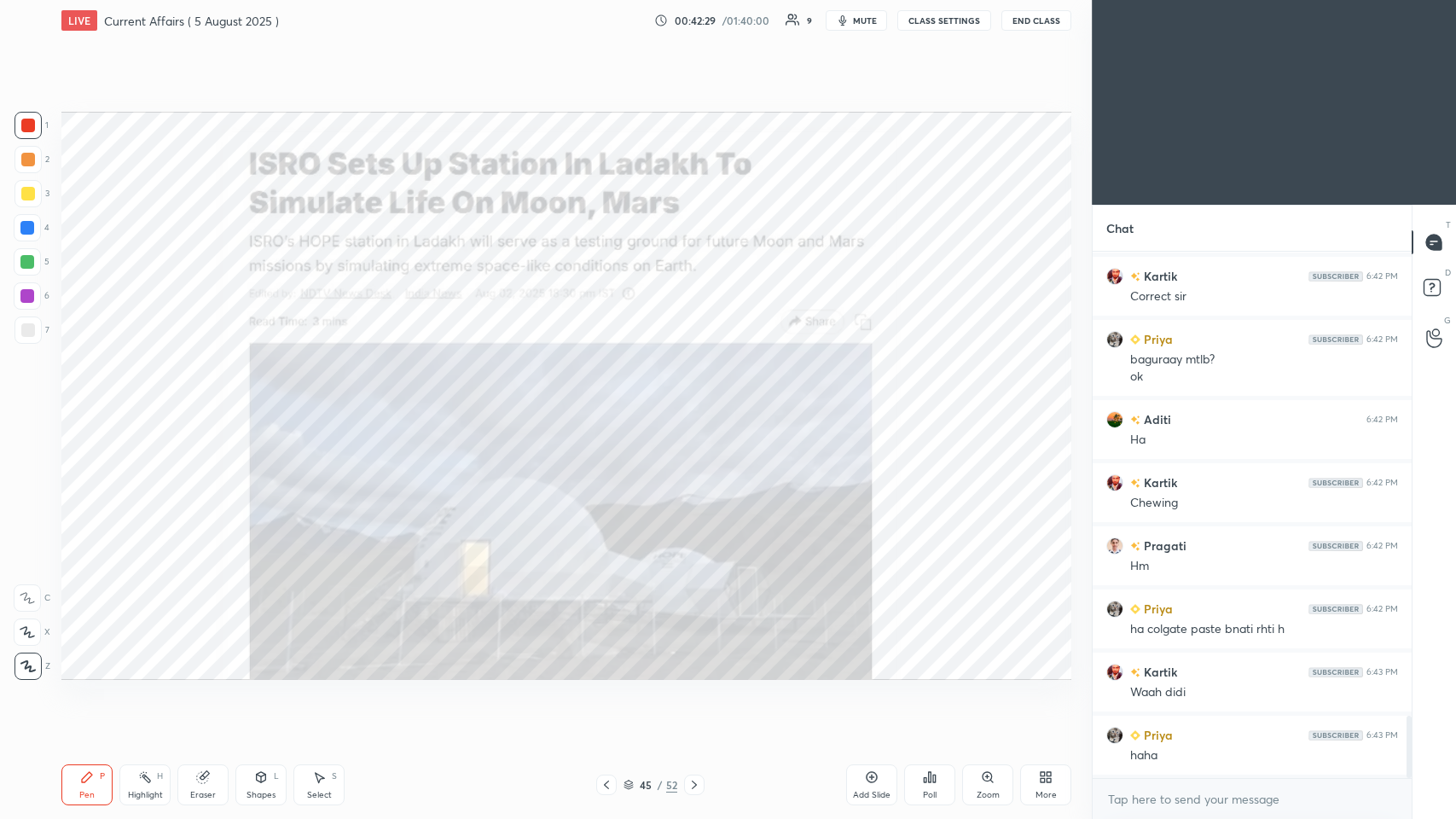 scroll, scrollTop: 4001, scrollLeft: 0, axis: vertical 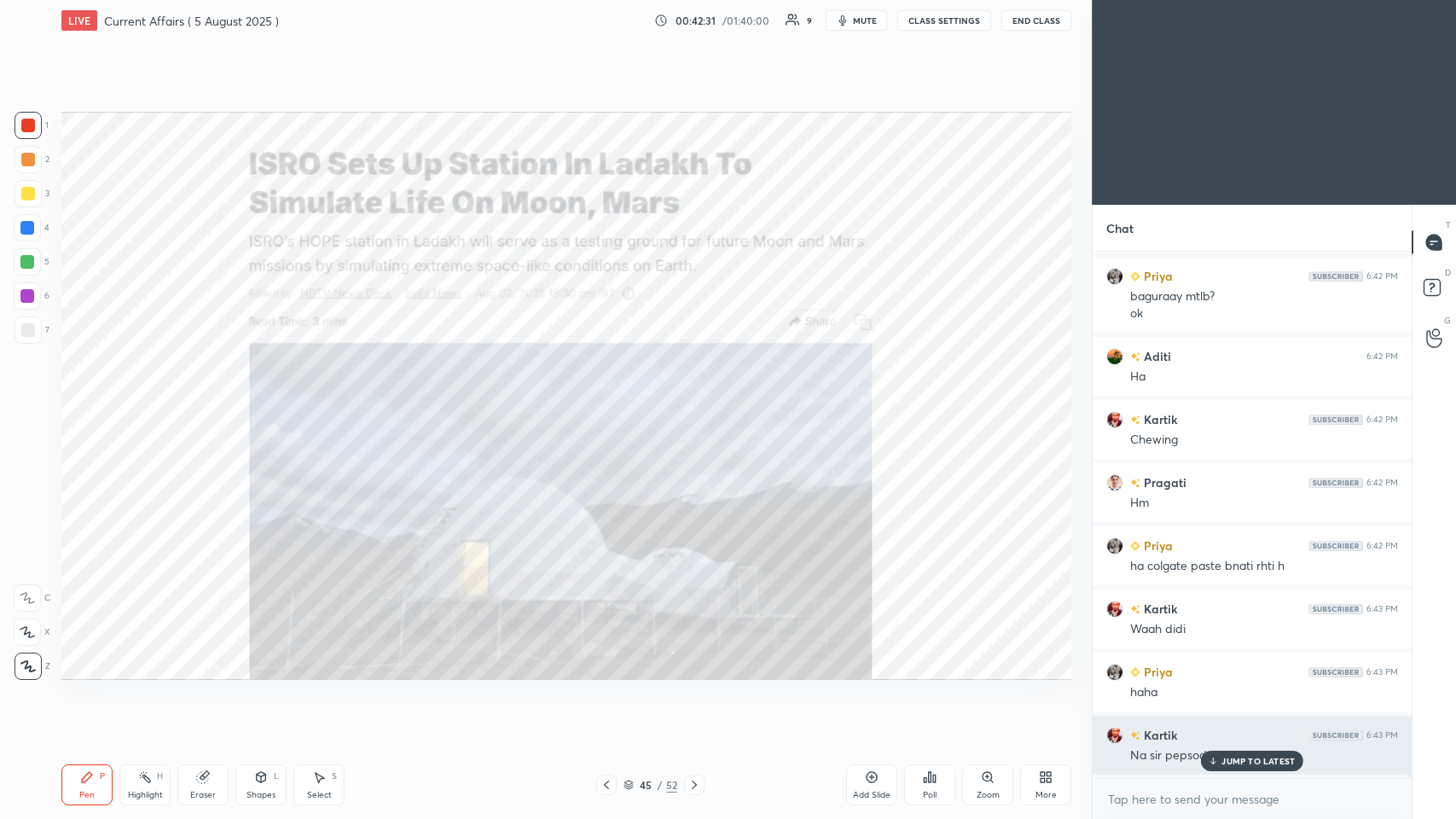 click on "JUMP TO LATEST" at bounding box center [1258, 761] 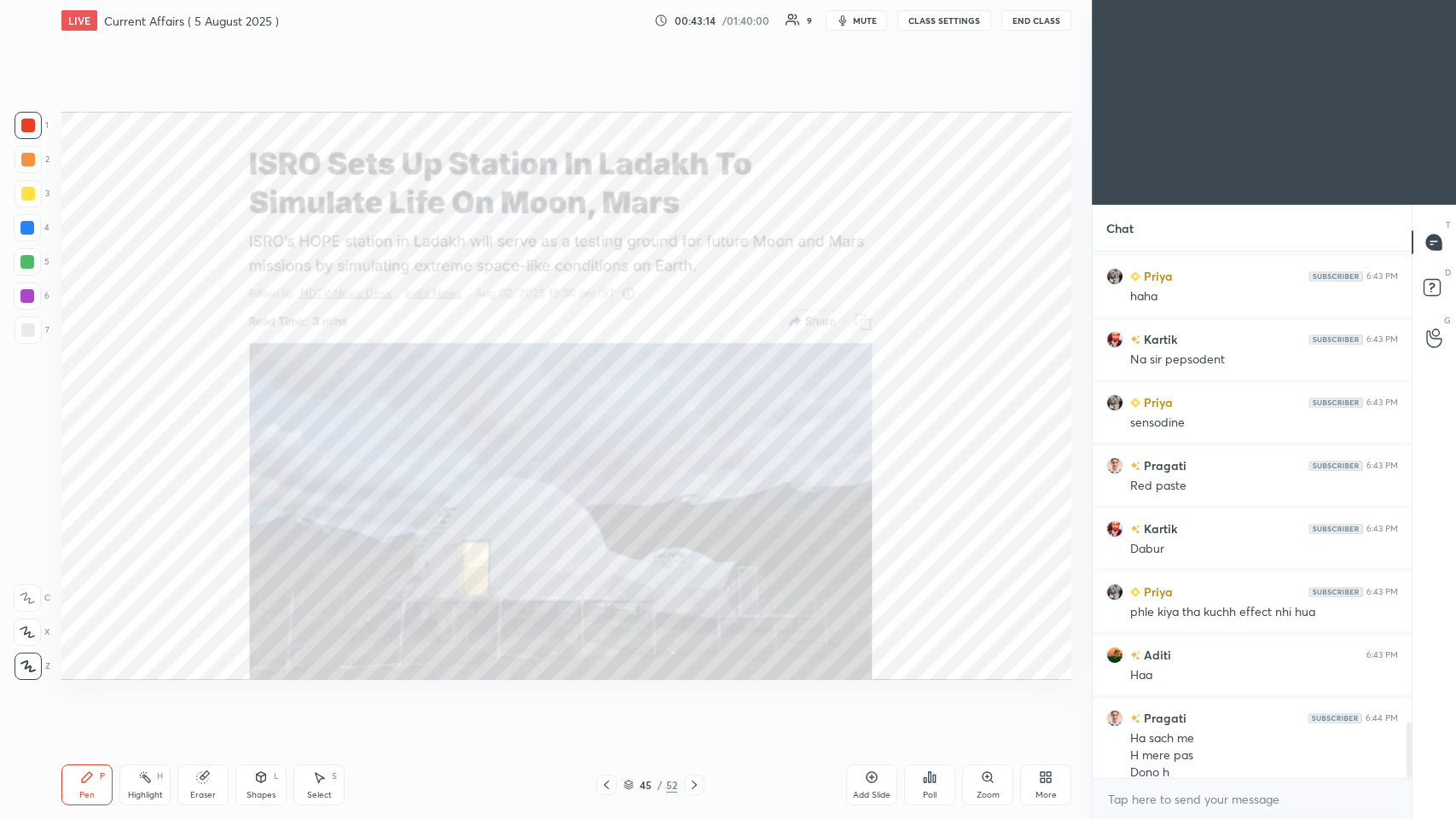 scroll, scrollTop: 4415, scrollLeft: 0, axis: vertical 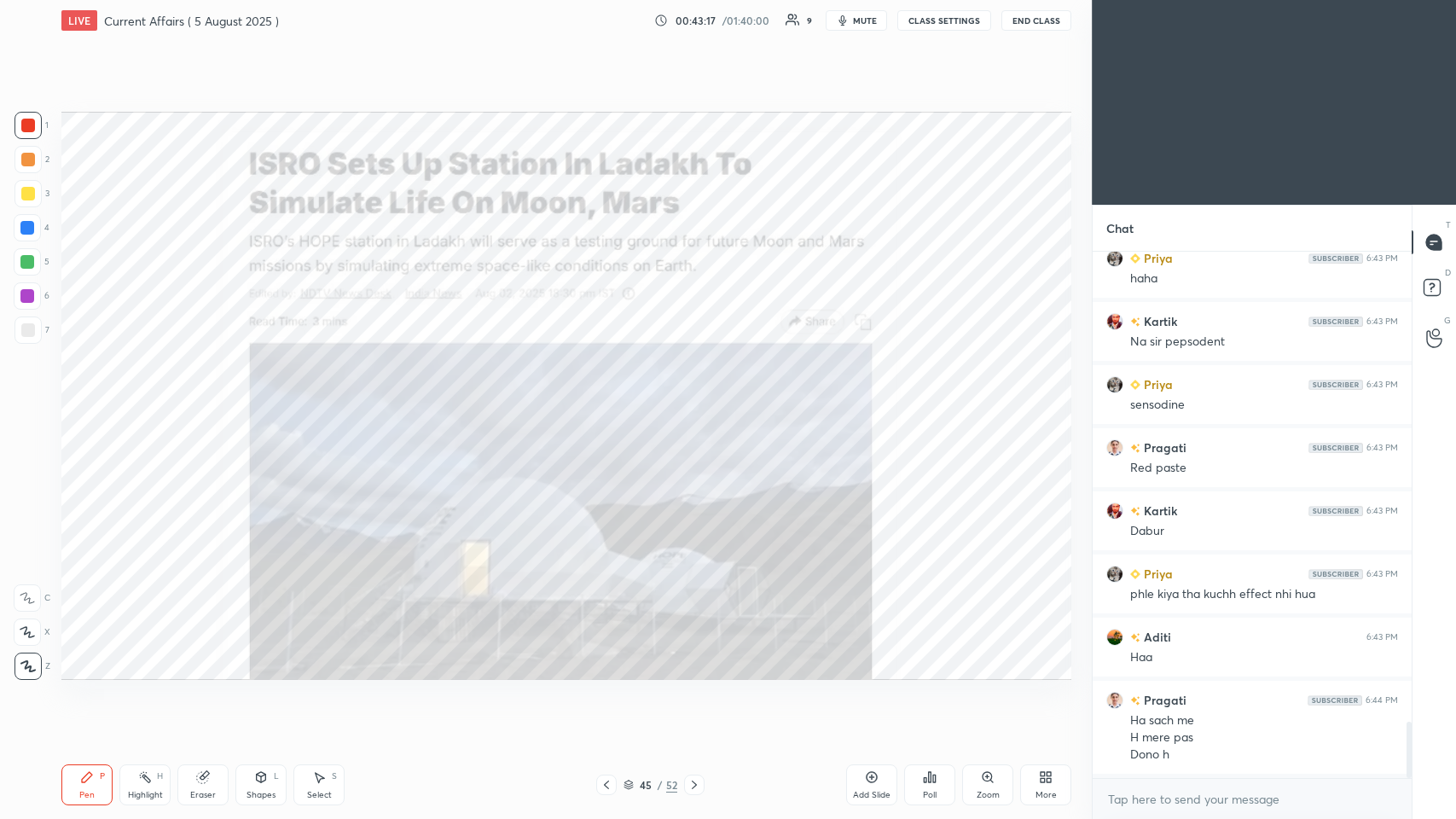 click at bounding box center [27, 228] 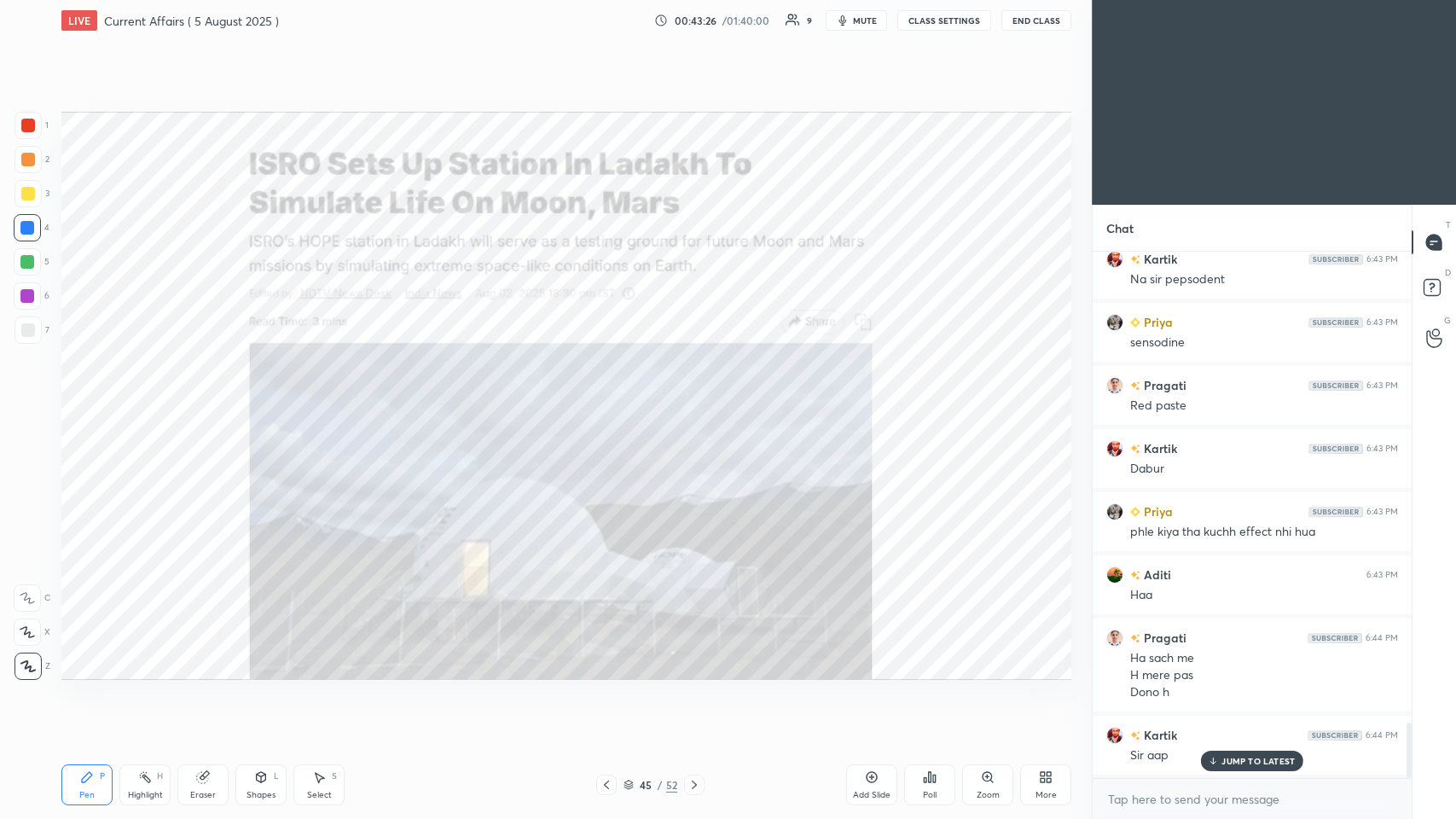 scroll, scrollTop: 4540, scrollLeft: 0, axis: vertical 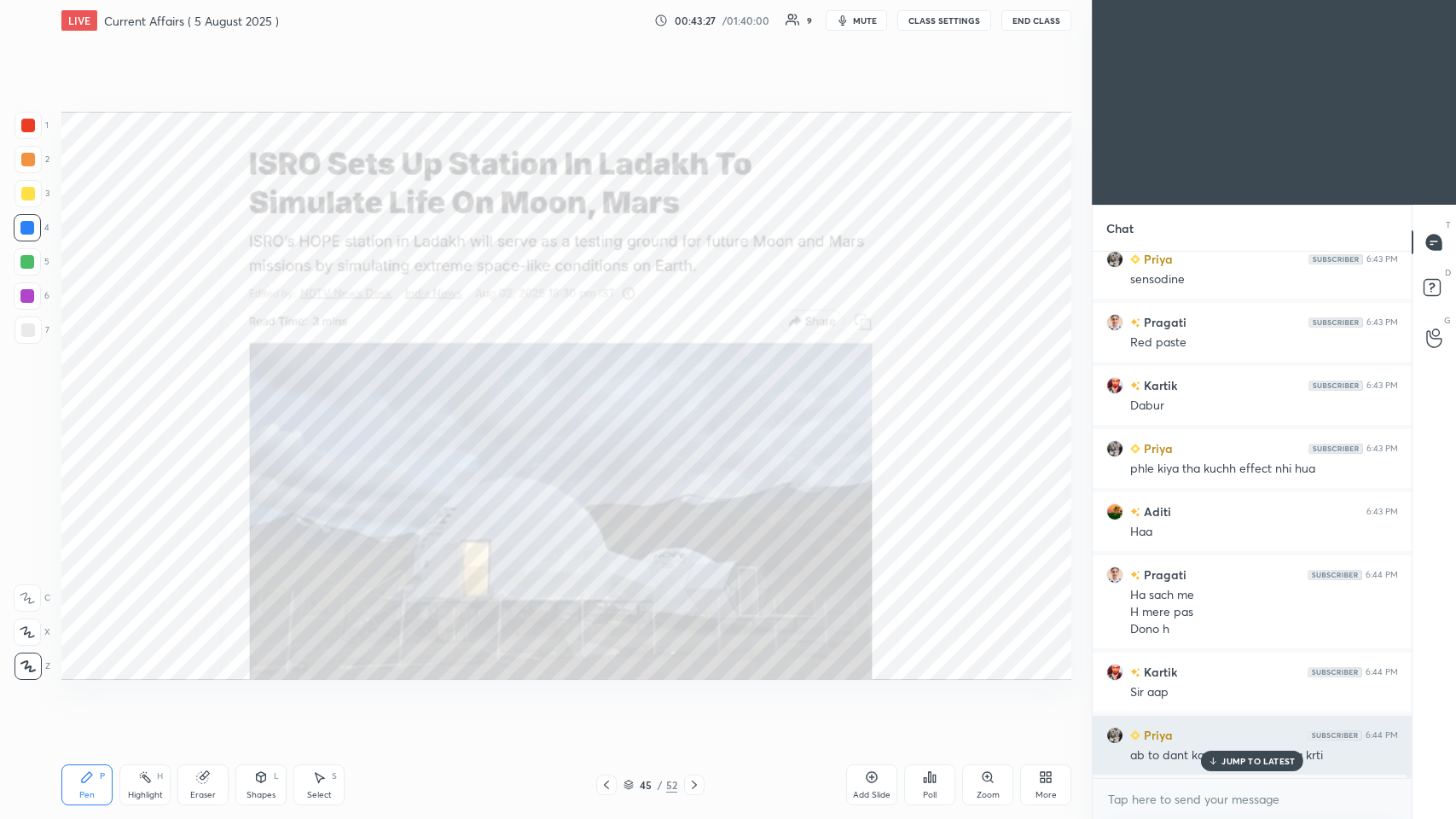 click on "JUMP TO LATEST" at bounding box center [1258, 761] 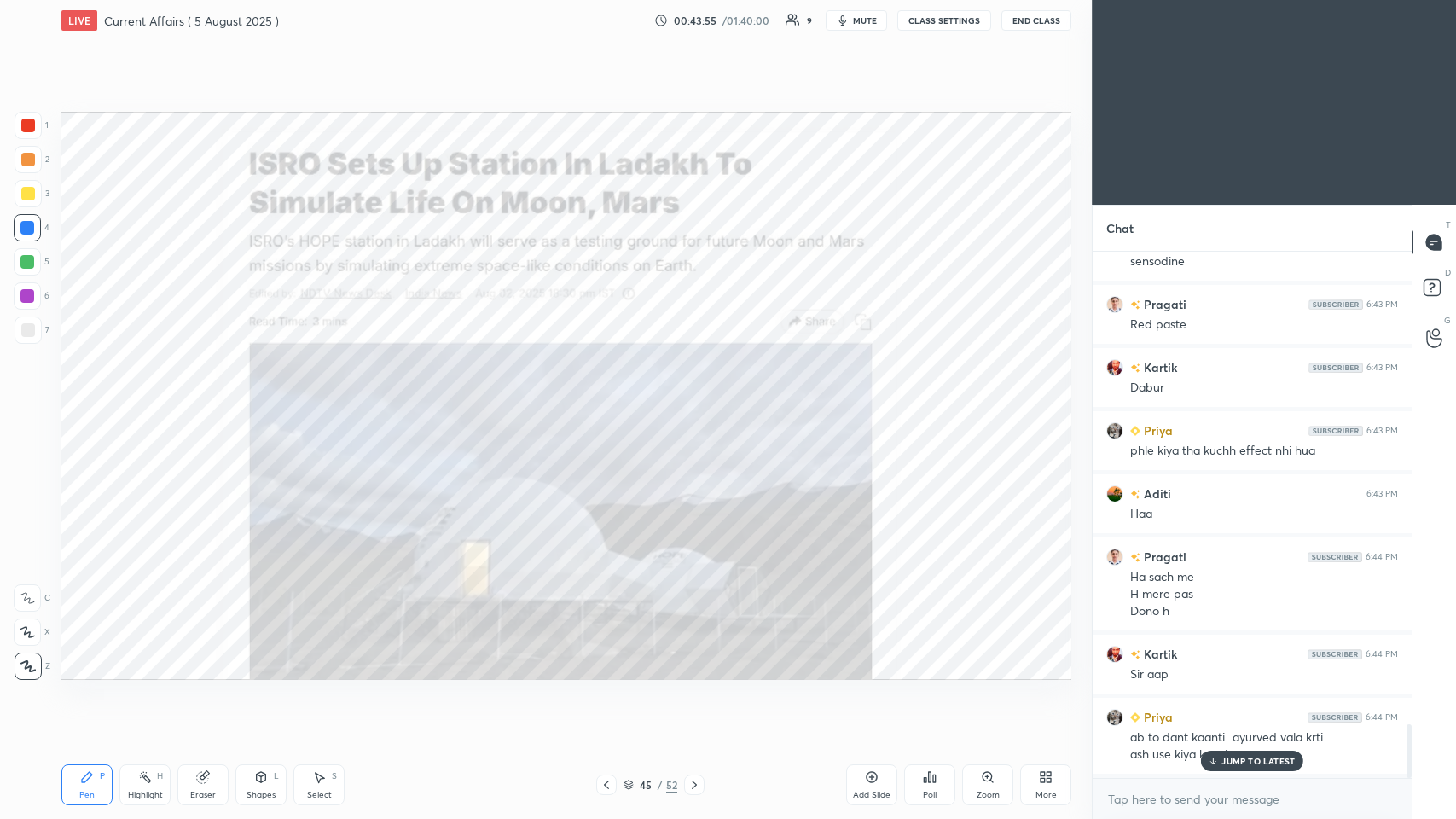 scroll, scrollTop: 4621, scrollLeft: 0, axis: vertical 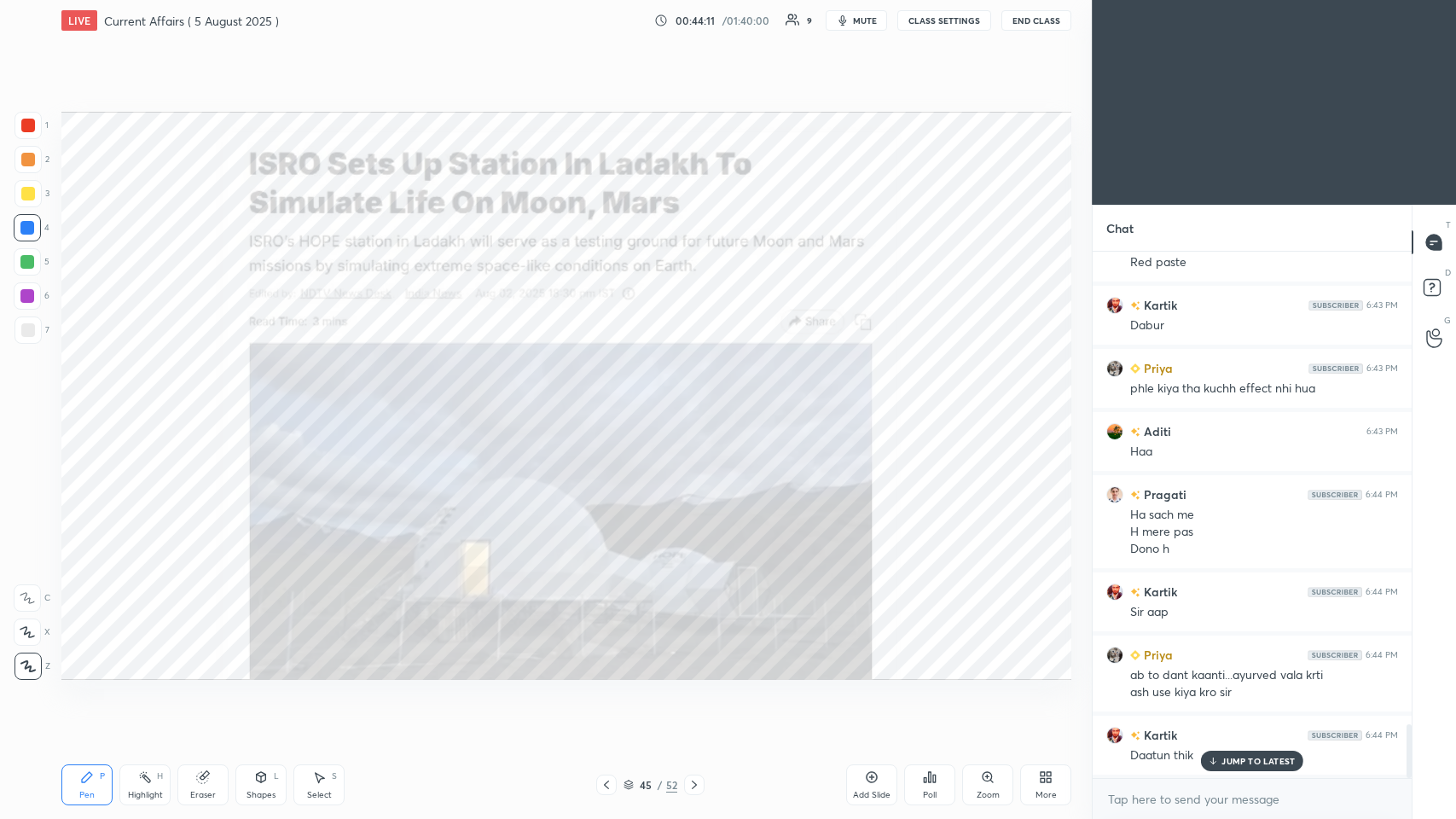 click 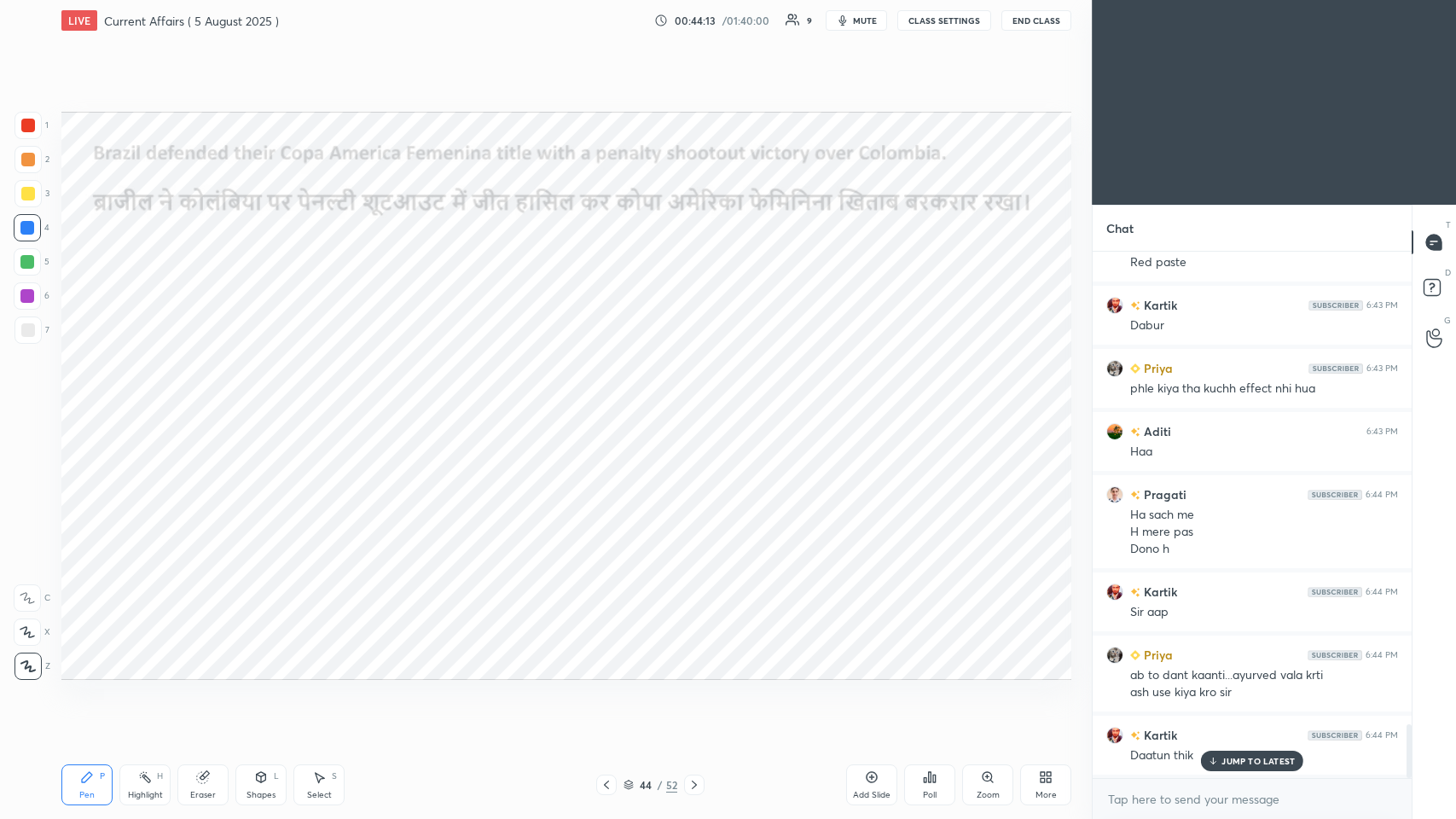 click 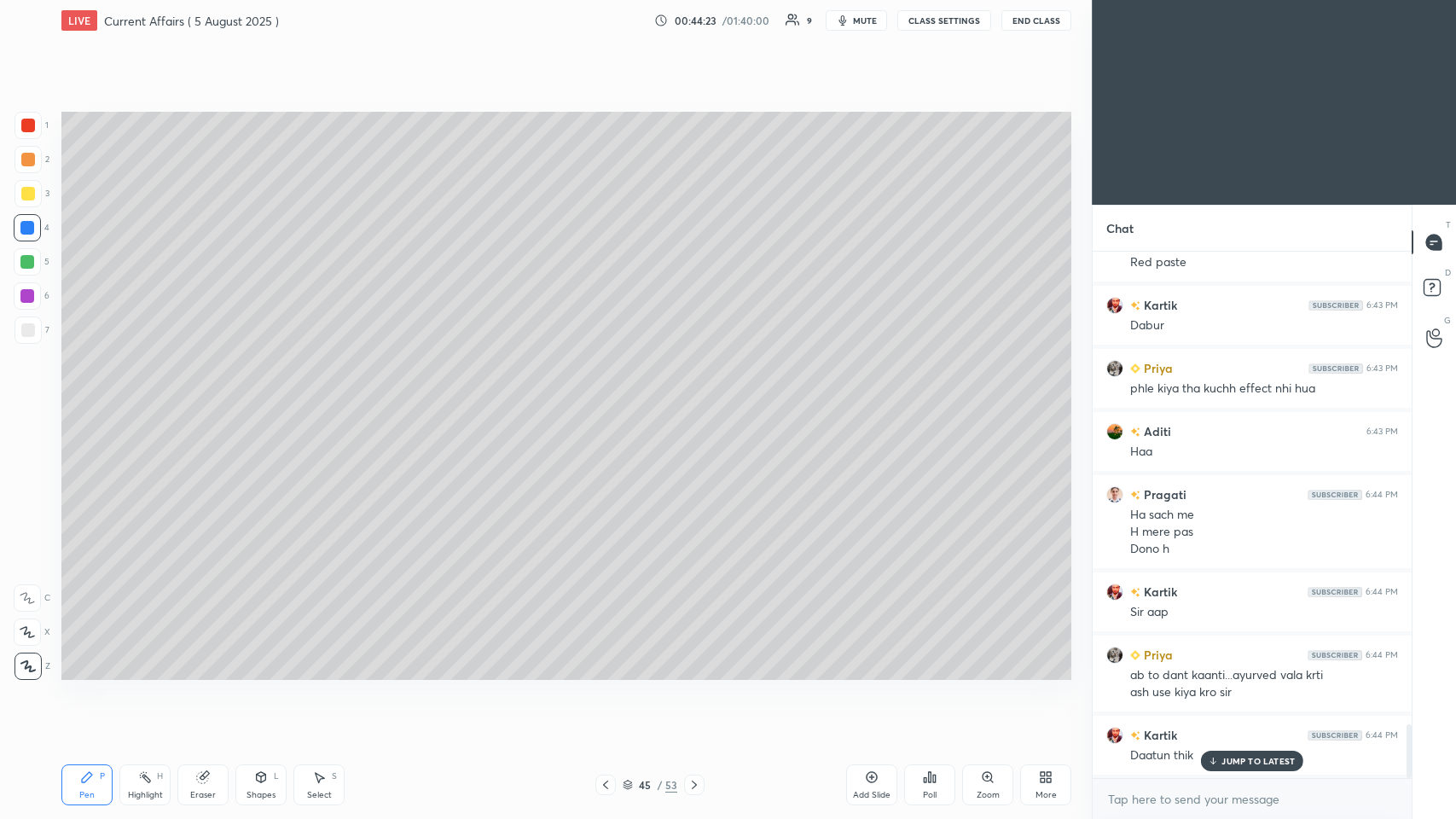 click at bounding box center (28, 330) 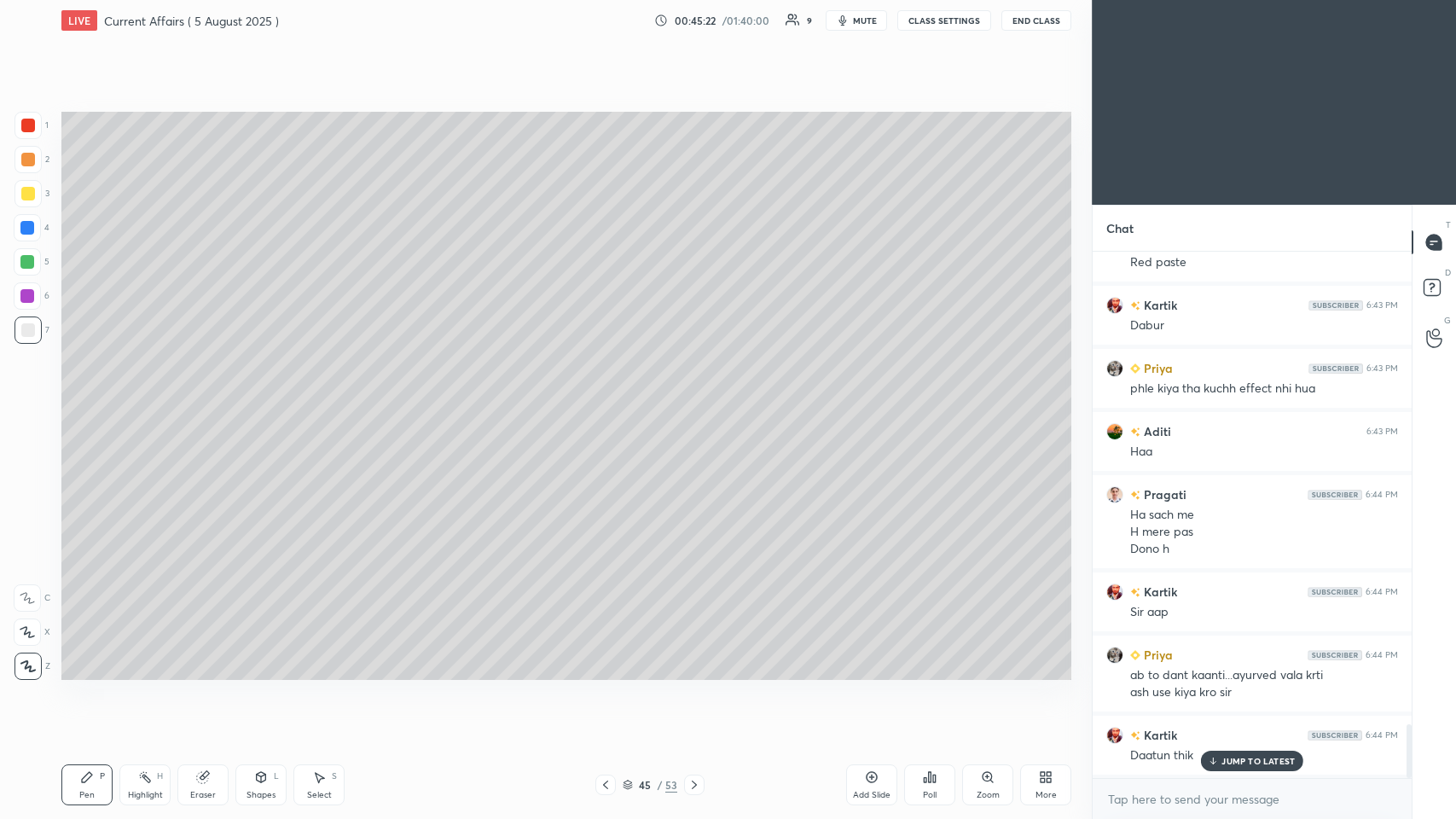 click at bounding box center (27, 262) 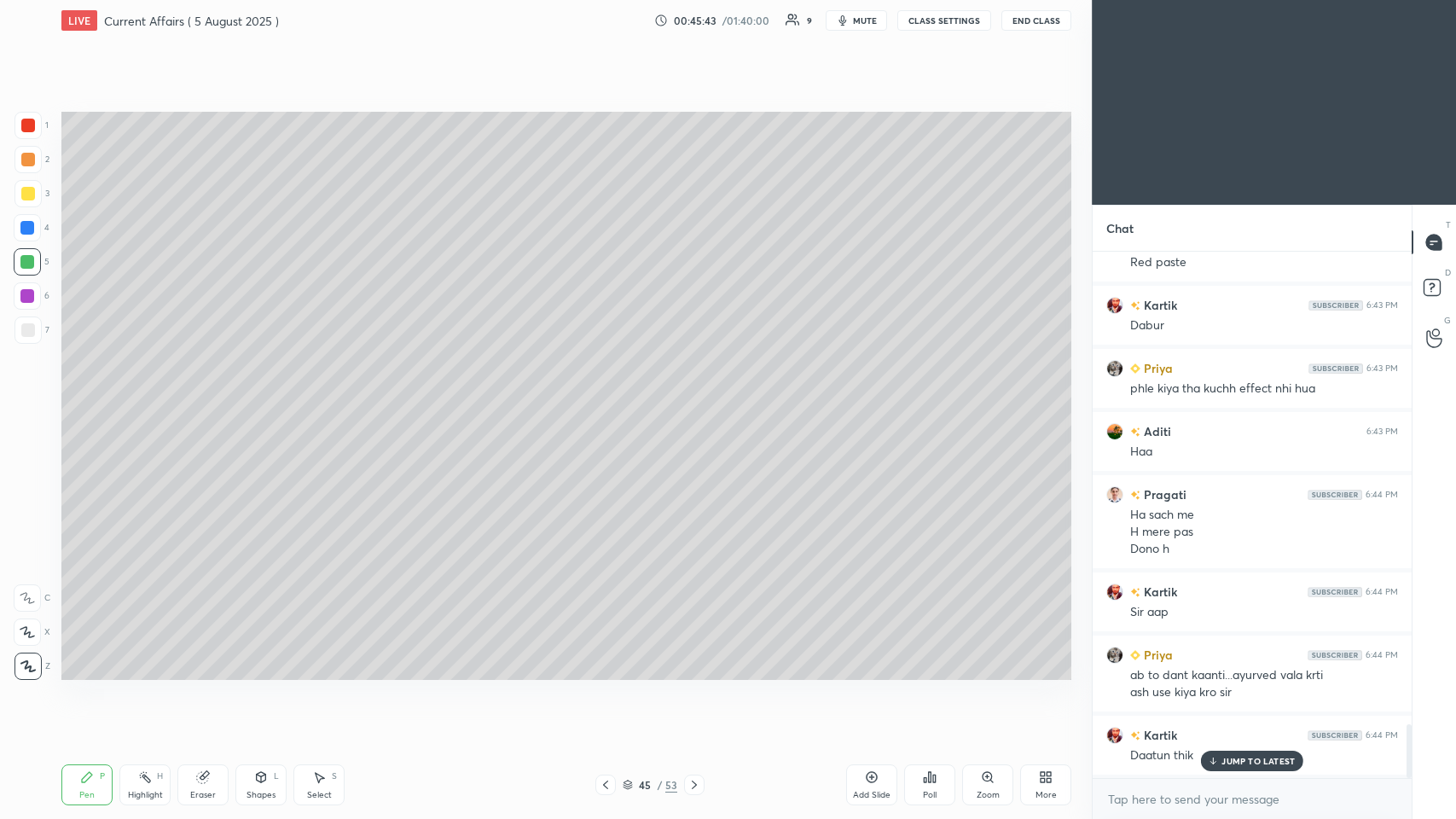 scroll, scrollTop: 4684, scrollLeft: 0, axis: vertical 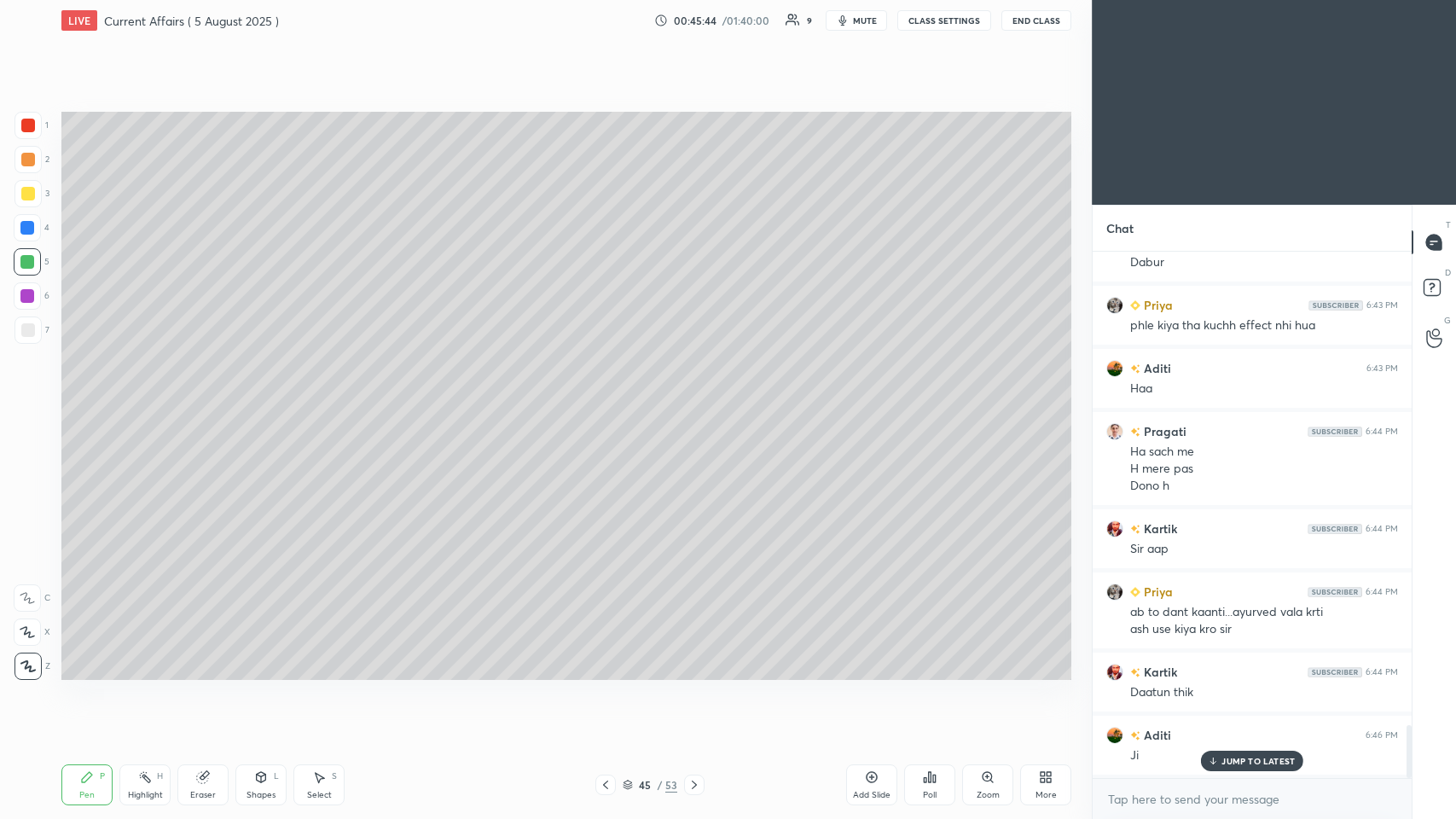 click 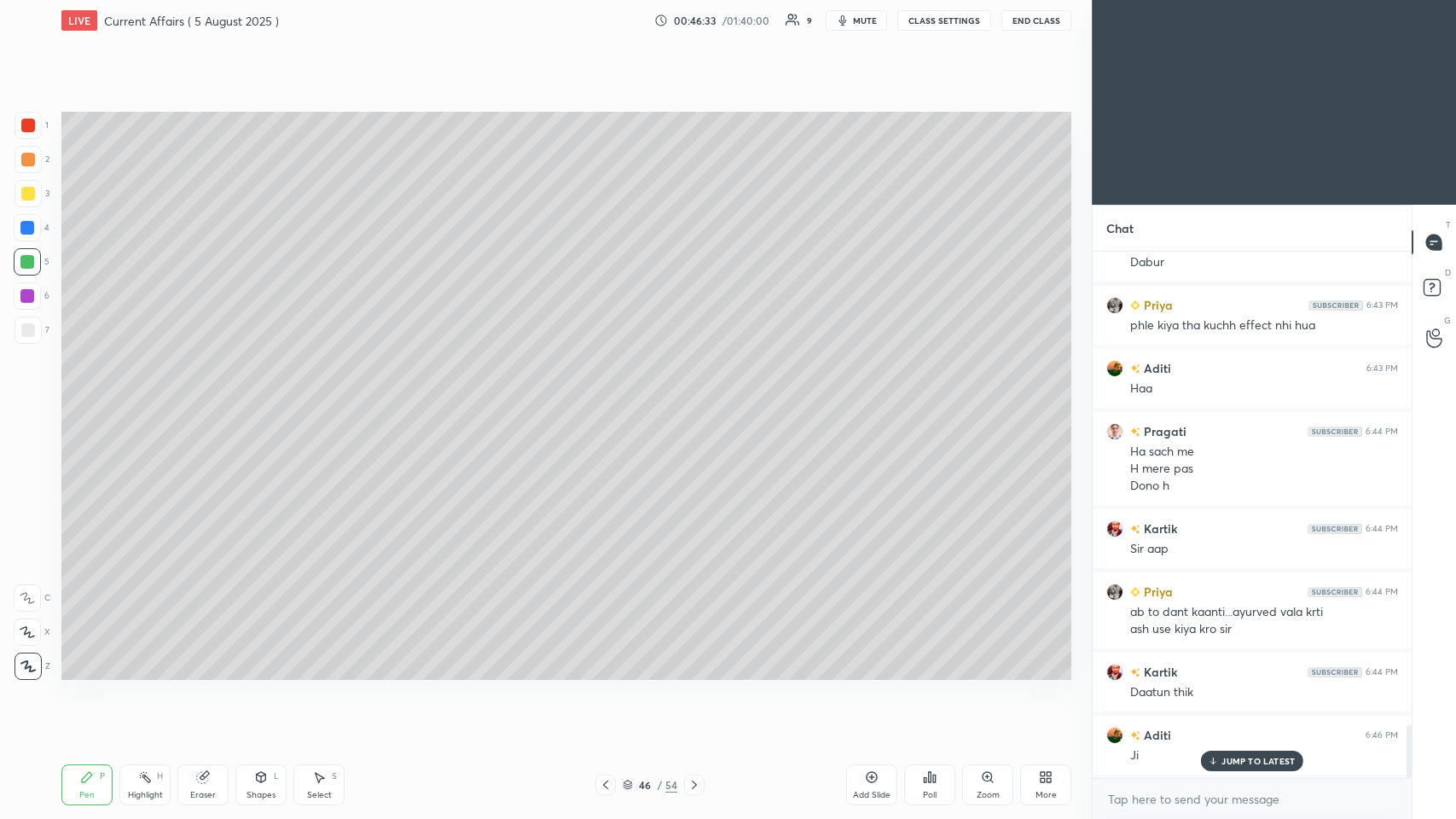 click 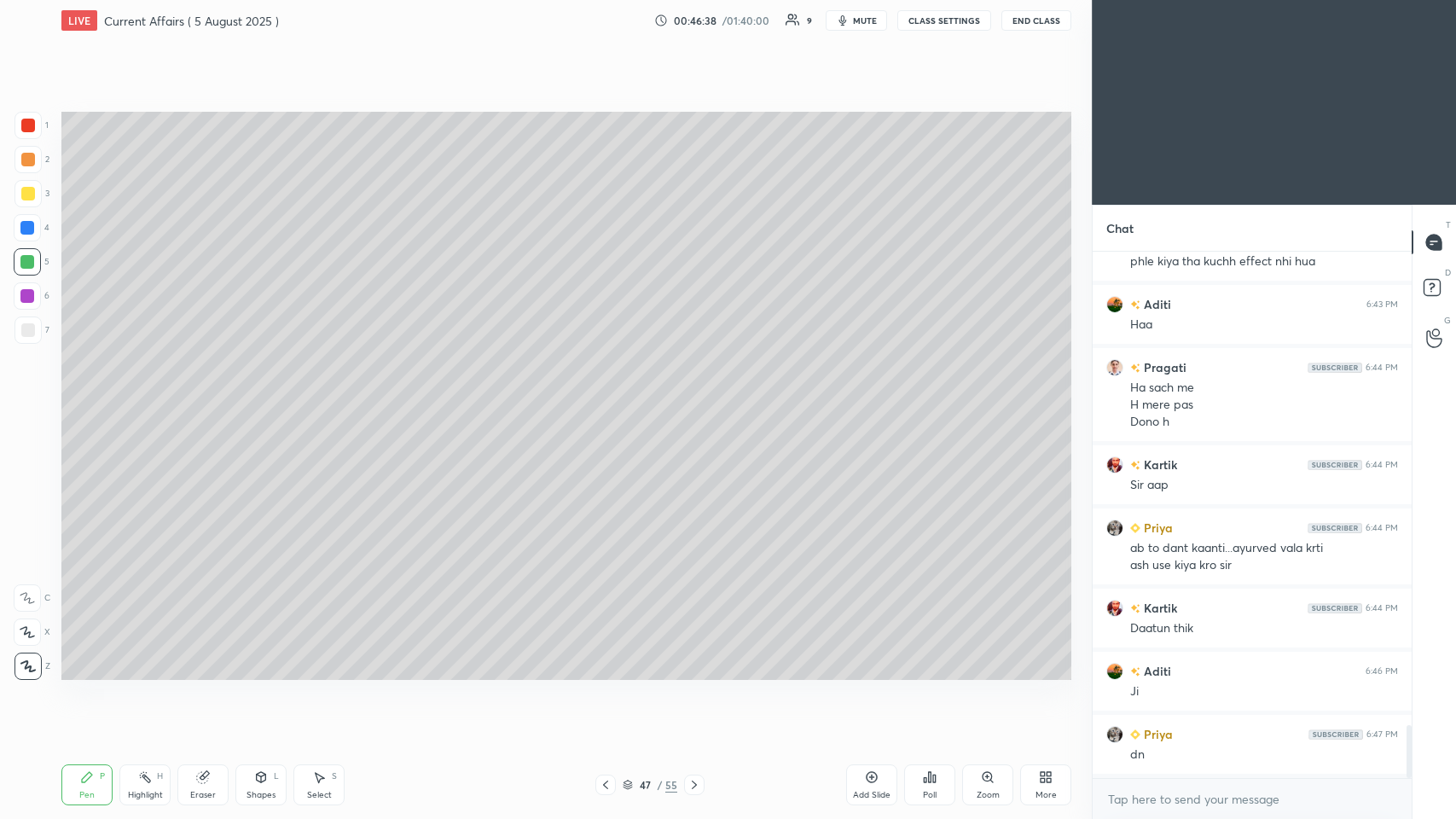 click at bounding box center (28, 330) 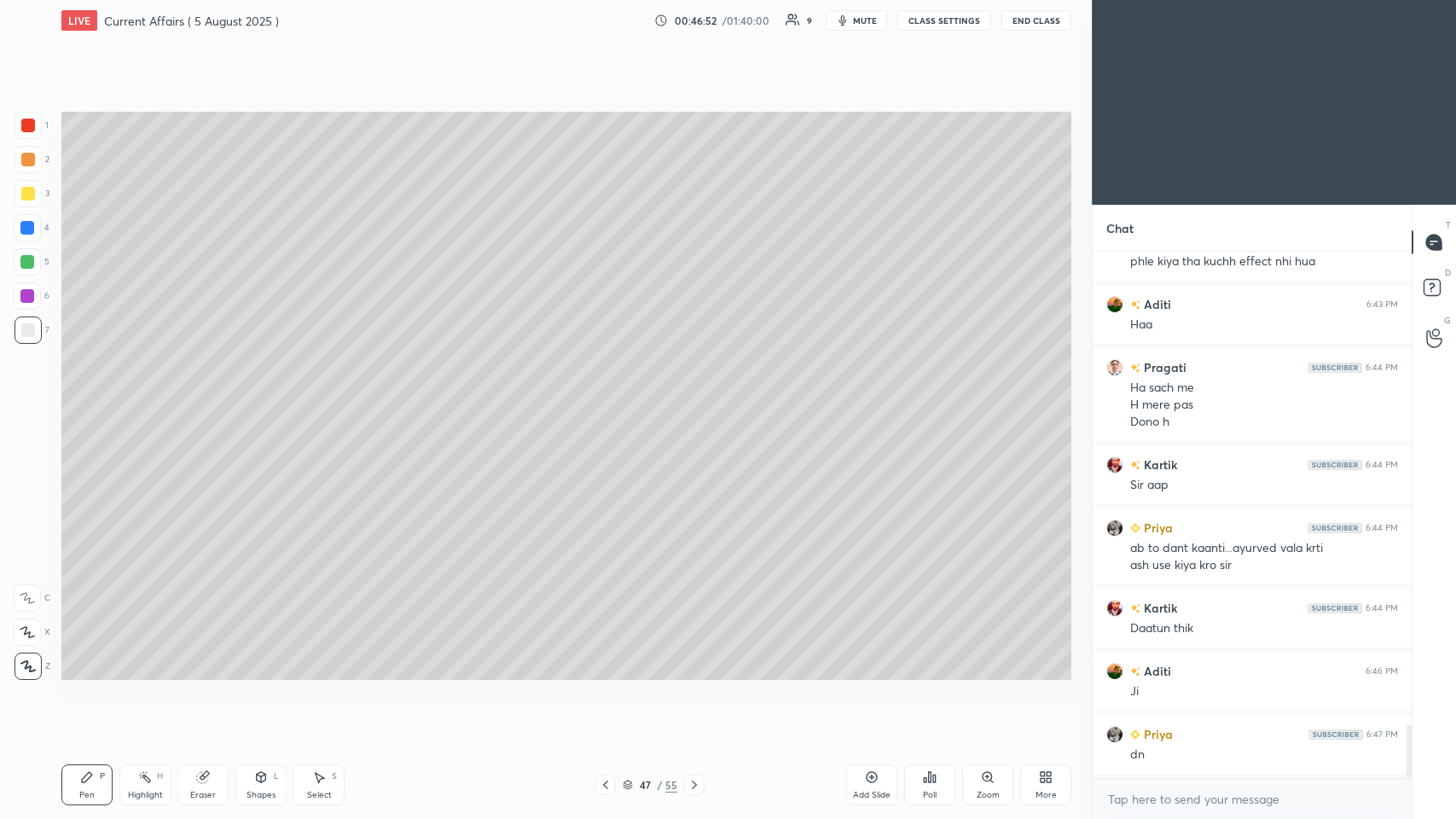 click 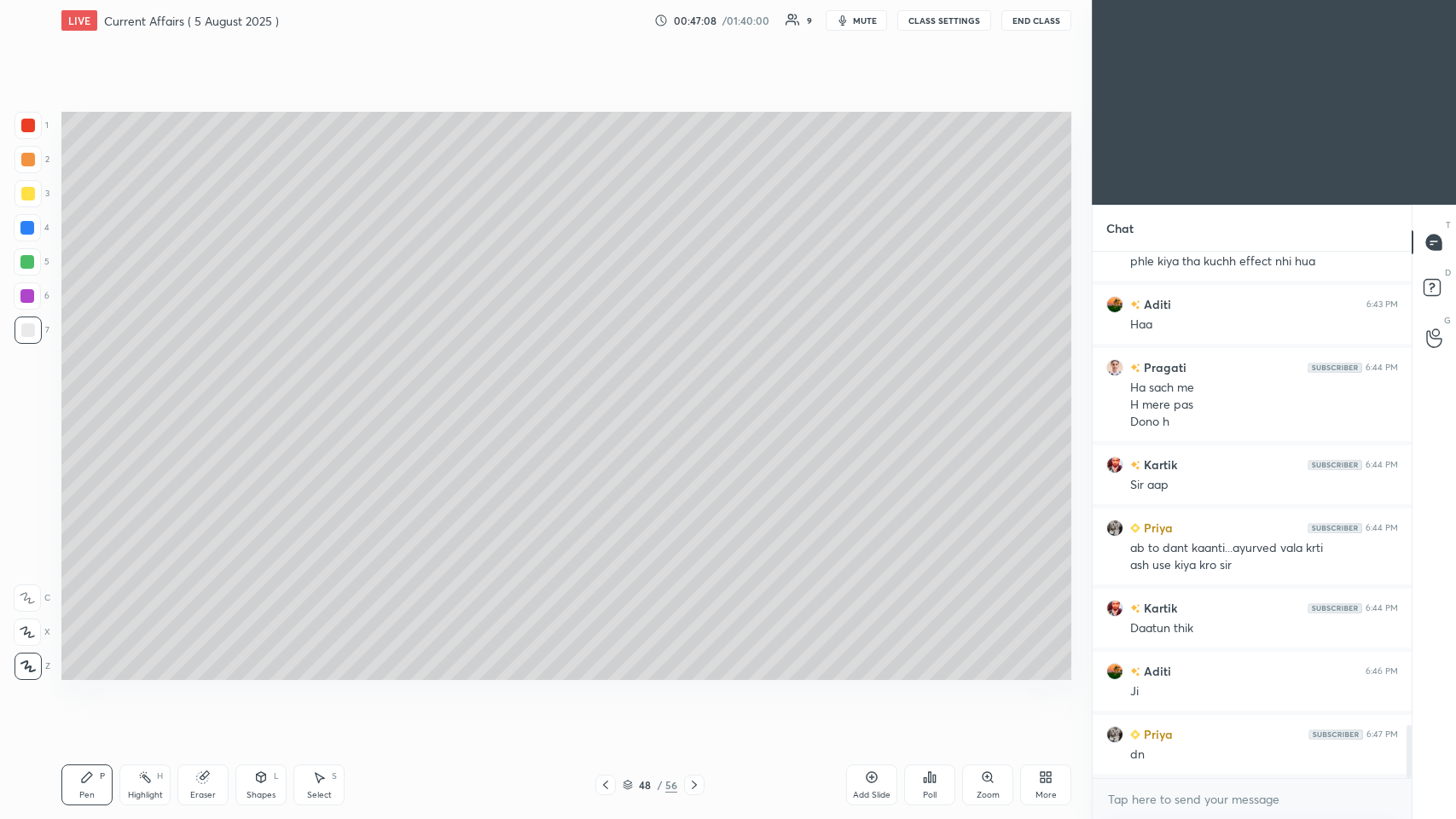 click on "Poll" at bounding box center [930, 785] 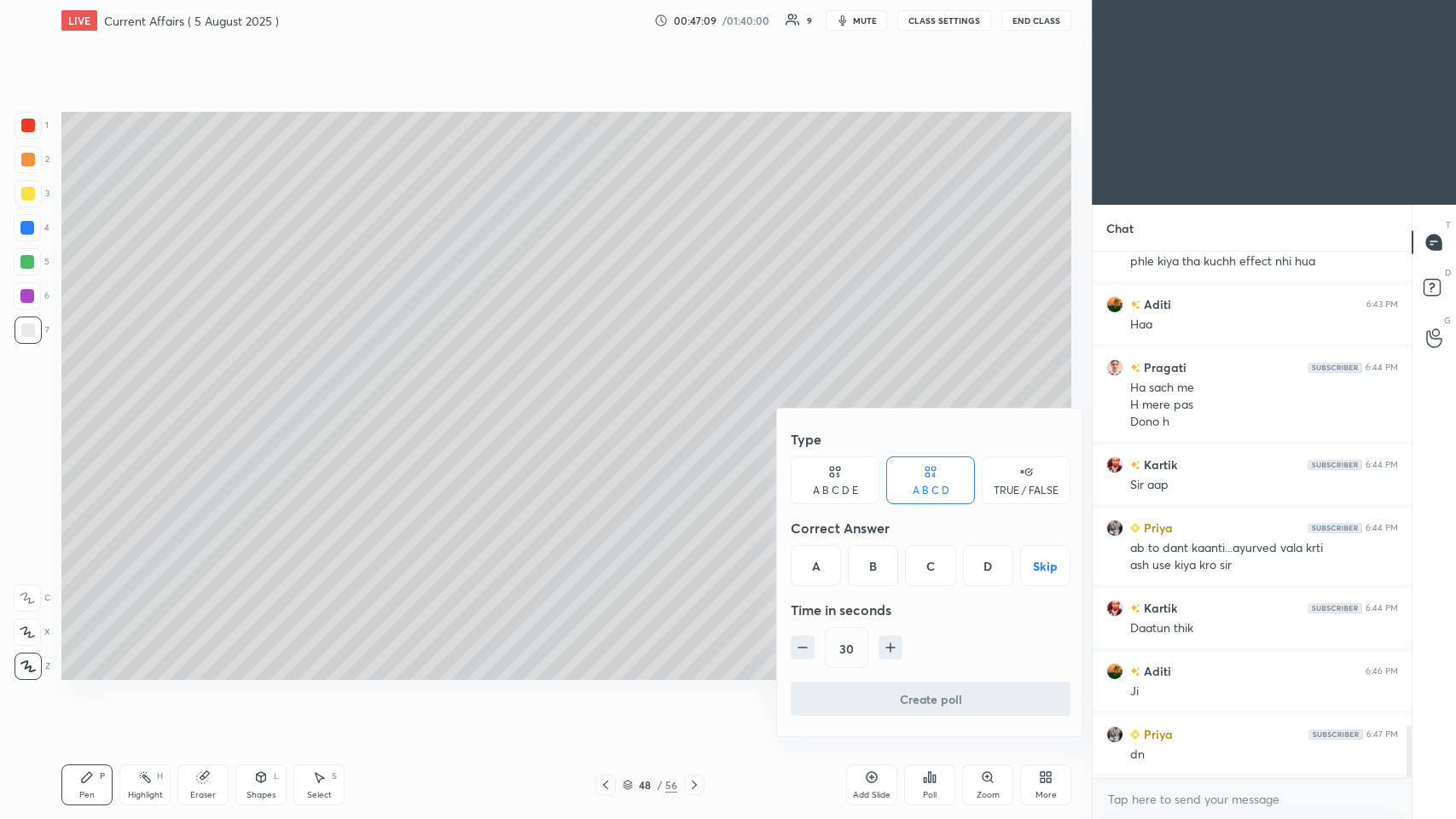 click on "B" at bounding box center (873, 566) 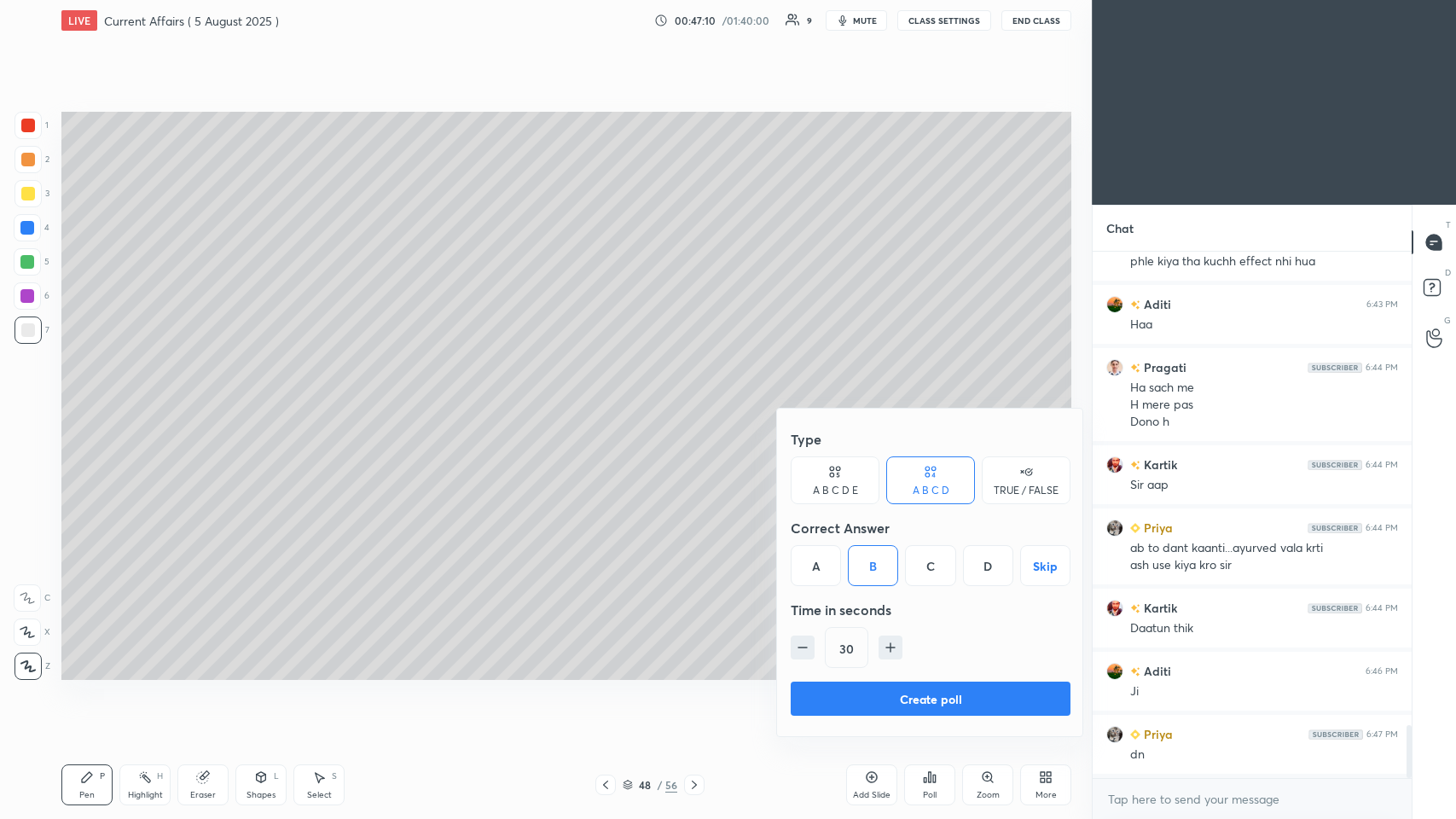 click on "Create poll" at bounding box center (931, 699) 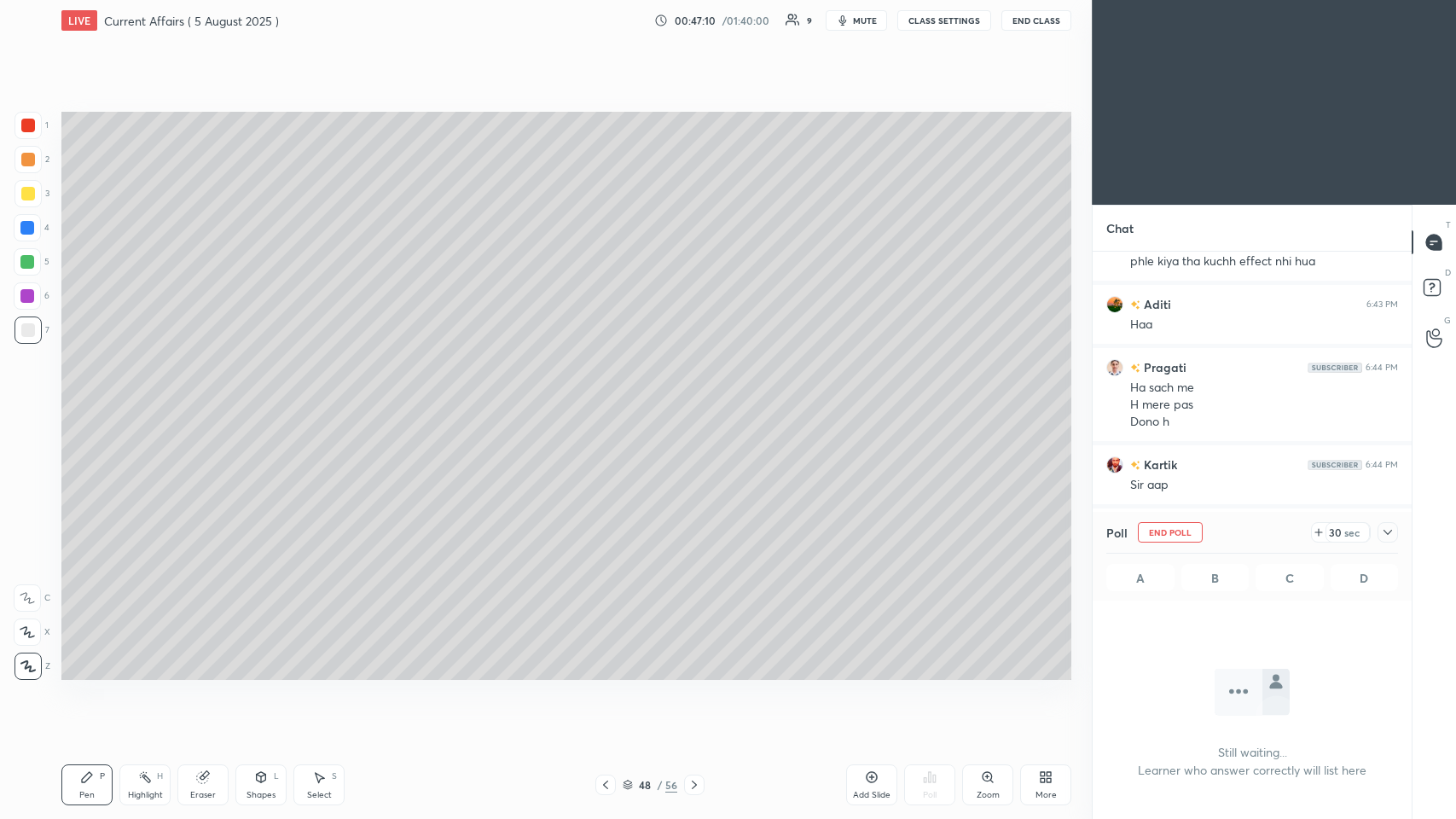 scroll, scrollTop: 473, scrollLeft: 314, axis: both 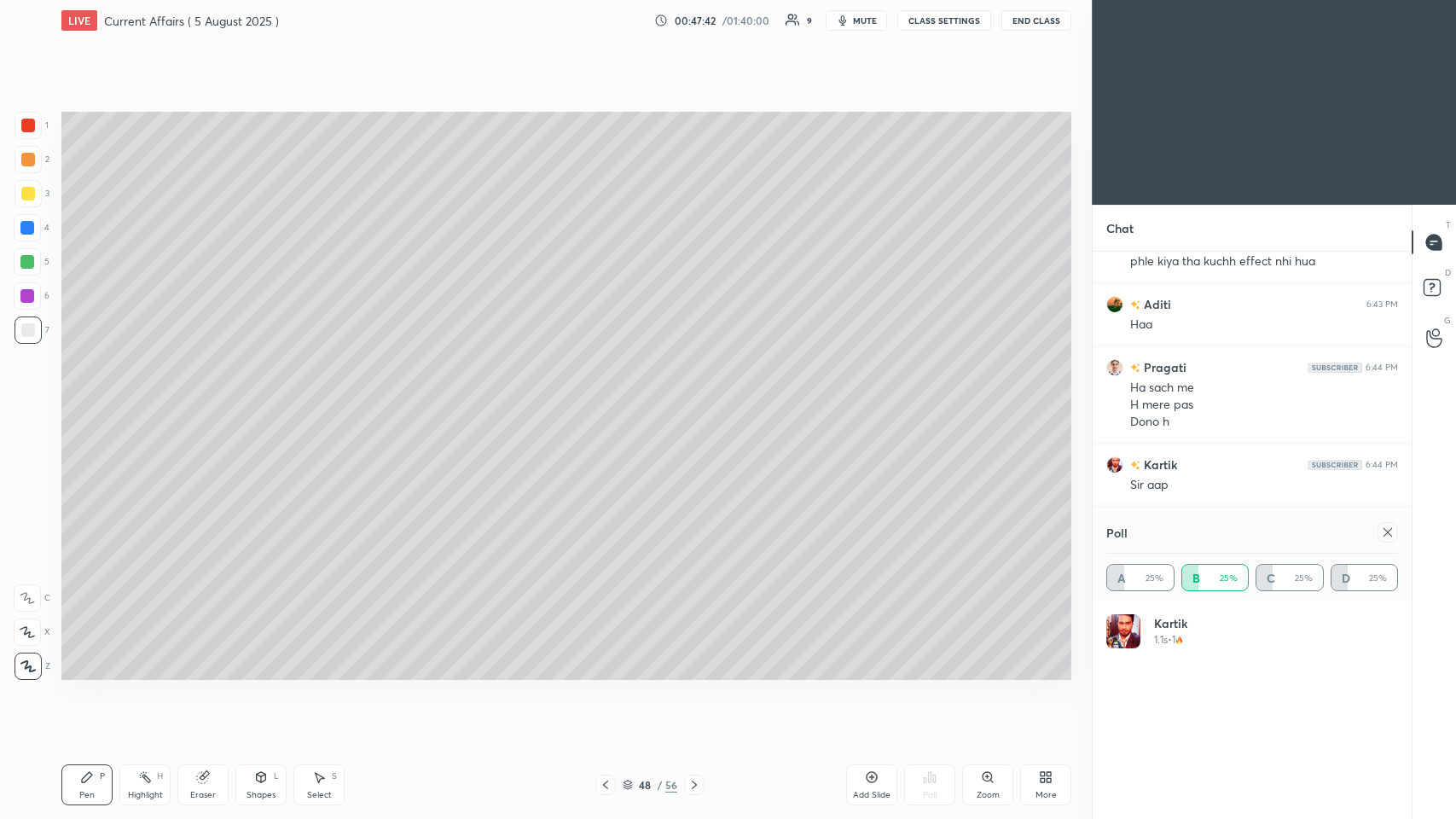 click 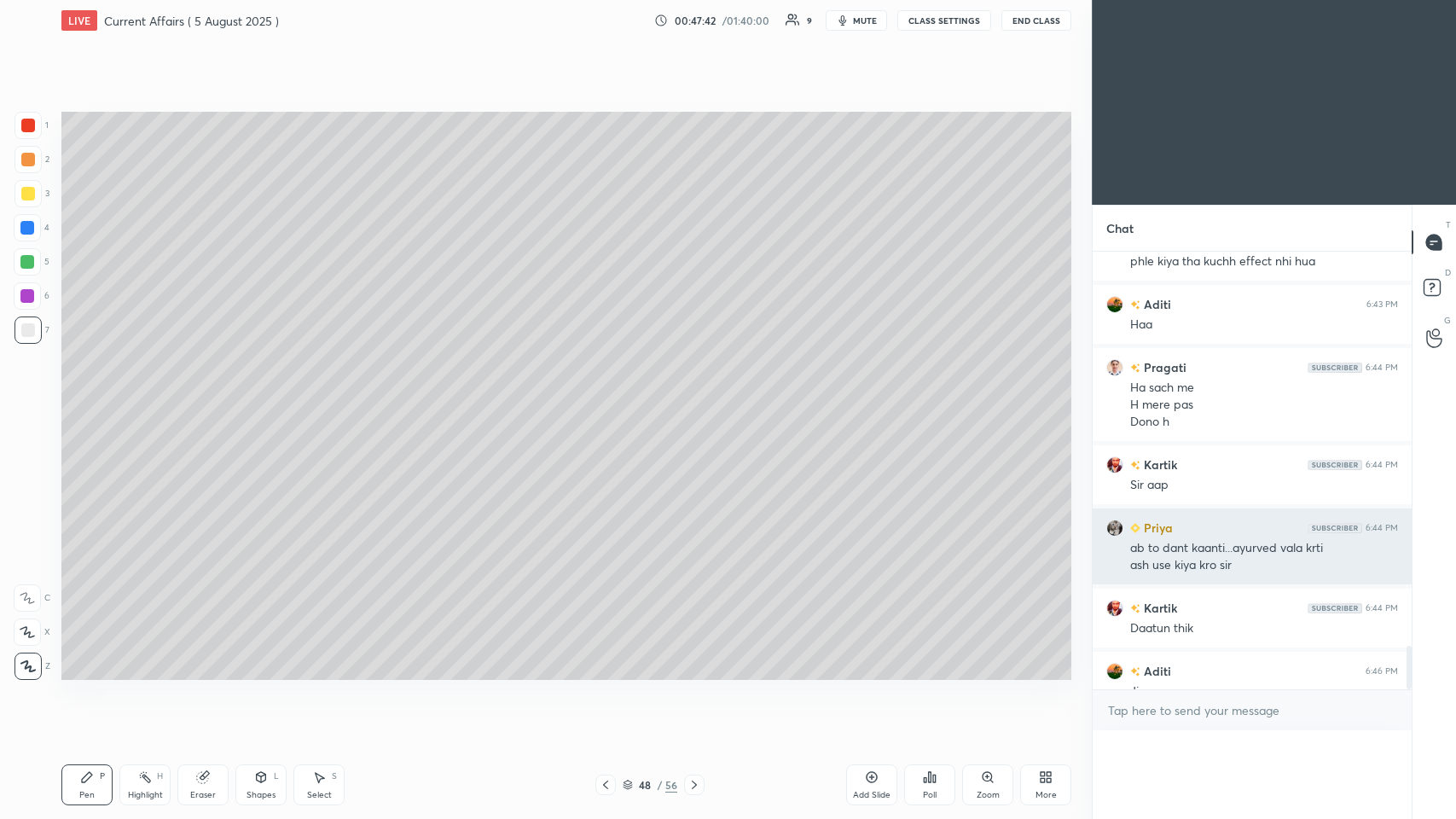 scroll, scrollTop: 127, scrollLeft: 287, axis: both 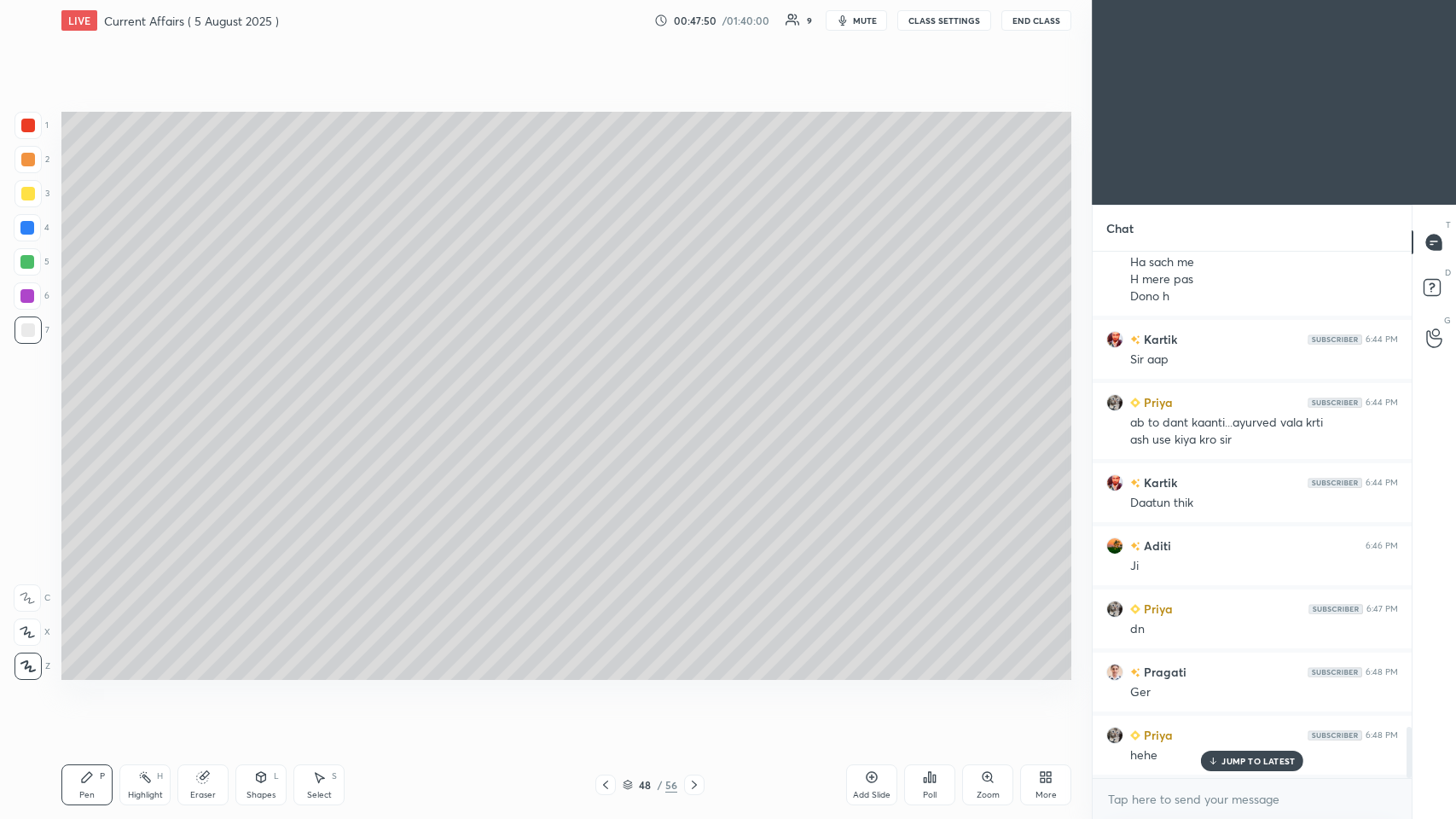 click 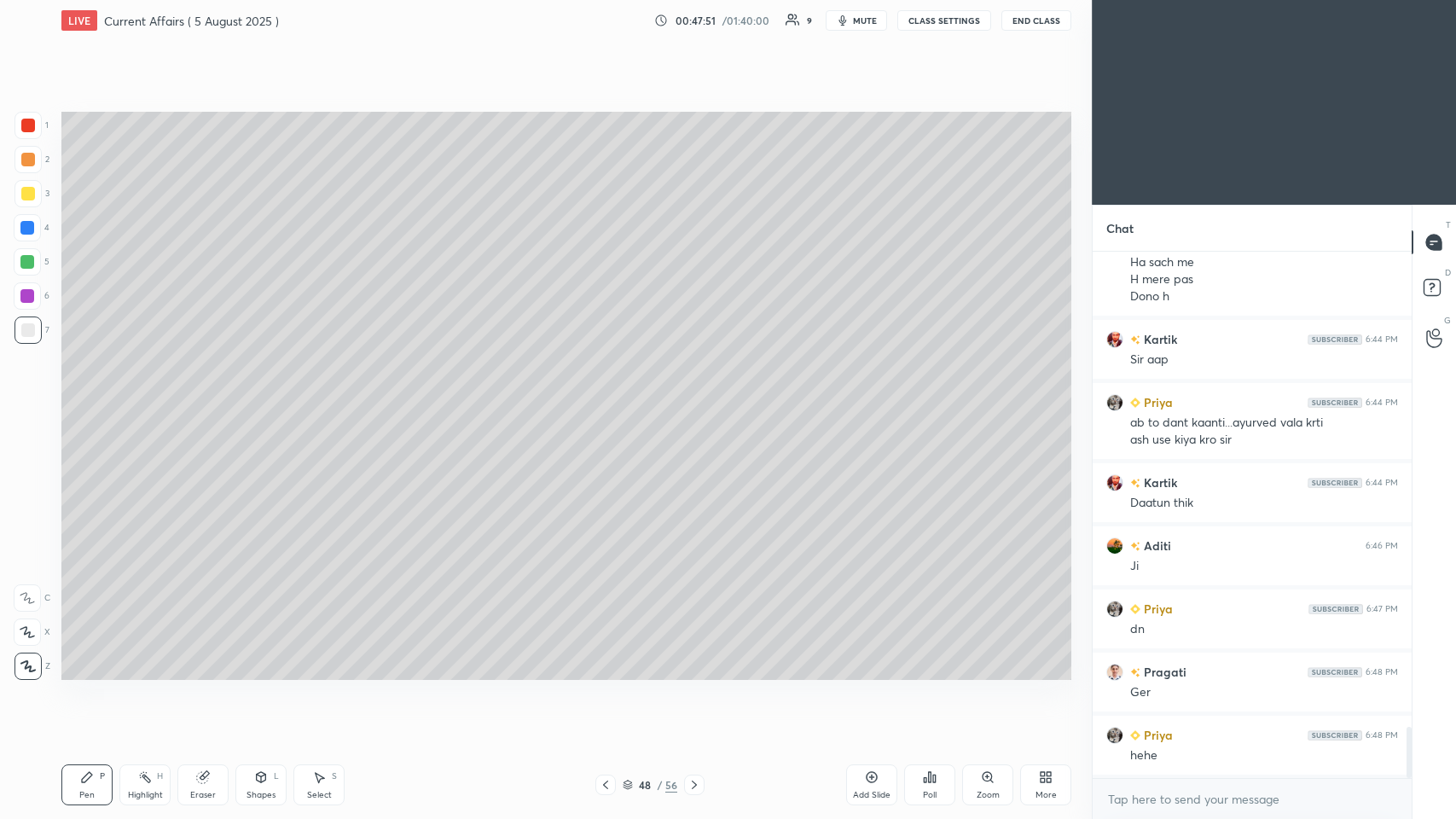 click at bounding box center (27, 262) 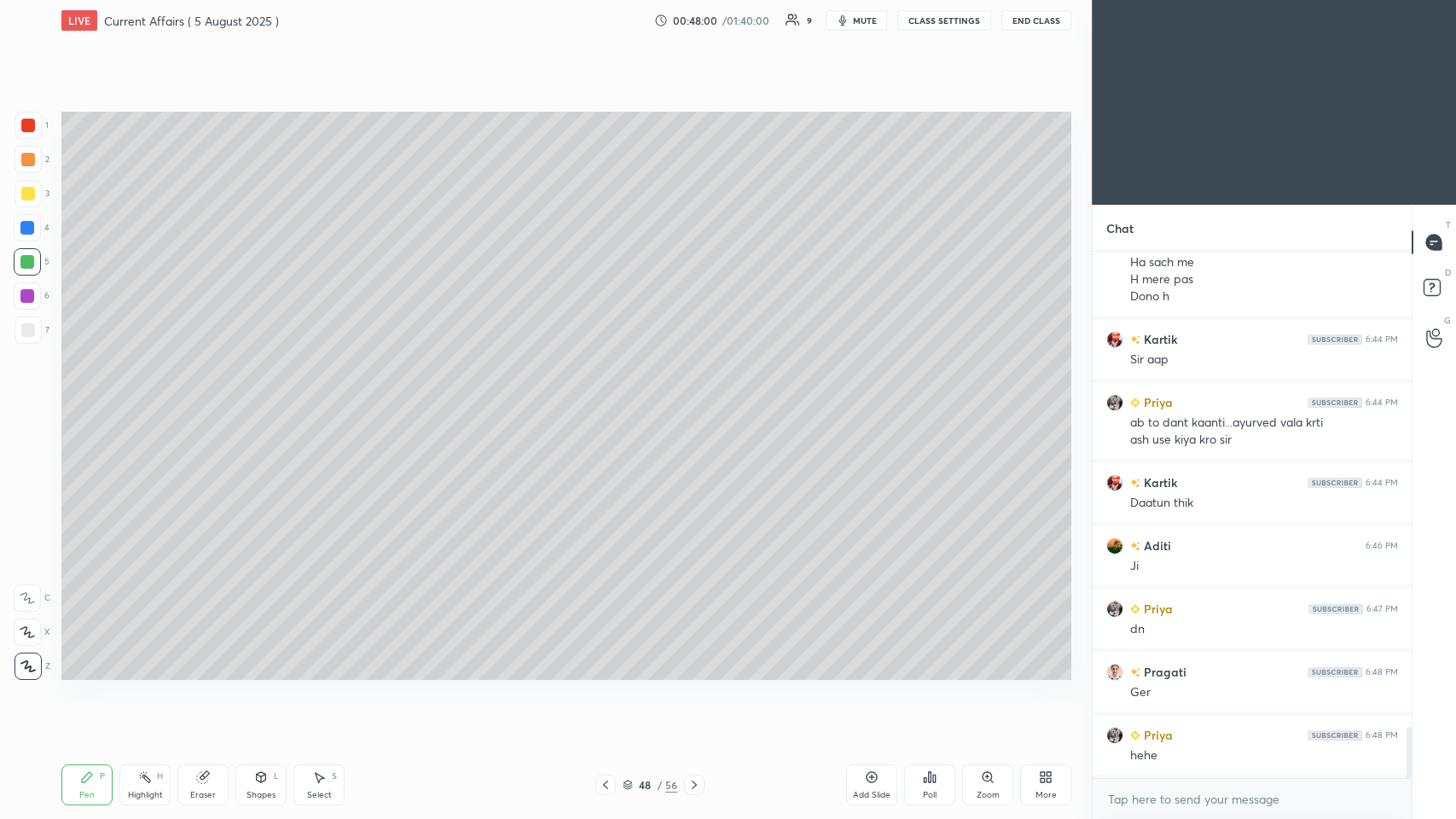 scroll, scrollTop: 4936, scrollLeft: 0, axis: vertical 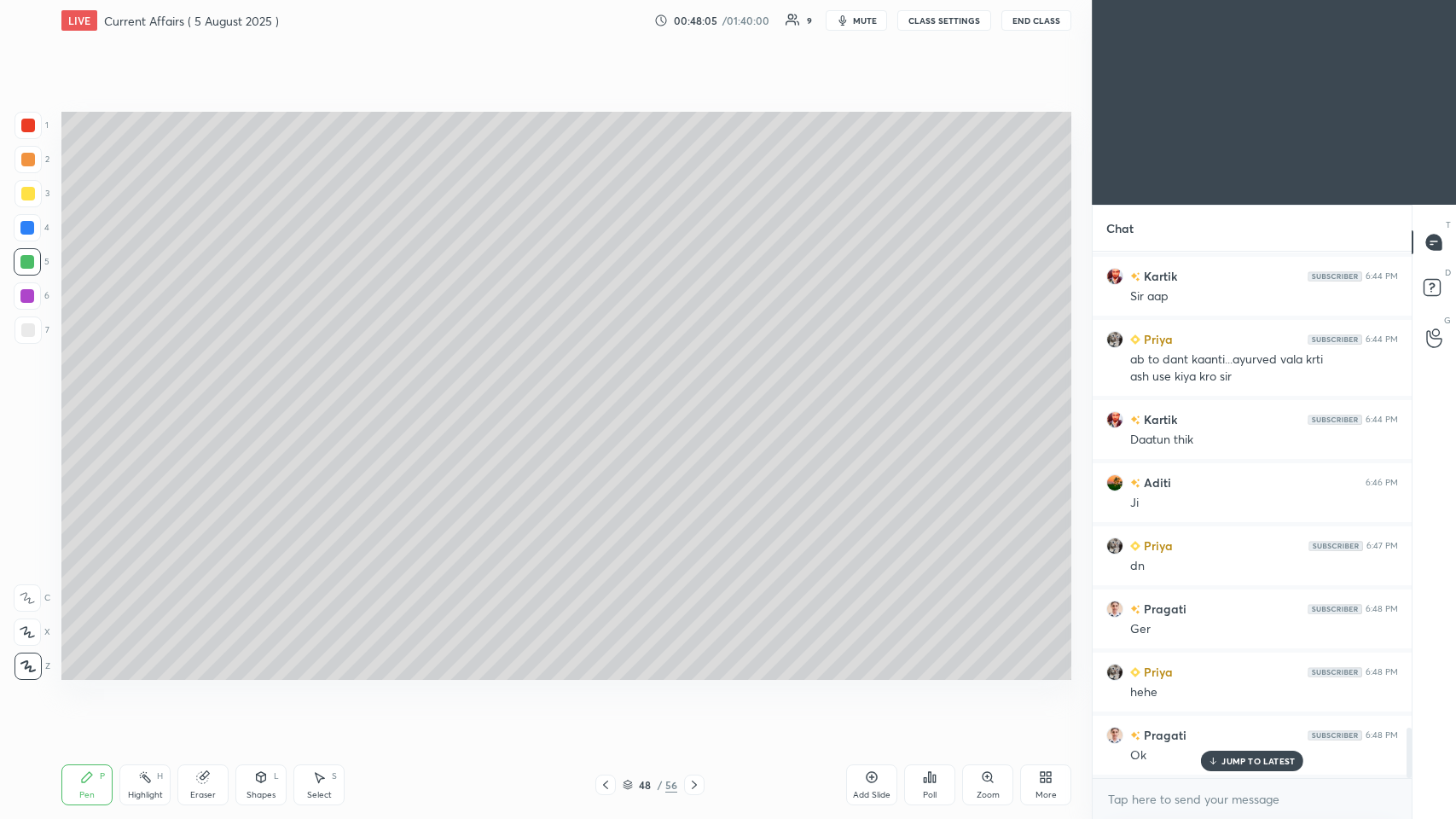 click 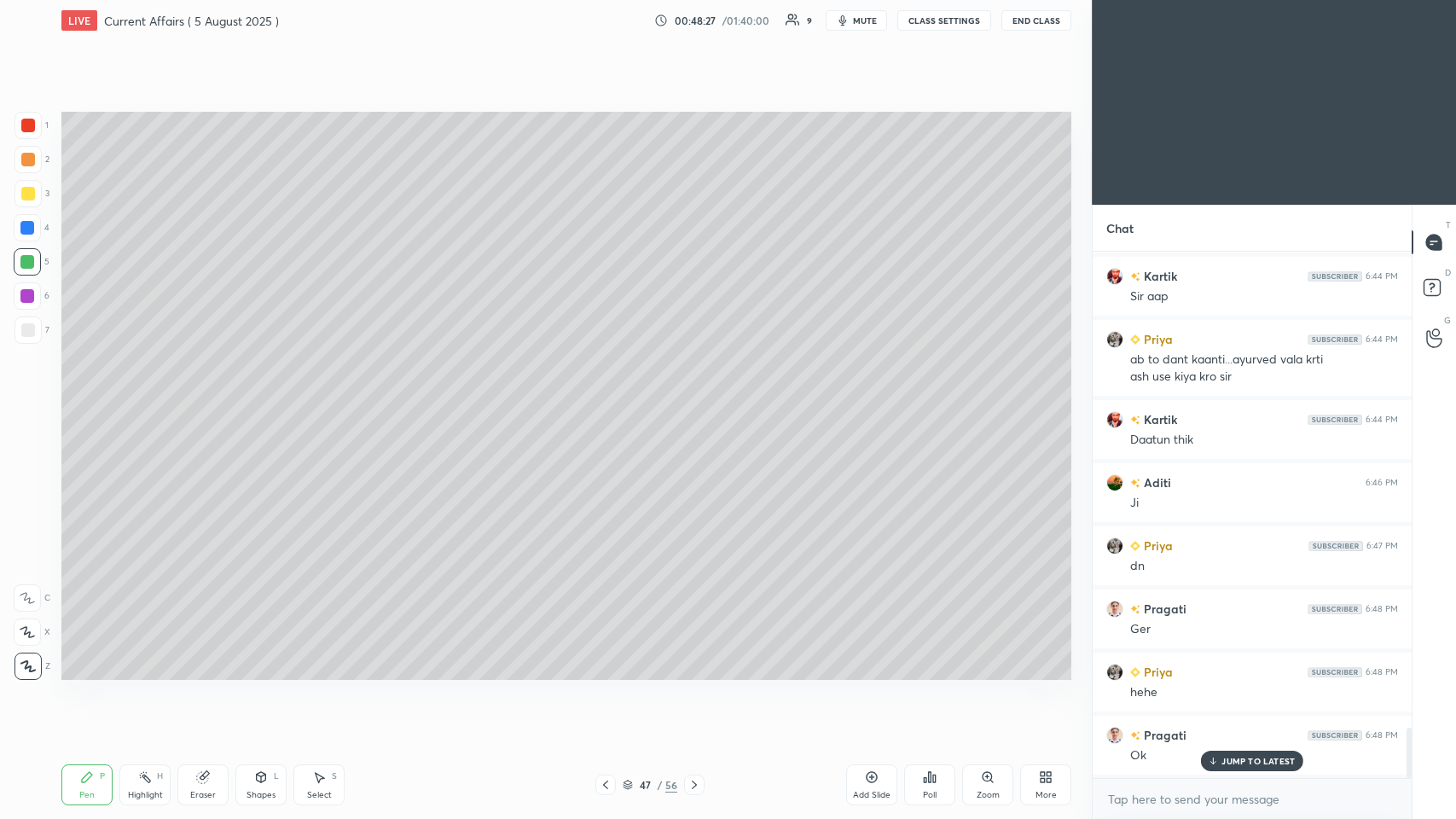 click 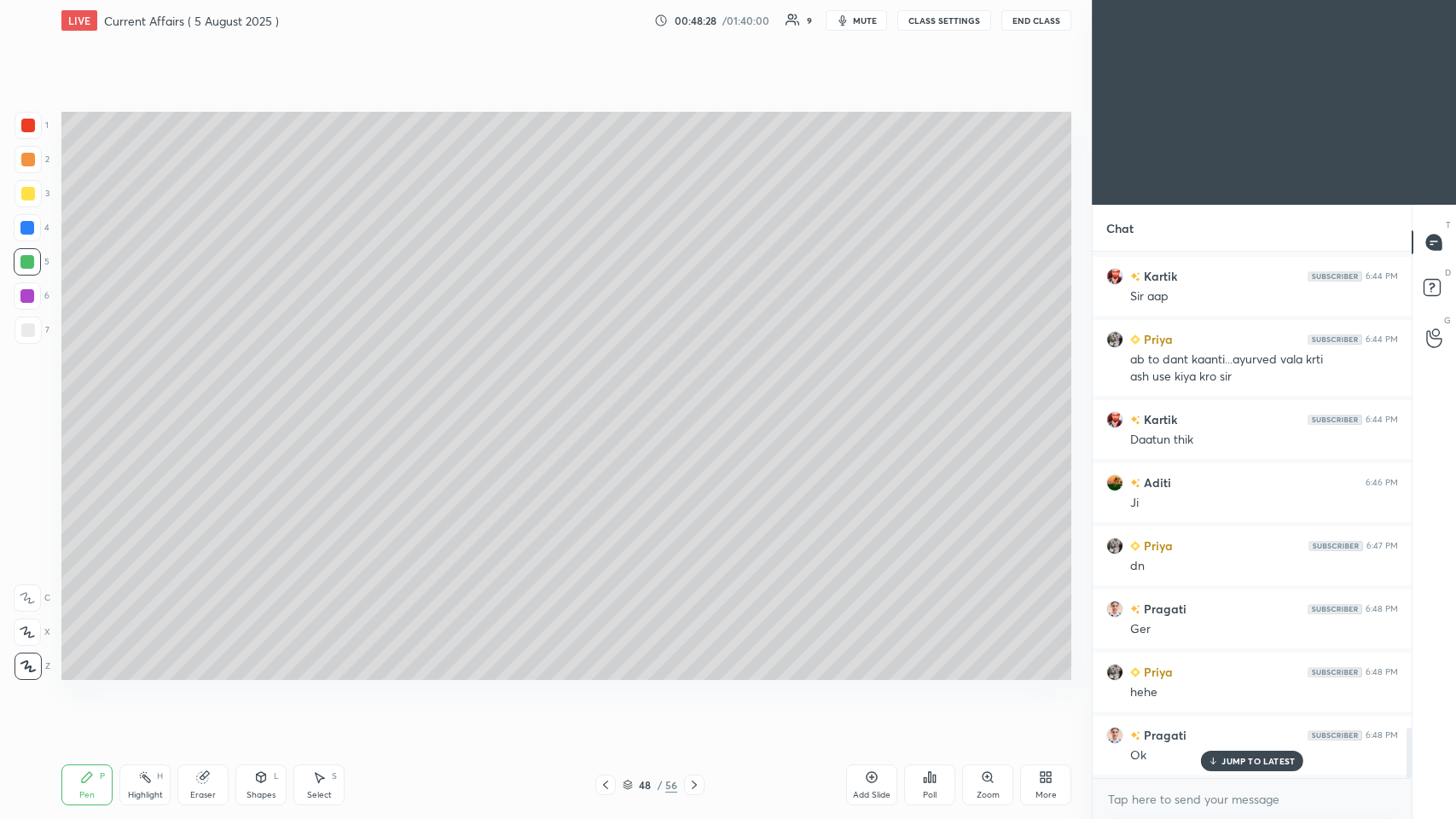 click 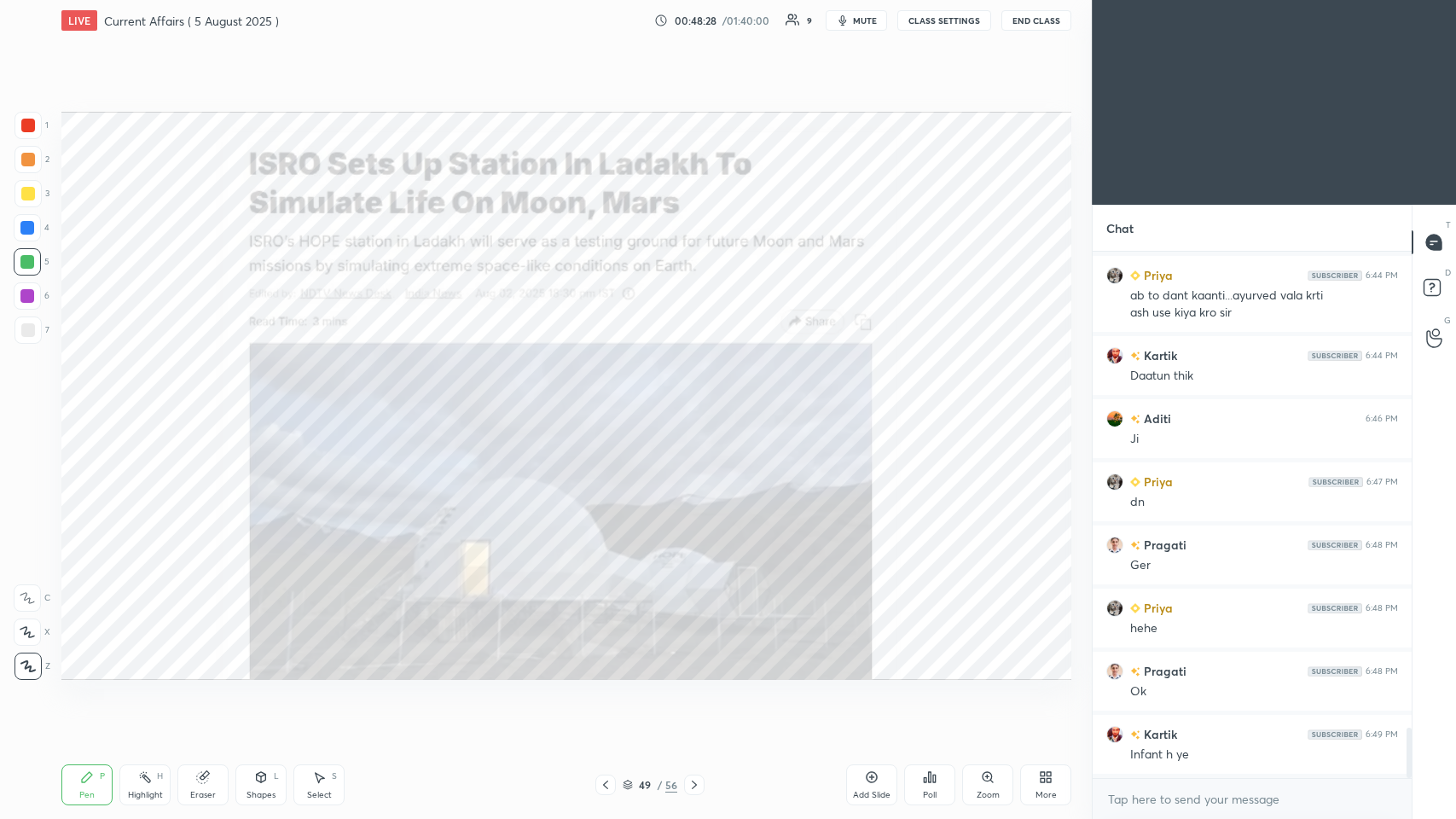 click 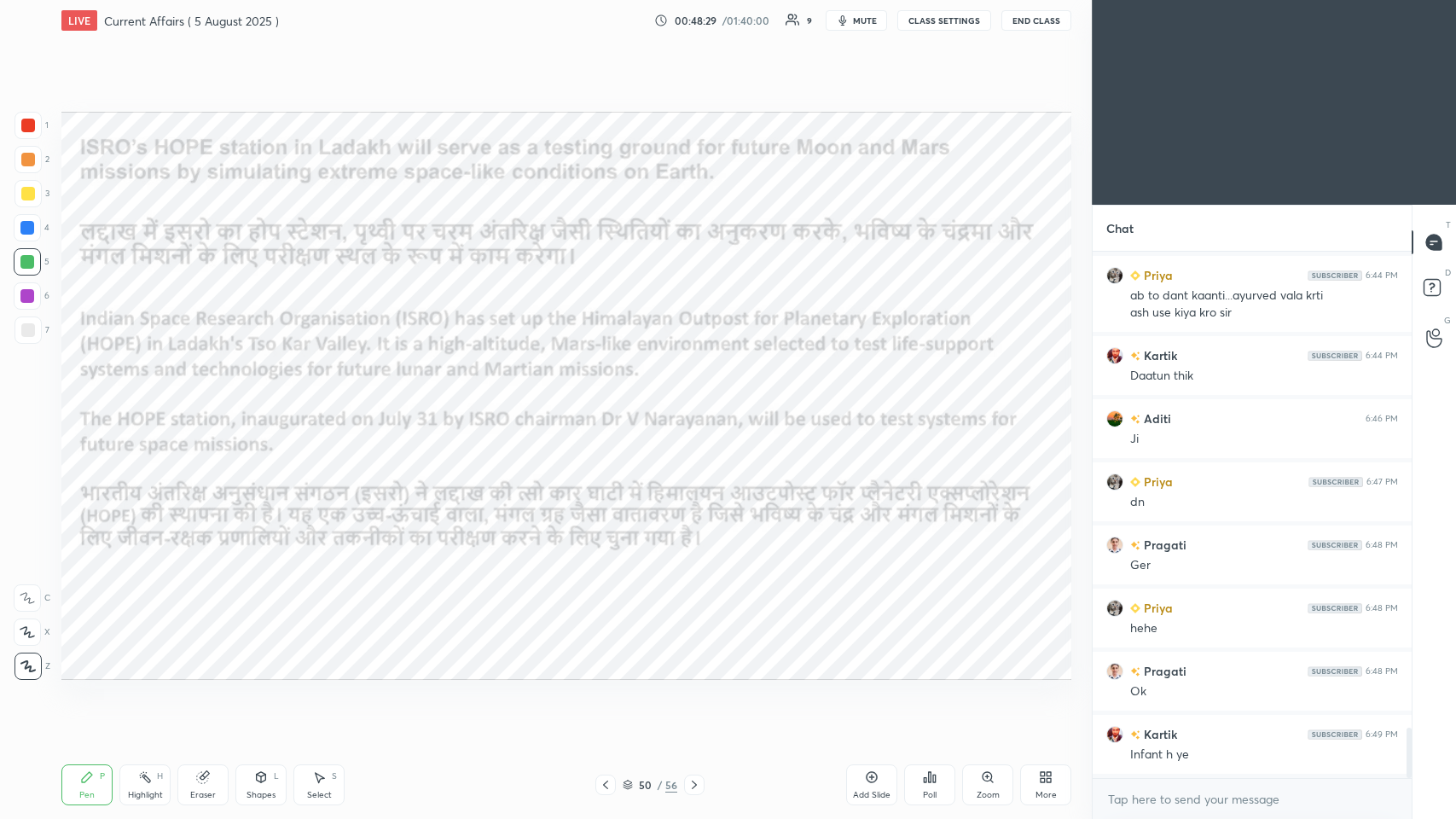 click 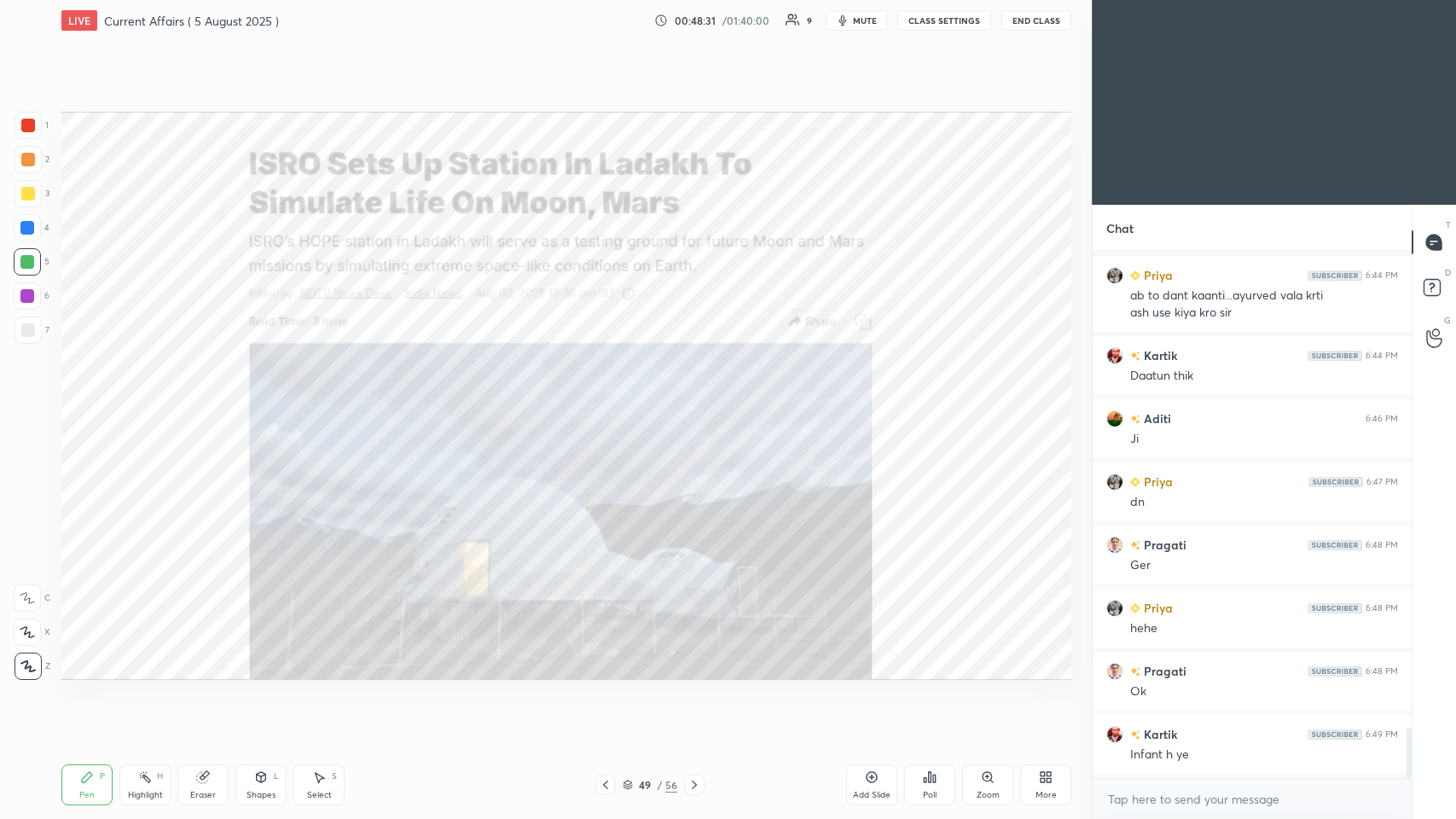 scroll, scrollTop: 486, scrollLeft: 314, axis: both 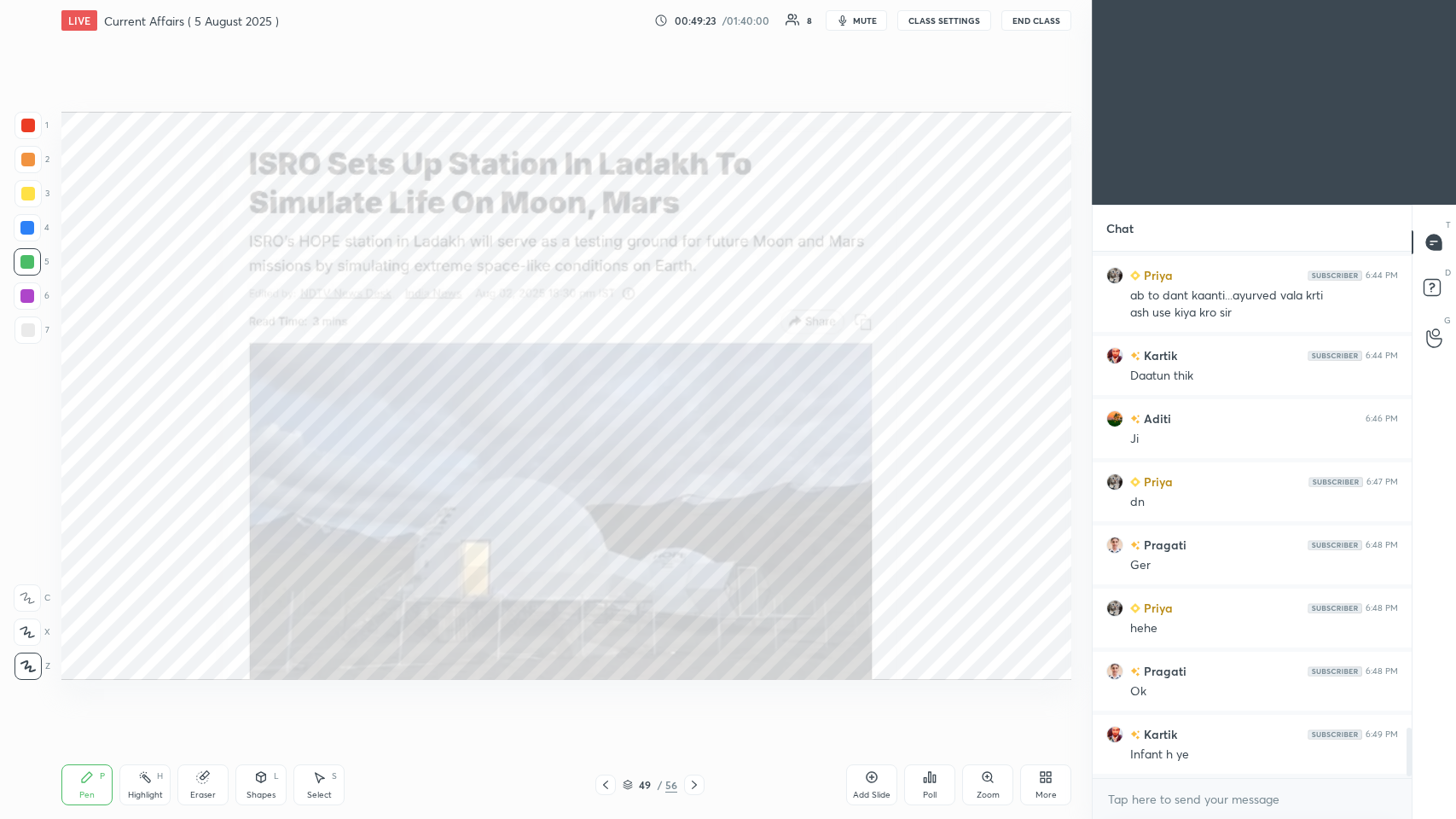 click 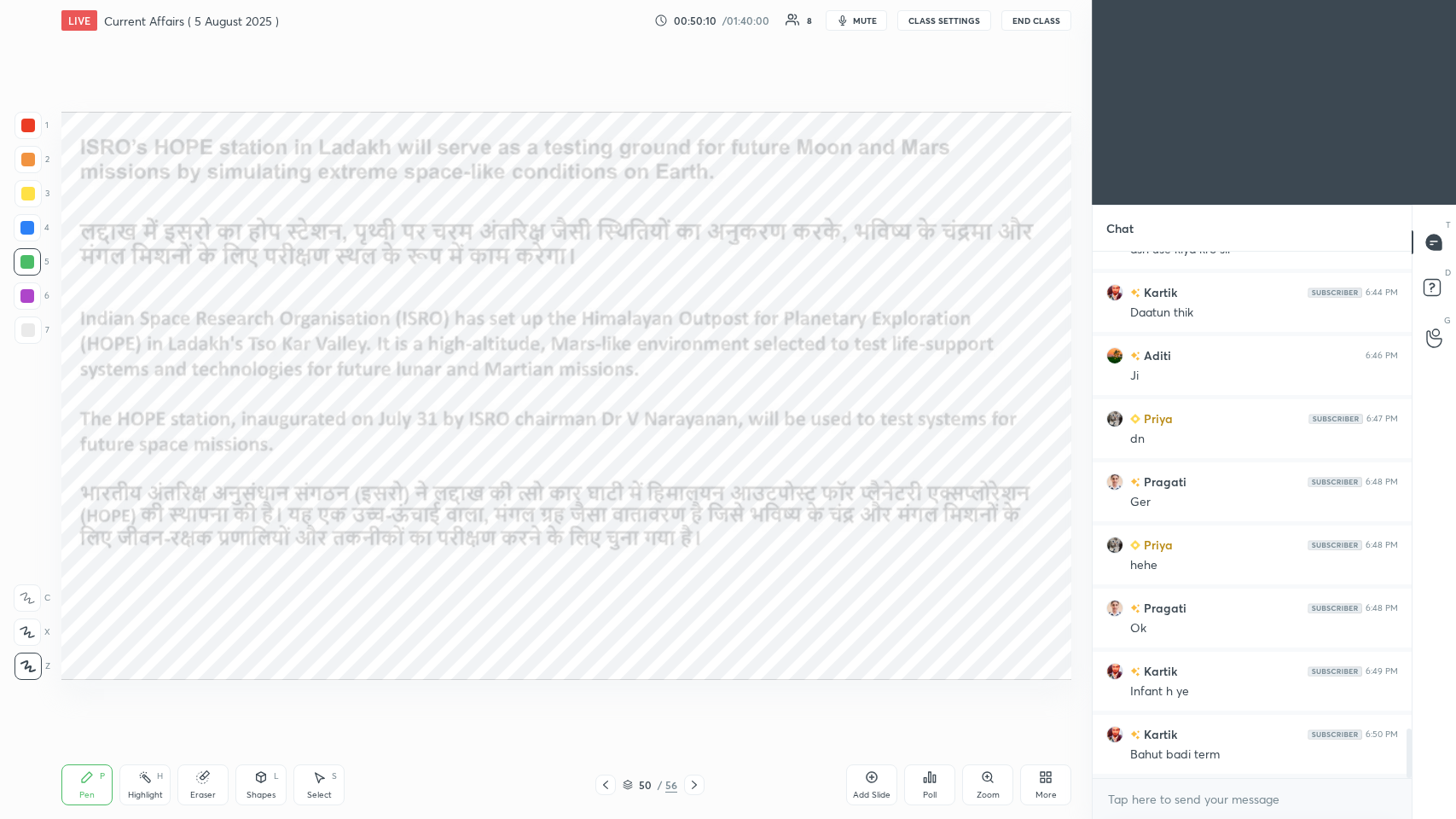 scroll, scrollTop: 5126, scrollLeft: 0, axis: vertical 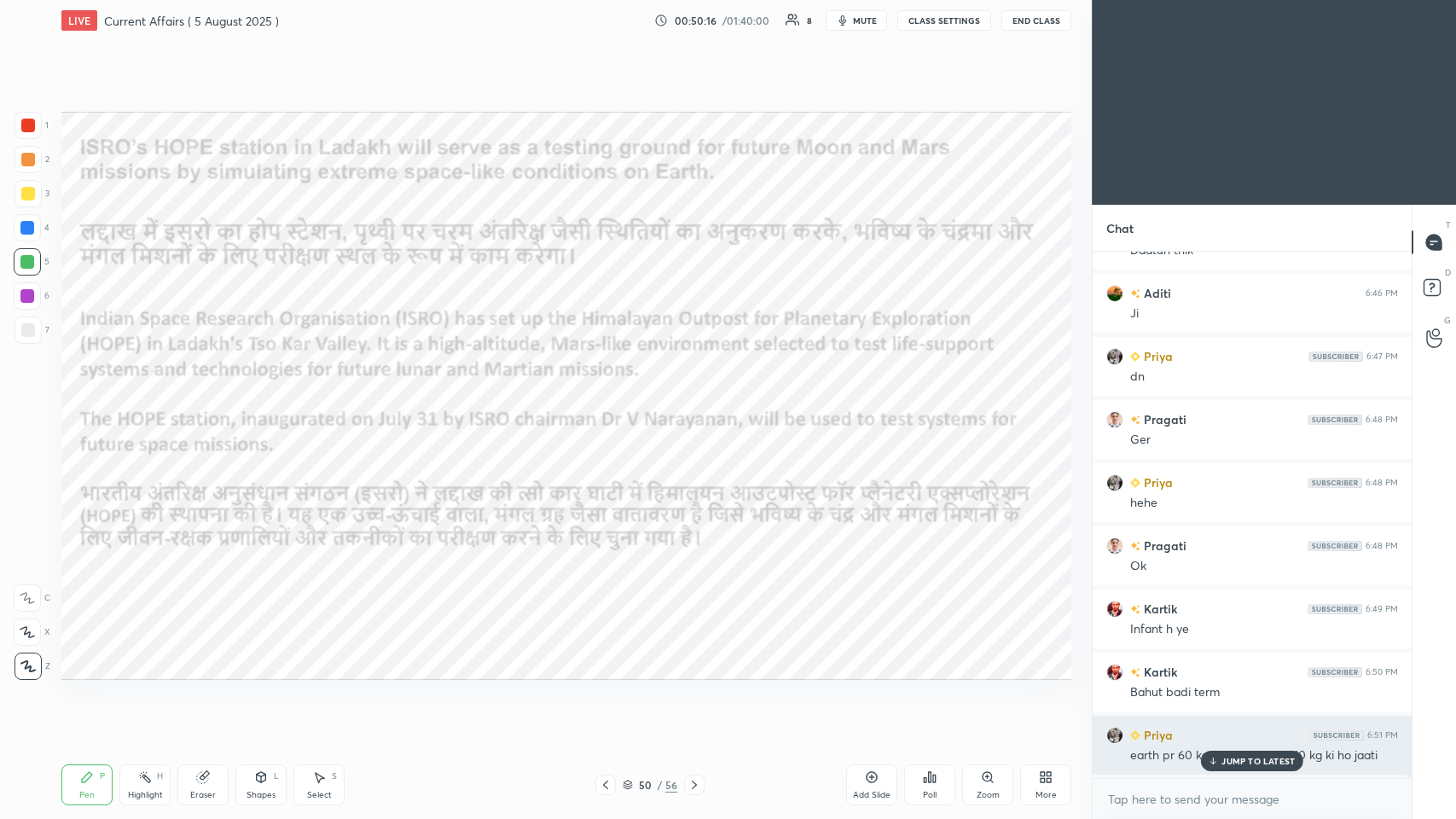 click on "JUMP TO LATEST" at bounding box center [1258, 761] 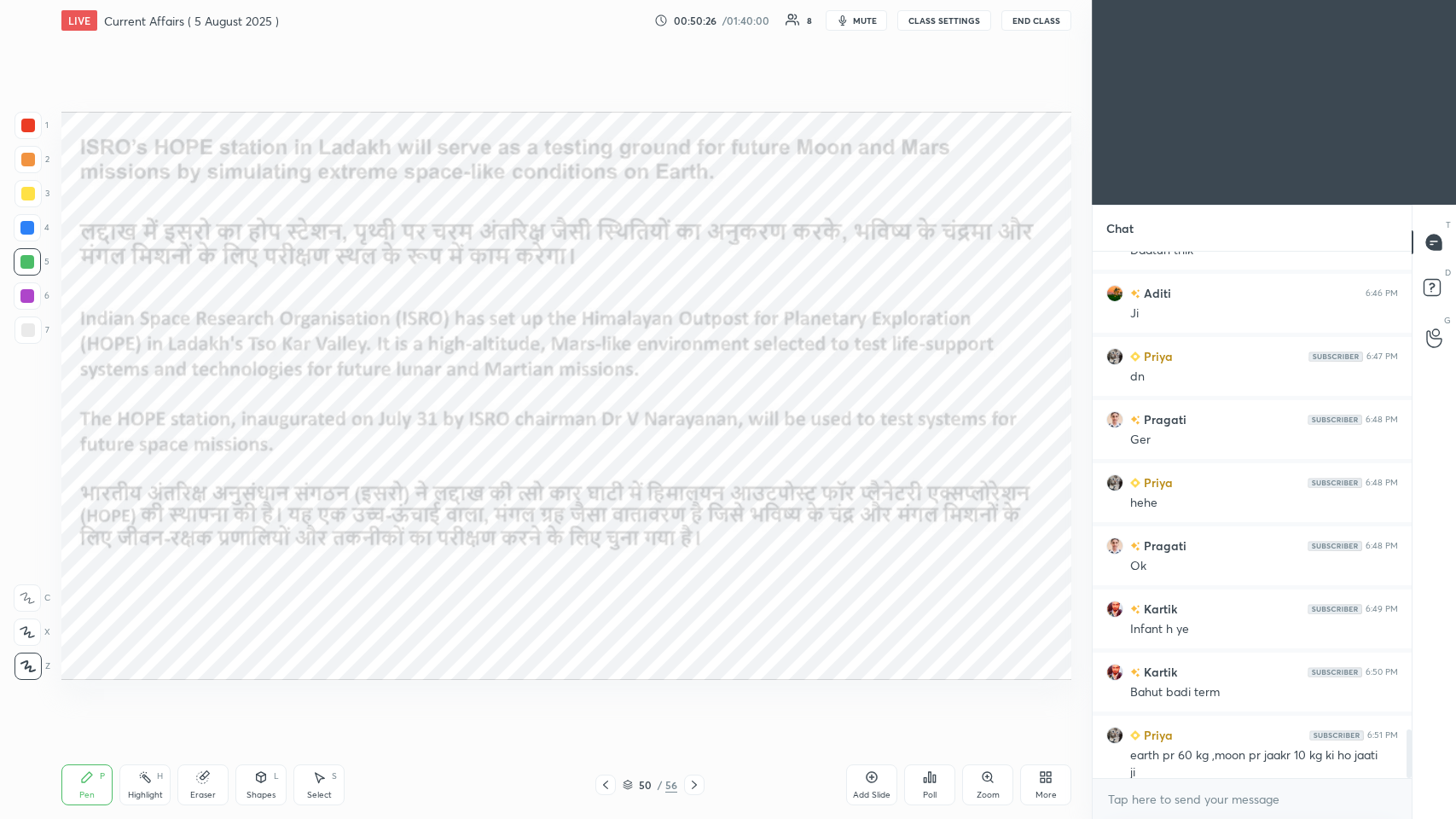 scroll, scrollTop: 5143, scrollLeft: 0, axis: vertical 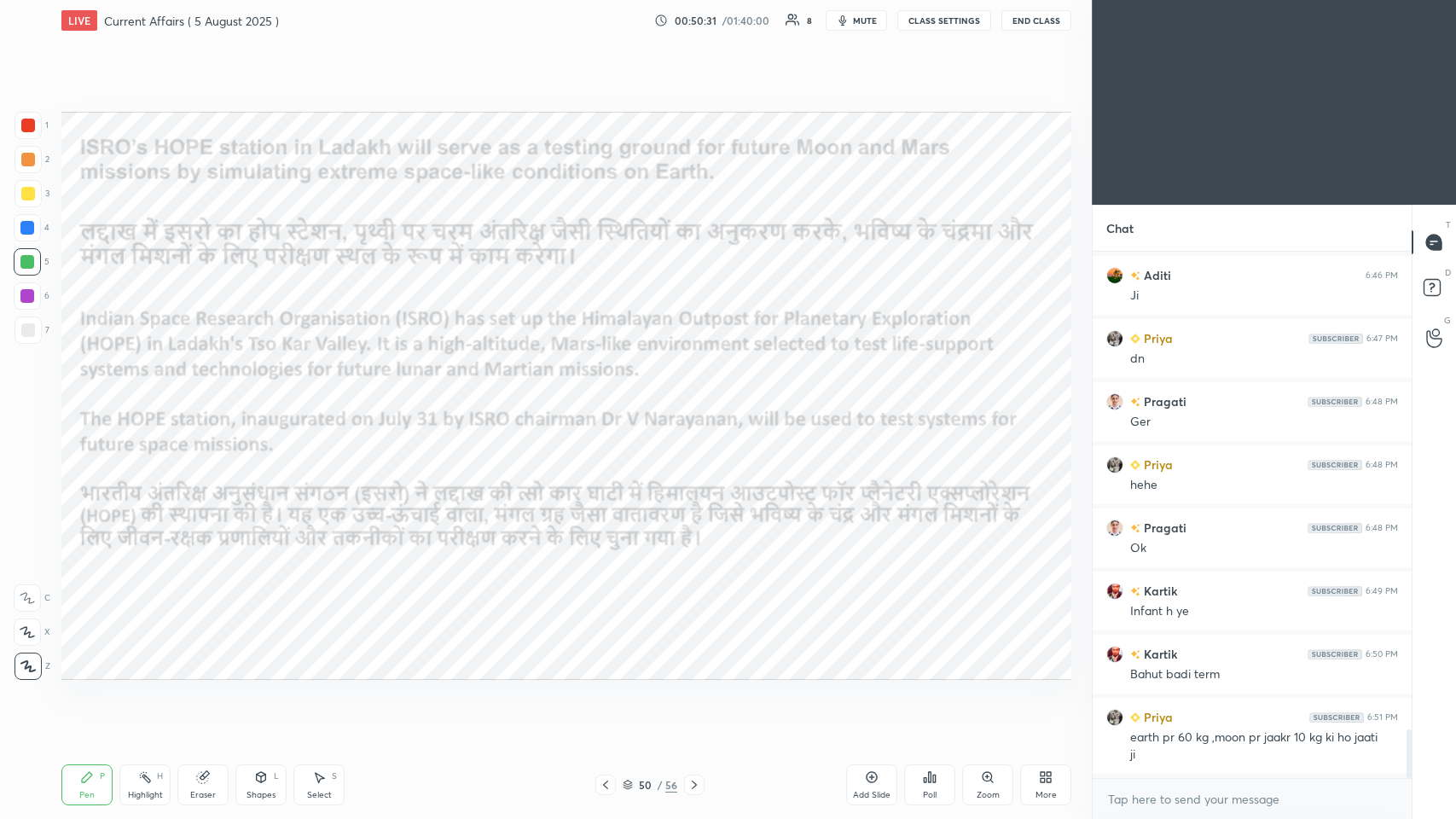 click on "Add Slide" at bounding box center (872, 785) 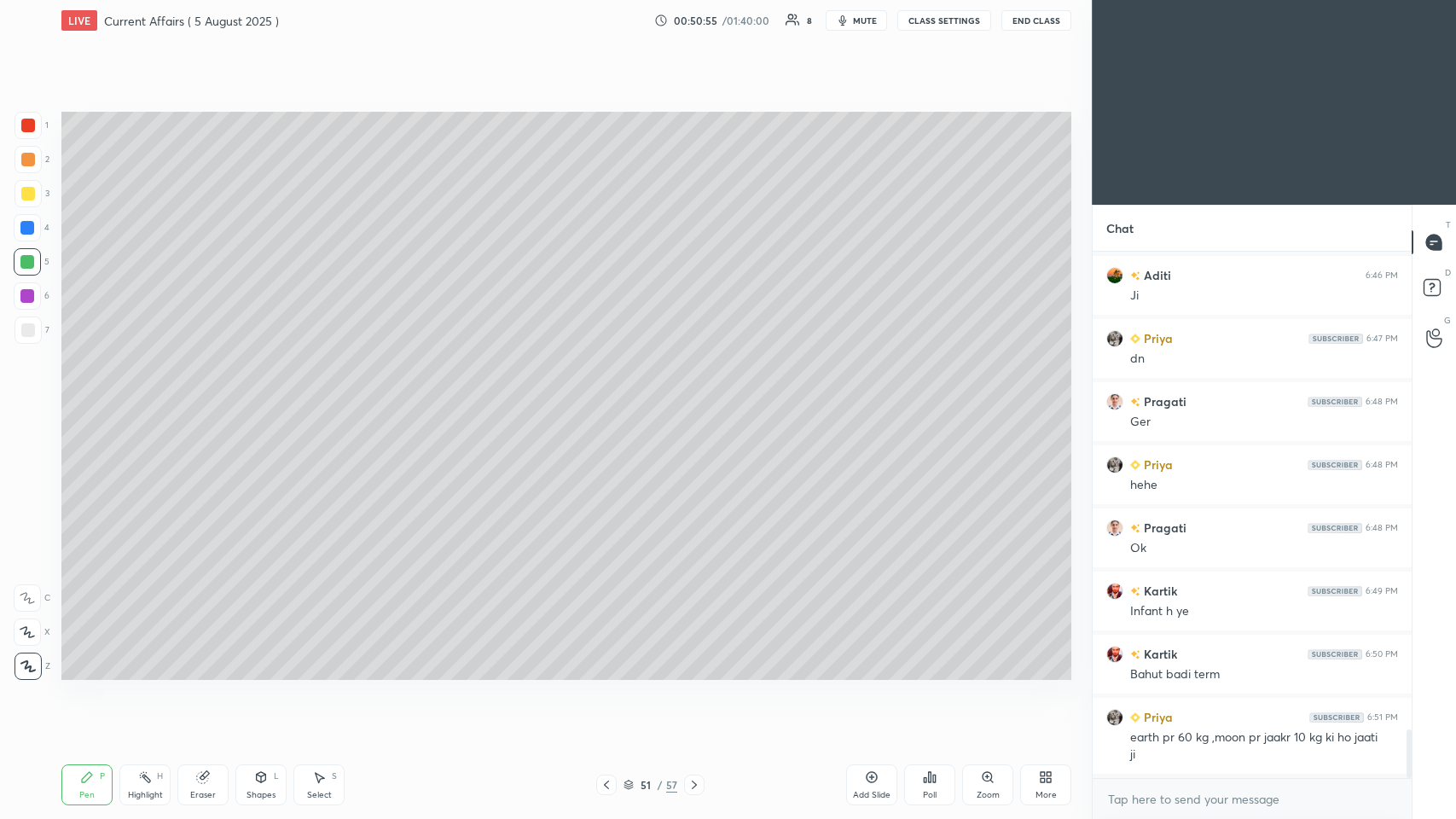 scroll, scrollTop: 5160, scrollLeft: 0, axis: vertical 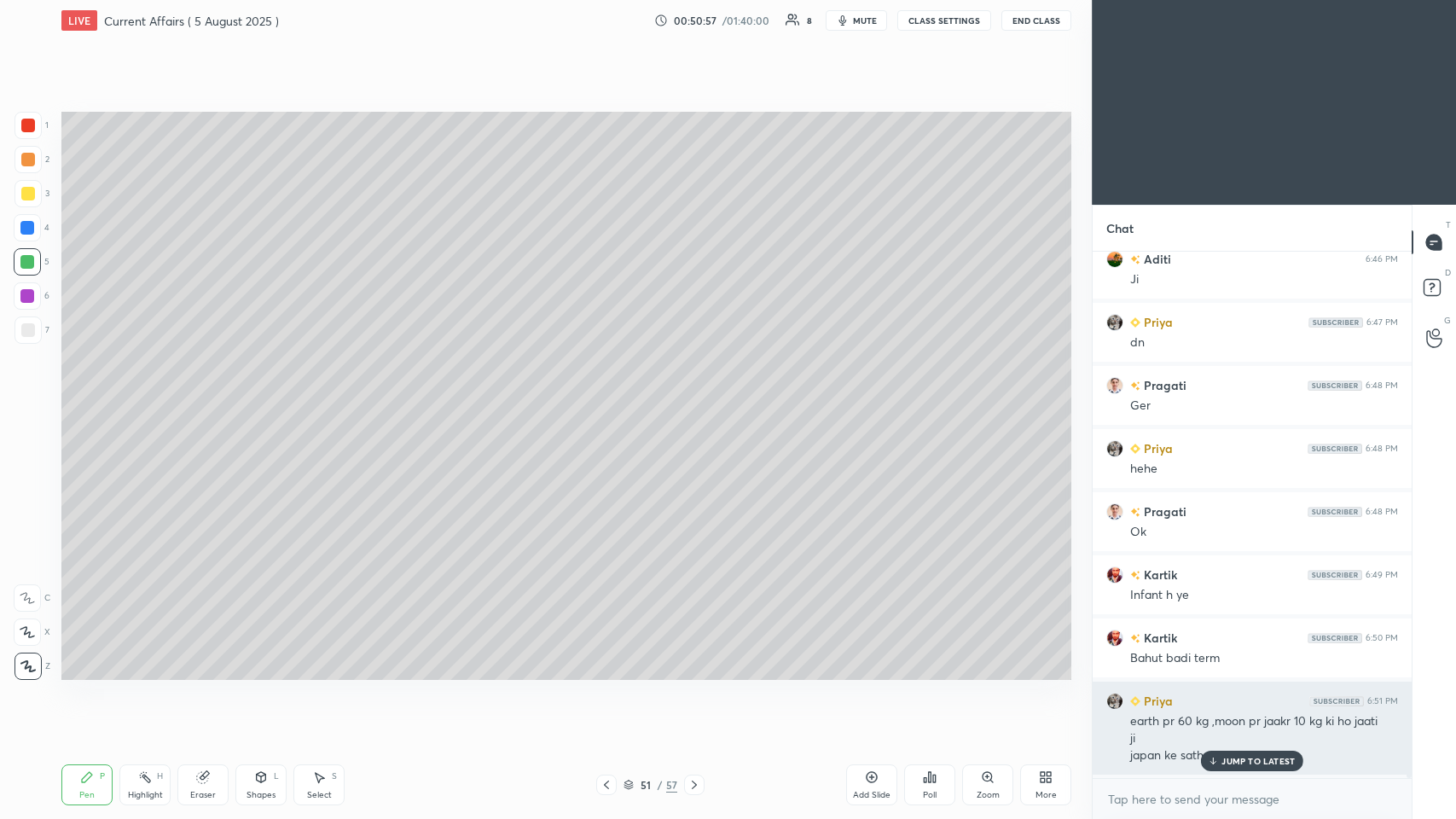 click on "JUMP TO LATEST" at bounding box center (1258, 761) 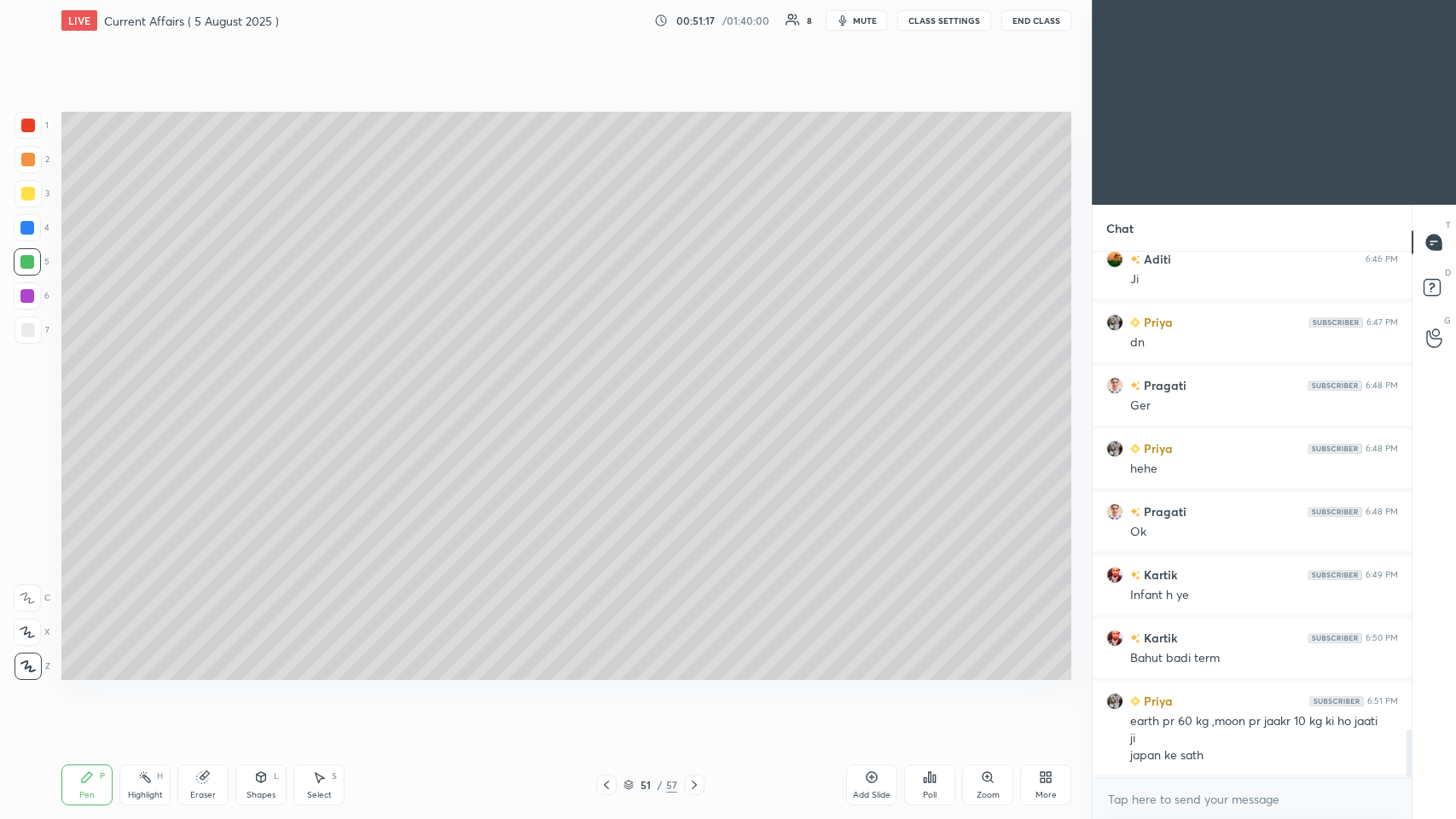 click 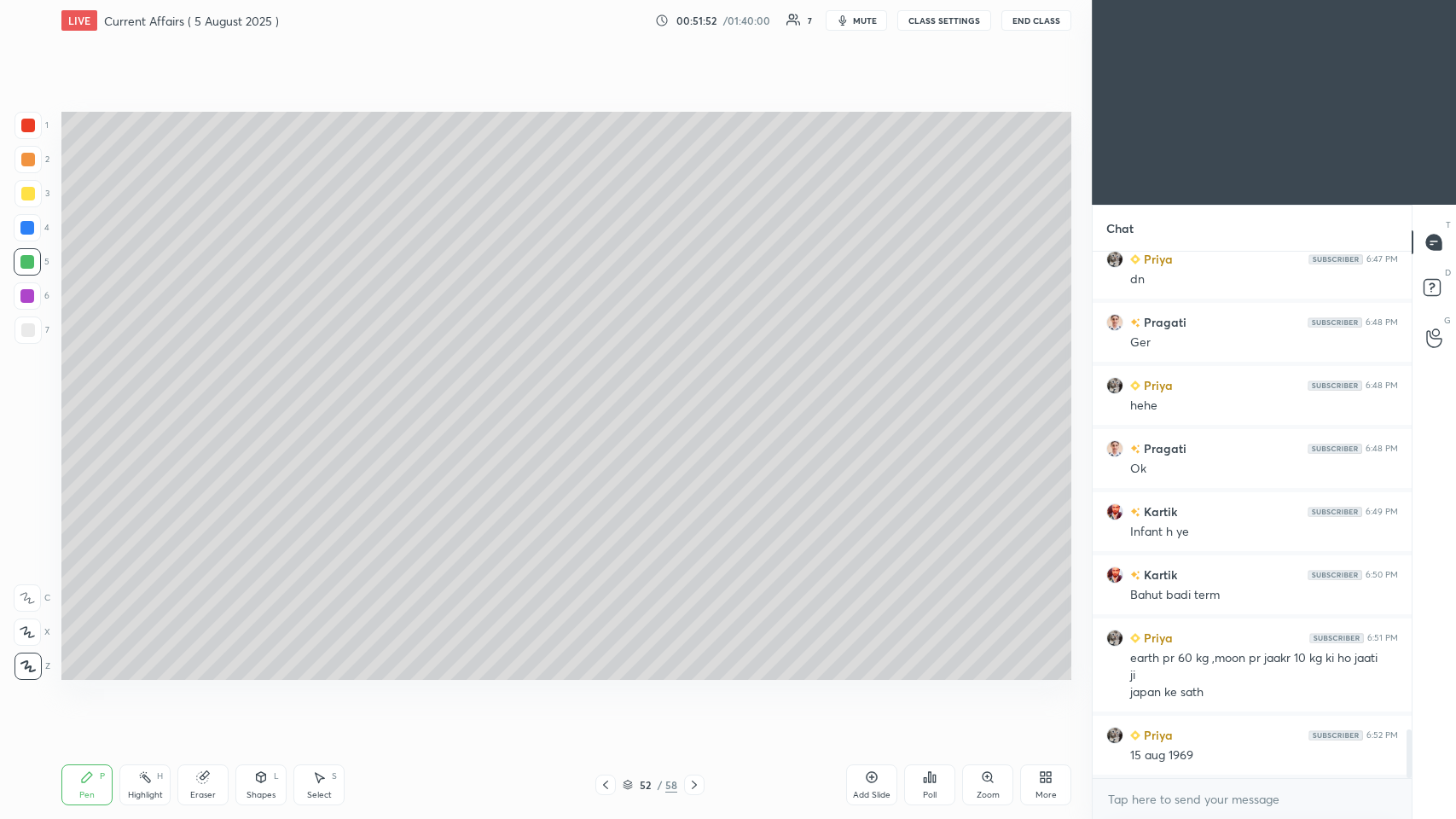 scroll, scrollTop: 5264, scrollLeft: 0, axis: vertical 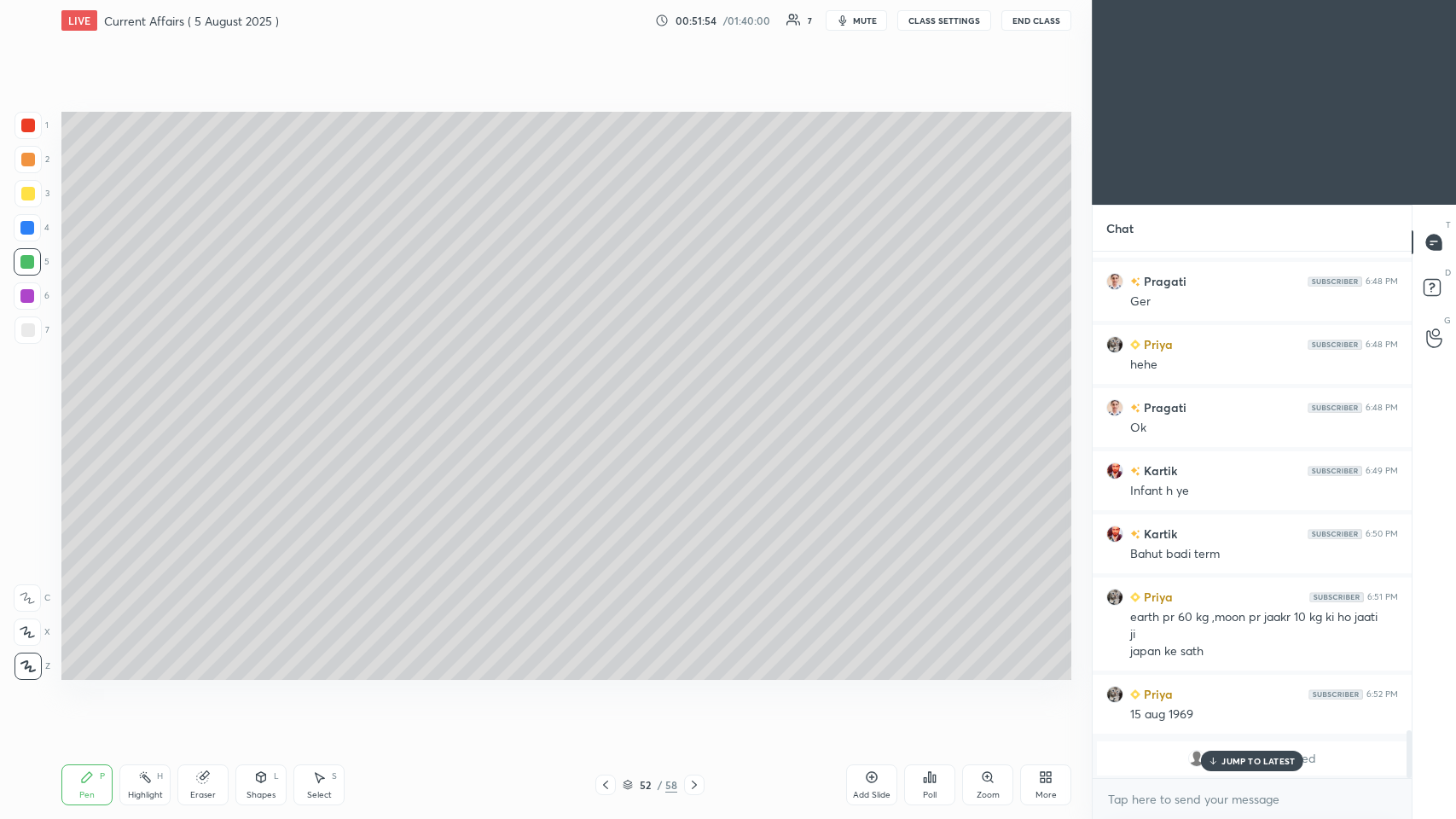 click on "JUMP TO LATEST" at bounding box center (1258, 761) 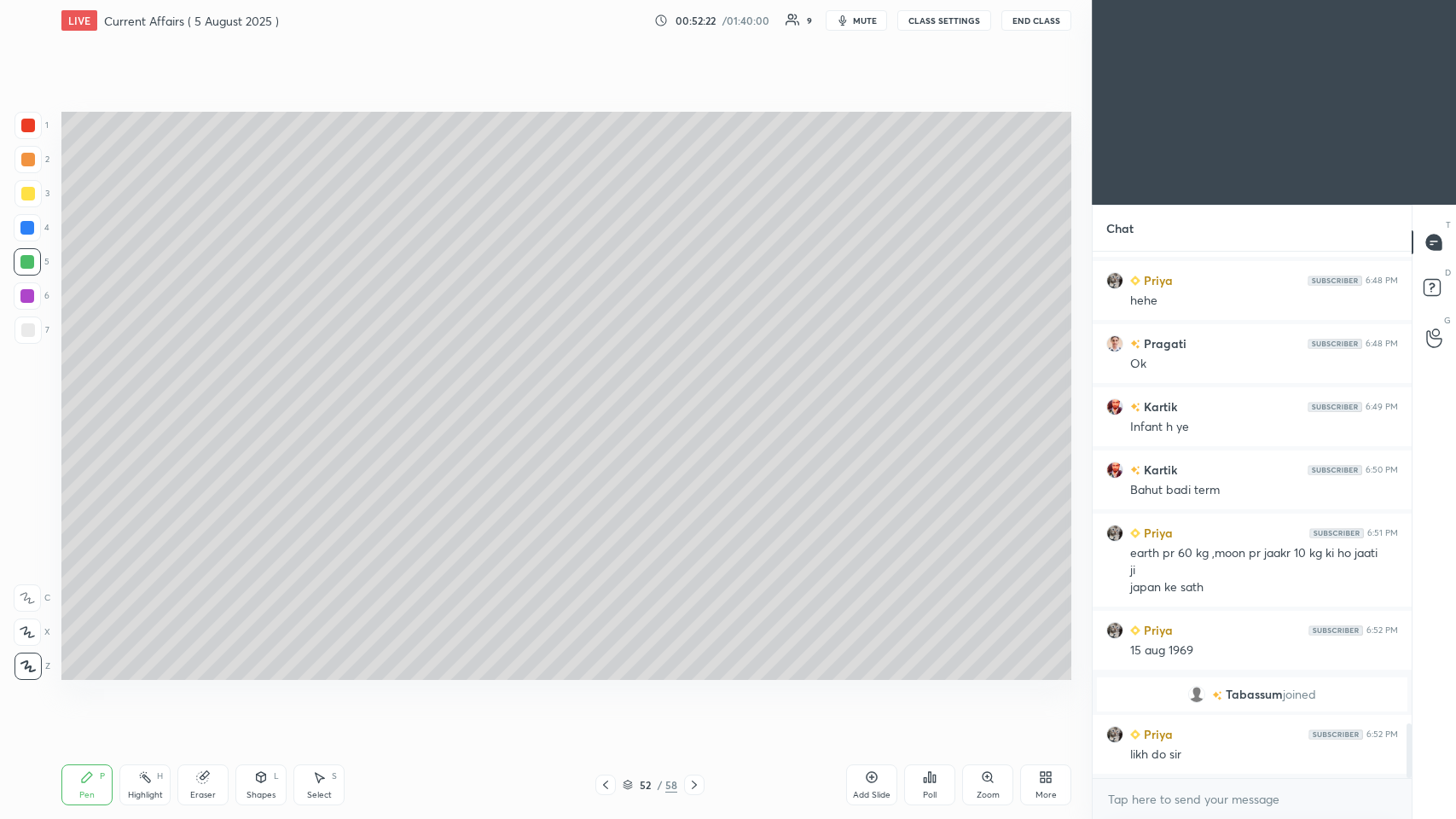 scroll, scrollTop: 4531, scrollLeft: 0, axis: vertical 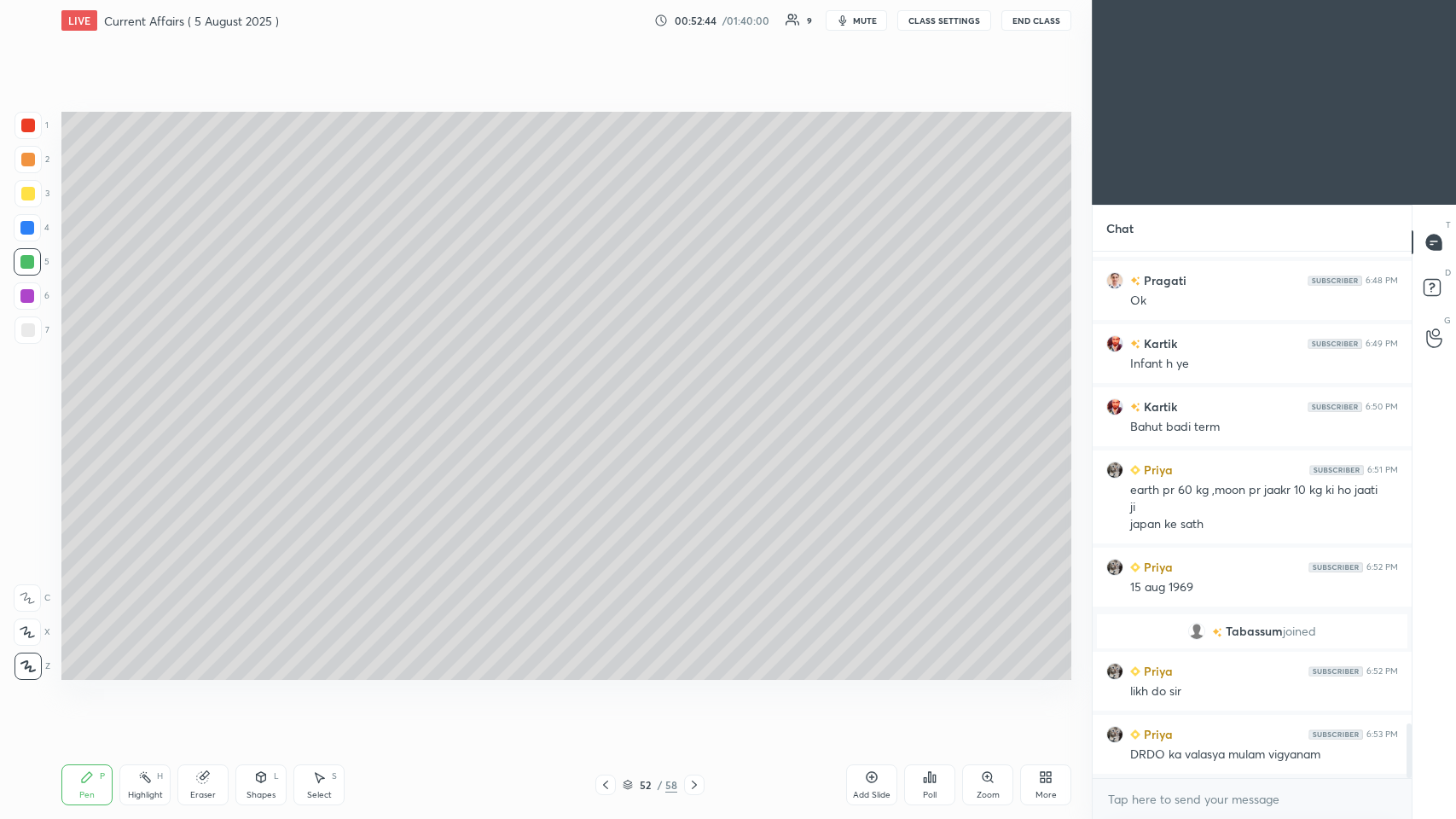 click on "Add Slide" at bounding box center (872, 785) 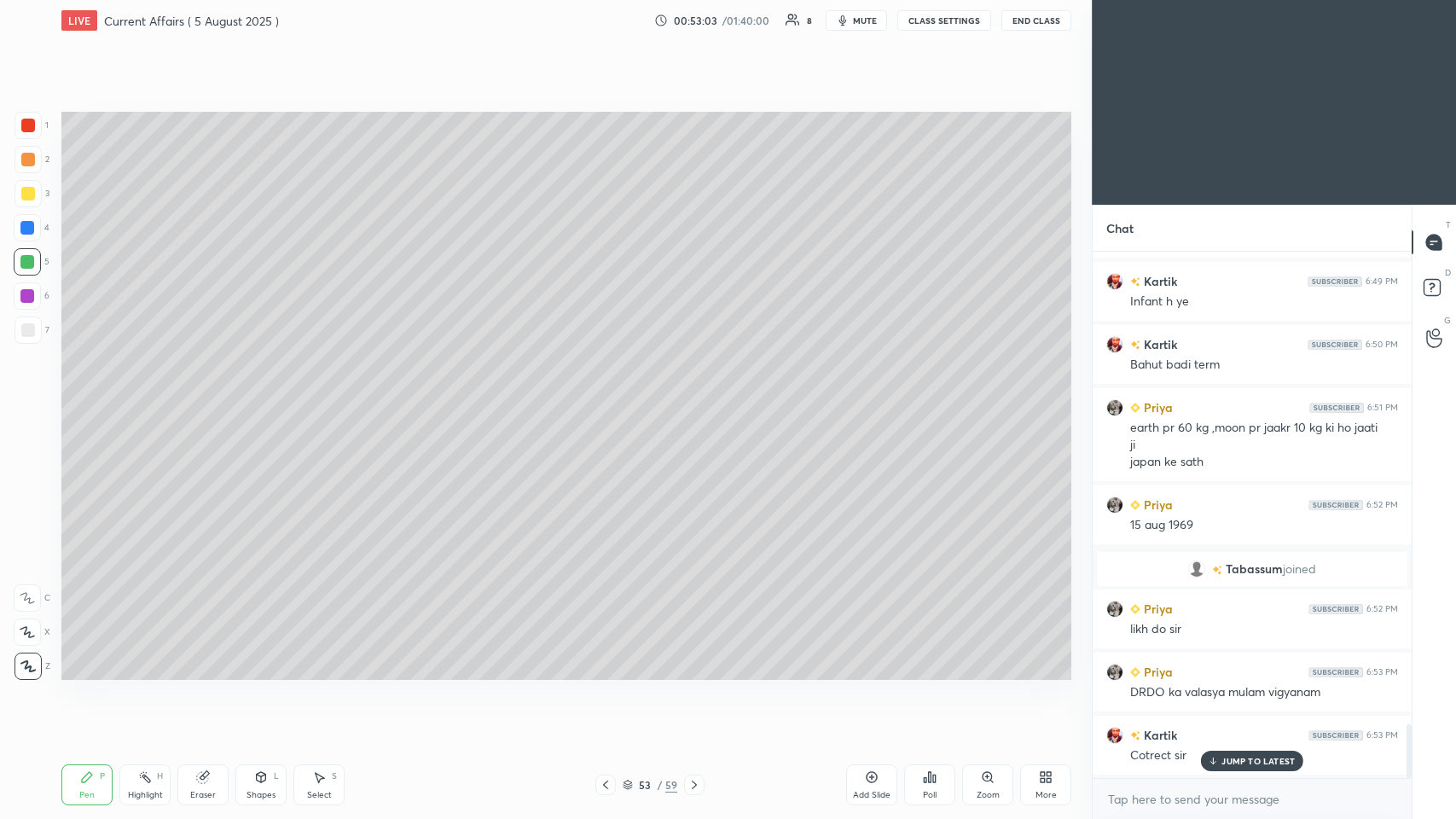 scroll, scrollTop: 4656, scrollLeft: 0, axis: vertical 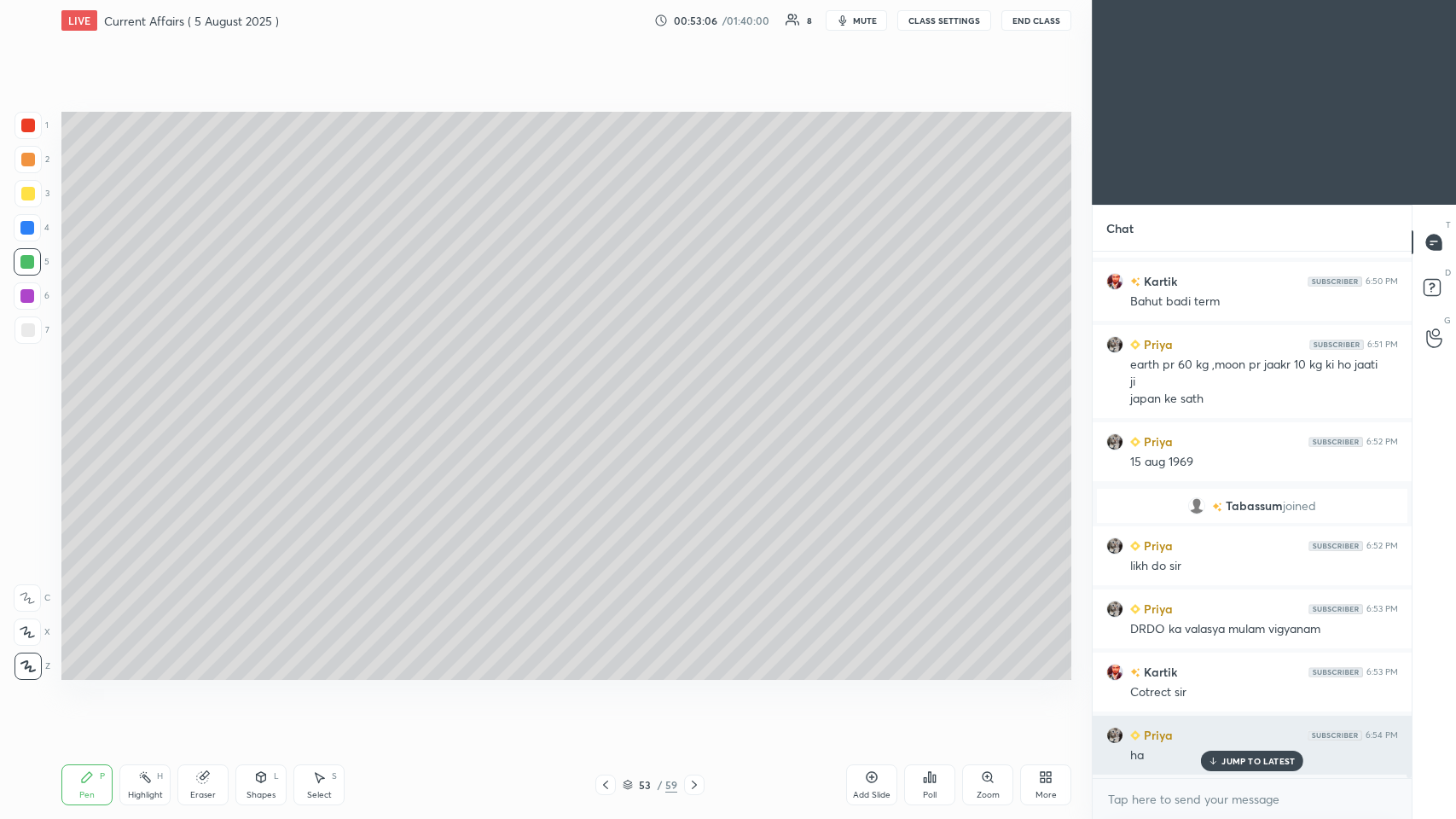 click 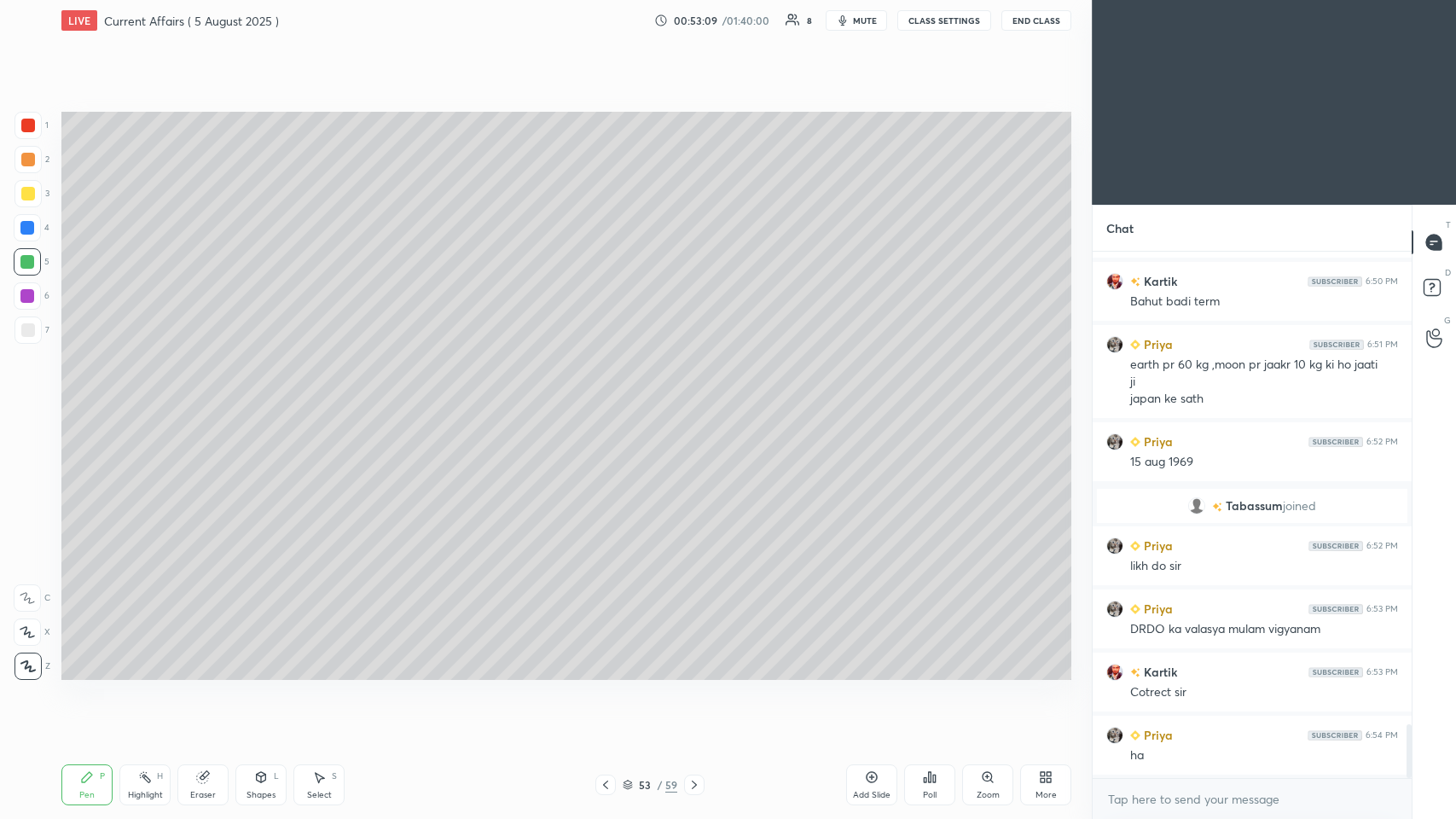 click on "Add Slide" at bounding box center (872, 785) 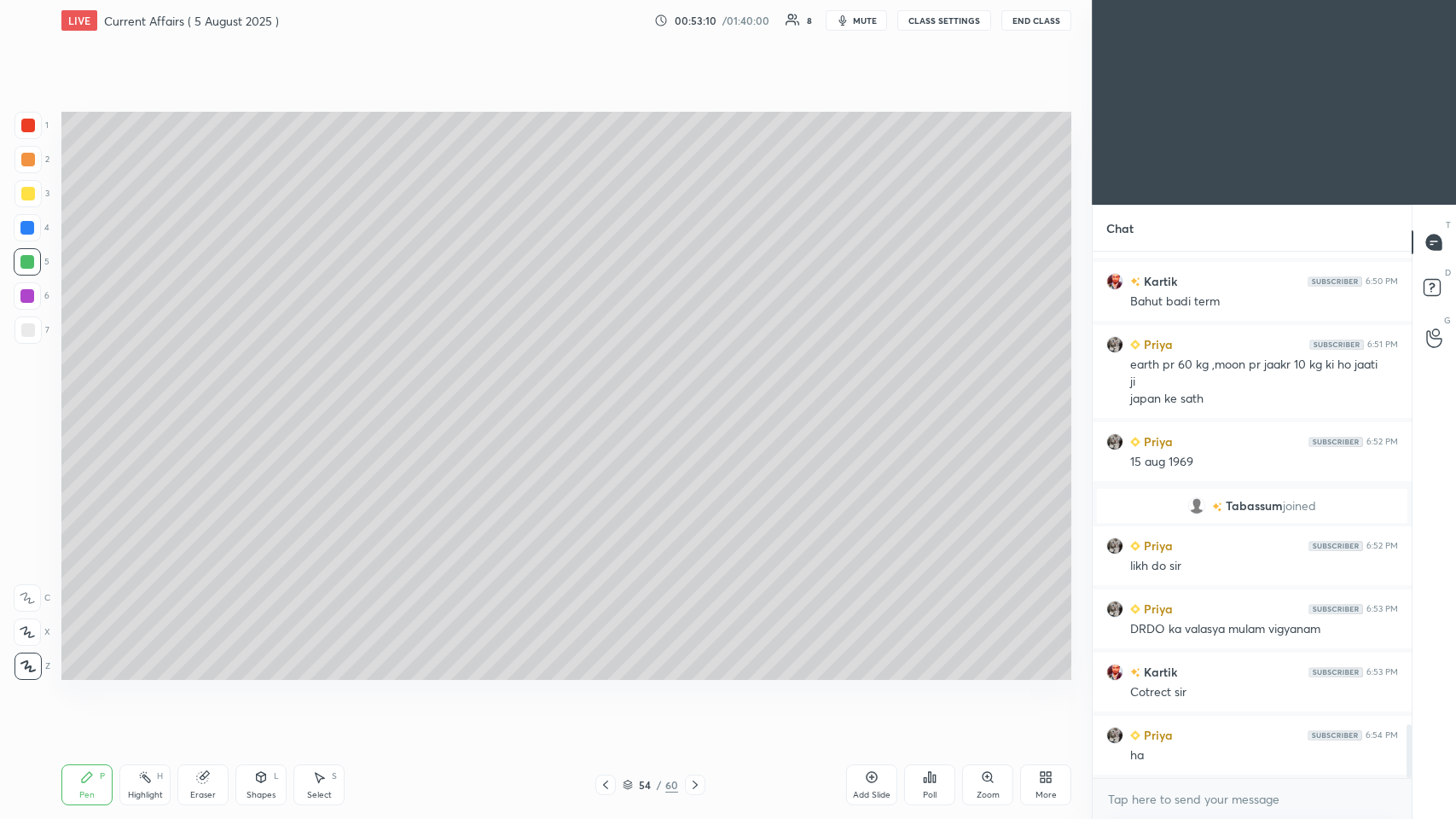 click at bounding box center (28, 194) 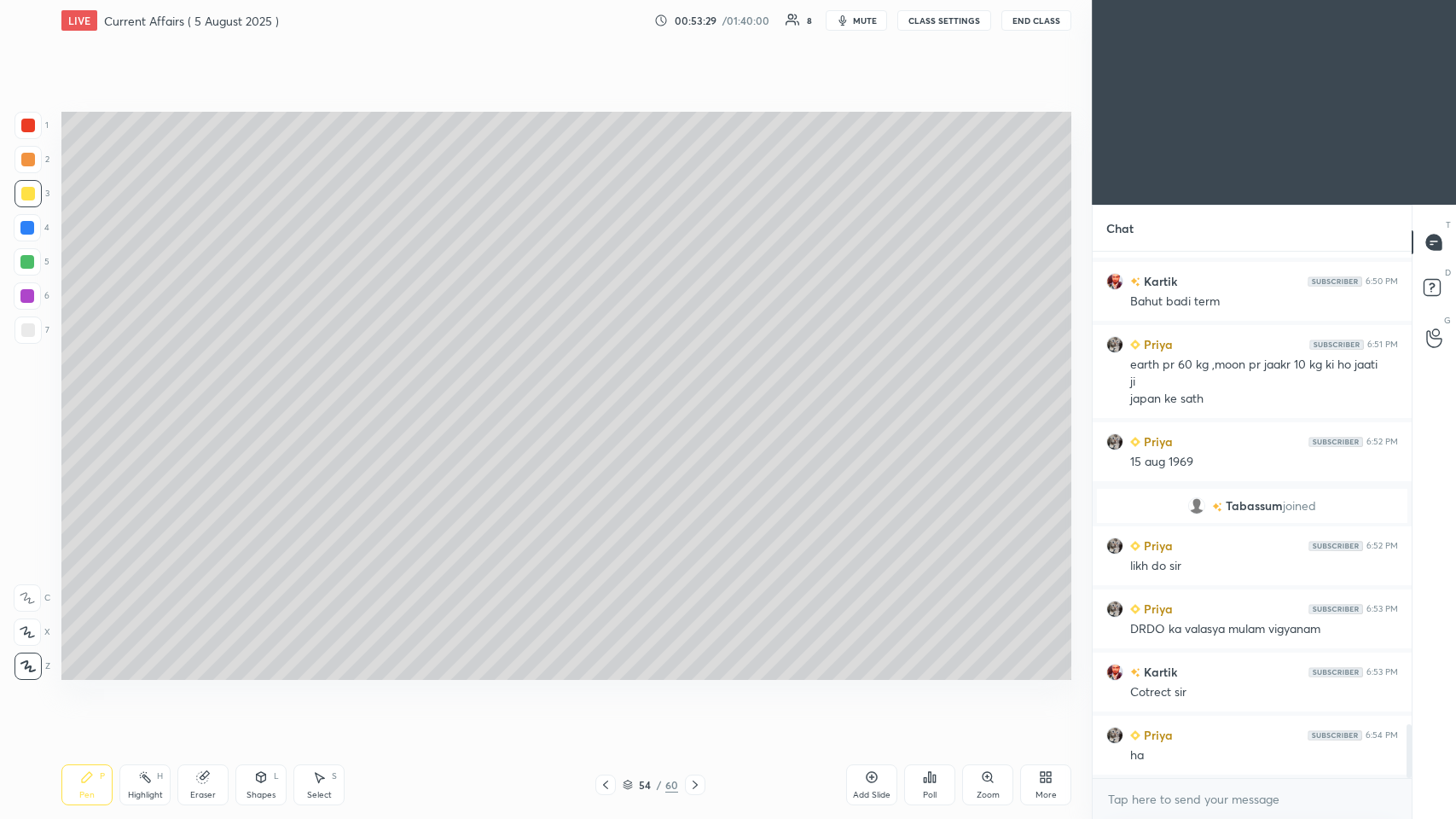 click 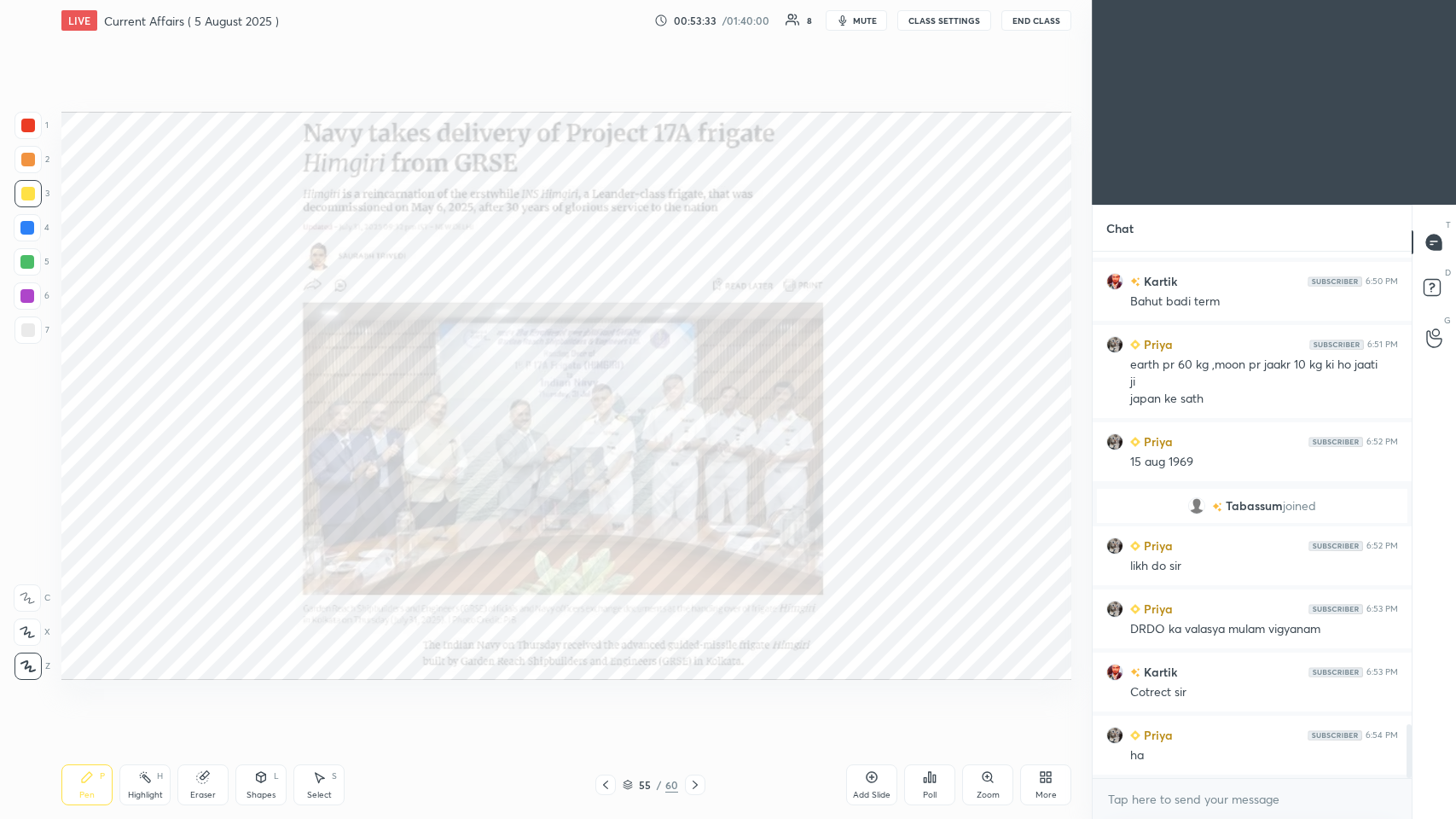 click at bounding box center (28, 125) 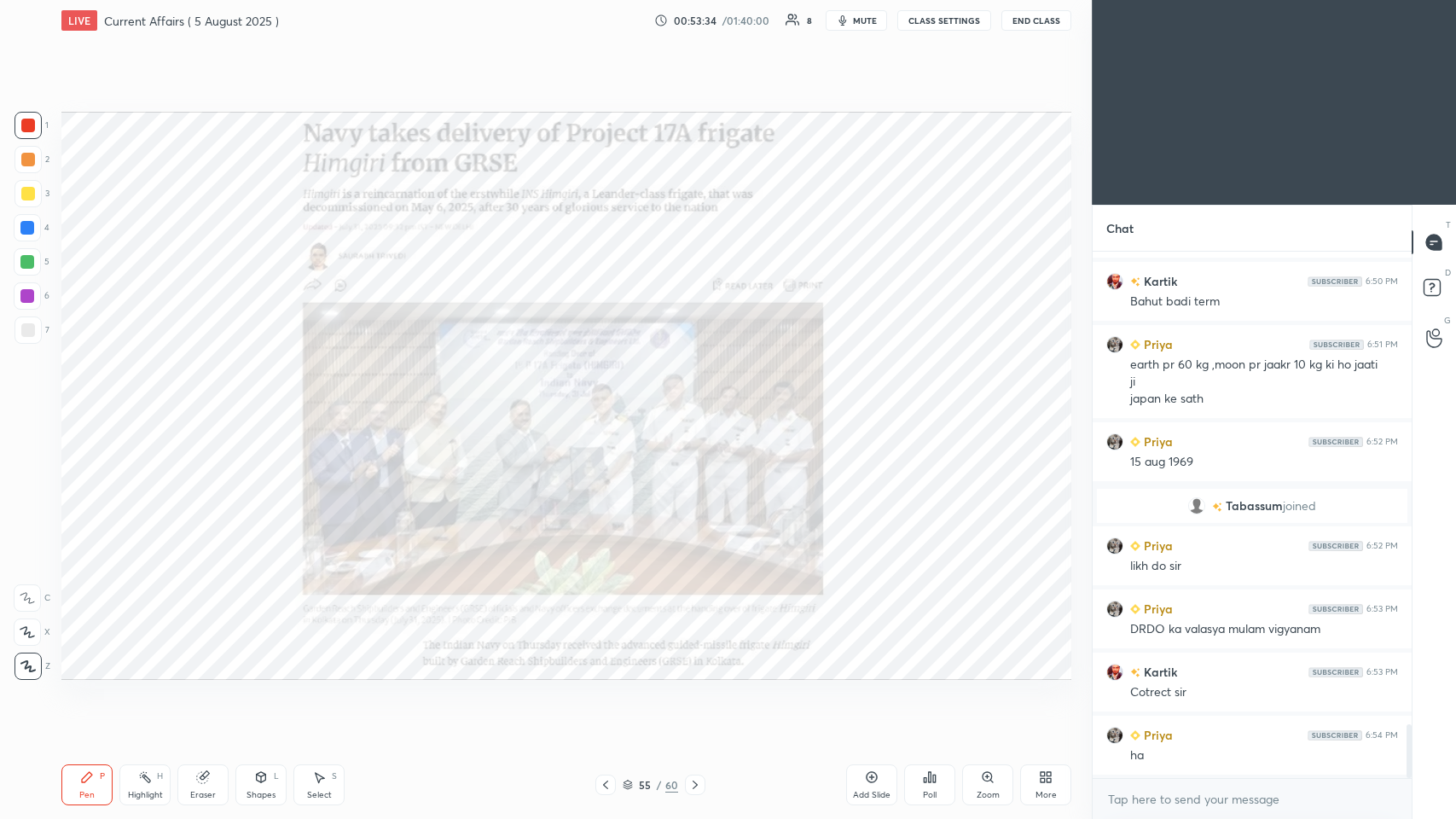 scroll, scrollTop: 4674, scrollLeft: 0, axis: vertical 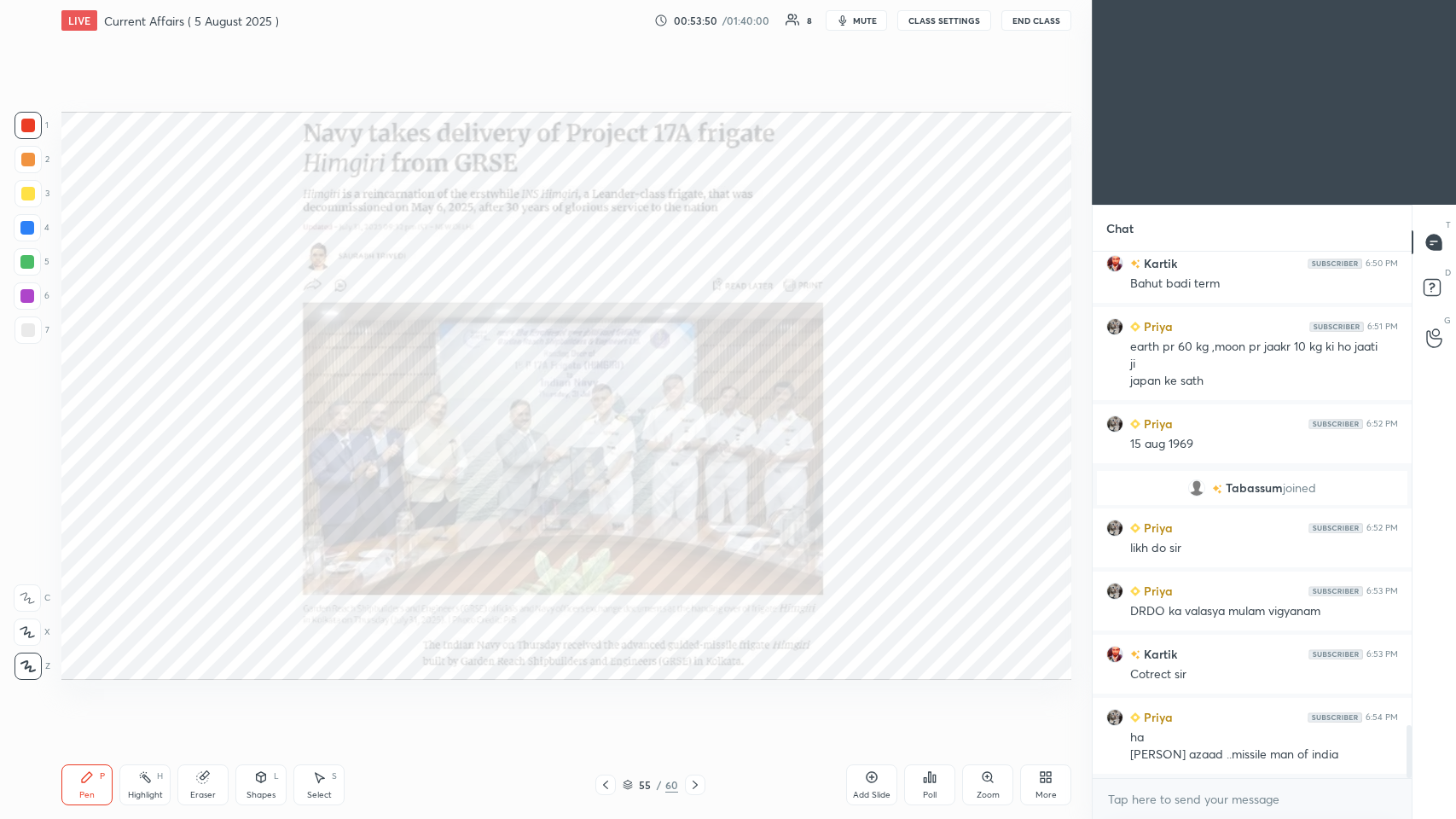 click 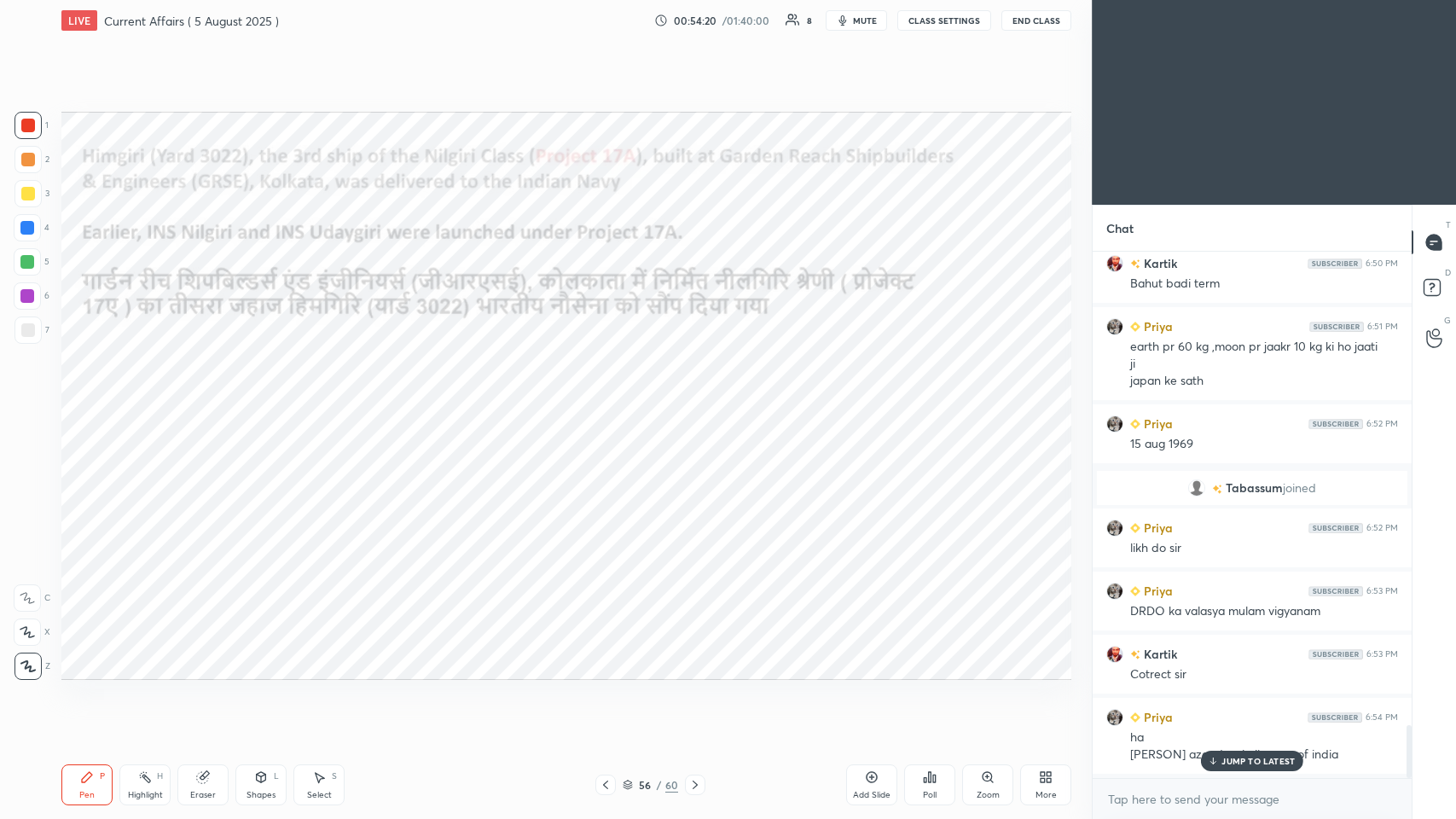 scroll, scrollTop: 4737, scrollLeft: 0, axis: vertical 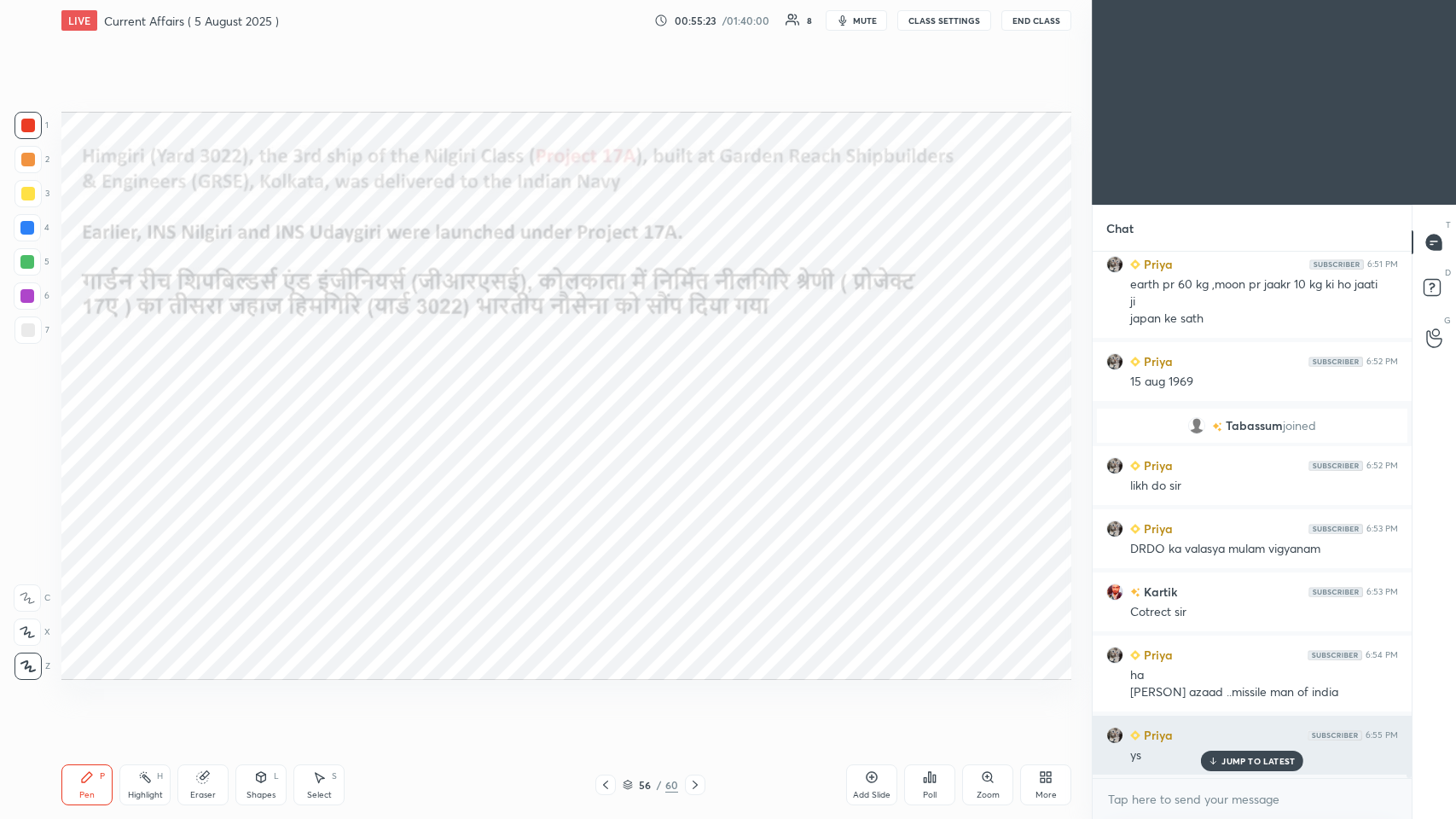 click on "JUMP TO LATEST" at bounding box center (1258, 761) 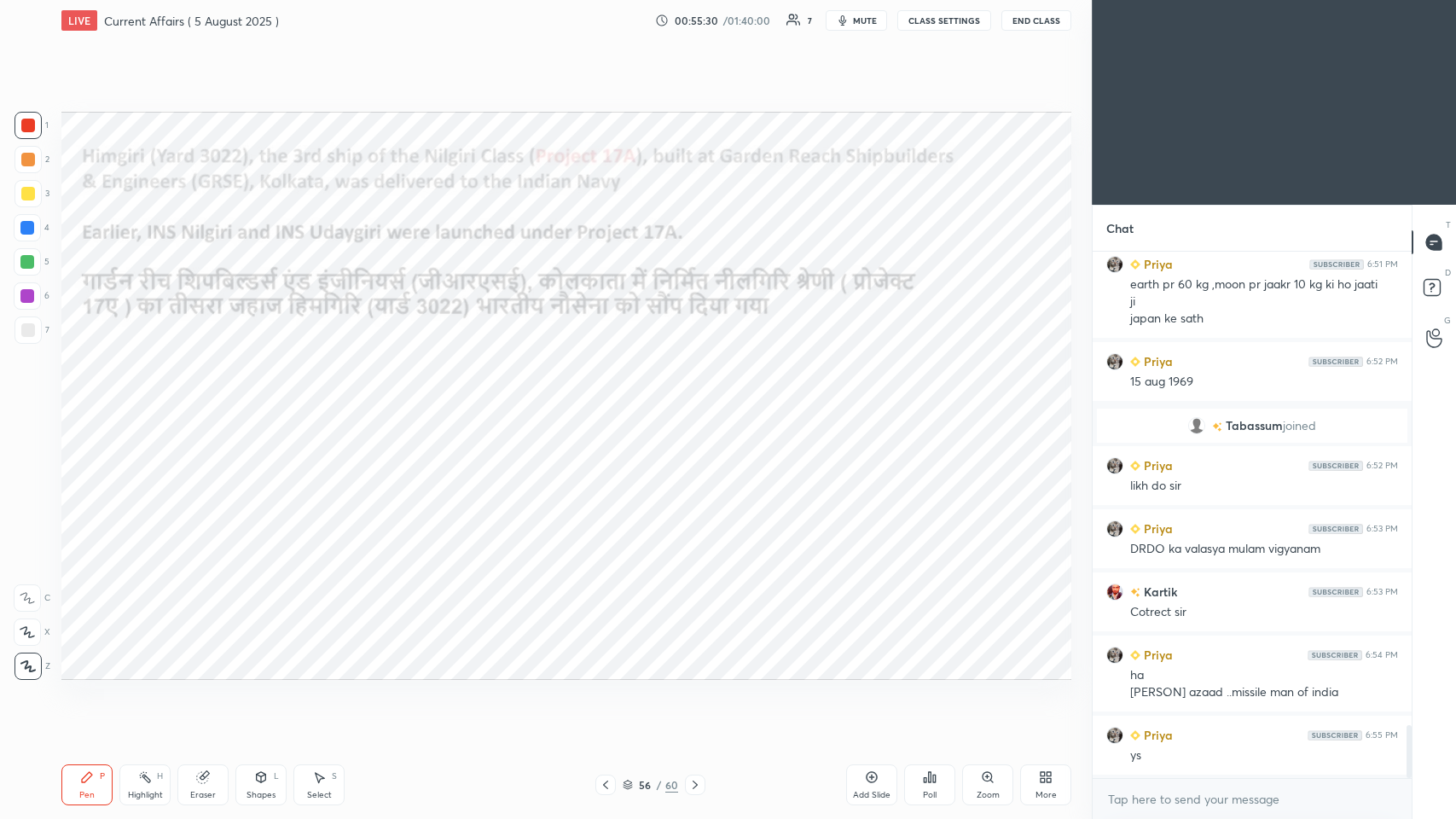 click 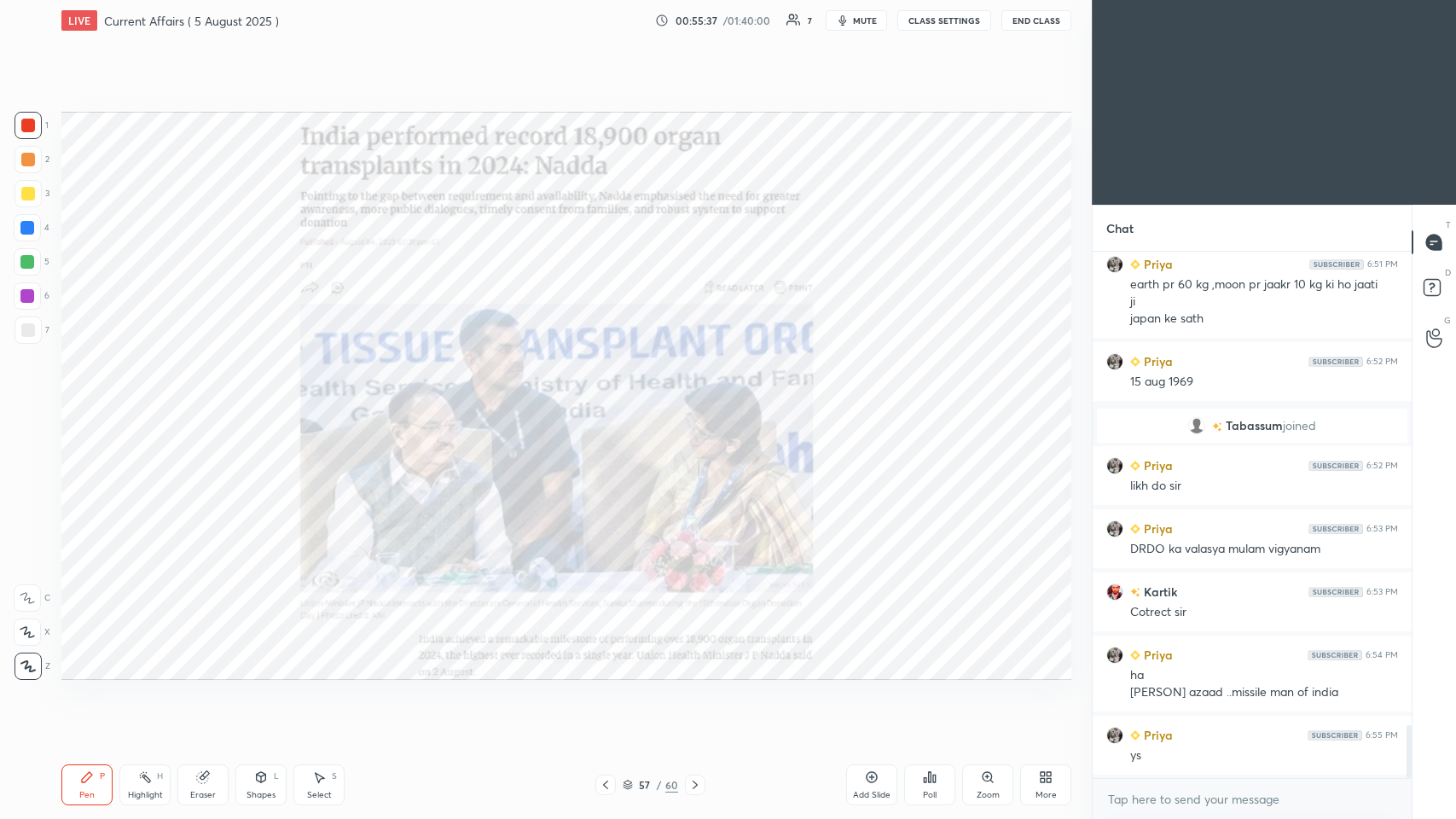 scroll, scrollTop: 4800, scrollLeft: 0, axis: vertical 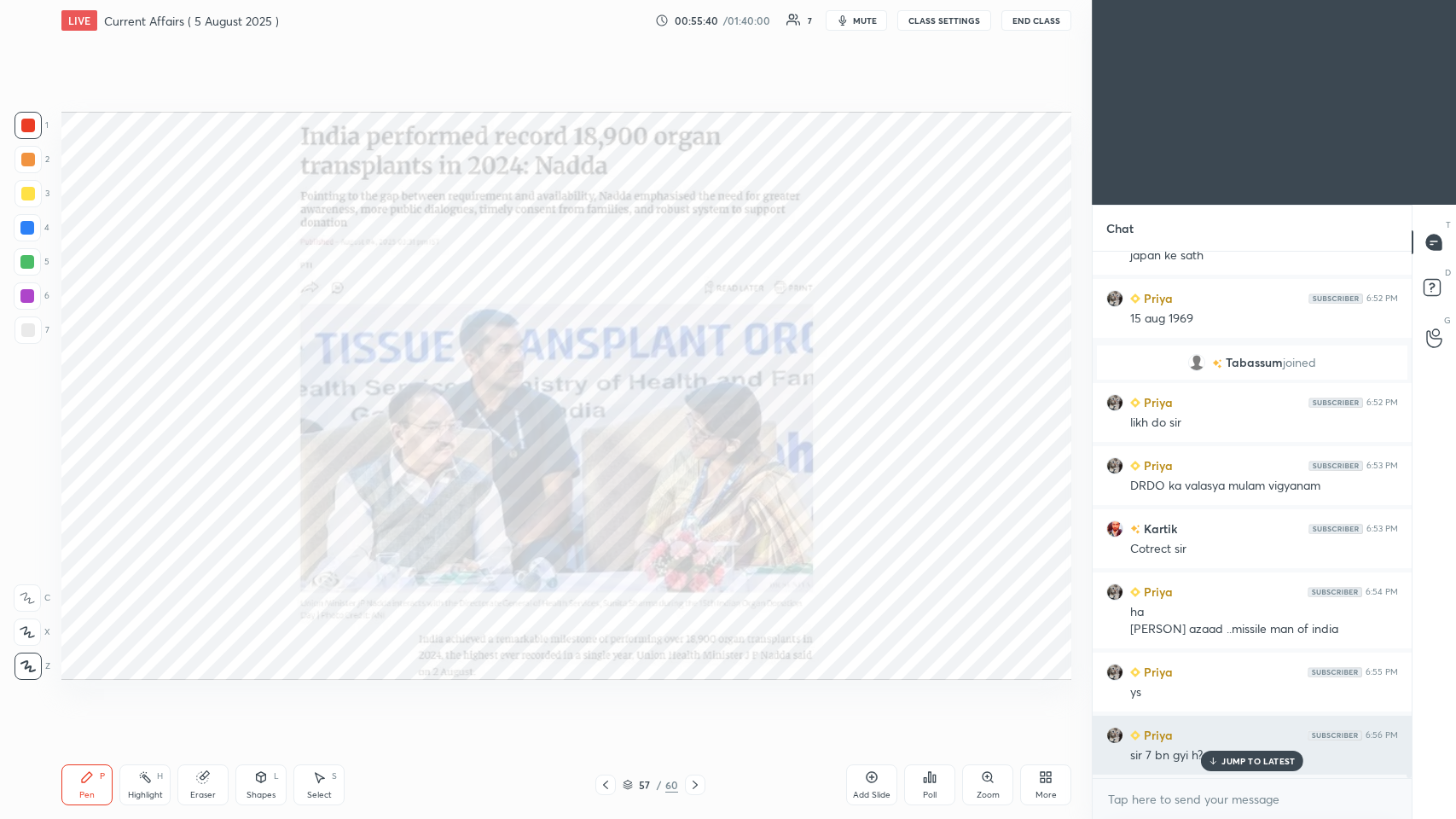 click on "JUMP TO LATEST" at bounding box center [1258, 761] 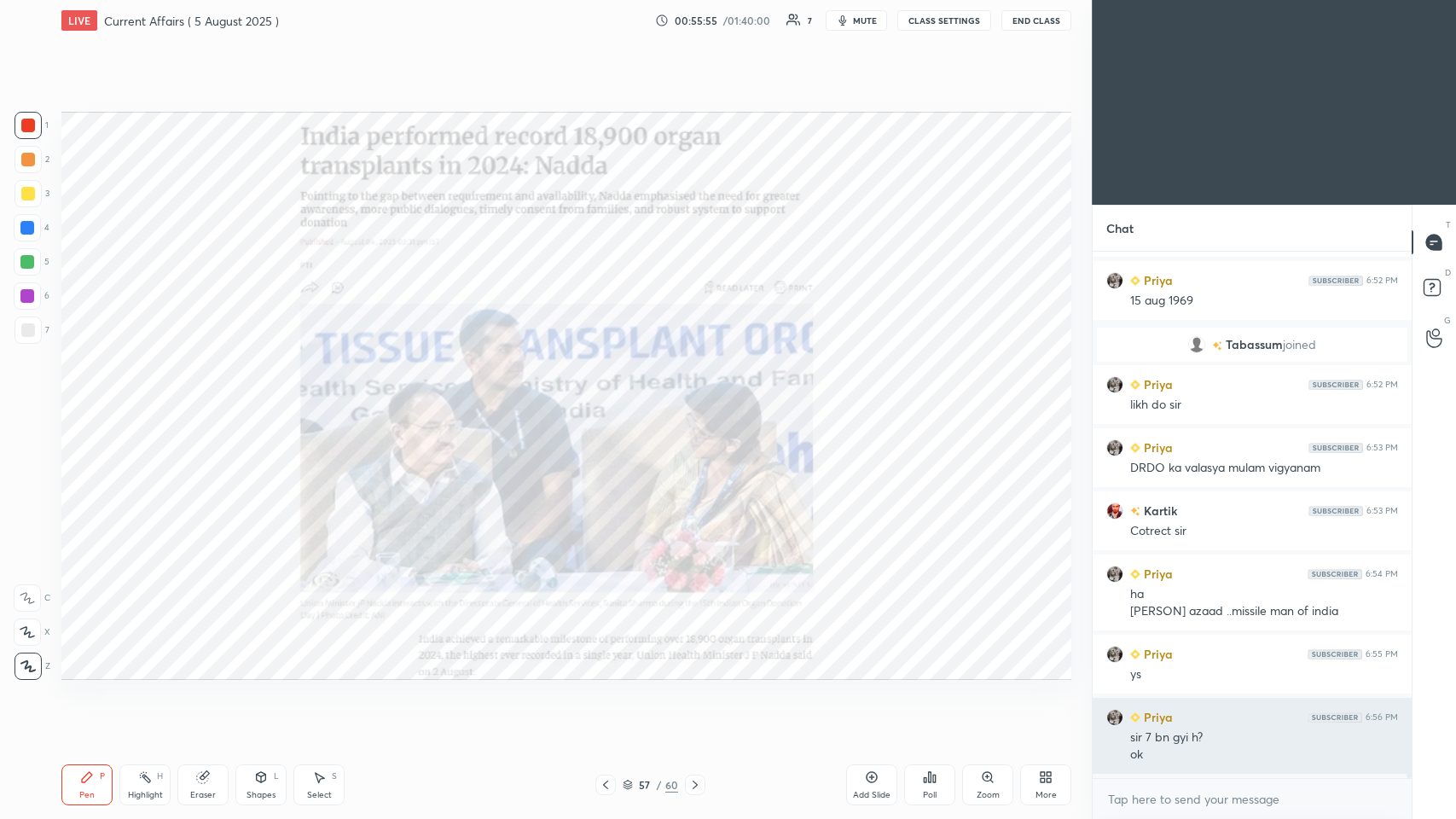 scroll, scrollTop: 4834, scrollLeft: 0, axis: vertical 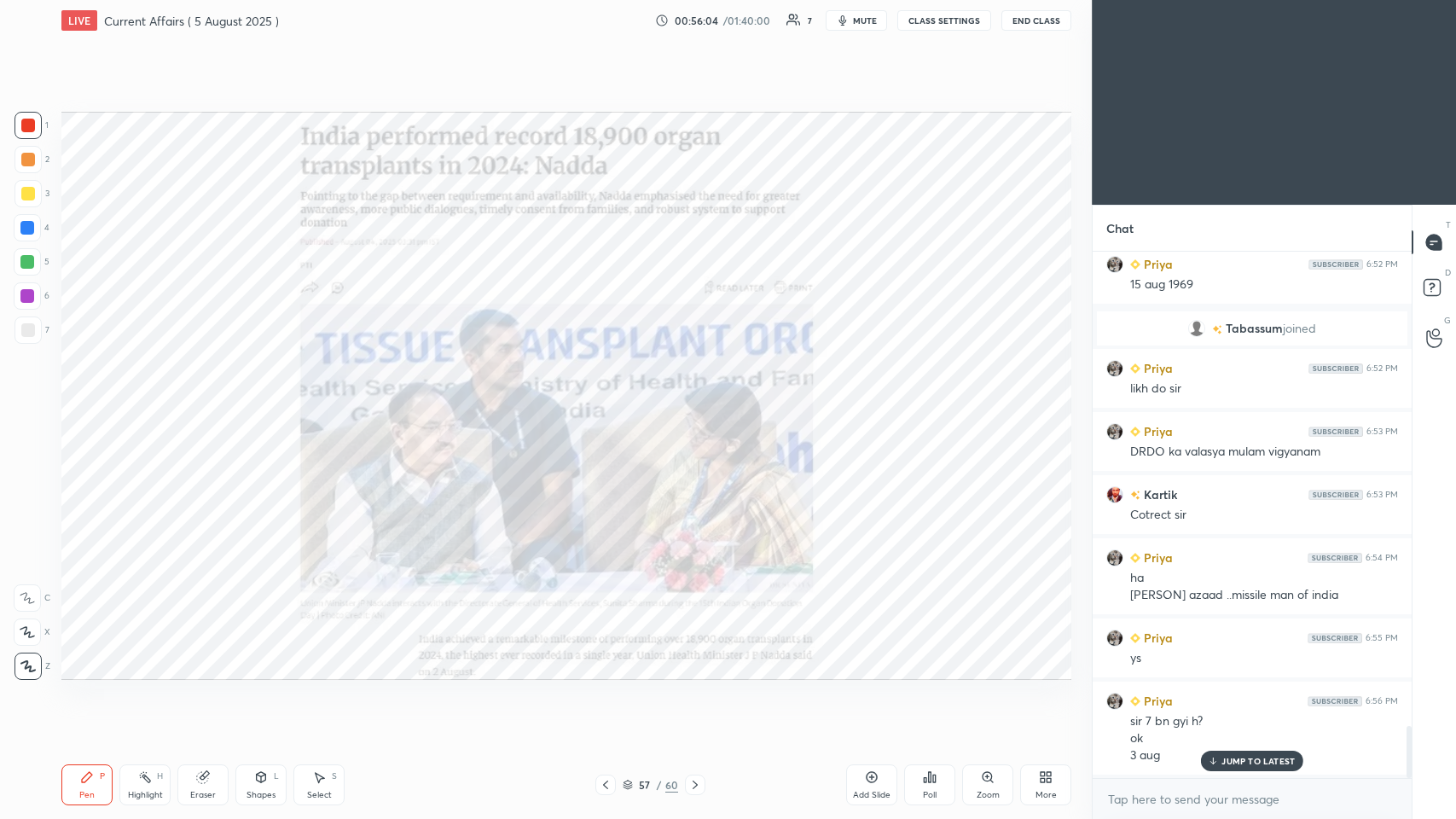 click 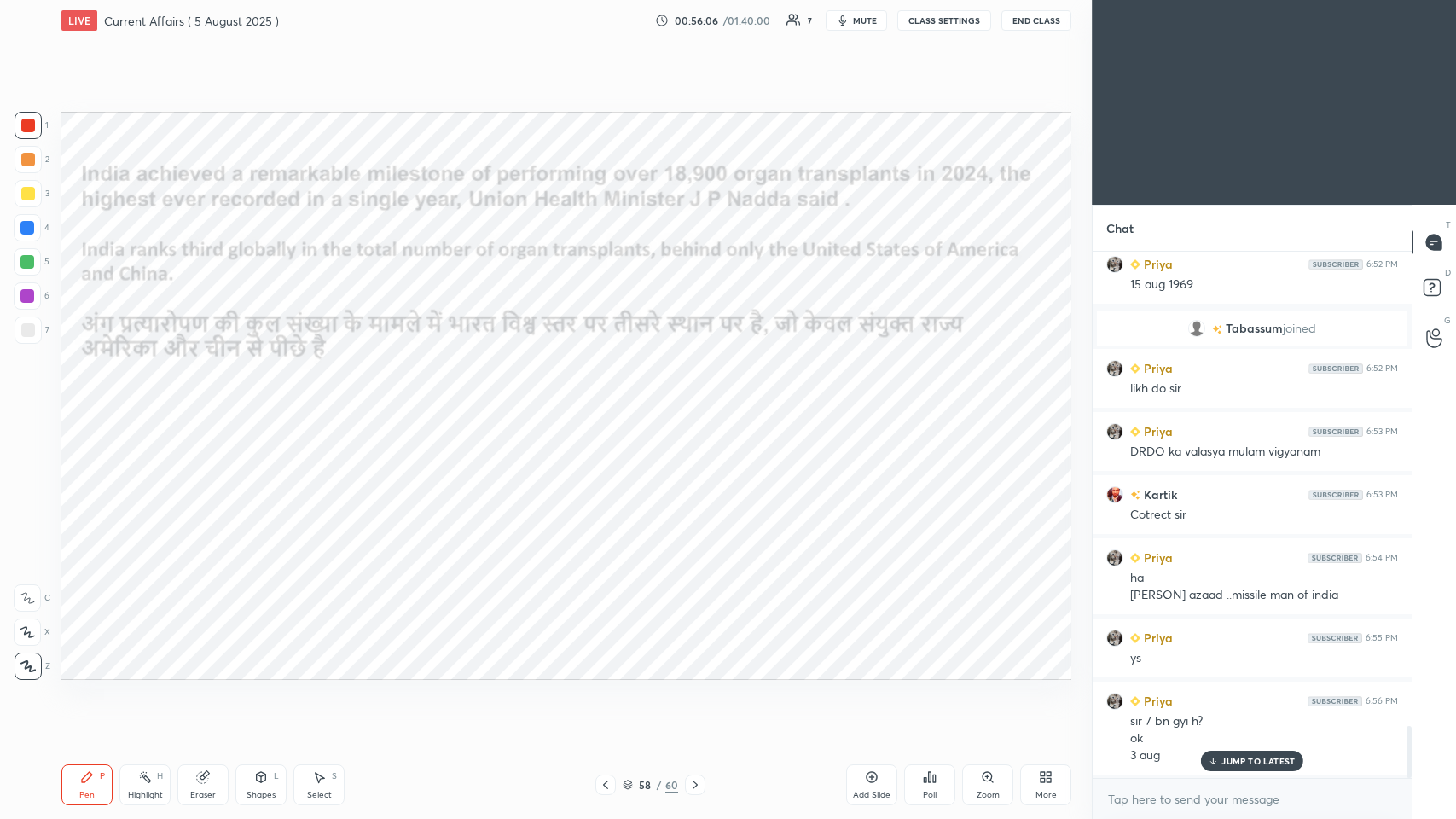 scroll, scrollTop: 486, scrollLeft: 314, axis: both 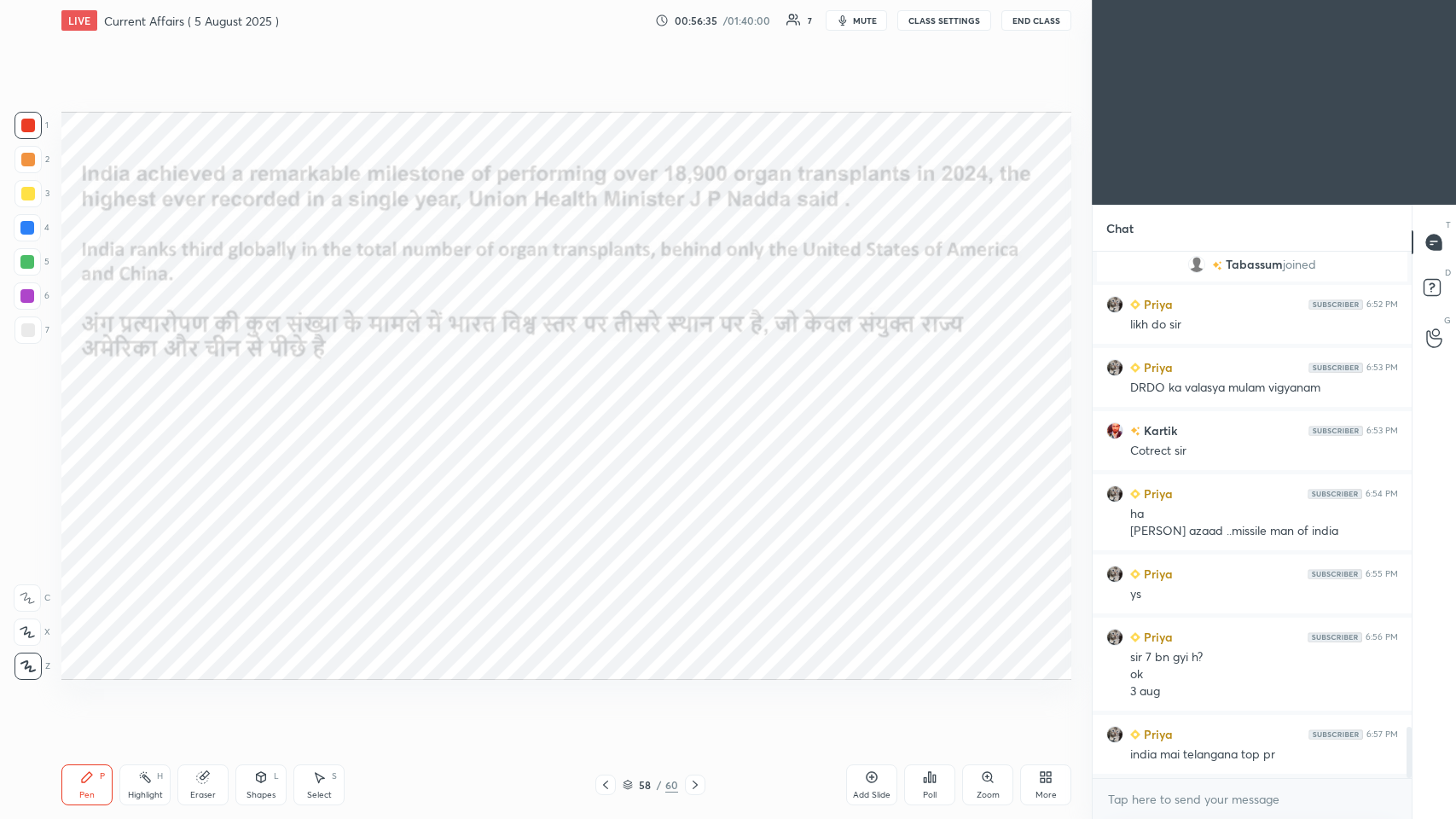 click 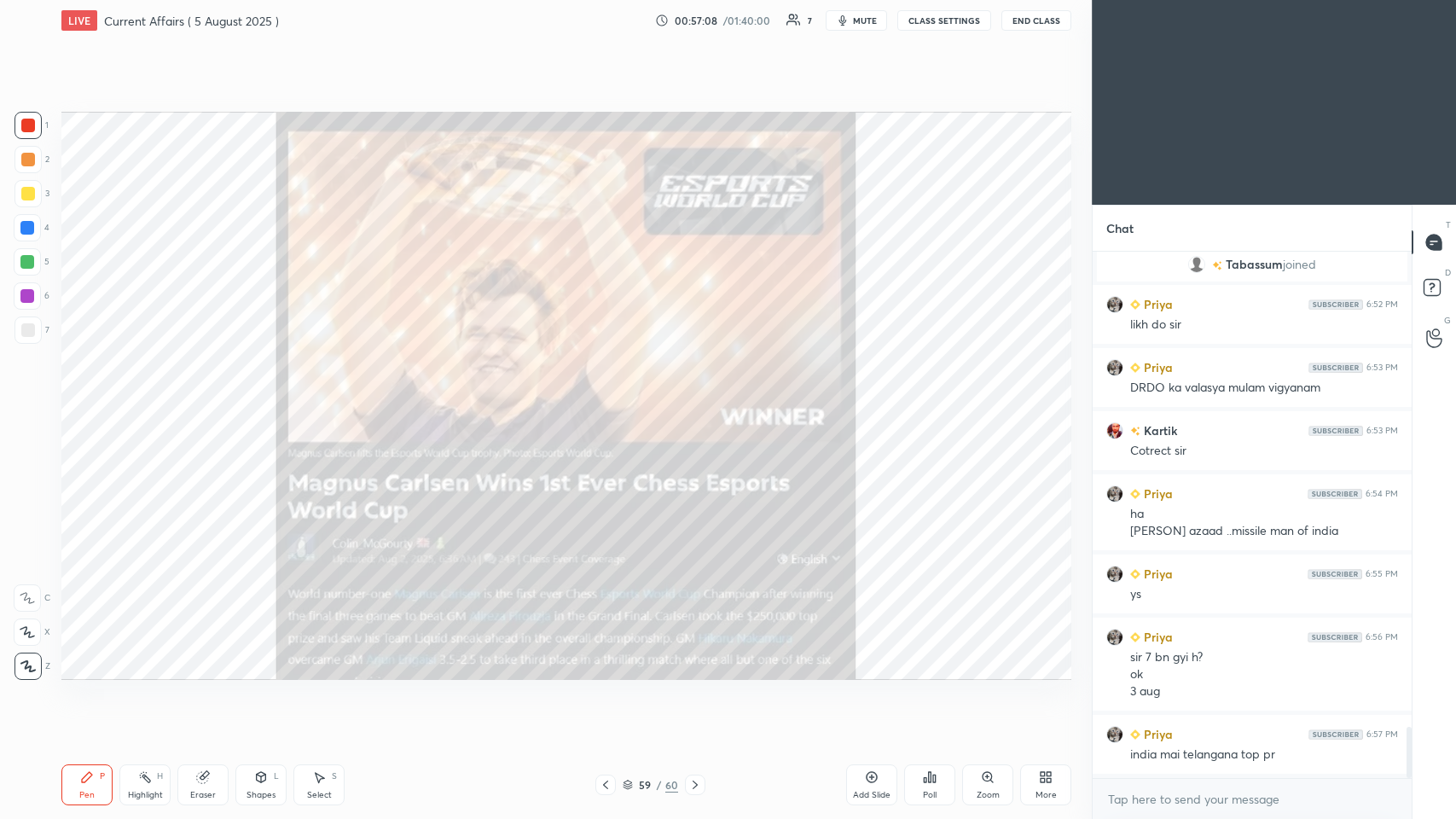 scroll, scrollTop: 4961, scrollLeft: 0, axis: vertical 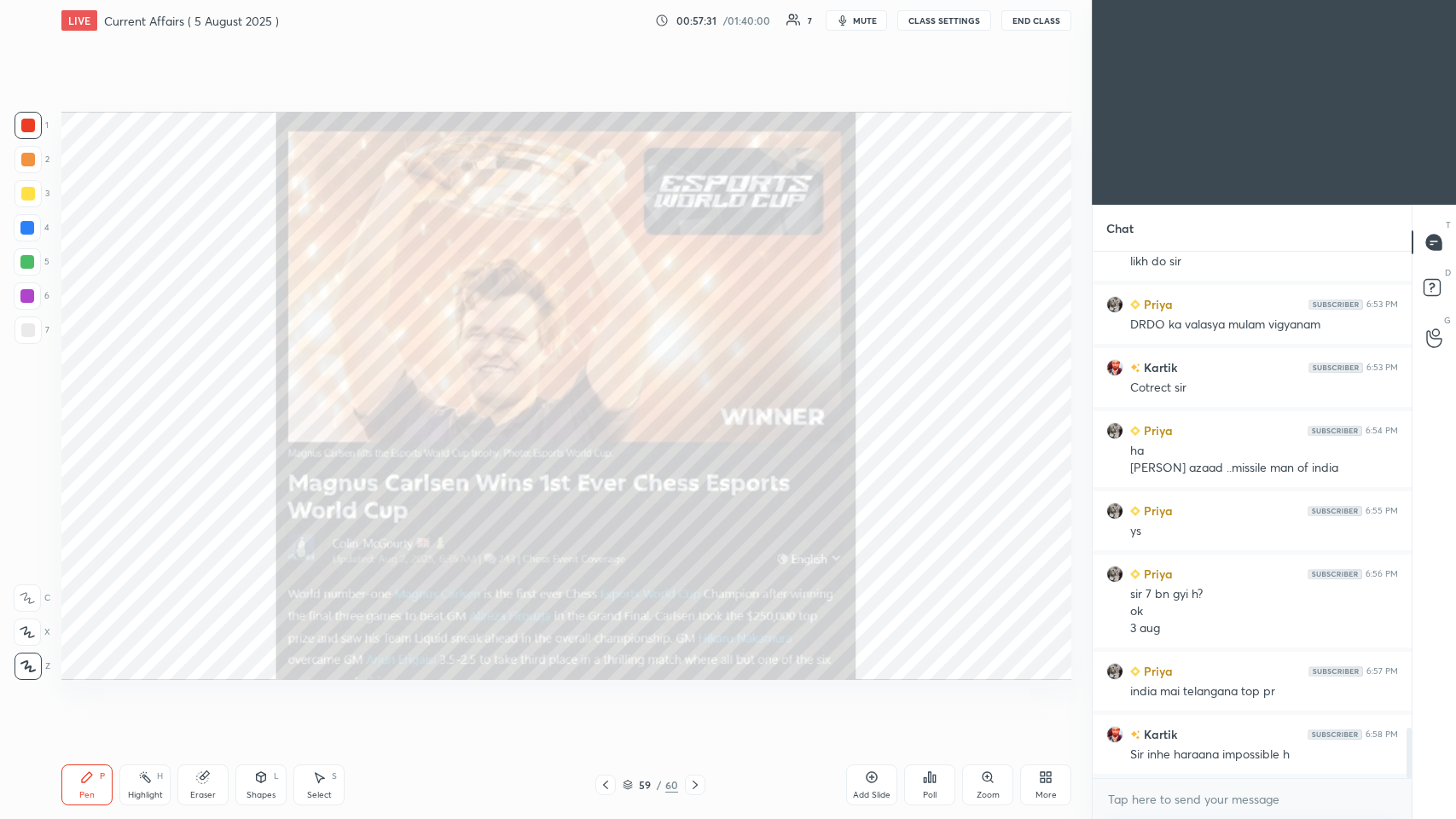 click 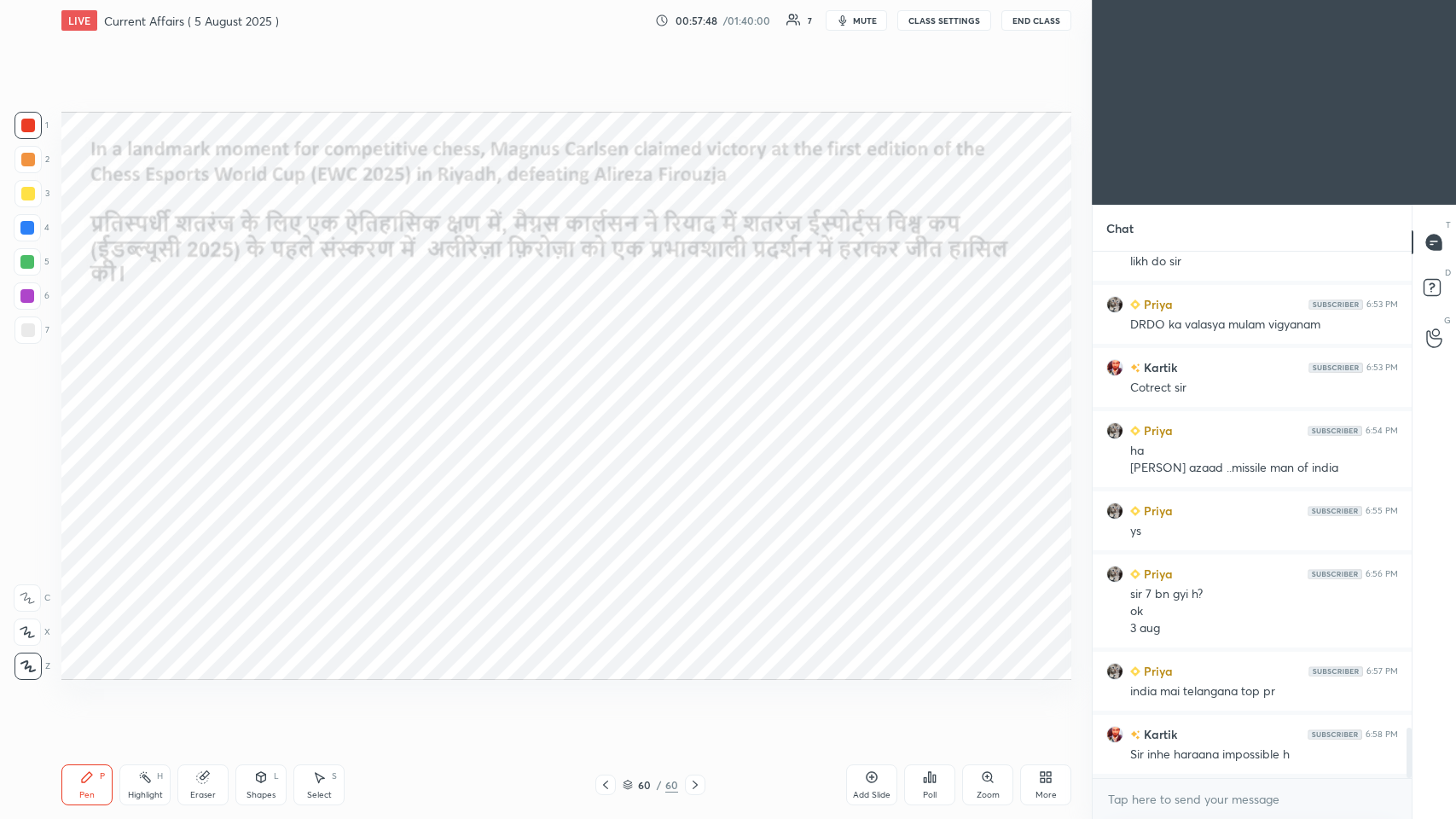 scroll, scrollTop: 4977, scrollLeft: 0, axis: vertical 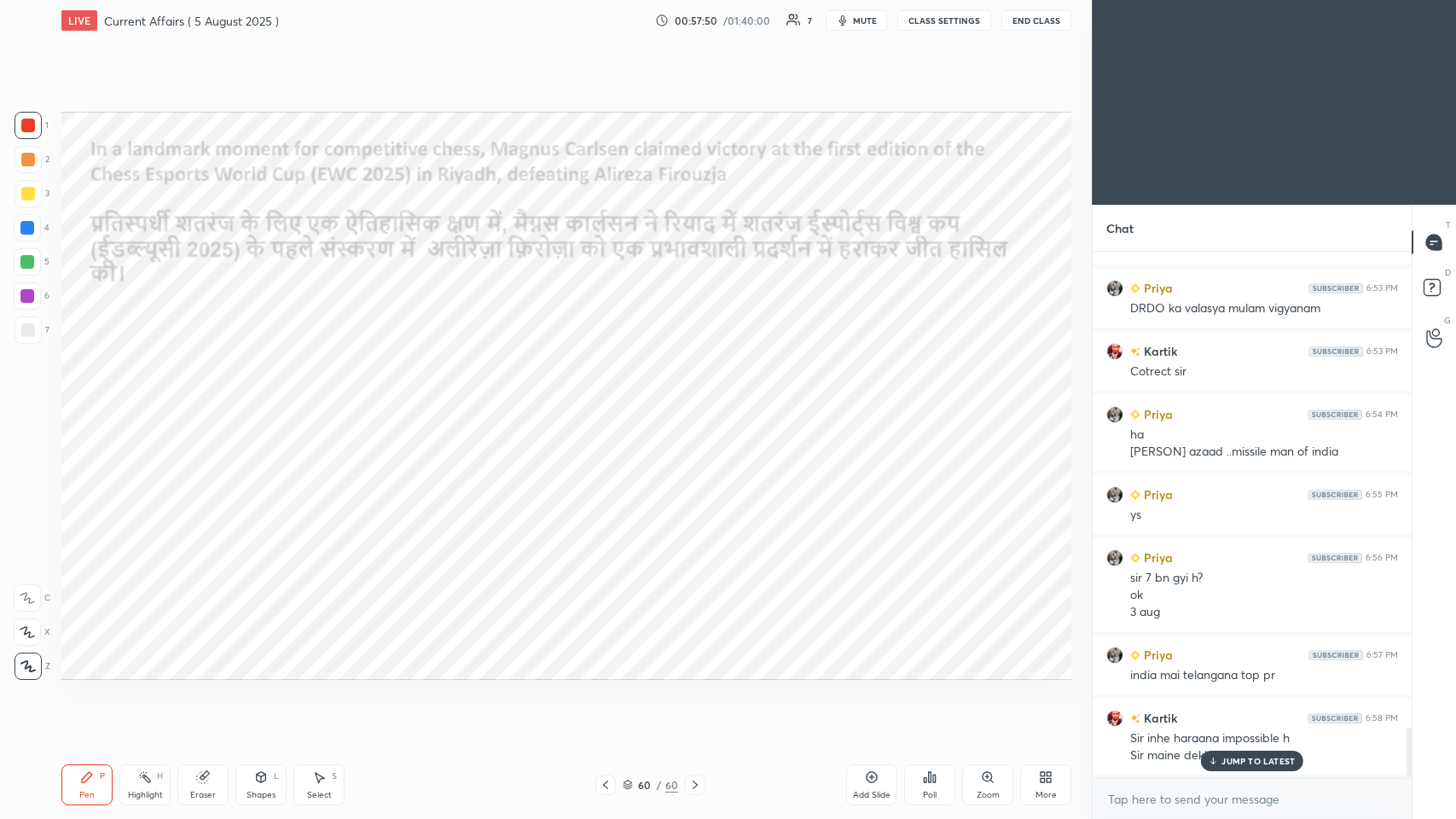 click 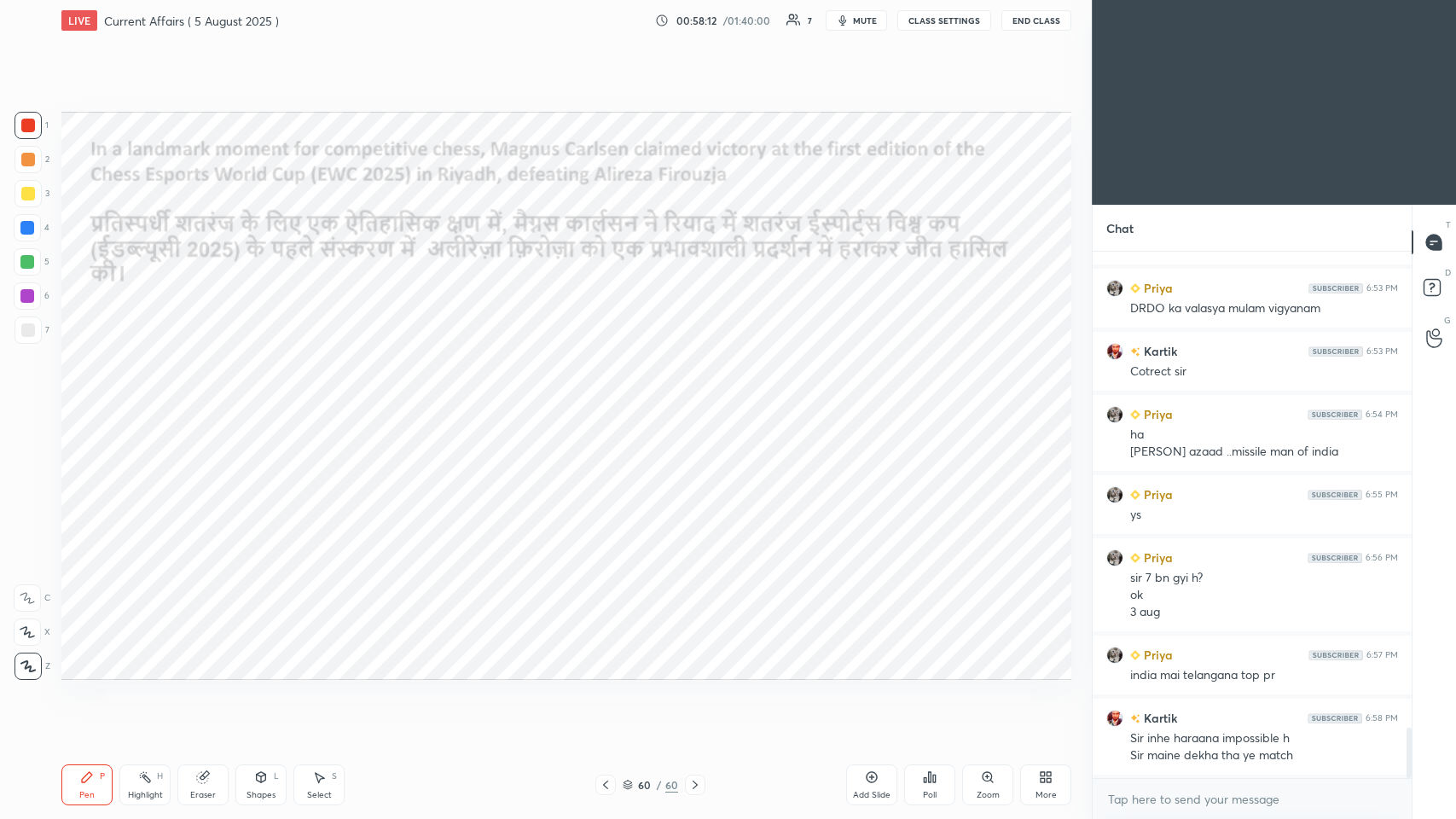scroll, scrollTop: 5041, scrollLeft: 0, axis: vertical 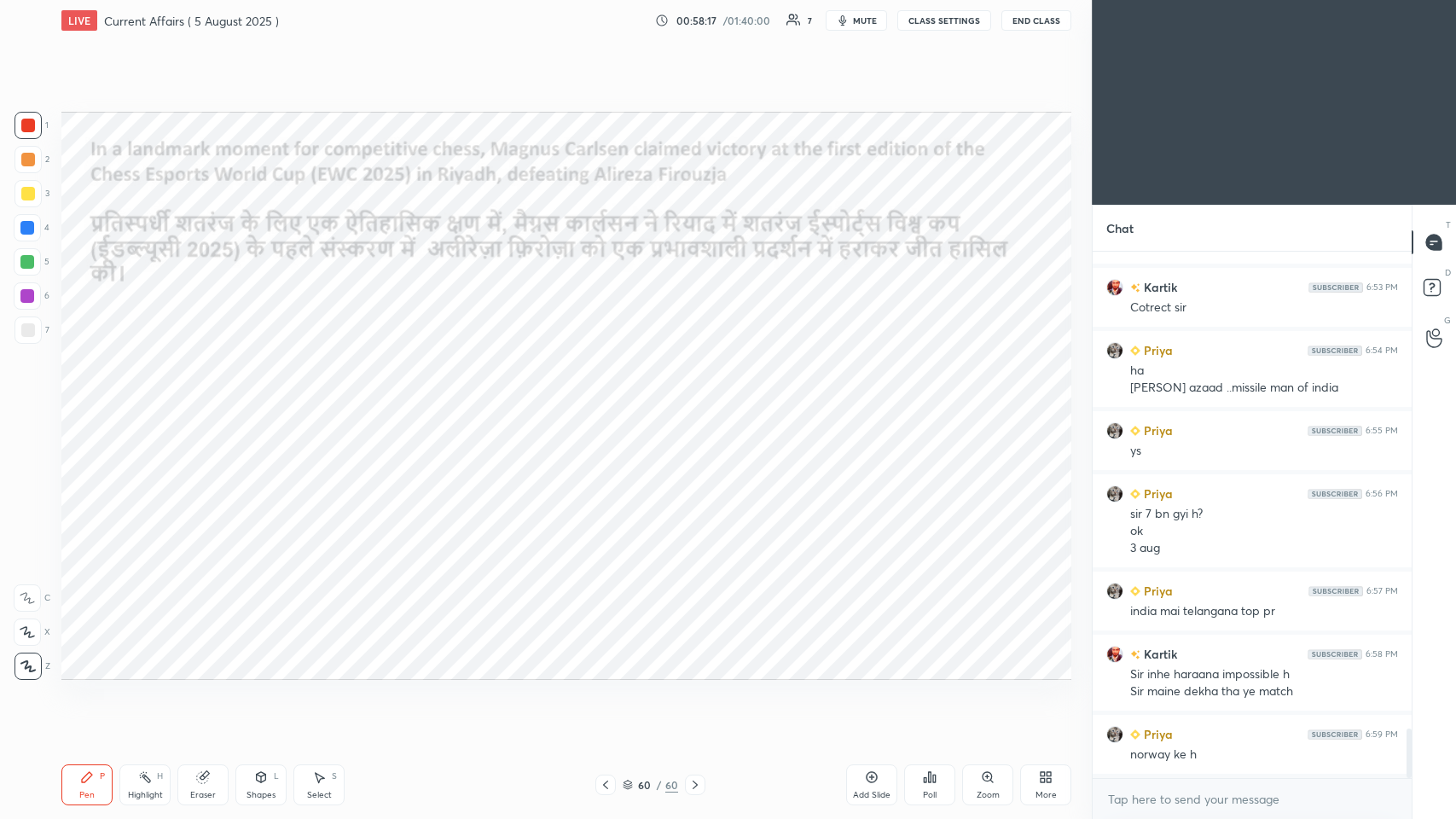 click 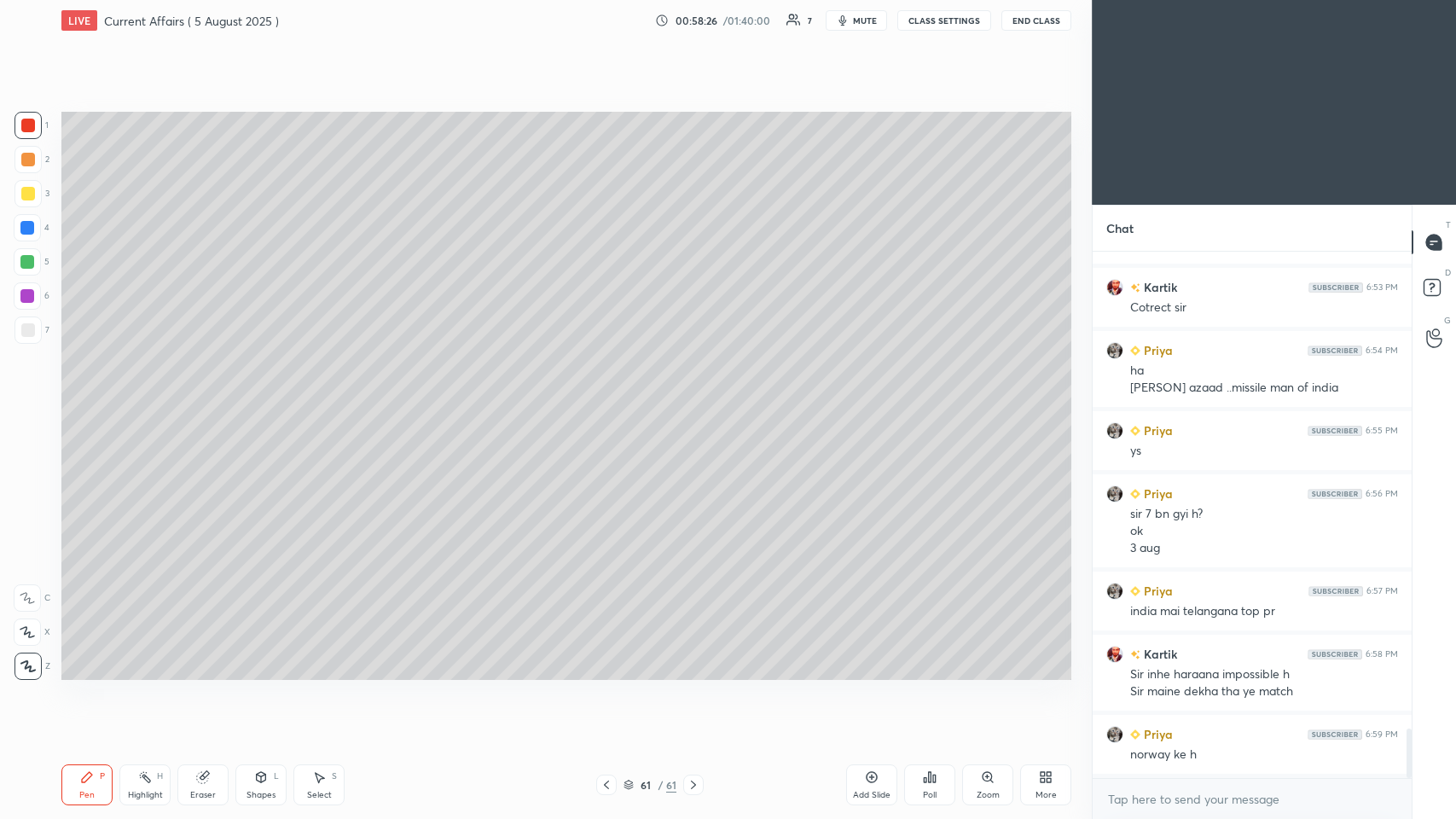 click at bounding box center (28, 330) 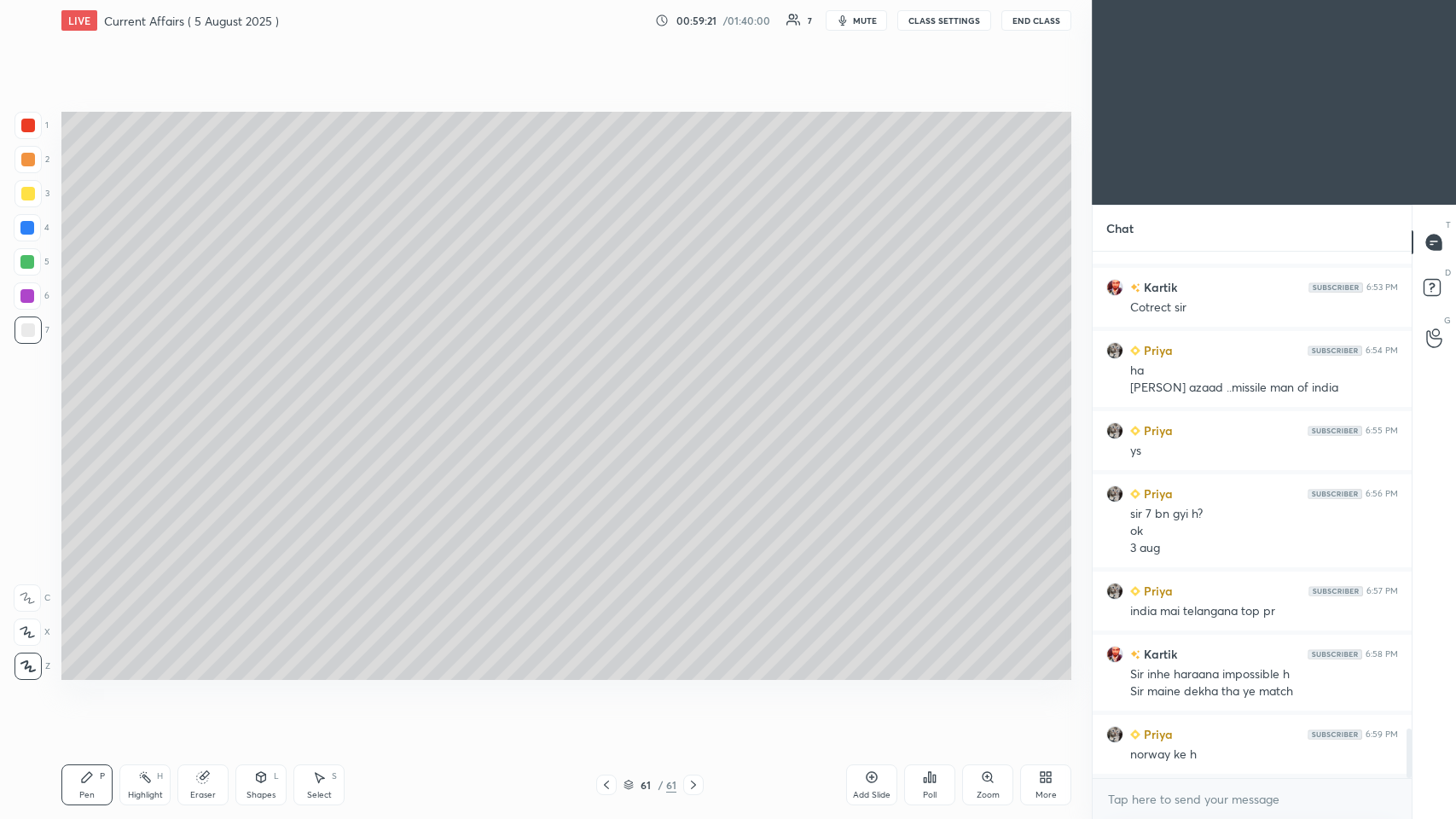 click 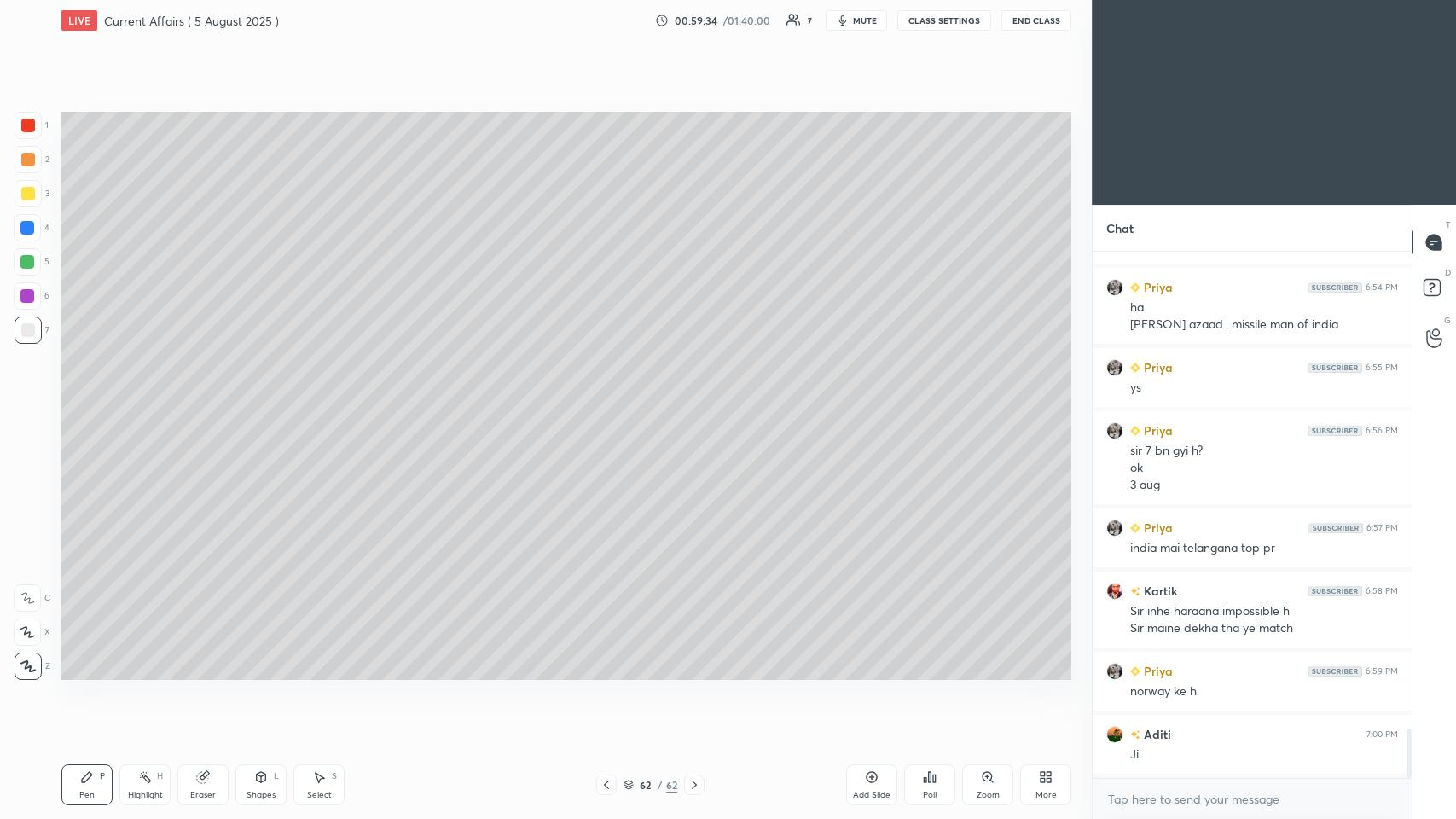 scroll, scrollTop: 5167, scrollLeft: 0, axis: vertical 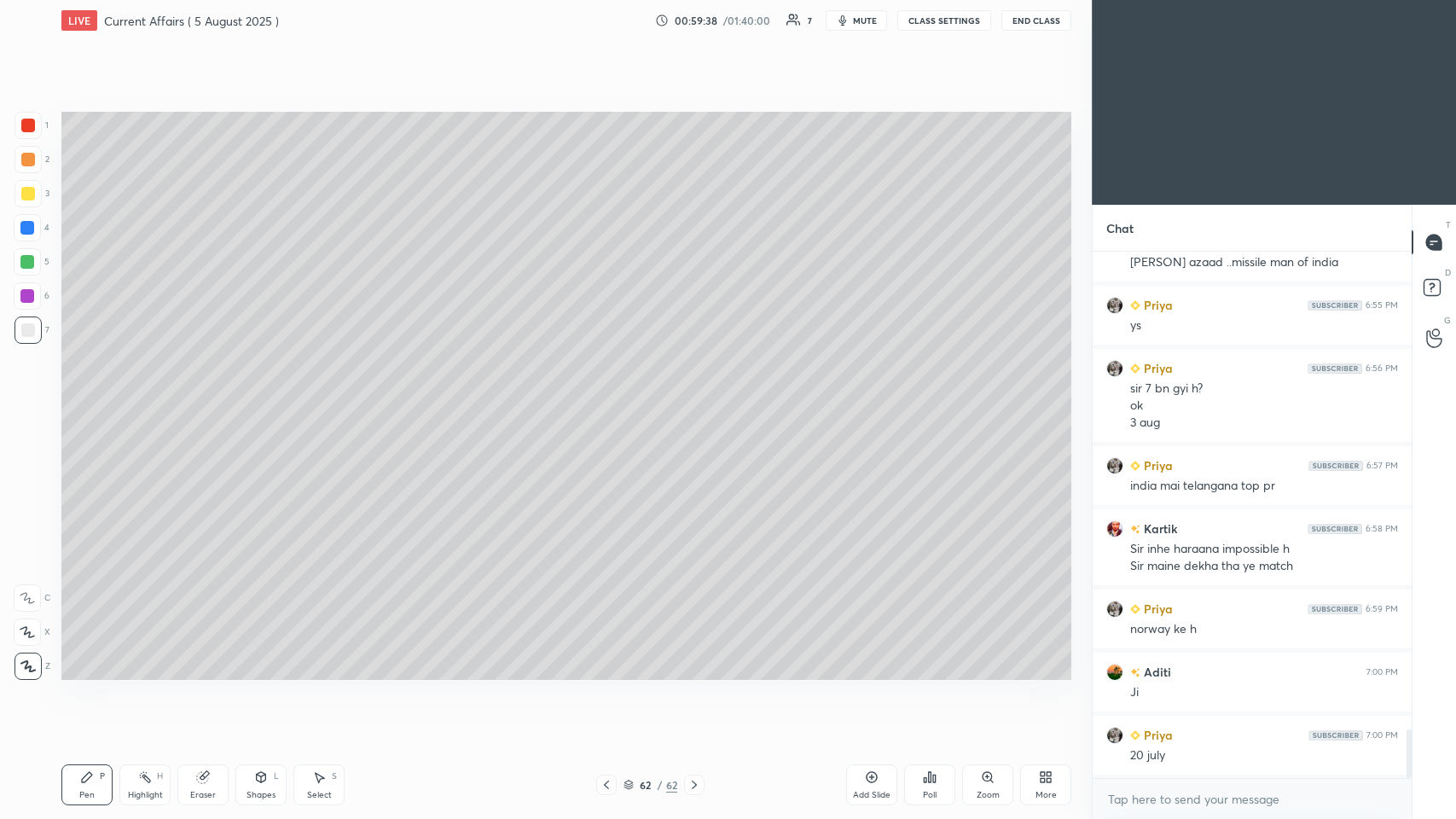 click at bounding box center (27, 296) 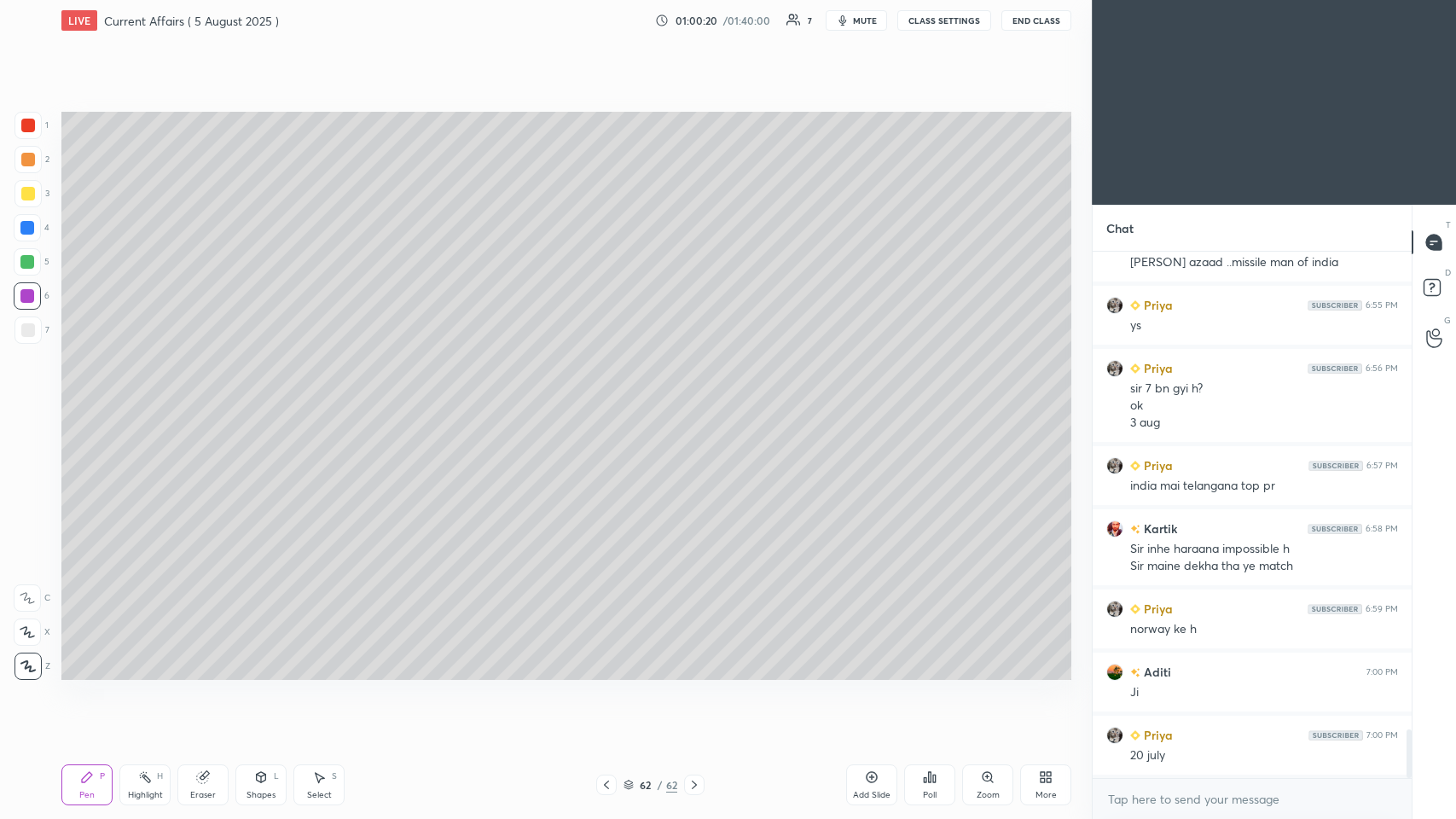 scroll, scrollTop: 5230, scrollLeft: 0, axis: vertical 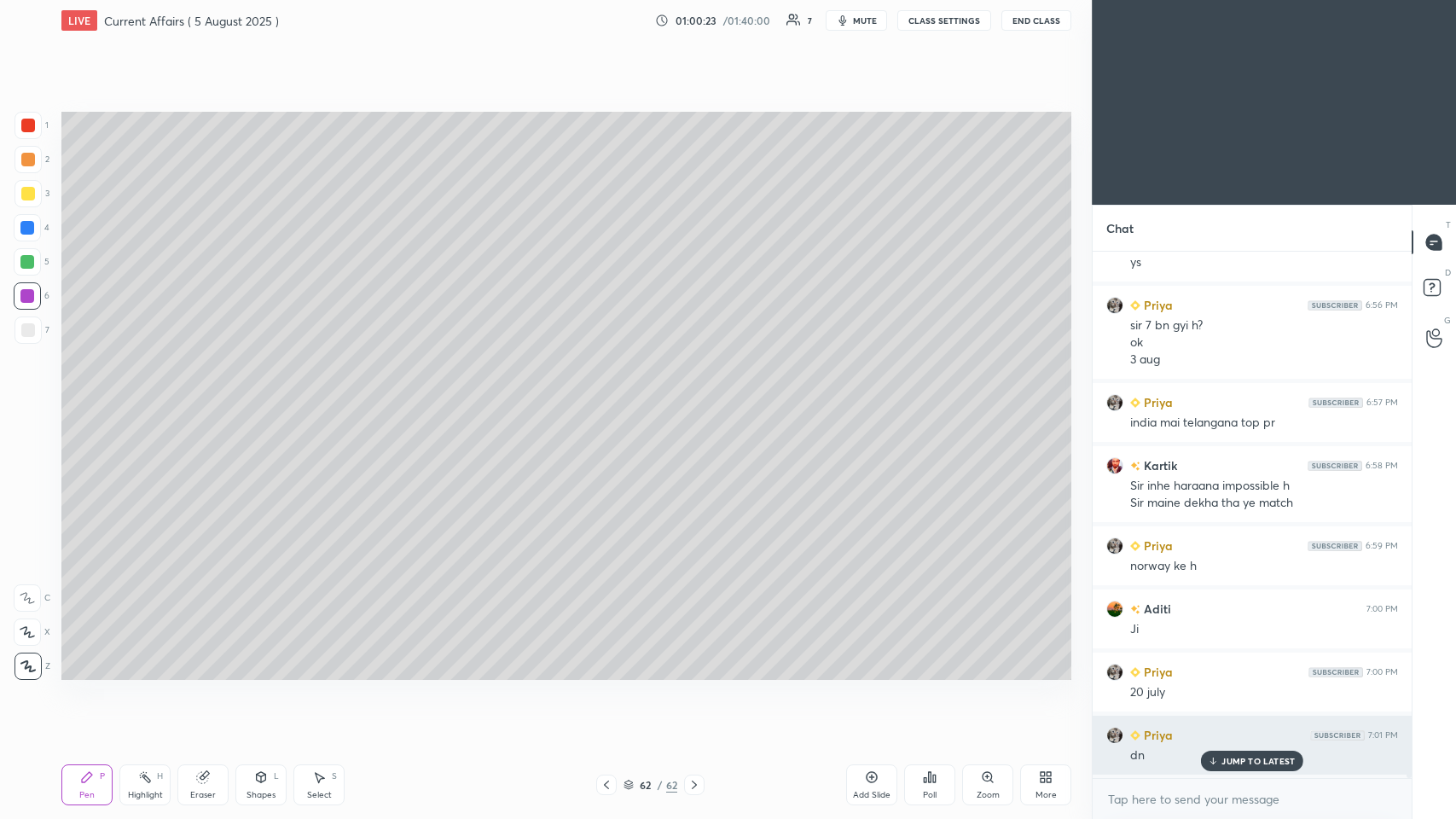 click on "JUMP TO LATEST" at bounding box center [1258, 761] 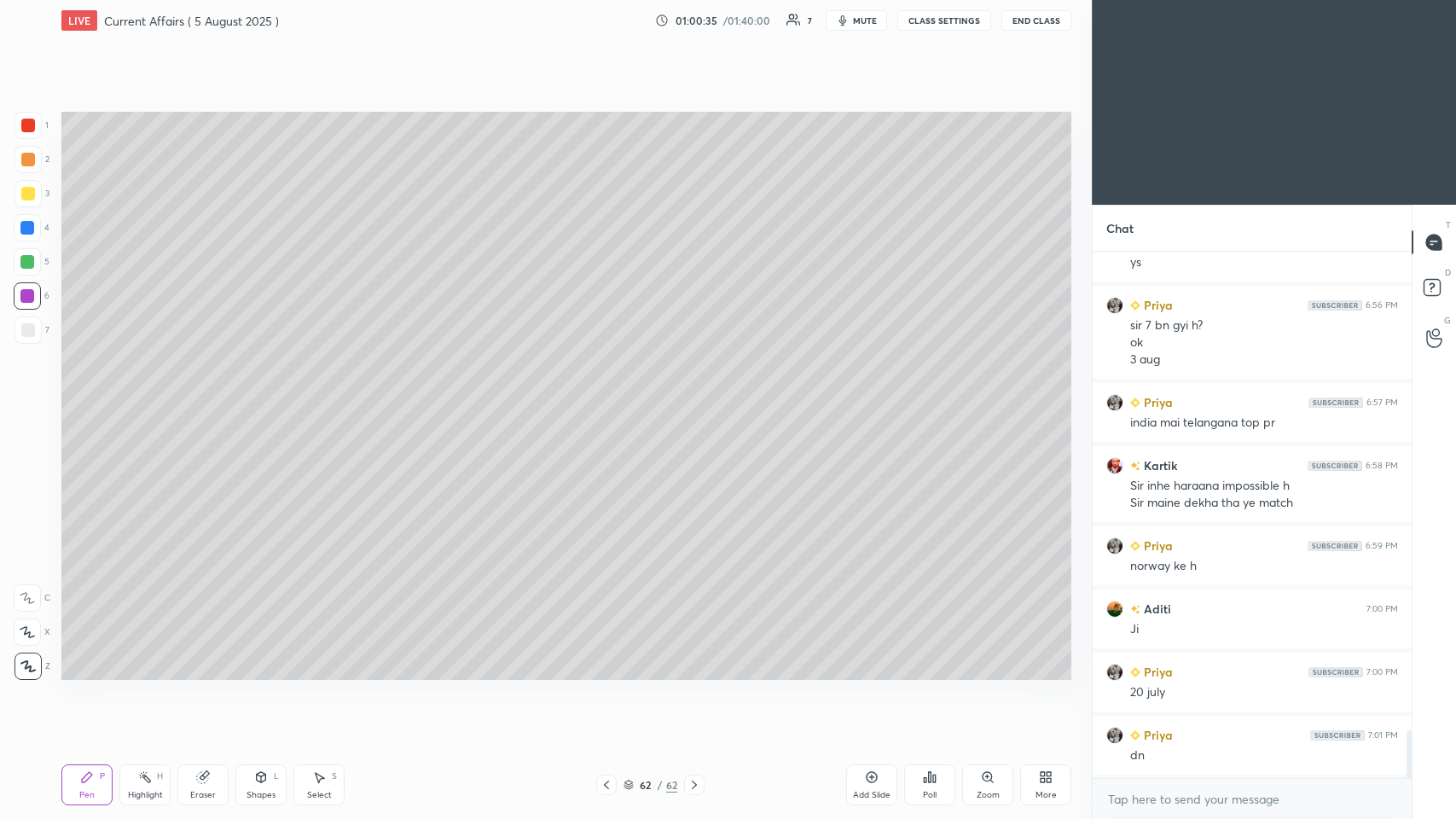 click 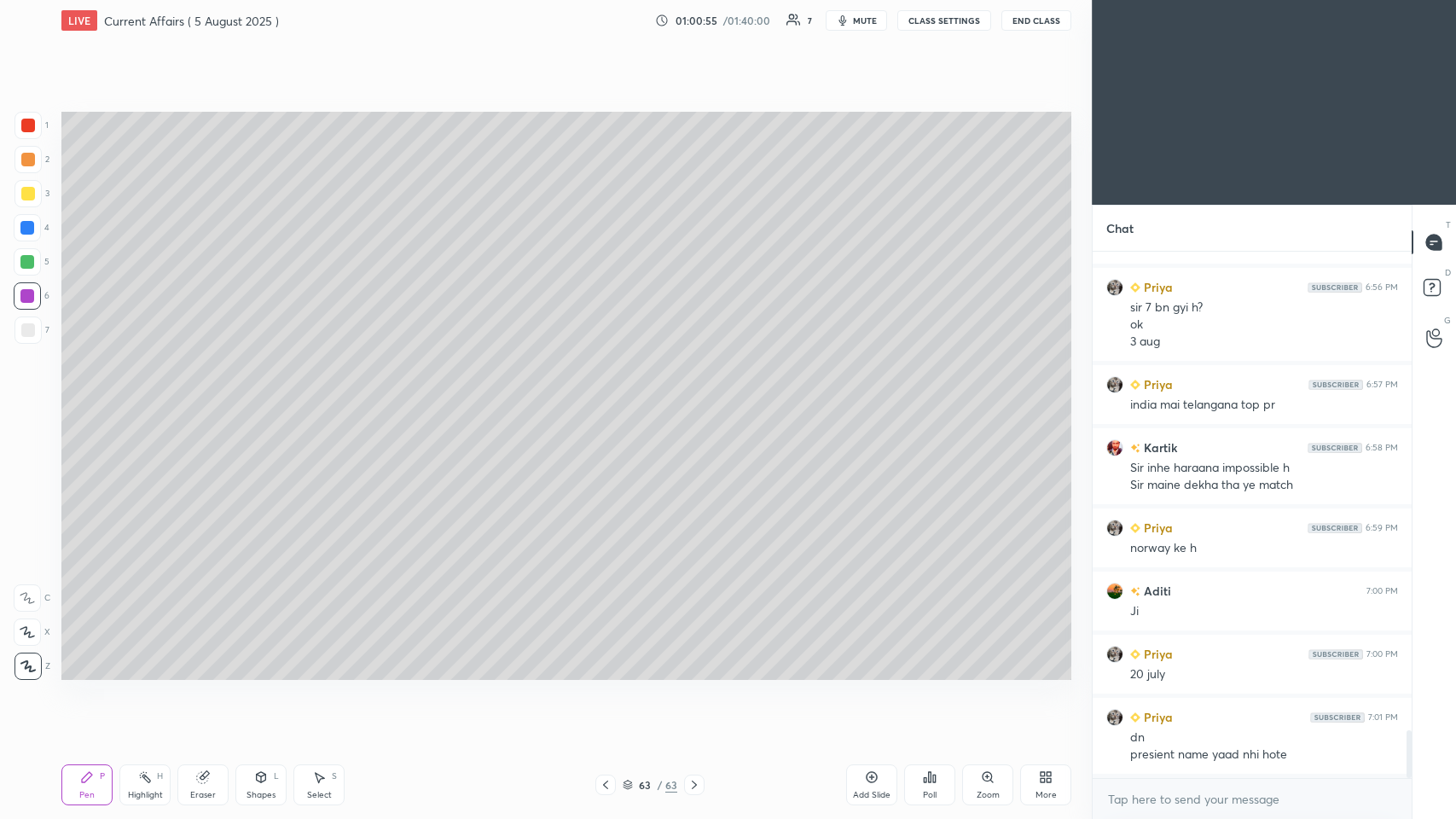 scroll, scrollTop: 5264, scrollLeft: 0, axis: vertical 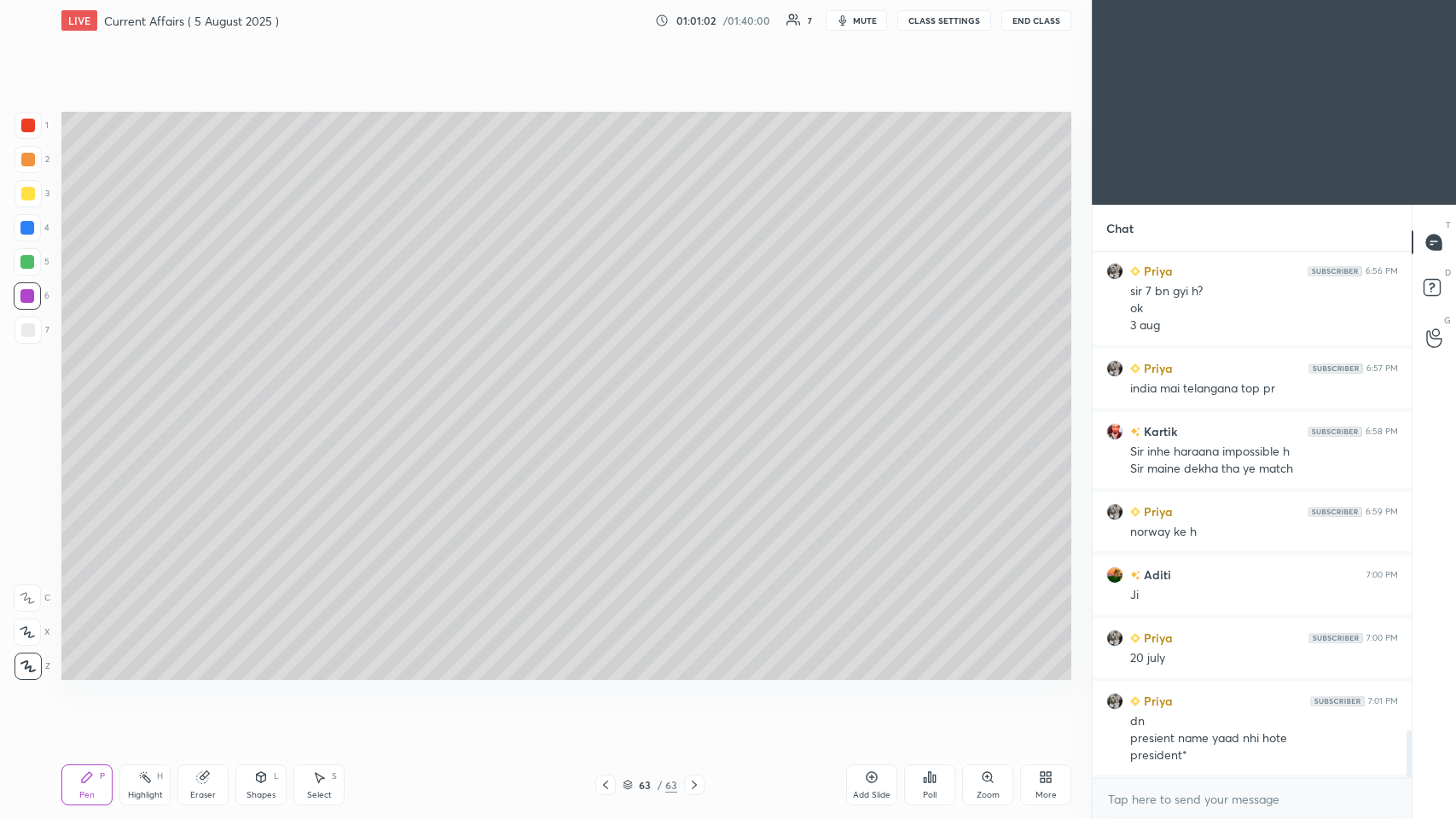 click 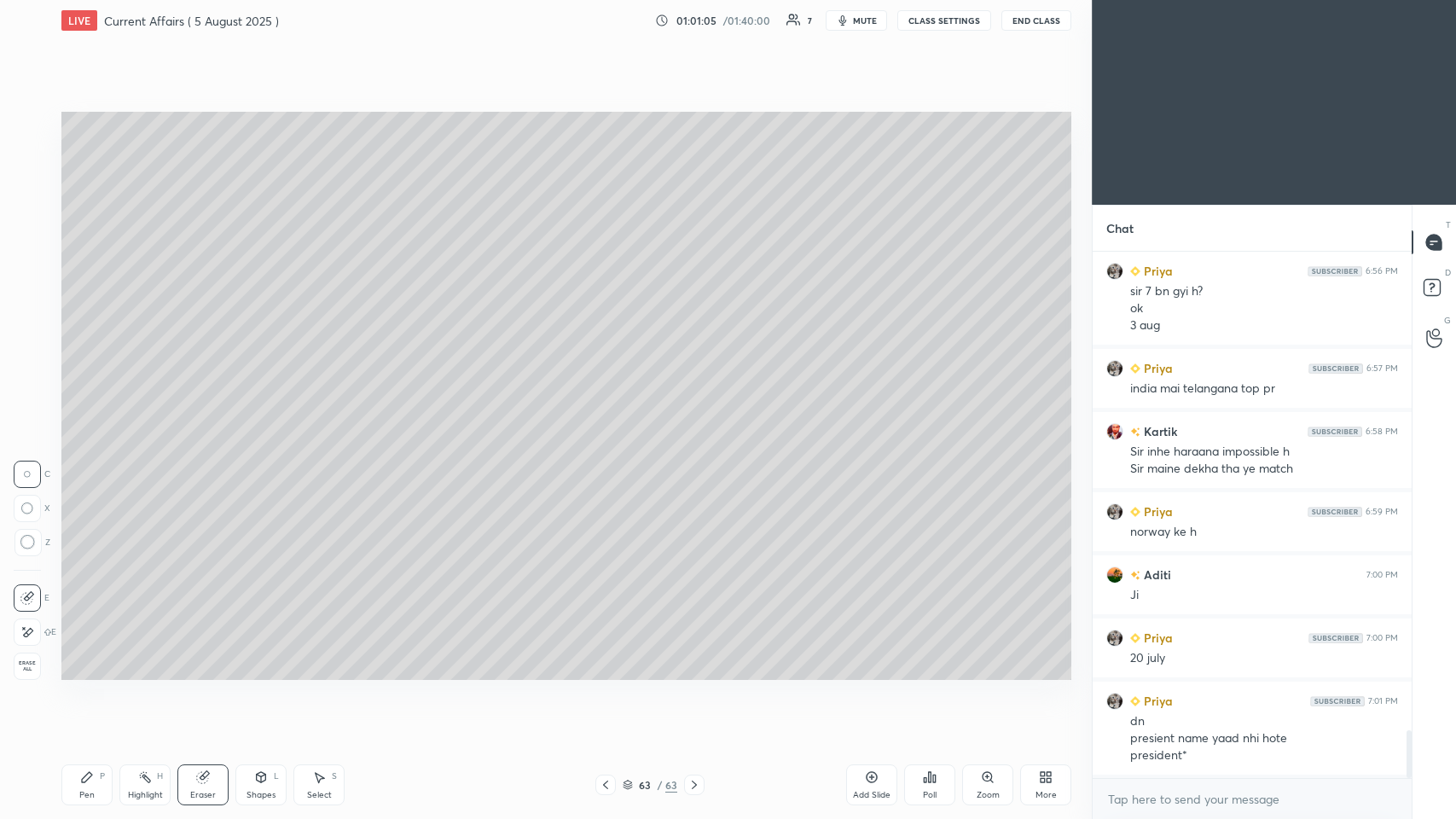 click on "Pen P" at bounding box center [87, 785] 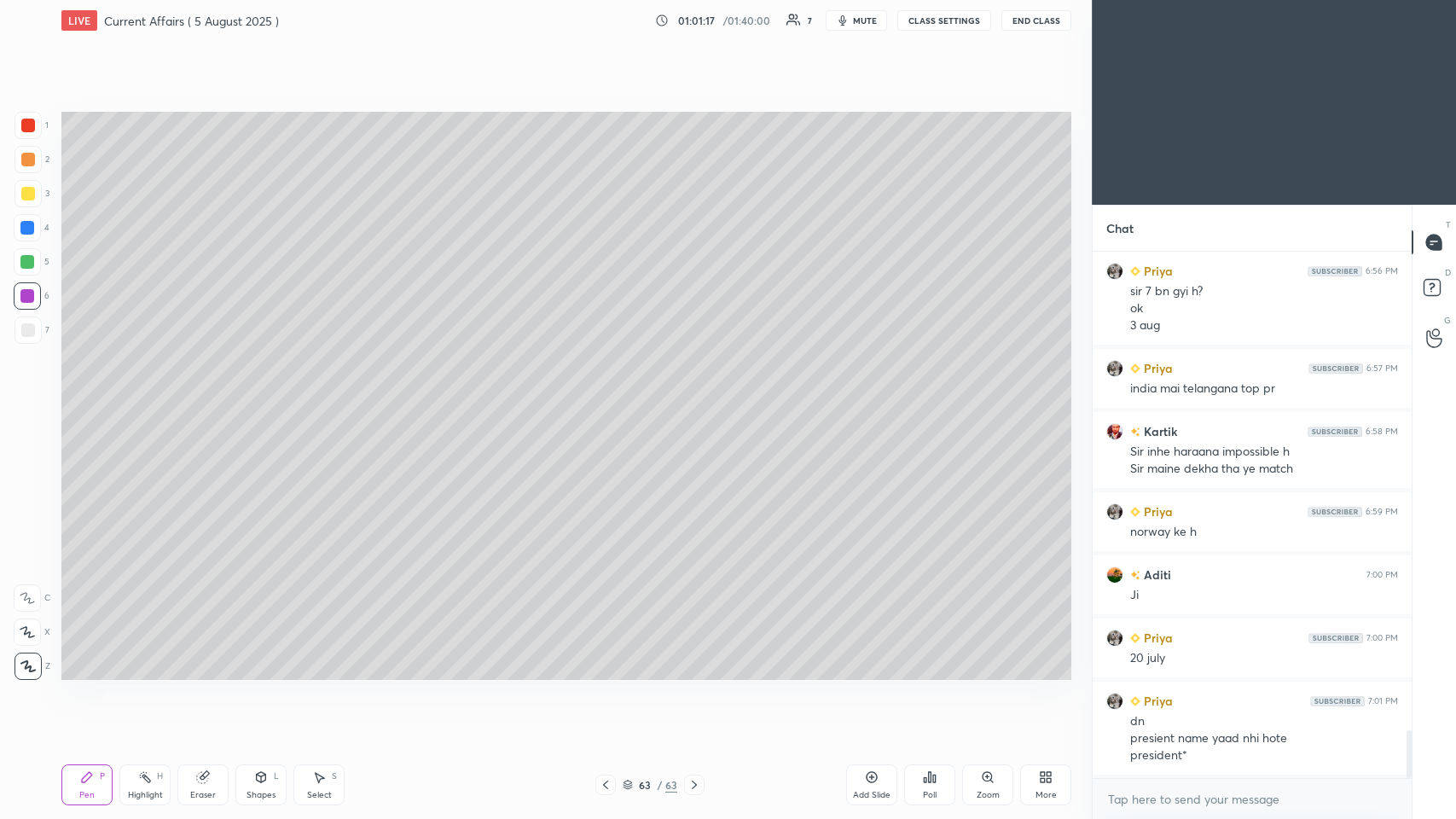 click on "Eraser" at bounding box center [203, 785] 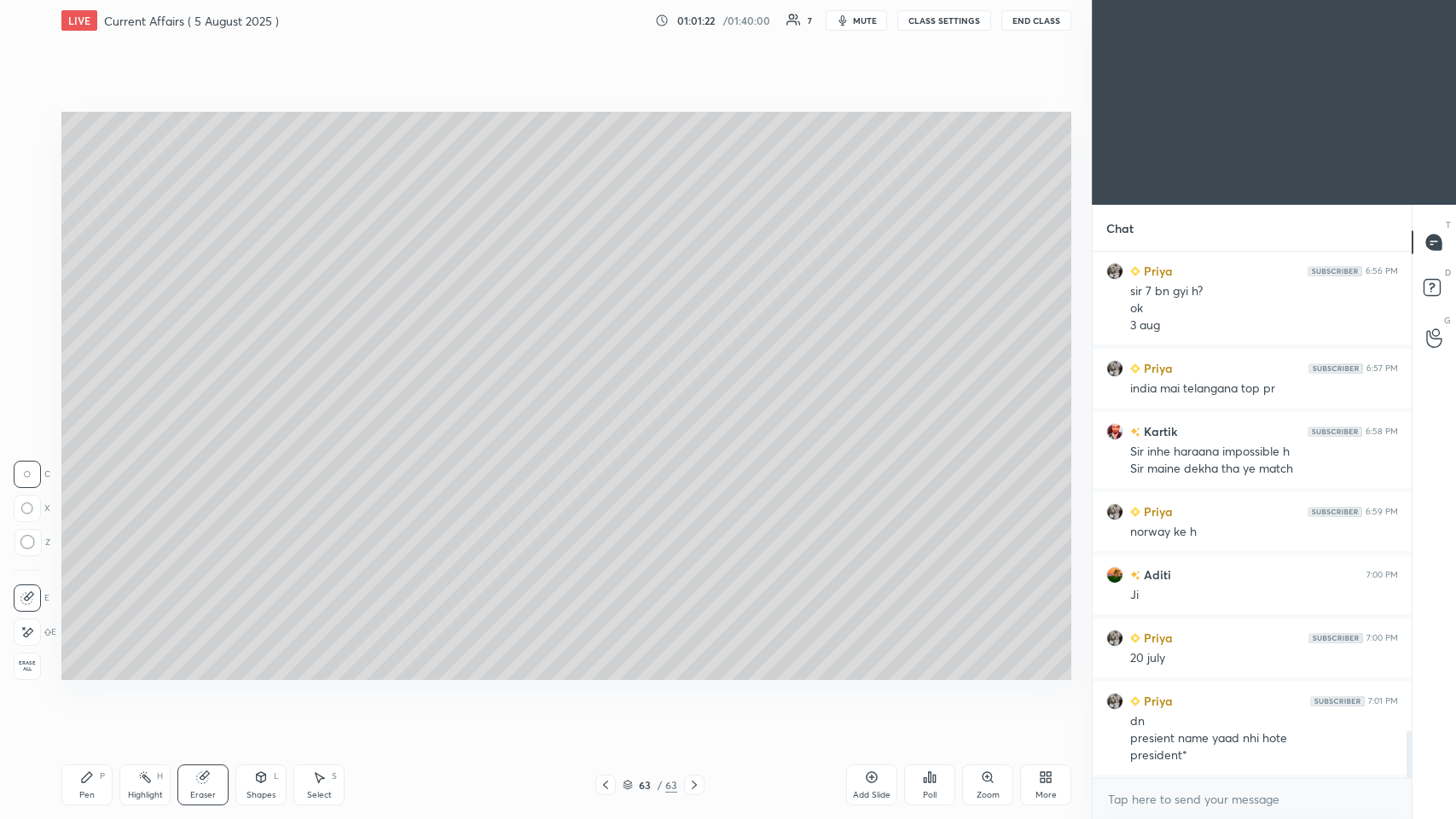 click on "Pen P" at bounding box center [87, 785] 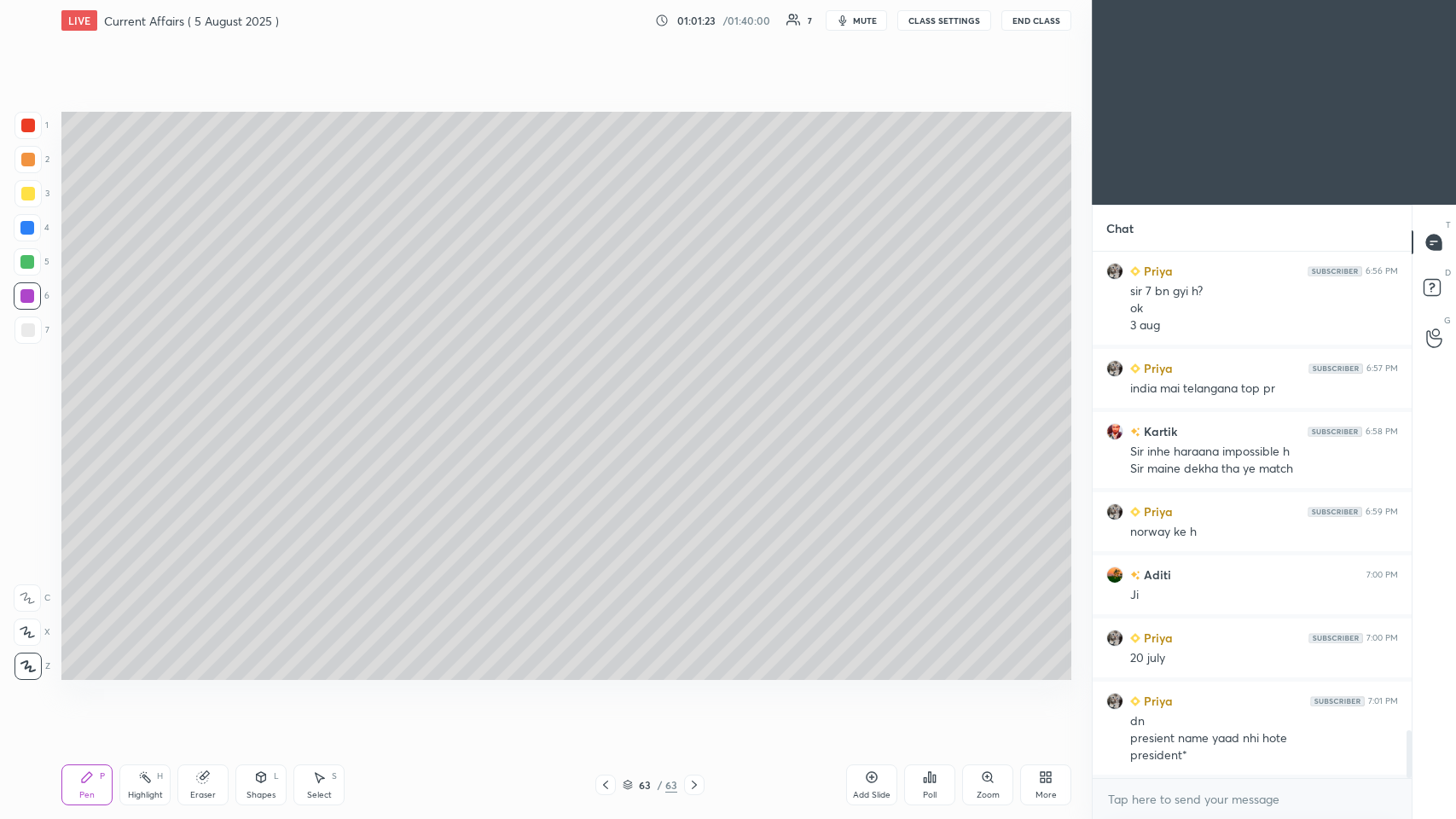 click at bounding box center [28, 194] 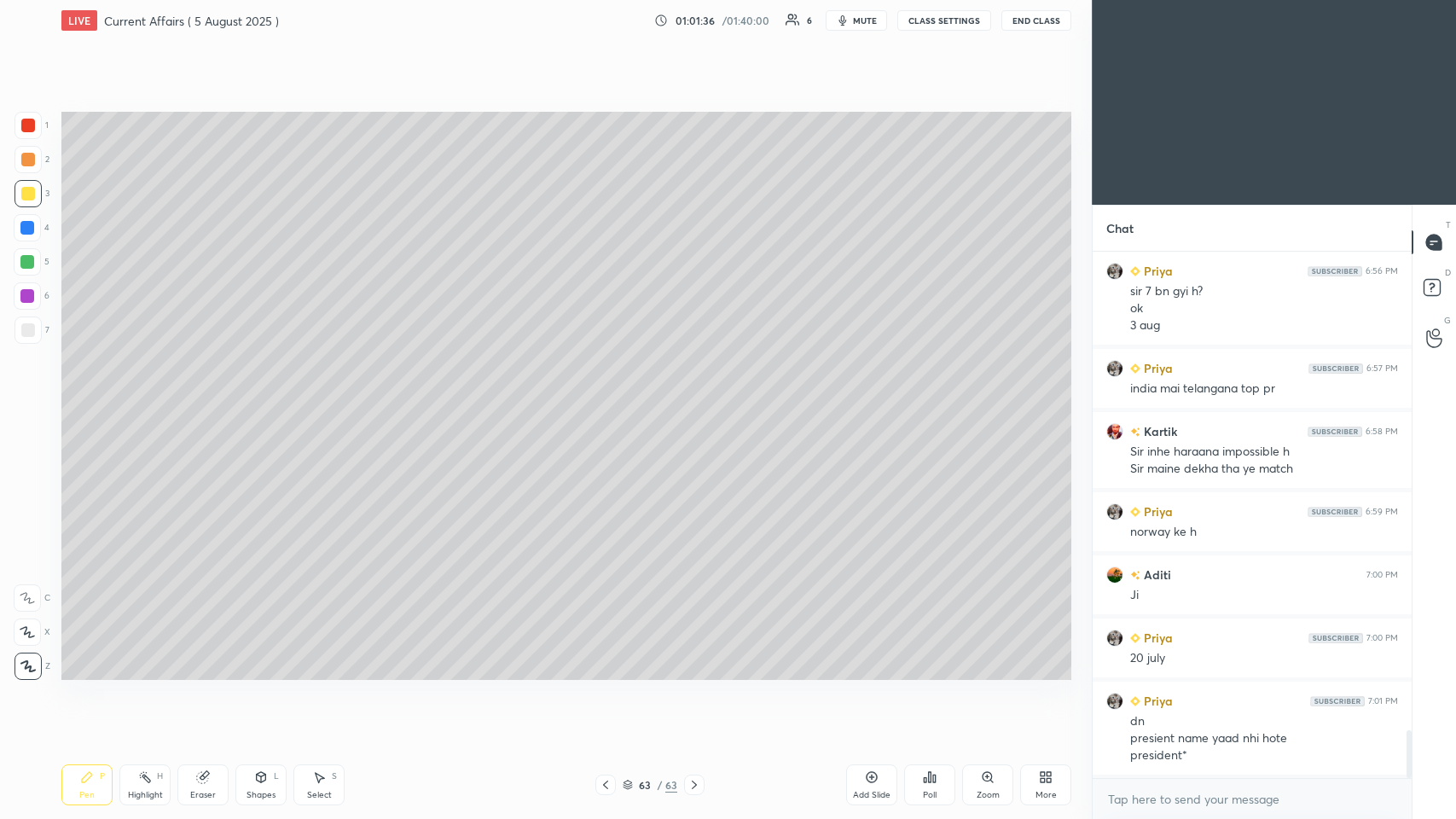 scroll, scrollTop: 5328, scrollLeft: 0, axis: vertical 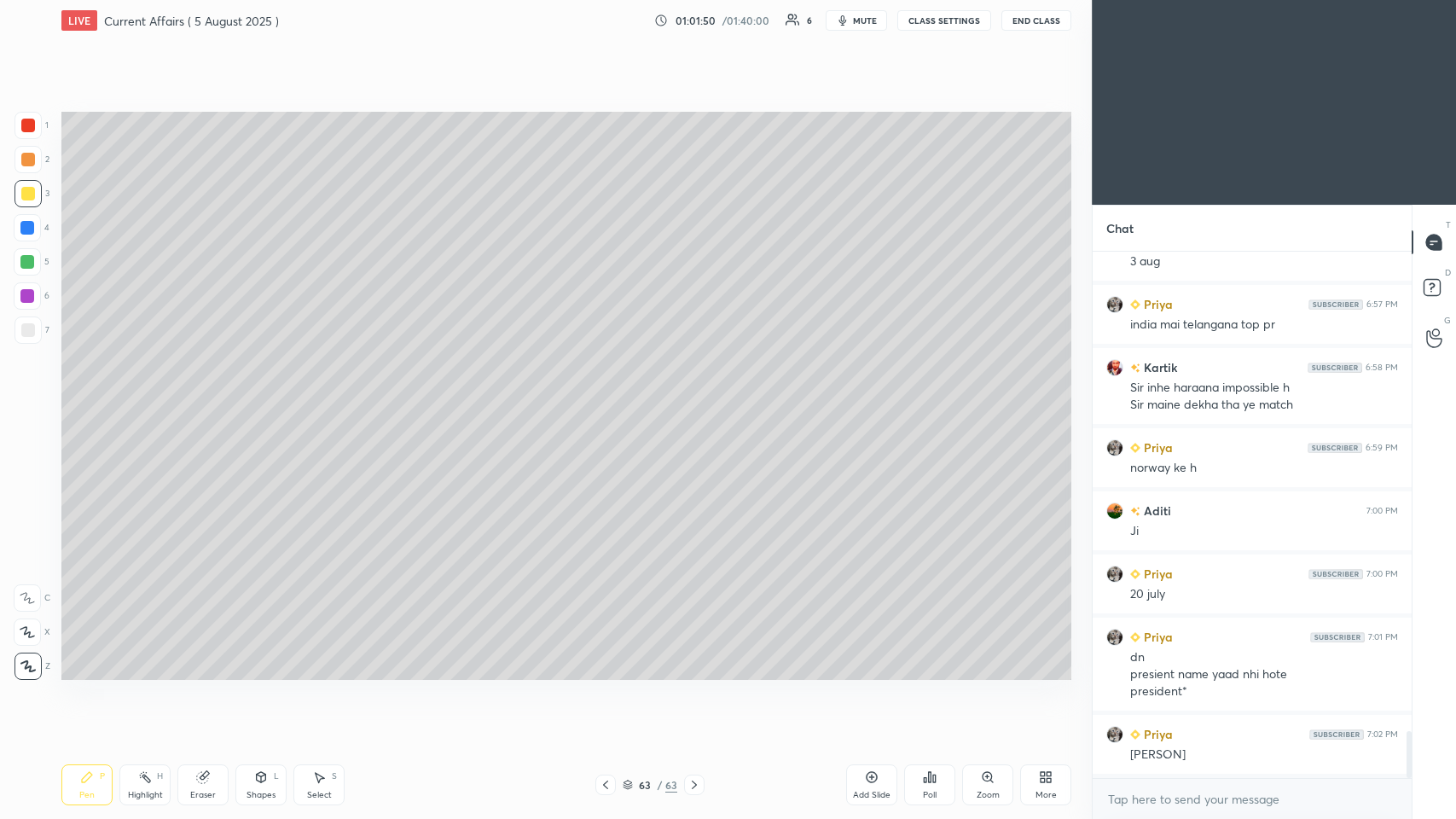 click at bounding box center (27, 296) 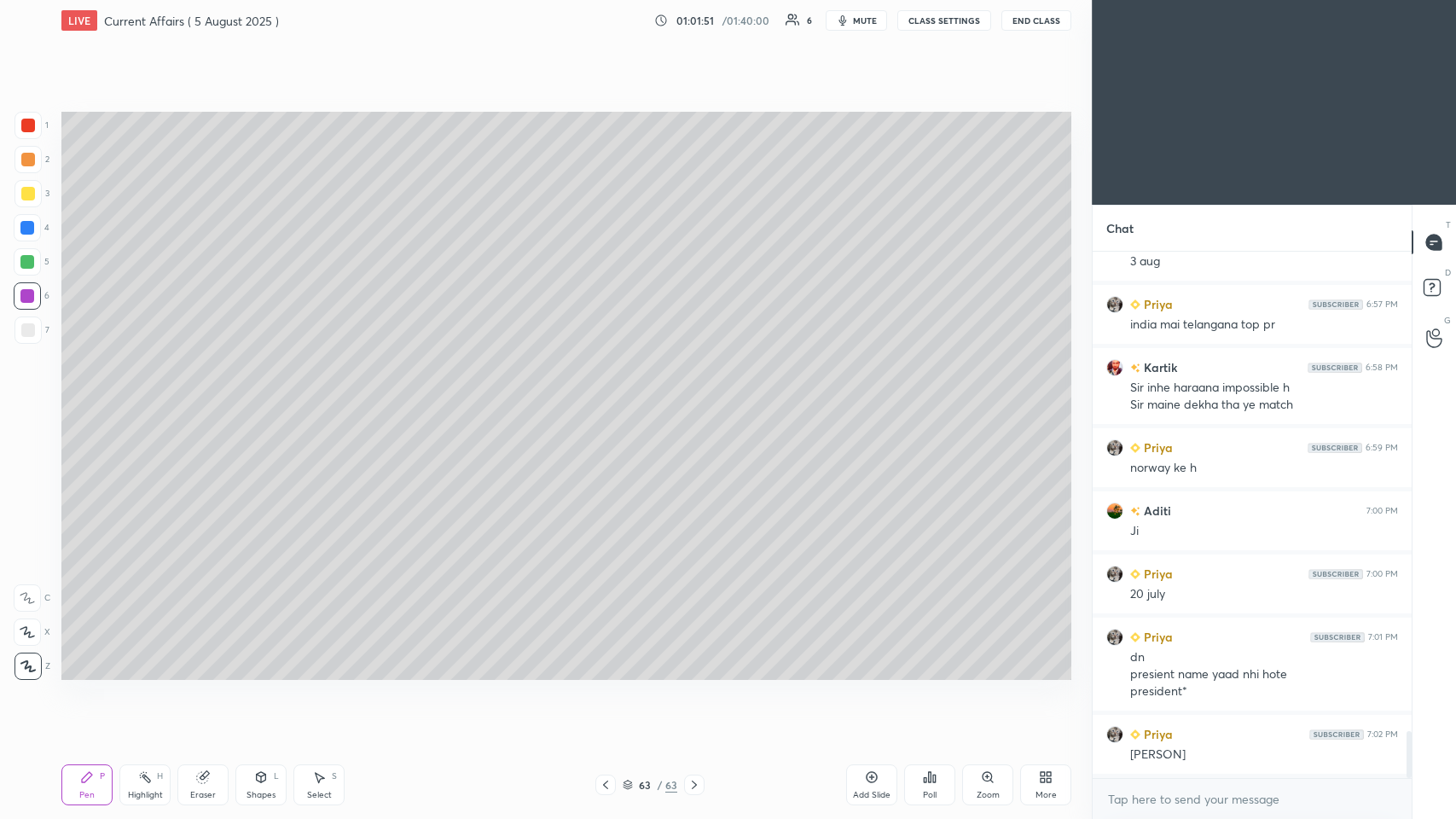 click at bounding box center (27, 262) 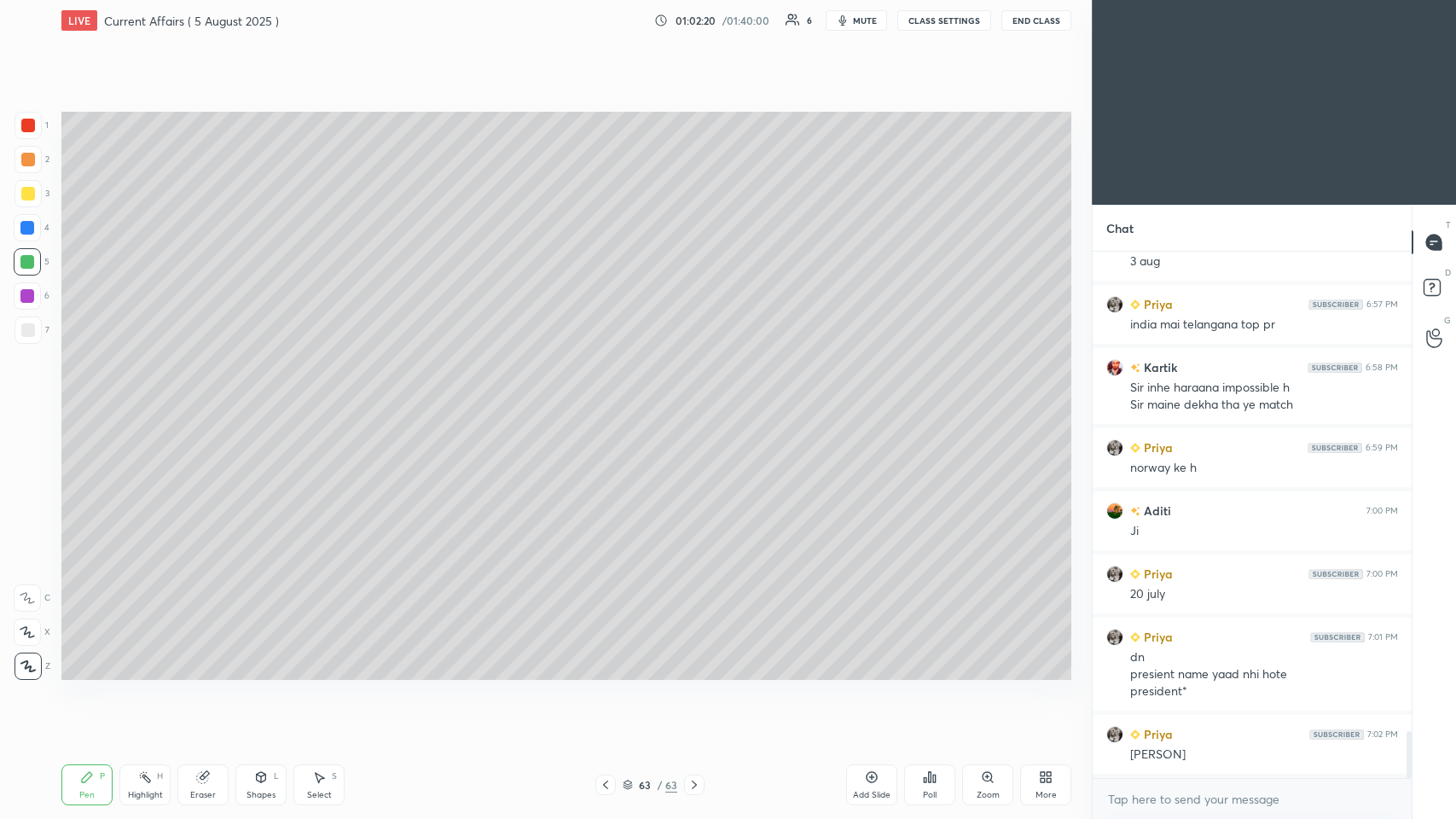 scroll, scrollTop: 5391, scrollLeft: 0, axis: vertical 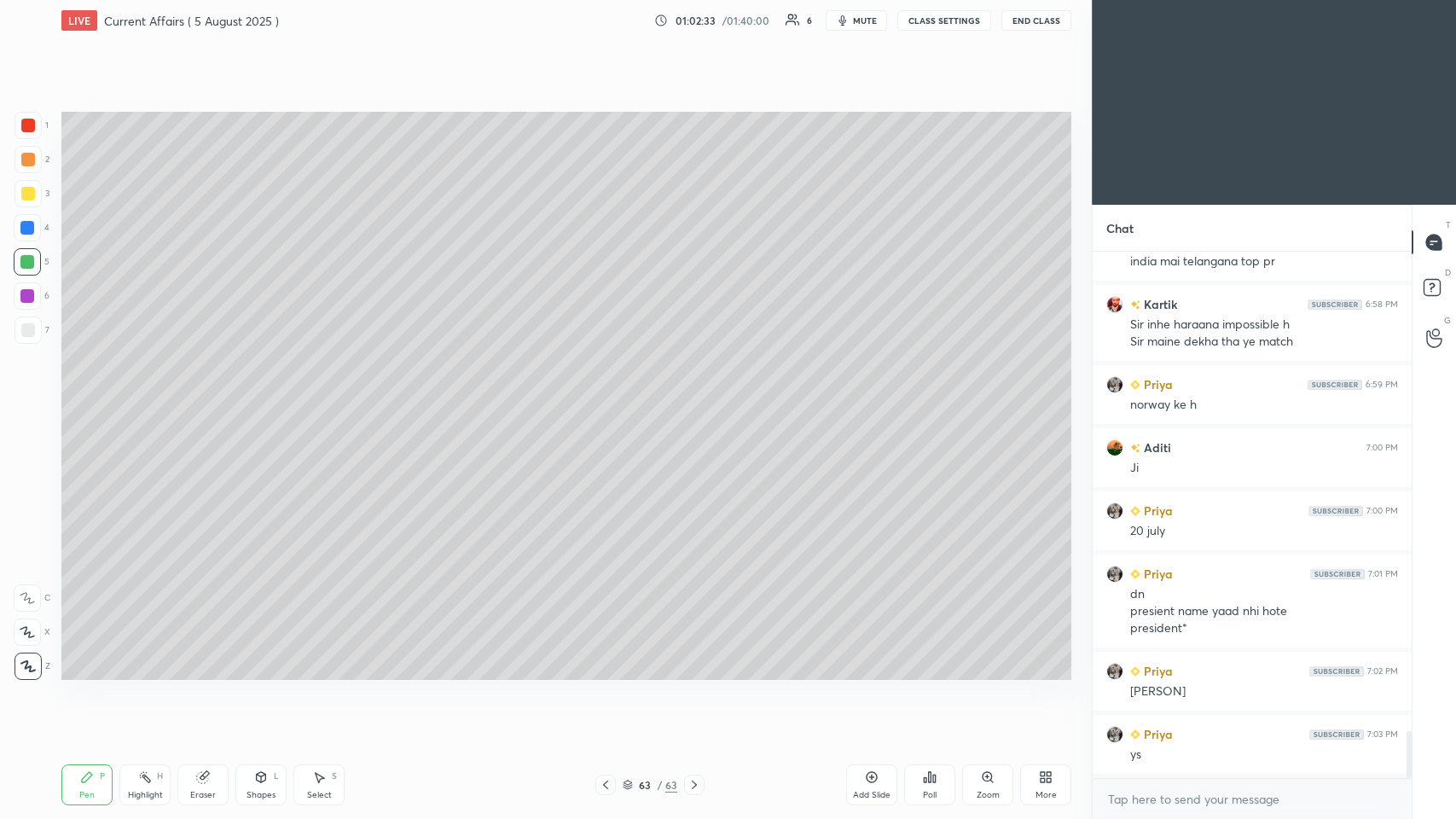 click 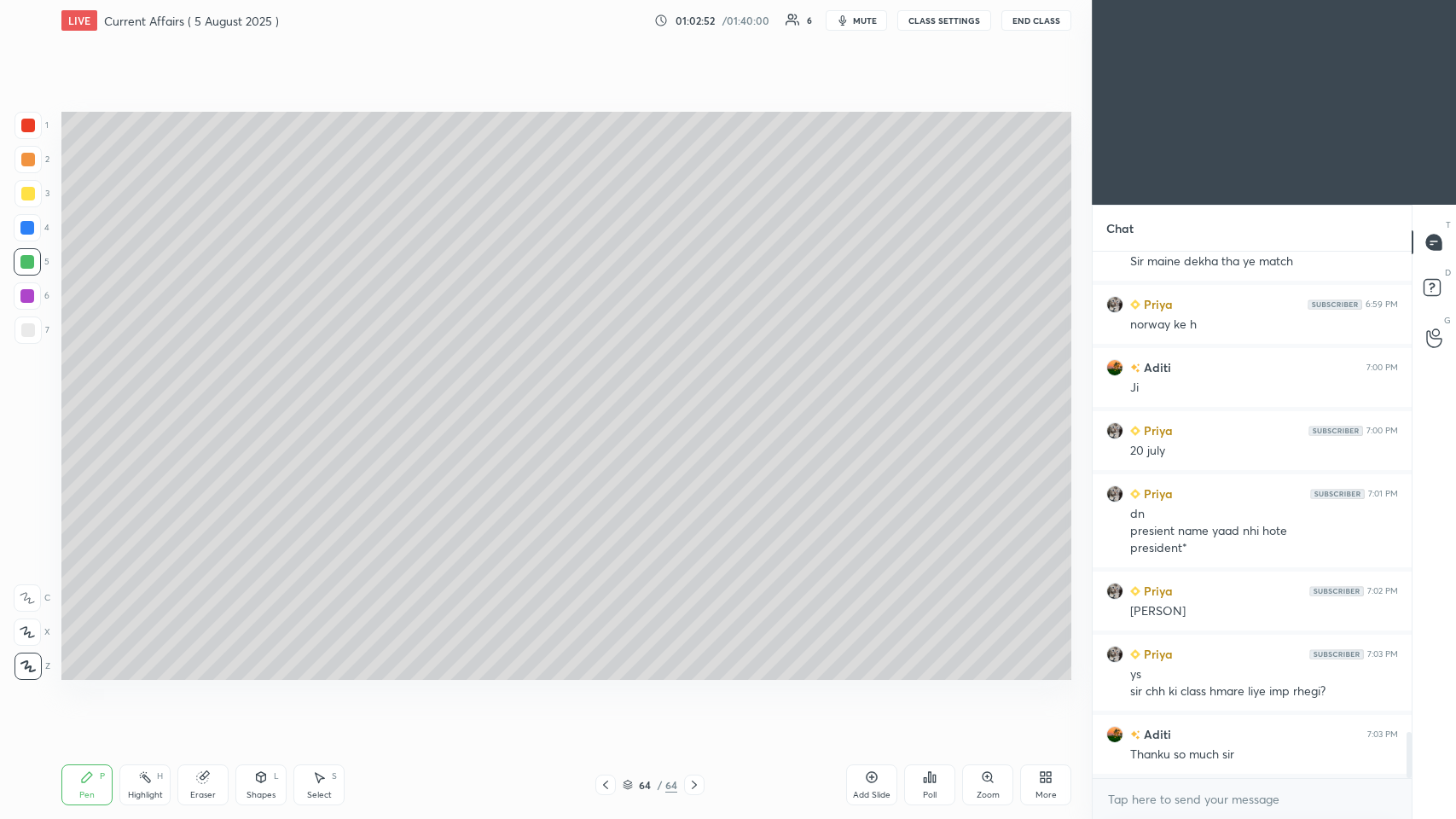 scroll, scrollTop: 5534, scrollLeft: 0, axis: vertical 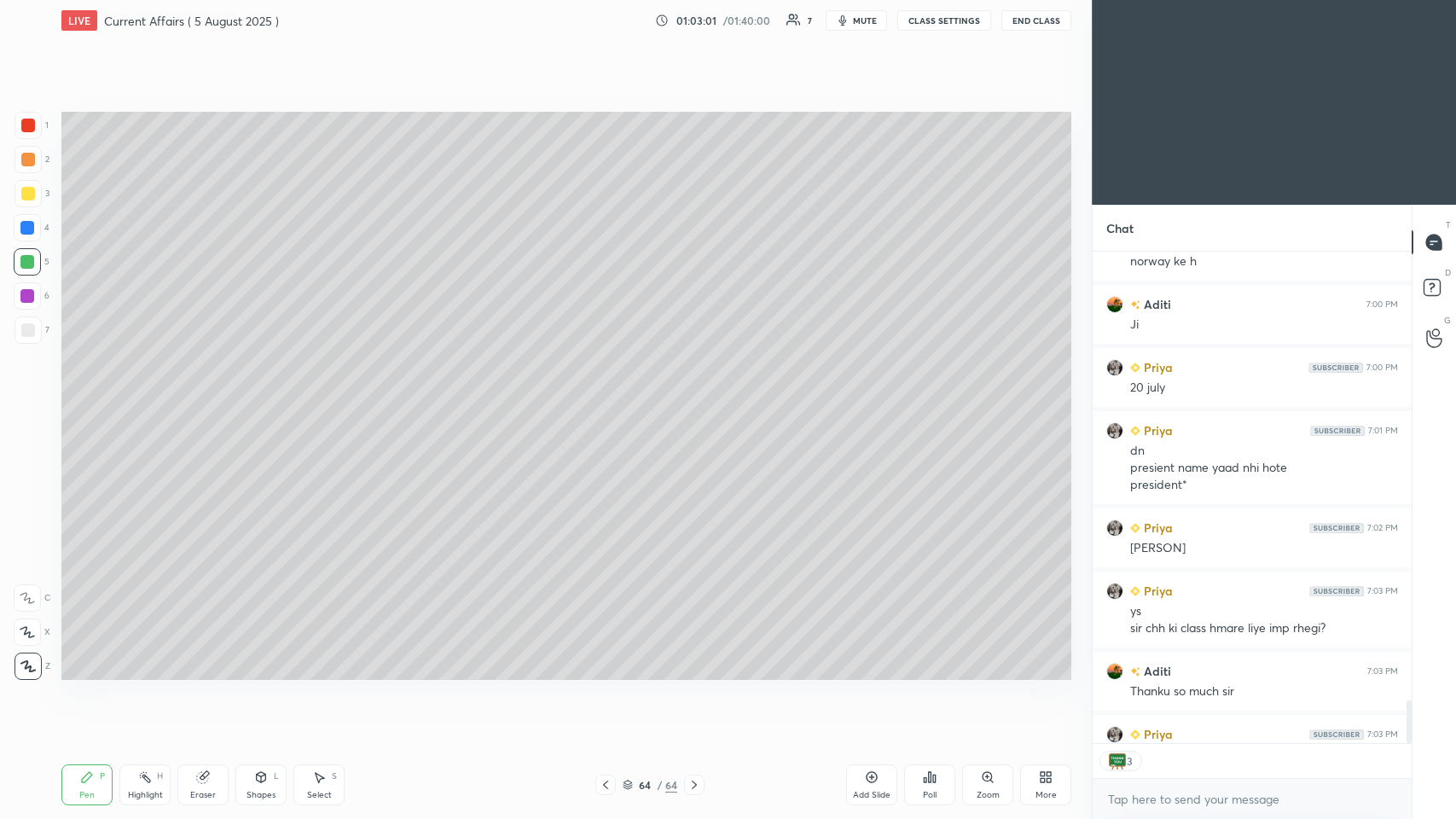 click 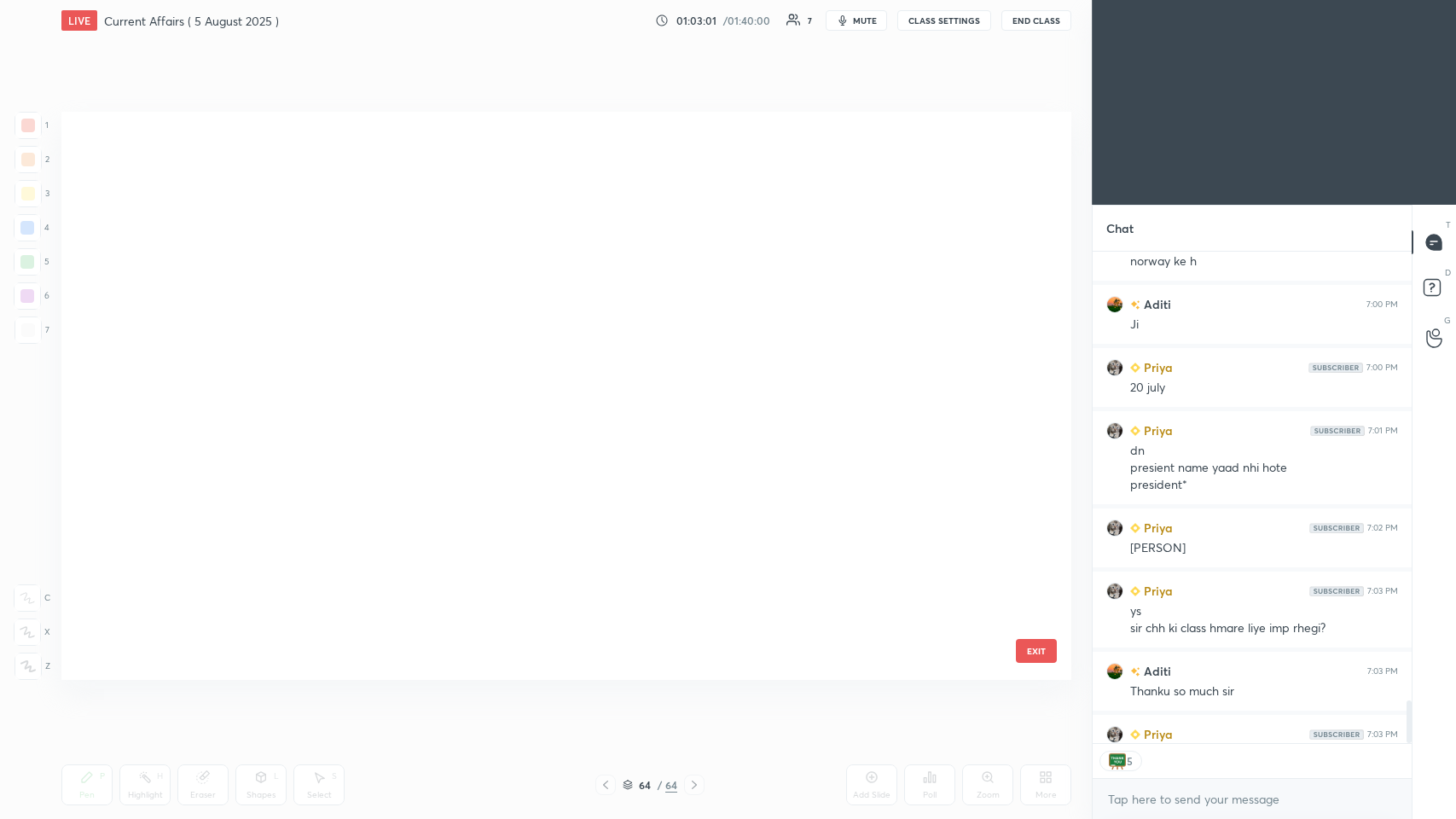 scroll, scrollTop: 3317, scrollLeft: 0, axis: vertical 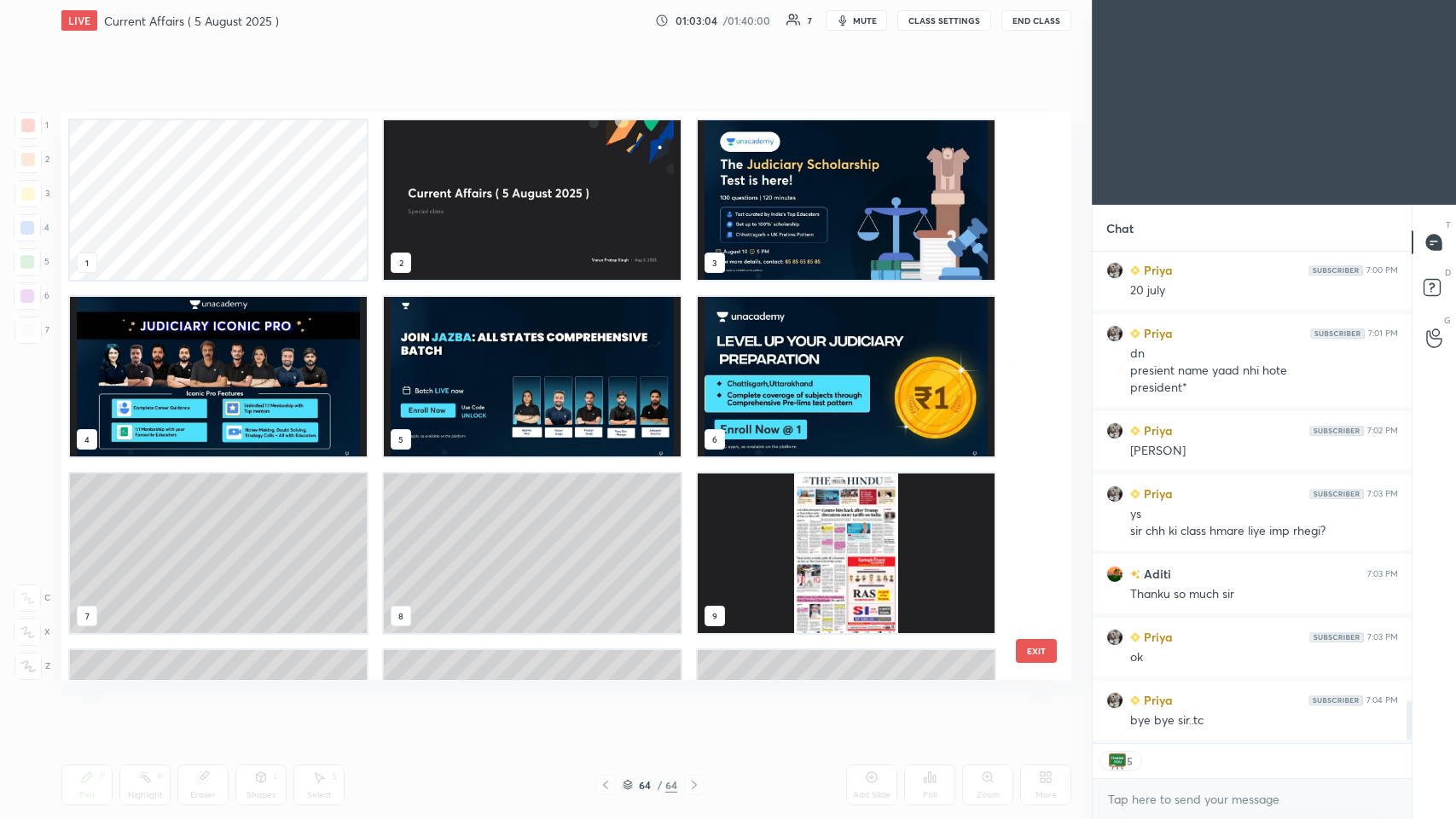 click at bounding box center [846, 200] 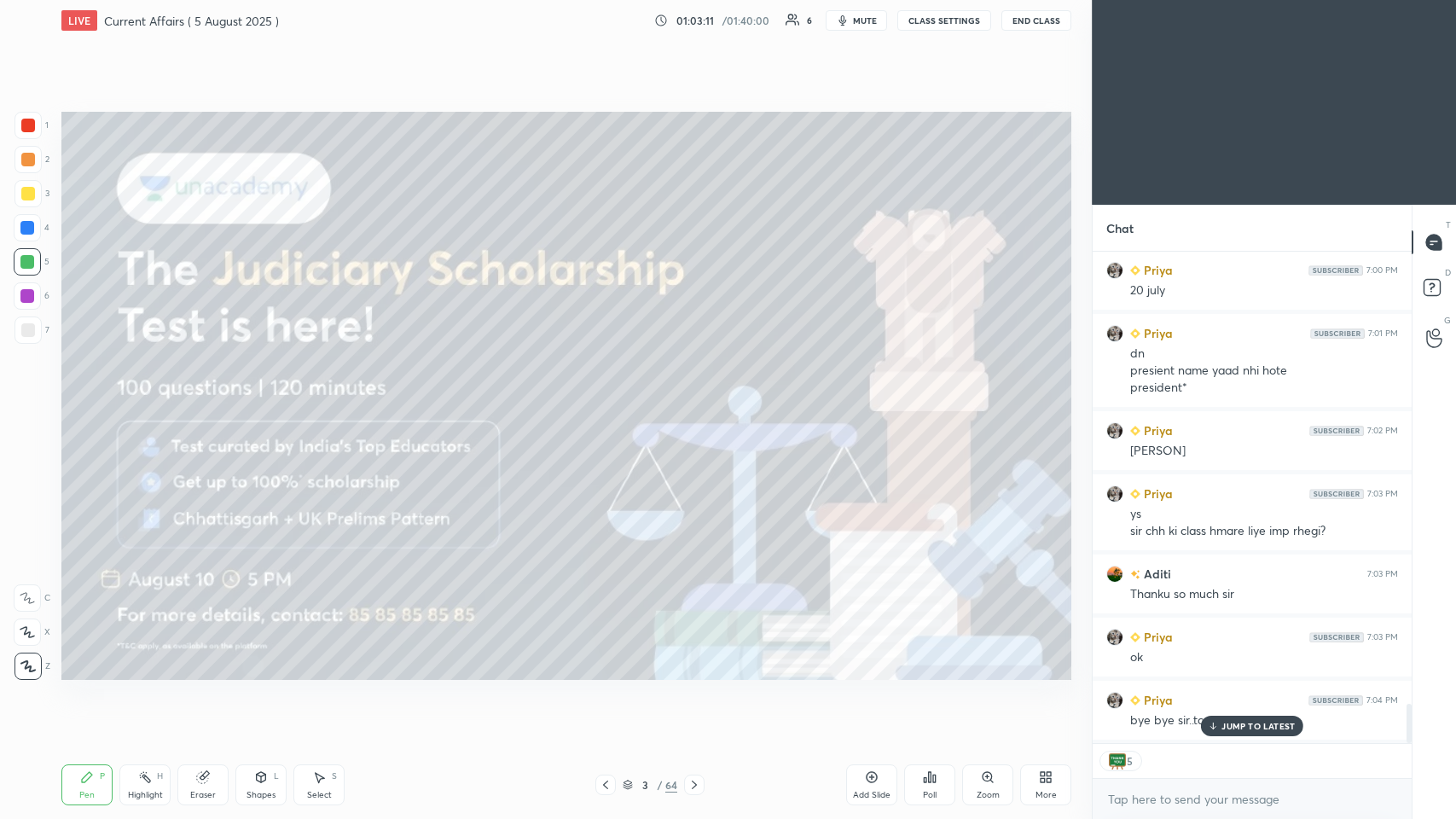 scroll, scrollTop: 6, scrollLeft: 5, axis: both 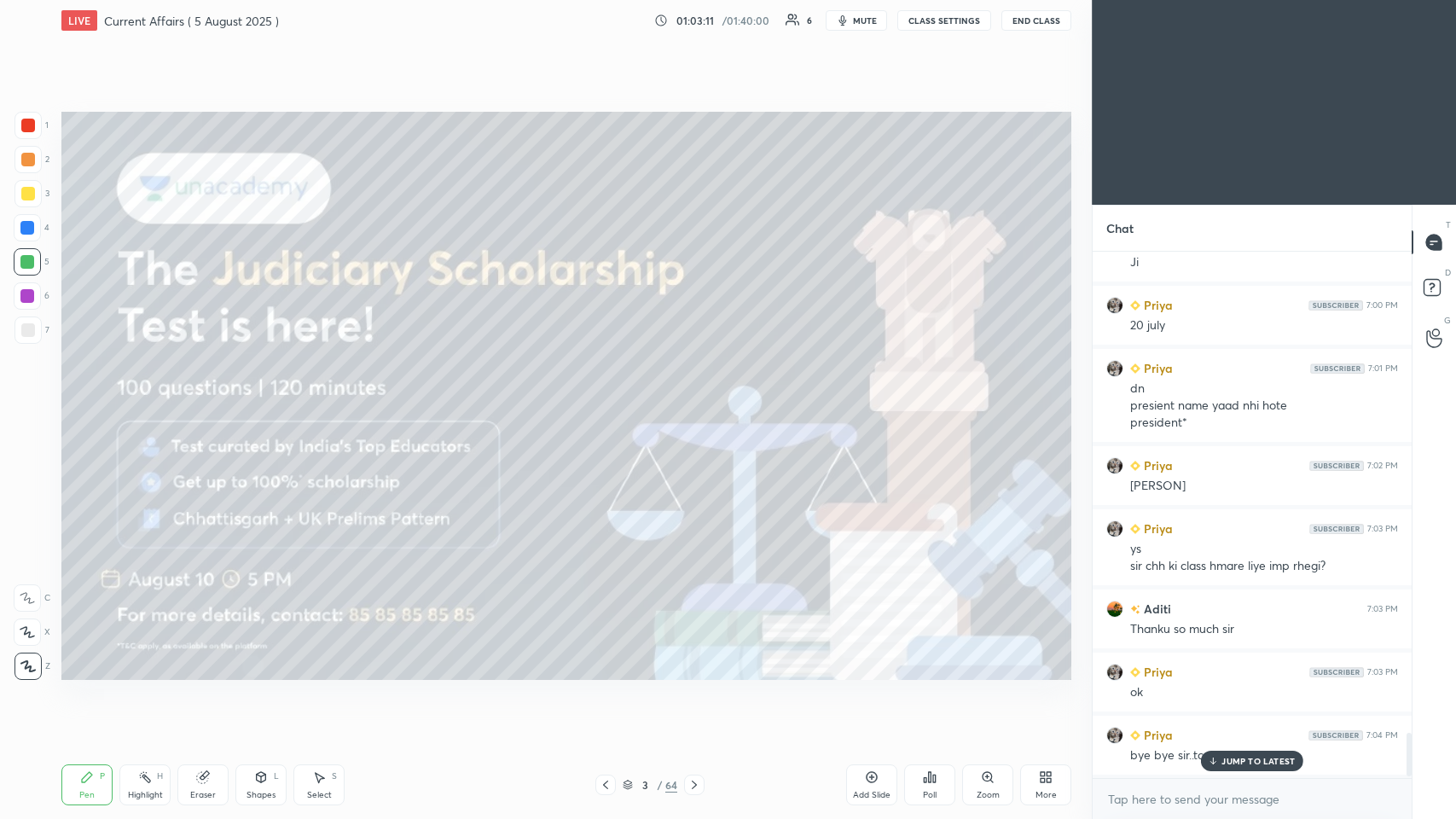 click 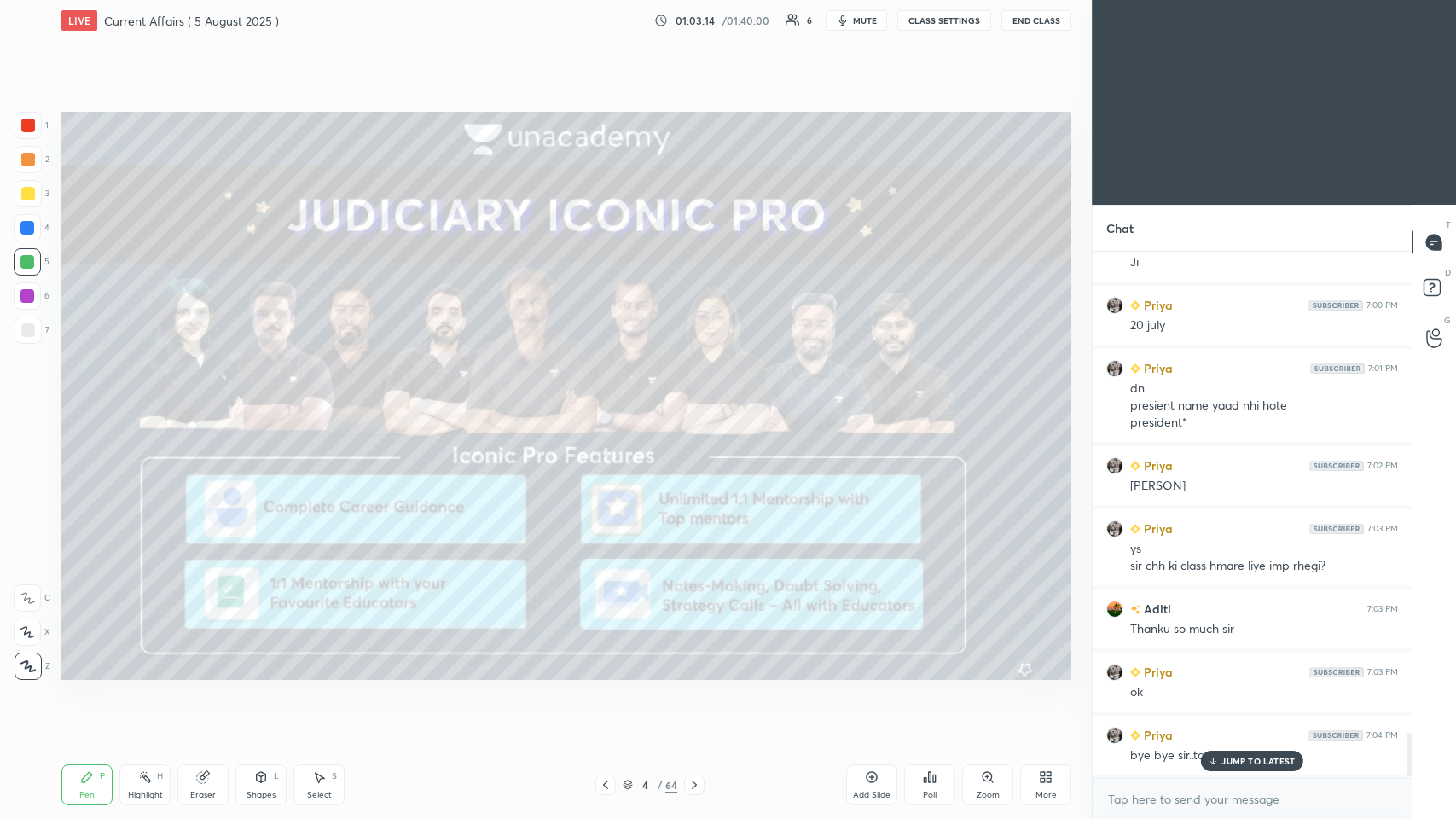 scroll, scrollTop: 5660, scrollLeft: 0, axis: vertical 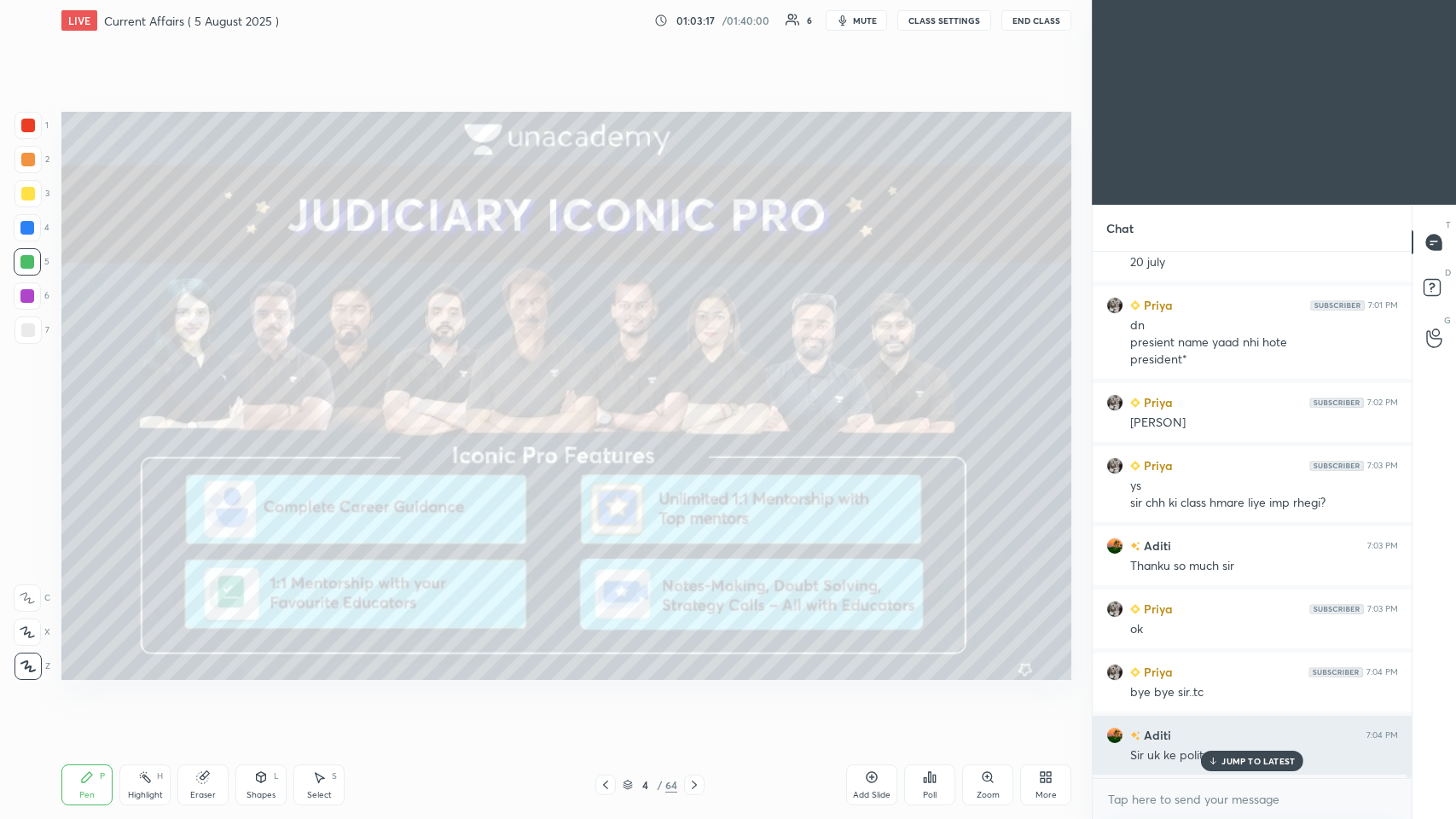 click 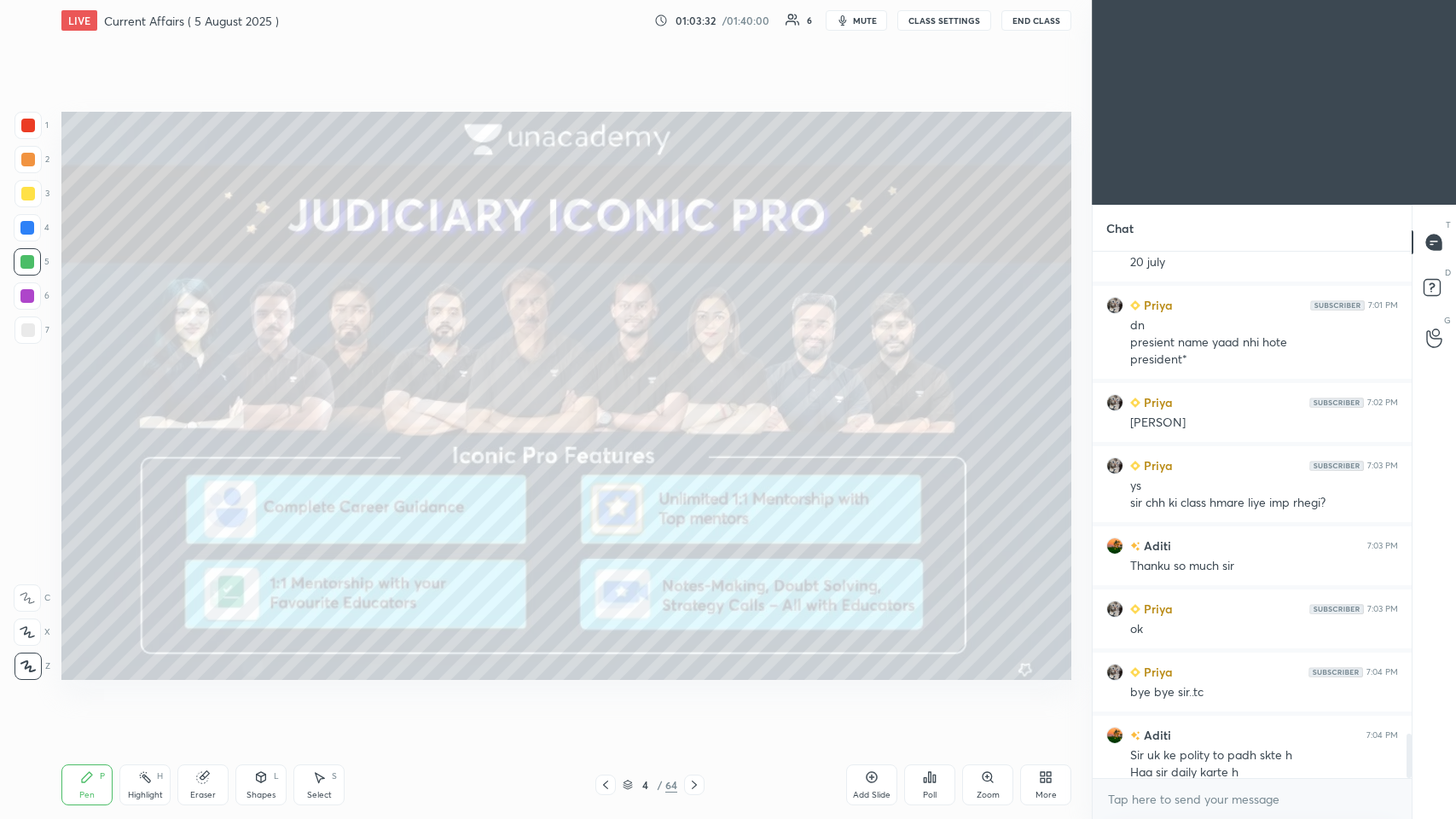 scroll, scrollTop: 5678, scrollLeft: 0, axis: vertical 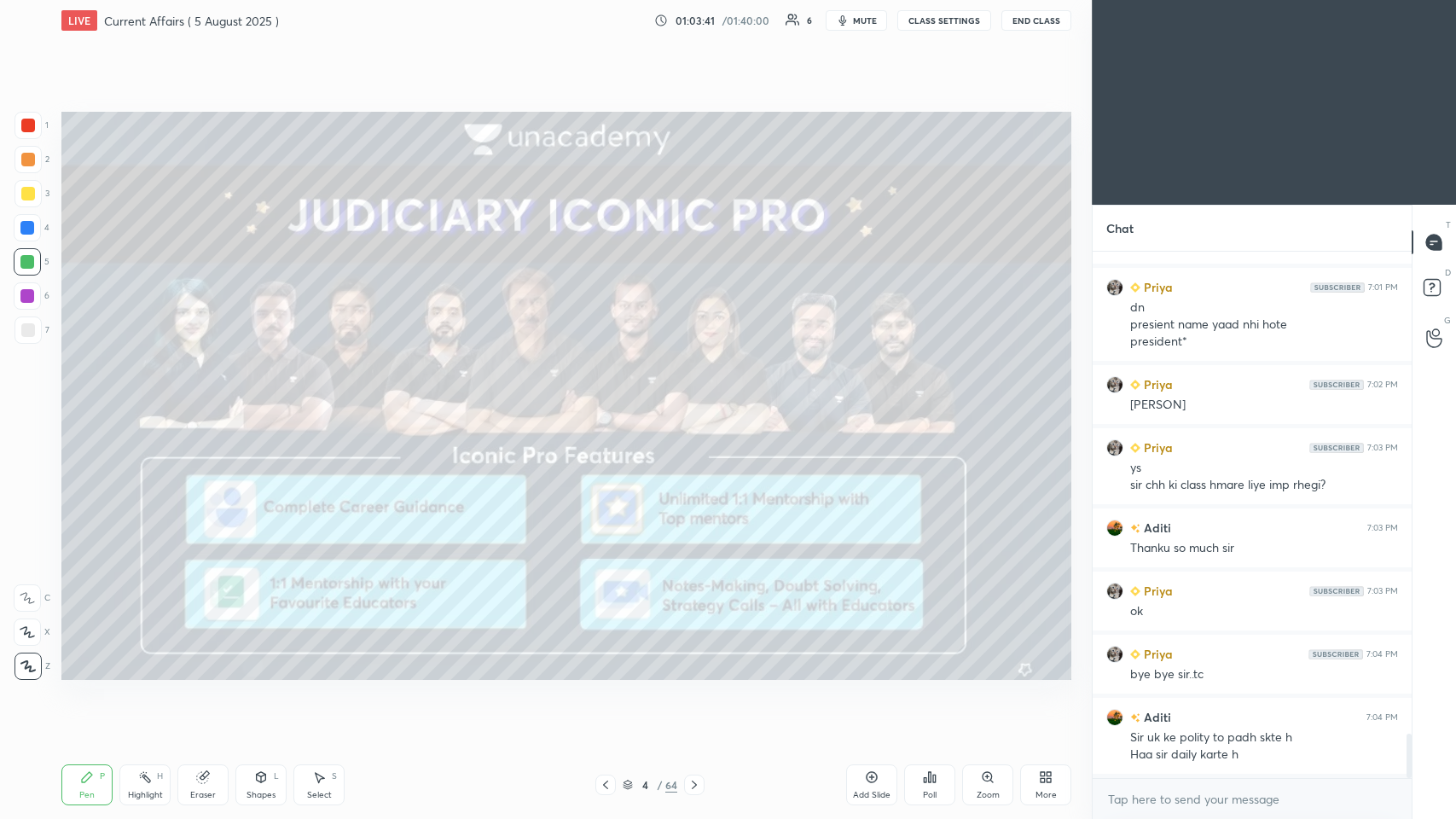click 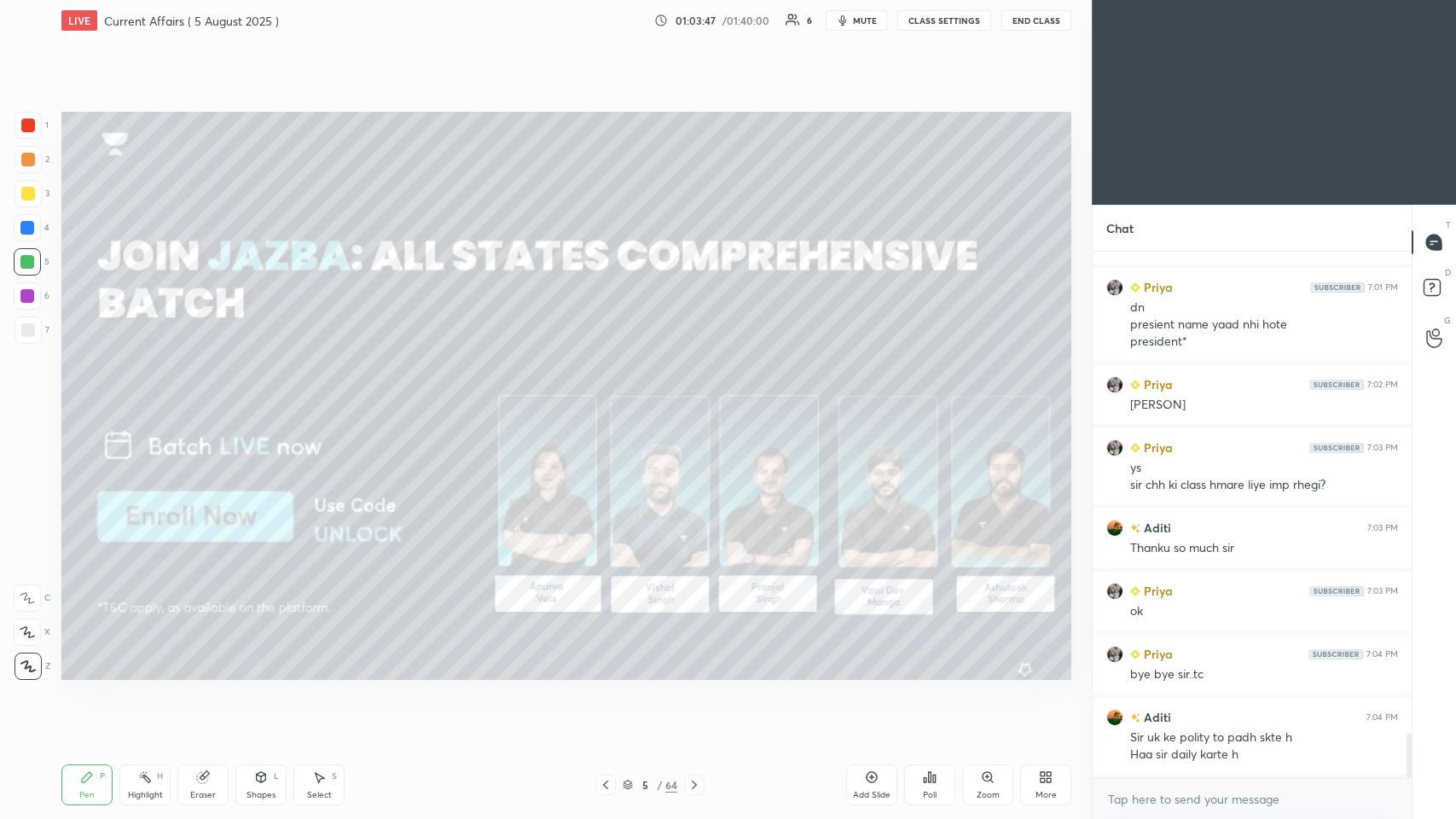 click 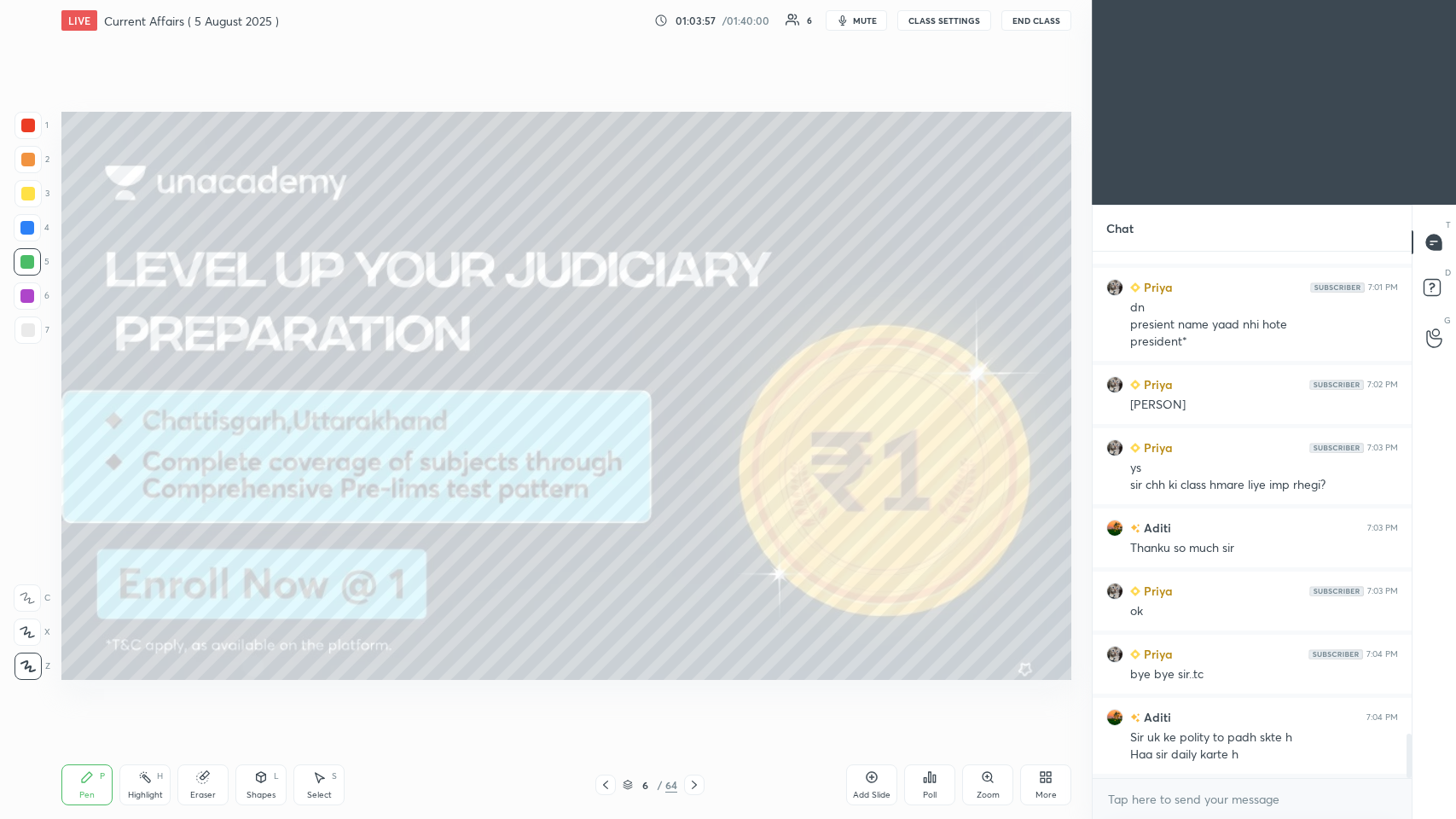click 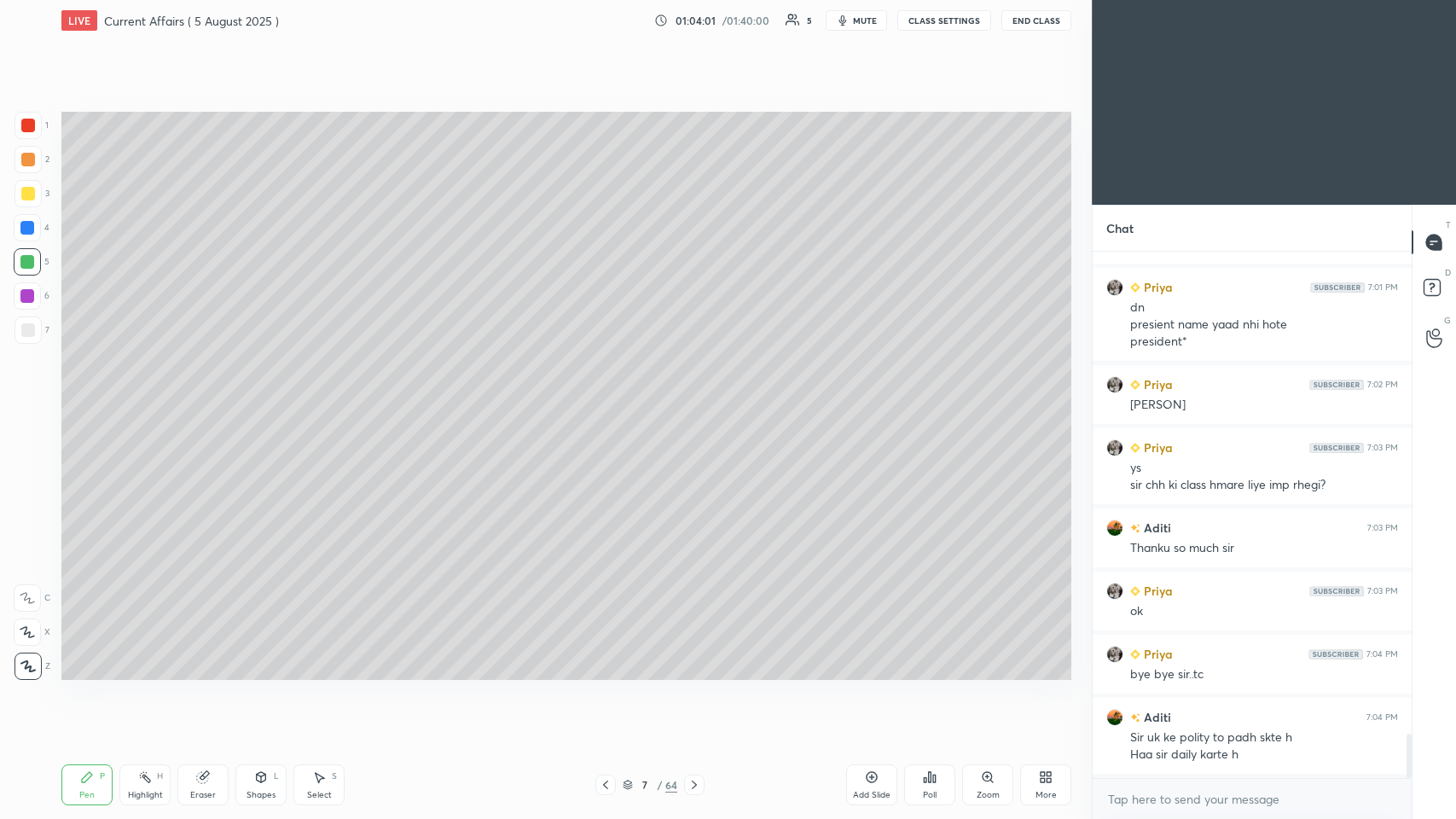click on "End Class" at bounding box center [1036, 20] 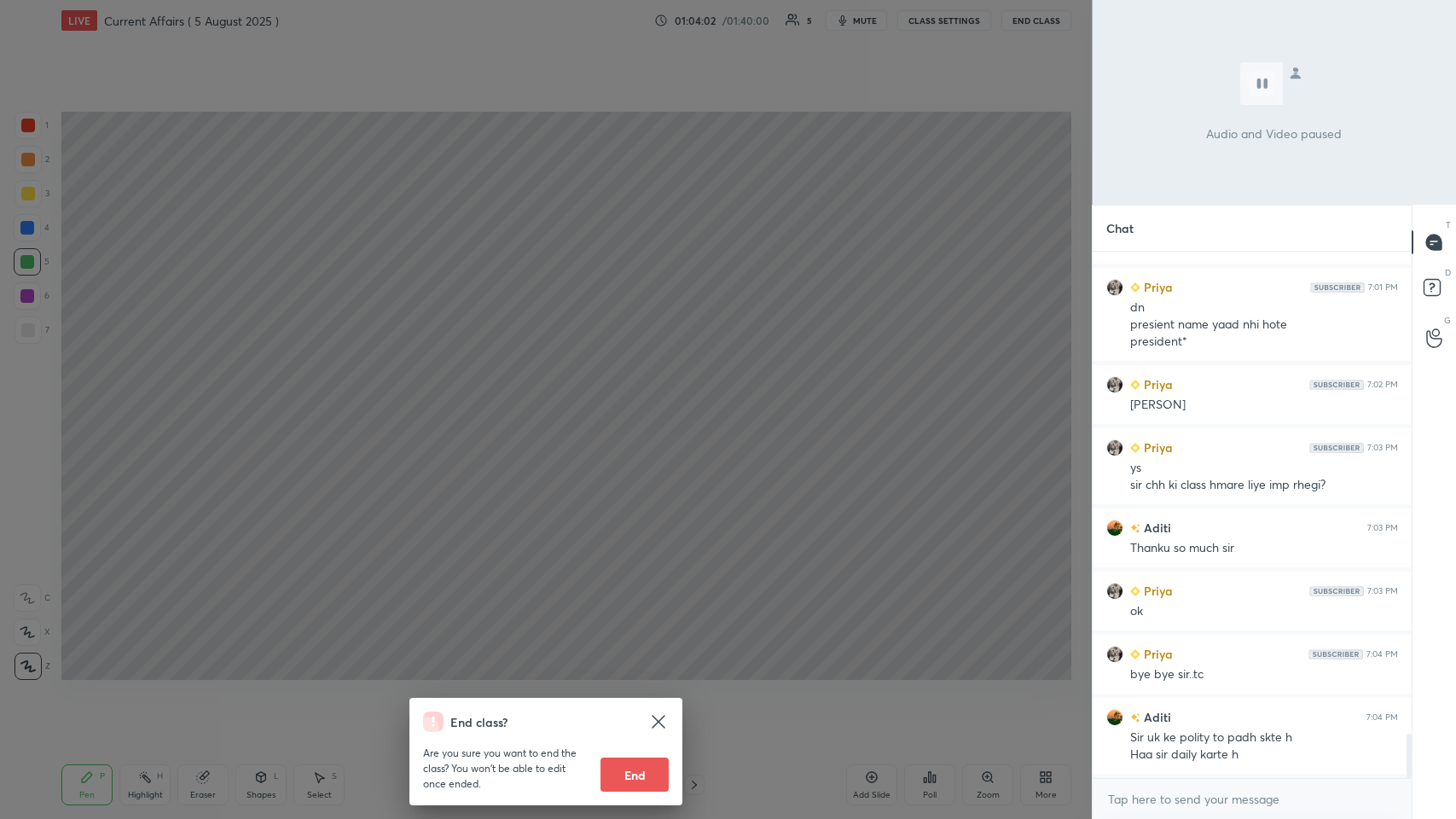 click on "End" at bounding box center [635, 775] 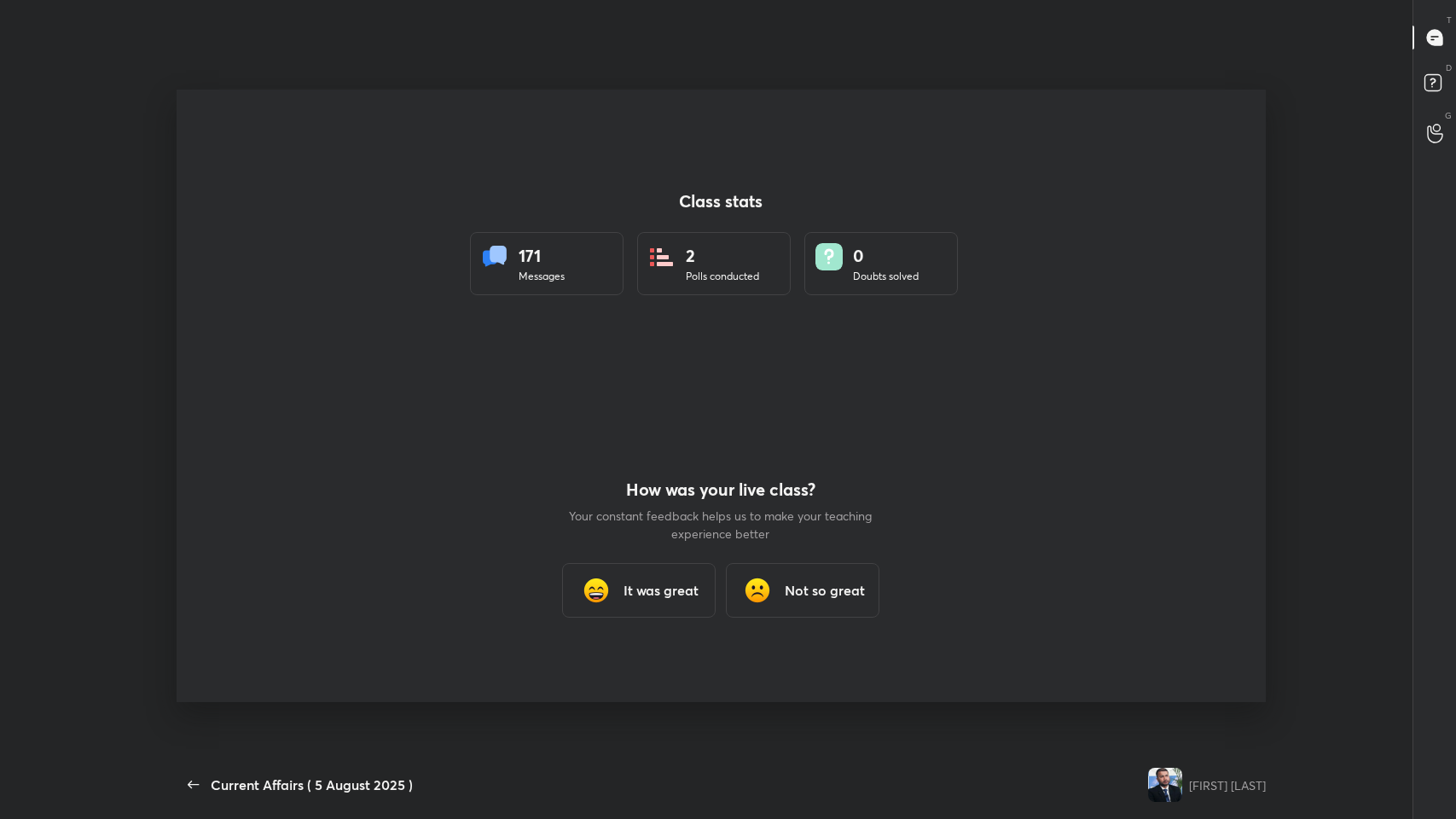 scroll, scrollTop: 84603, scrollLeft: 84111, axis: both 